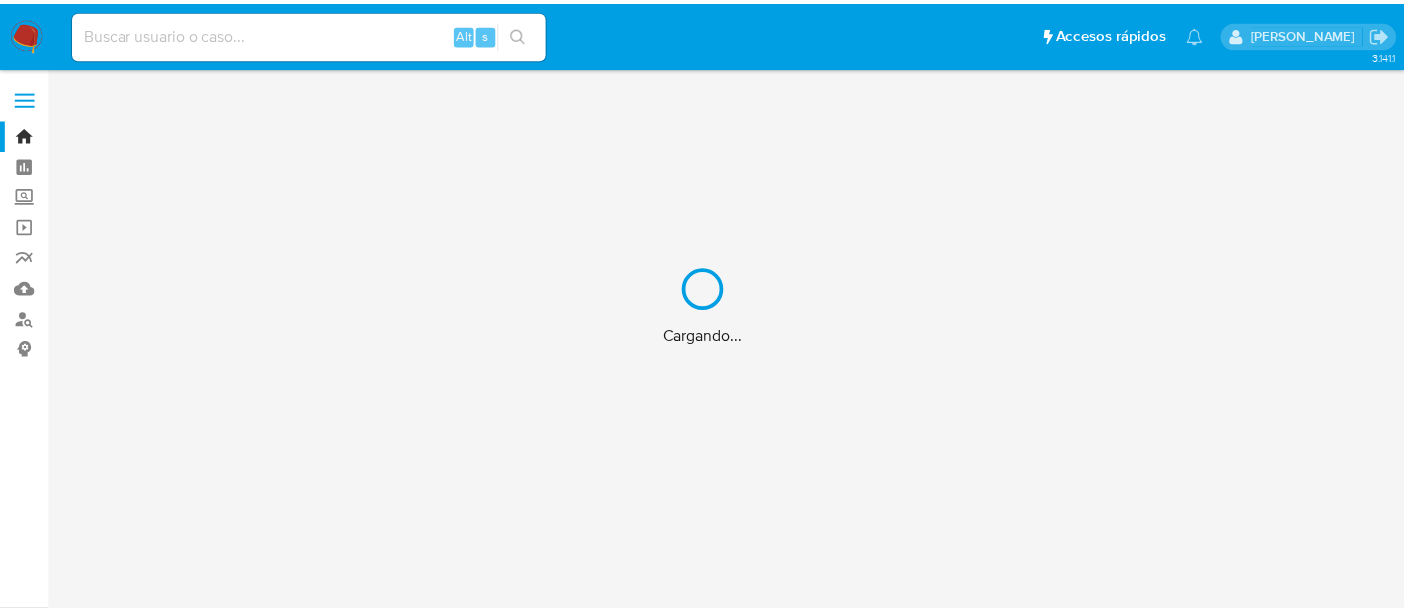 scroll, scrollTop: 0, scrollLeft: 0, axis: both 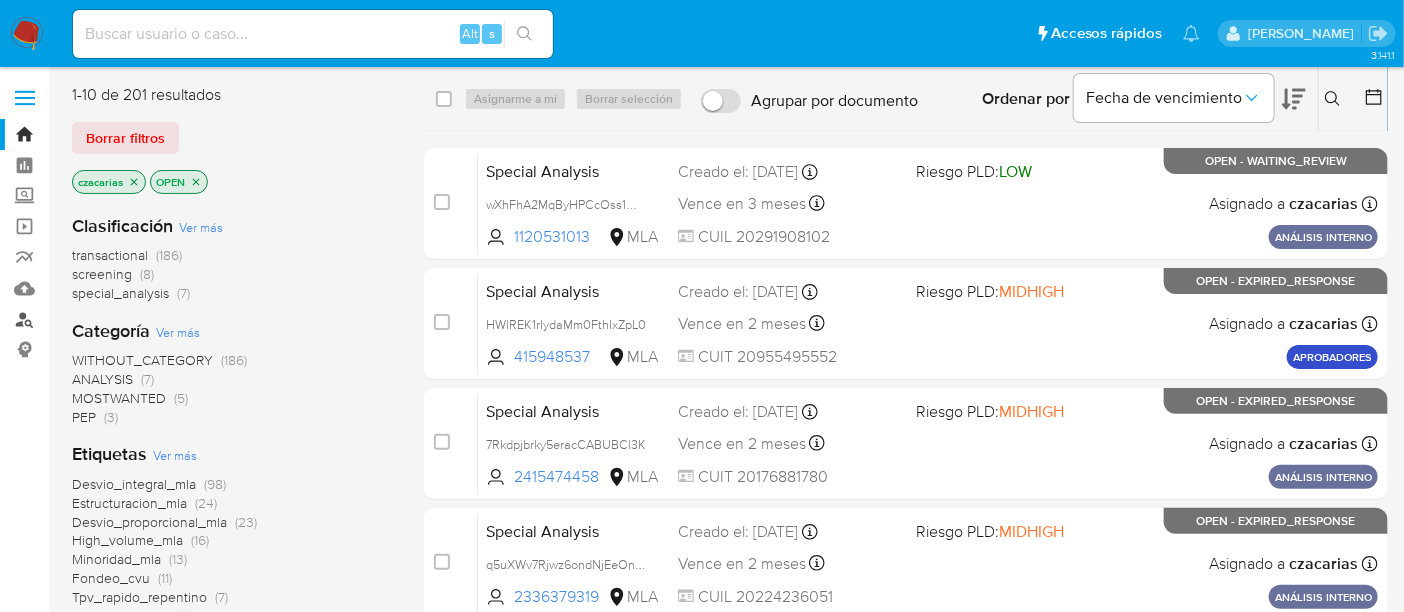 click on "Buscador de personas" at bounding box center [119, 319] 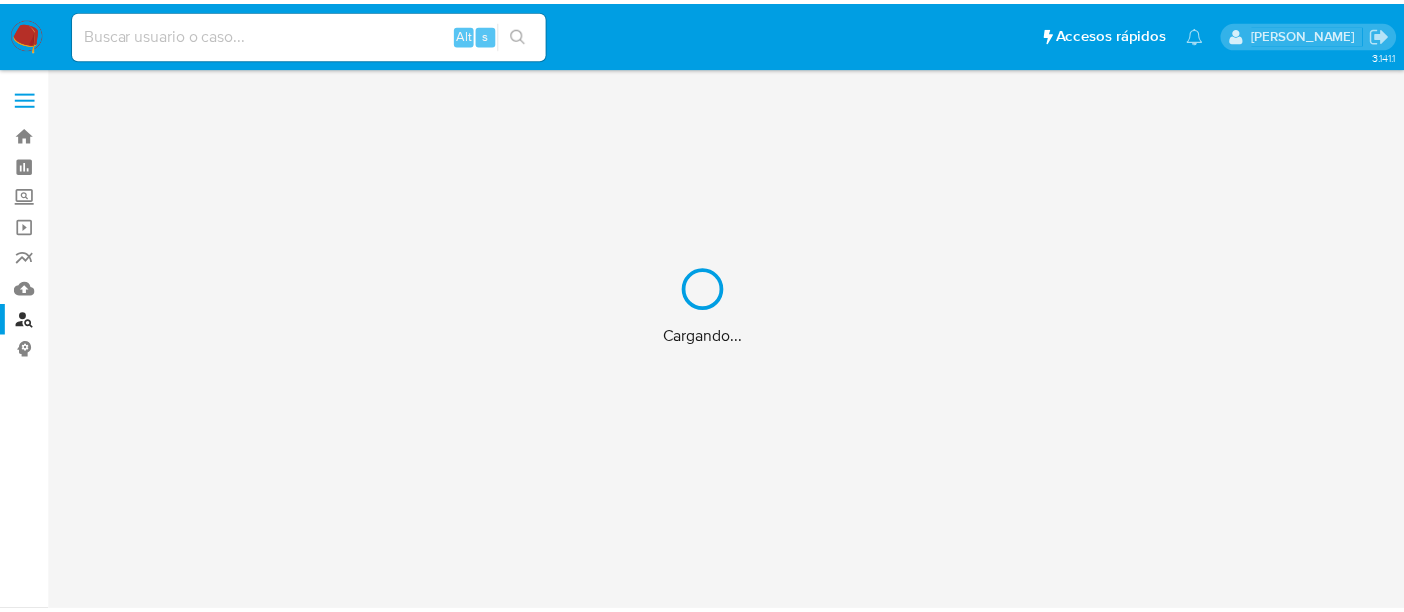 scroll, scrollTop: 0, scrollLeft: 0, axis: both 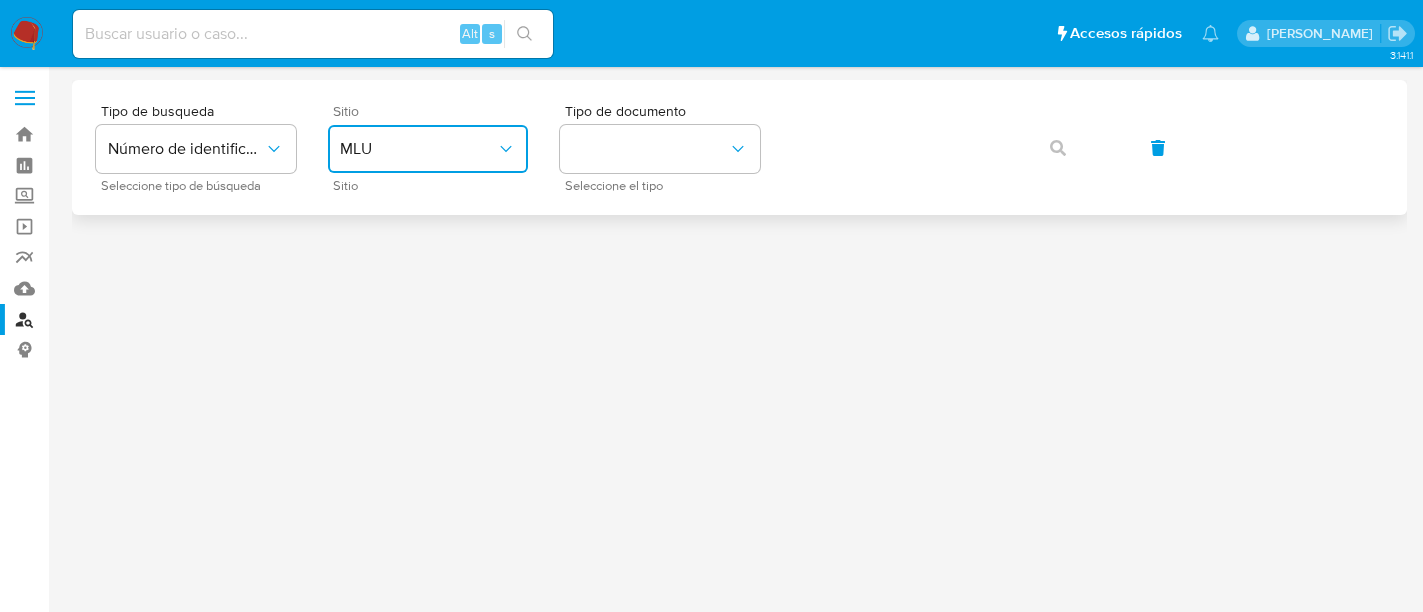 click on "MLU" at bounding box center [418, 149] 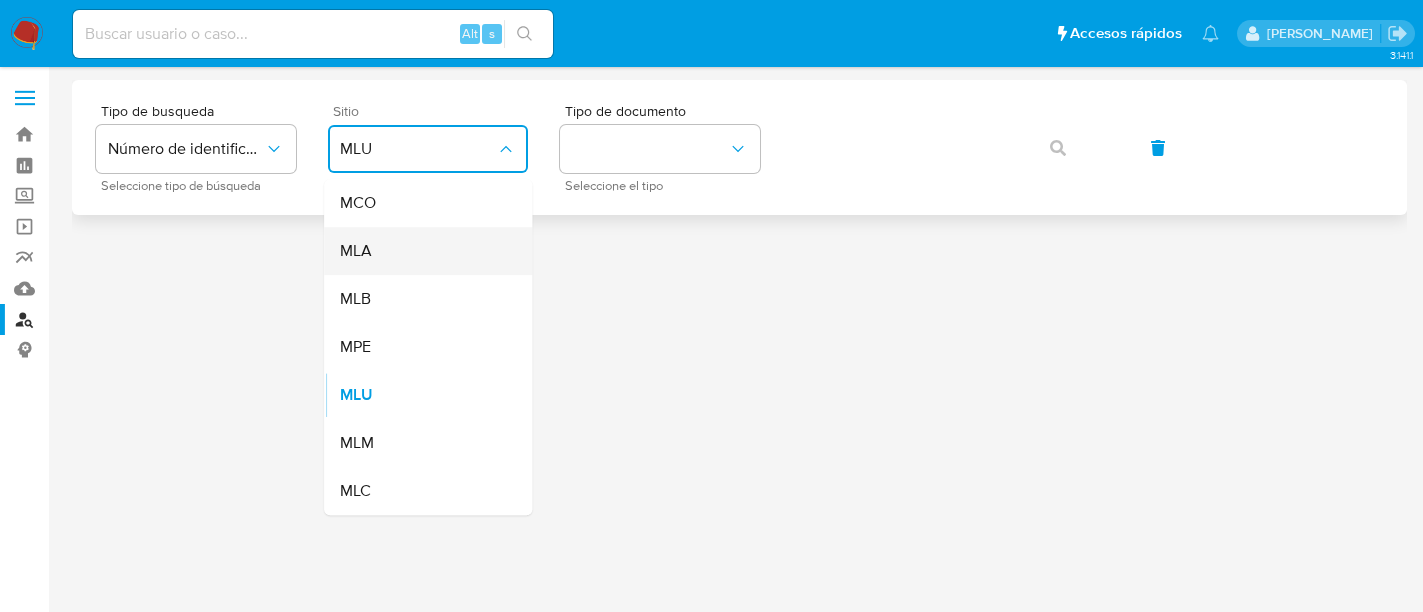 click on "MLA" at bounding box center (422, 251) 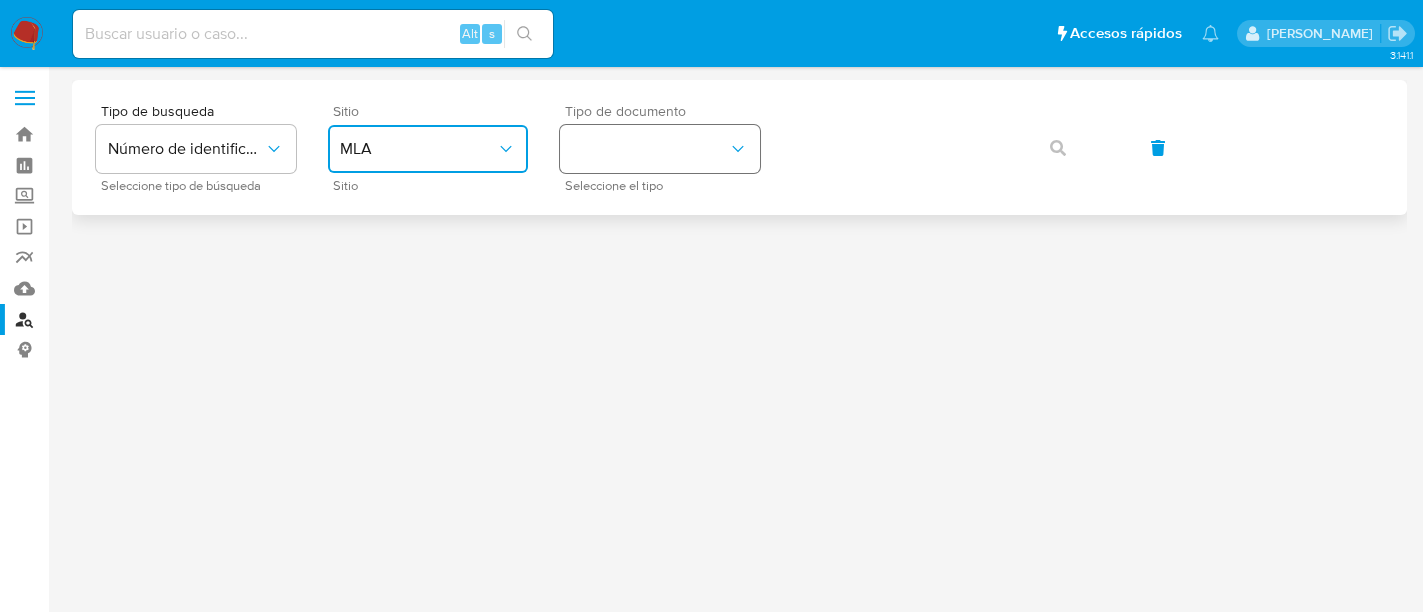 click 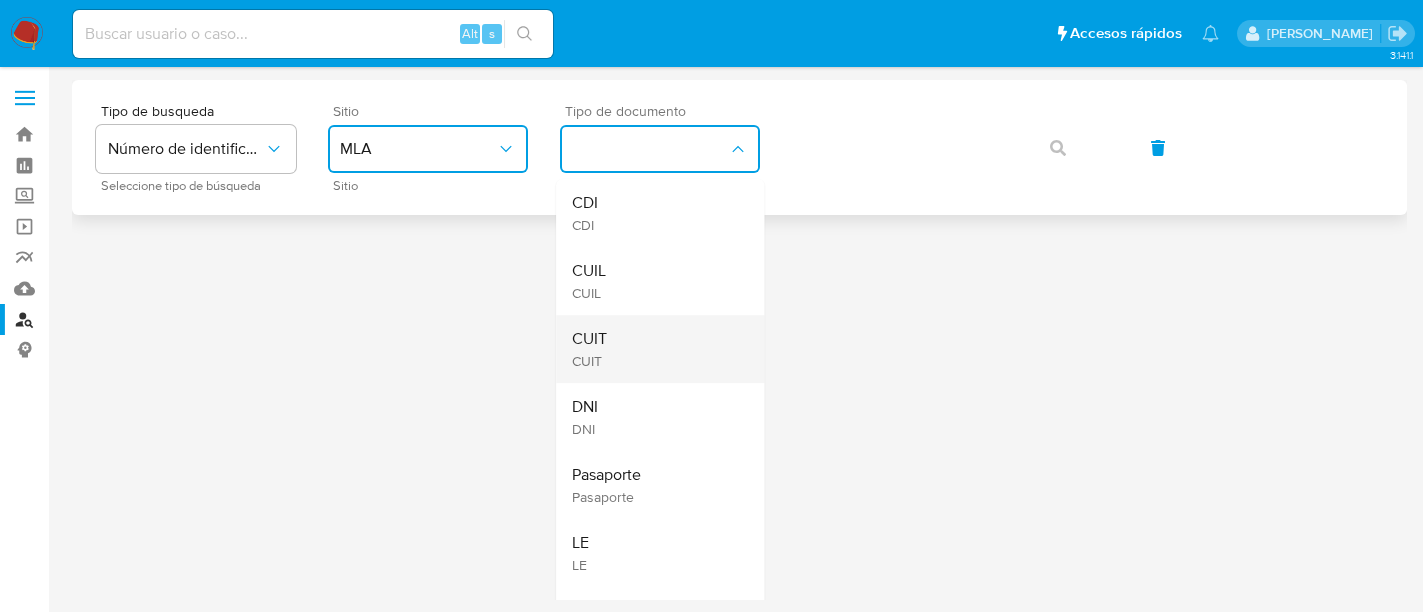 click on "CUIT CUIT" at bounding box center [654, 349] 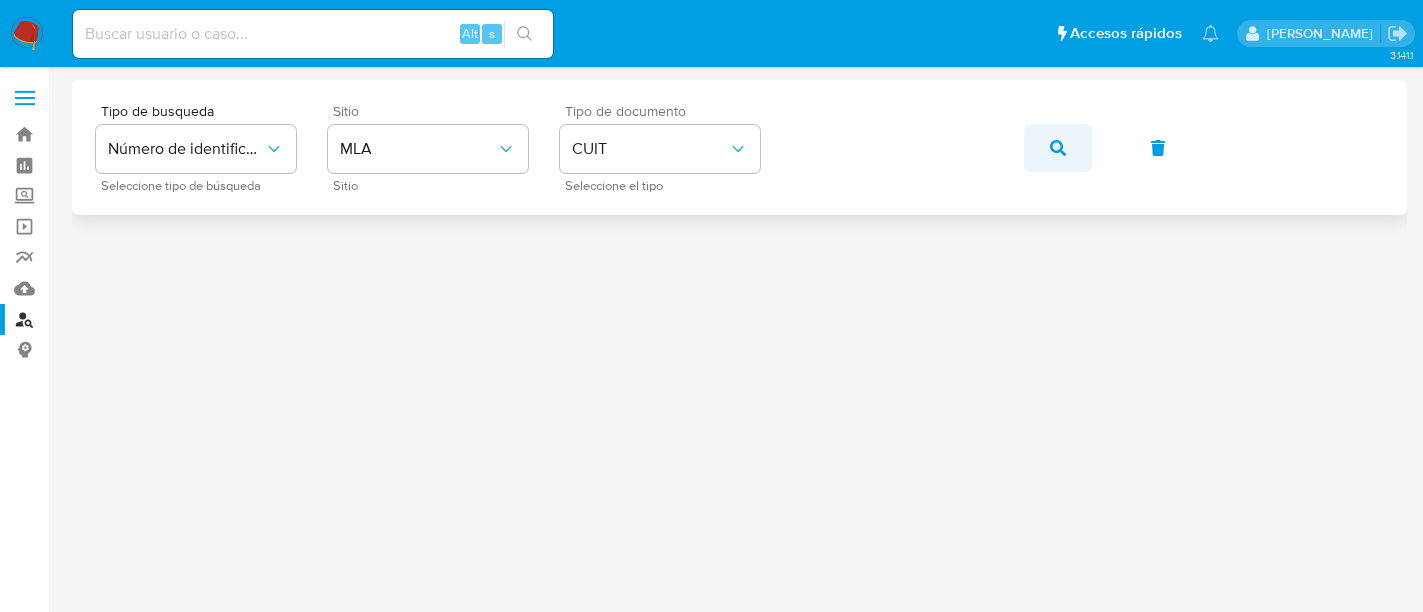 click 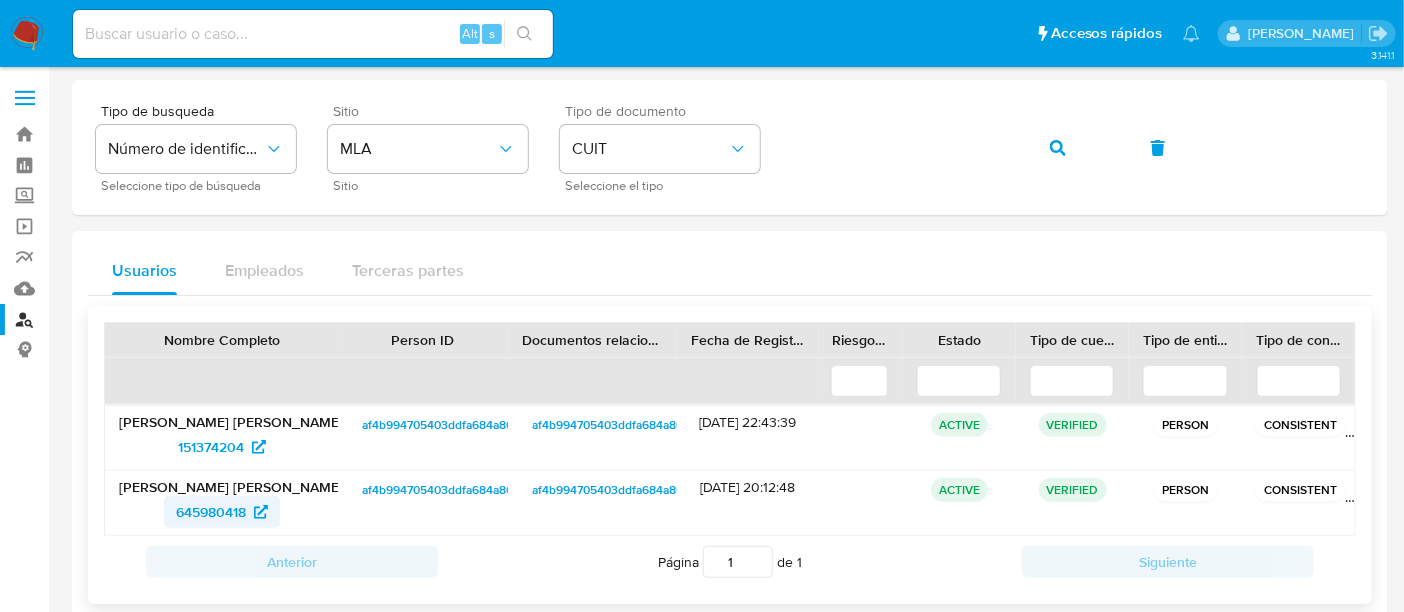 click on "645980418" at bounding box center [211, 512] 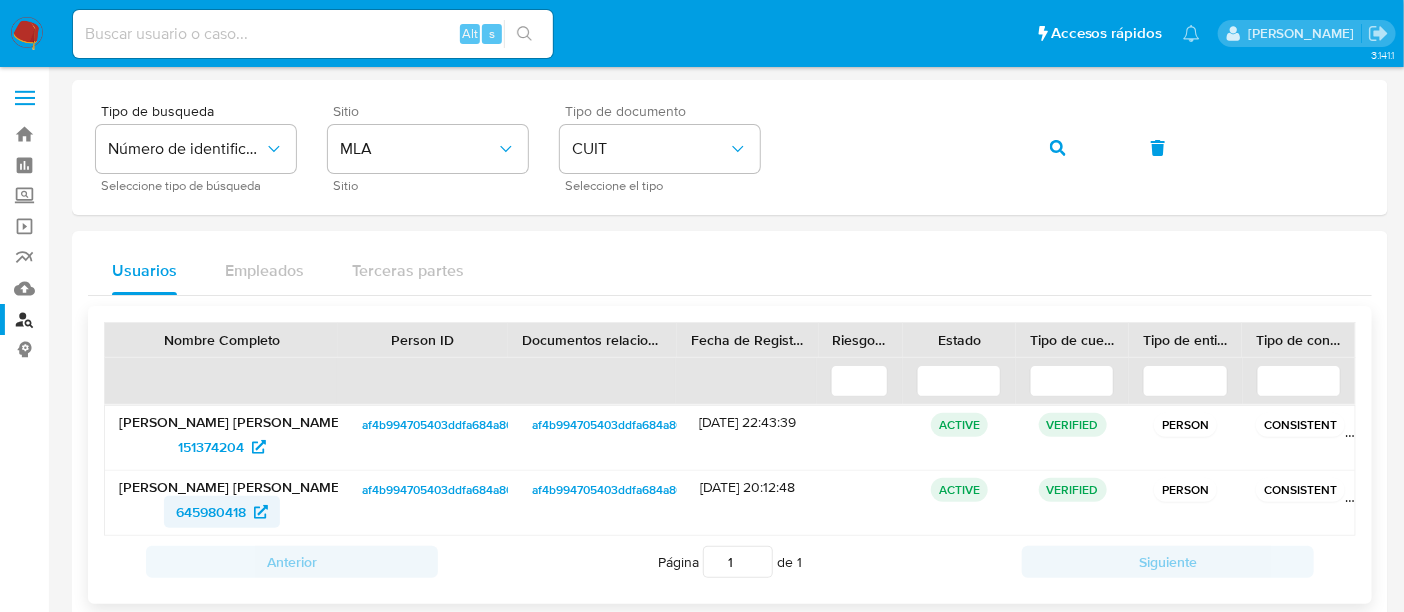 click on "645980418" at bounding box center (211, 512) 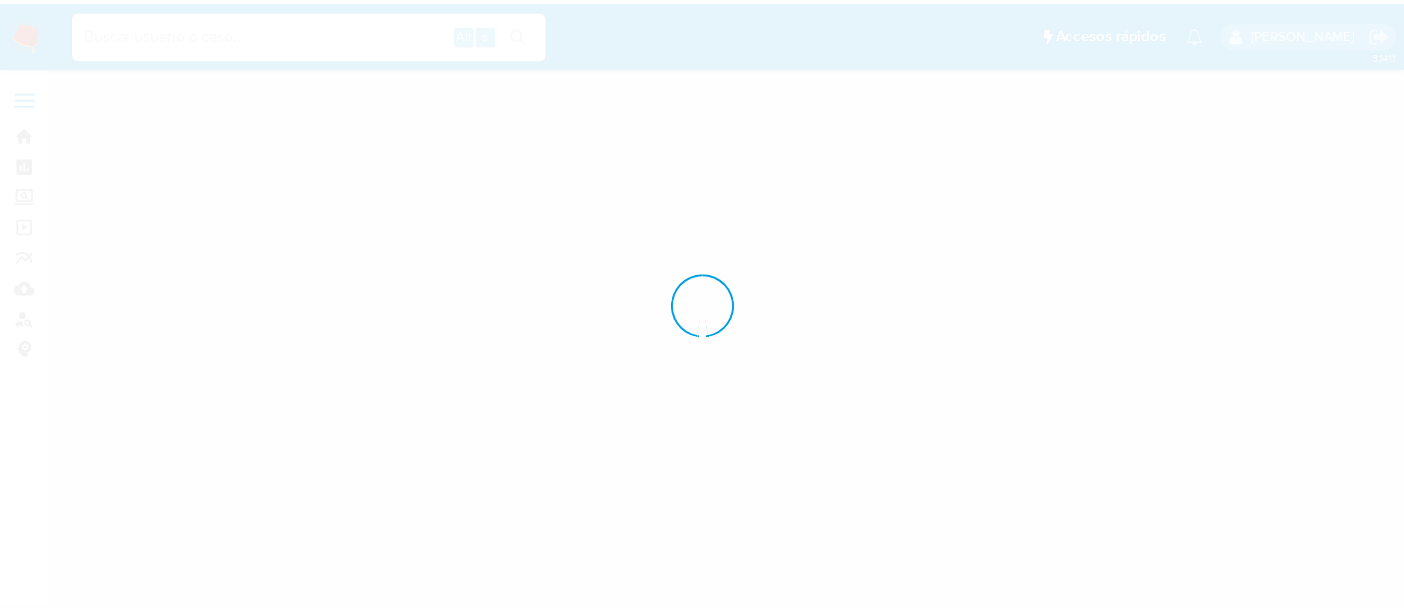 scroll, scrollTop: 0, scrollLeft: 0, axis: both 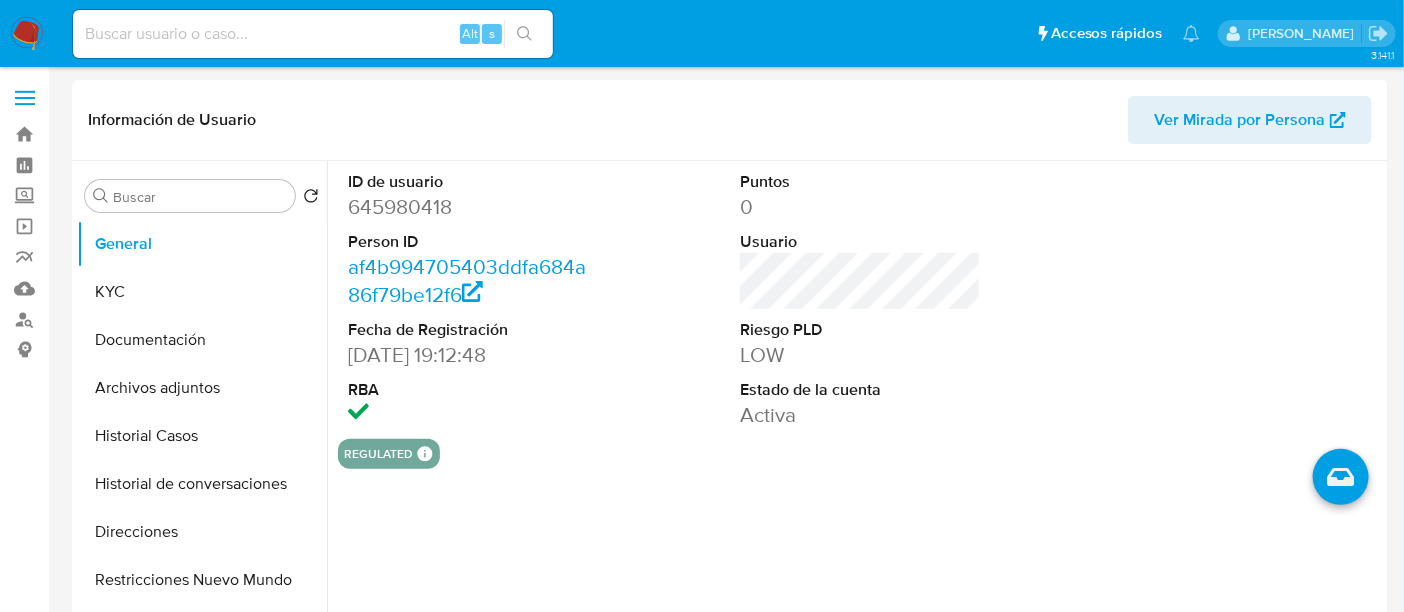 select on "10" 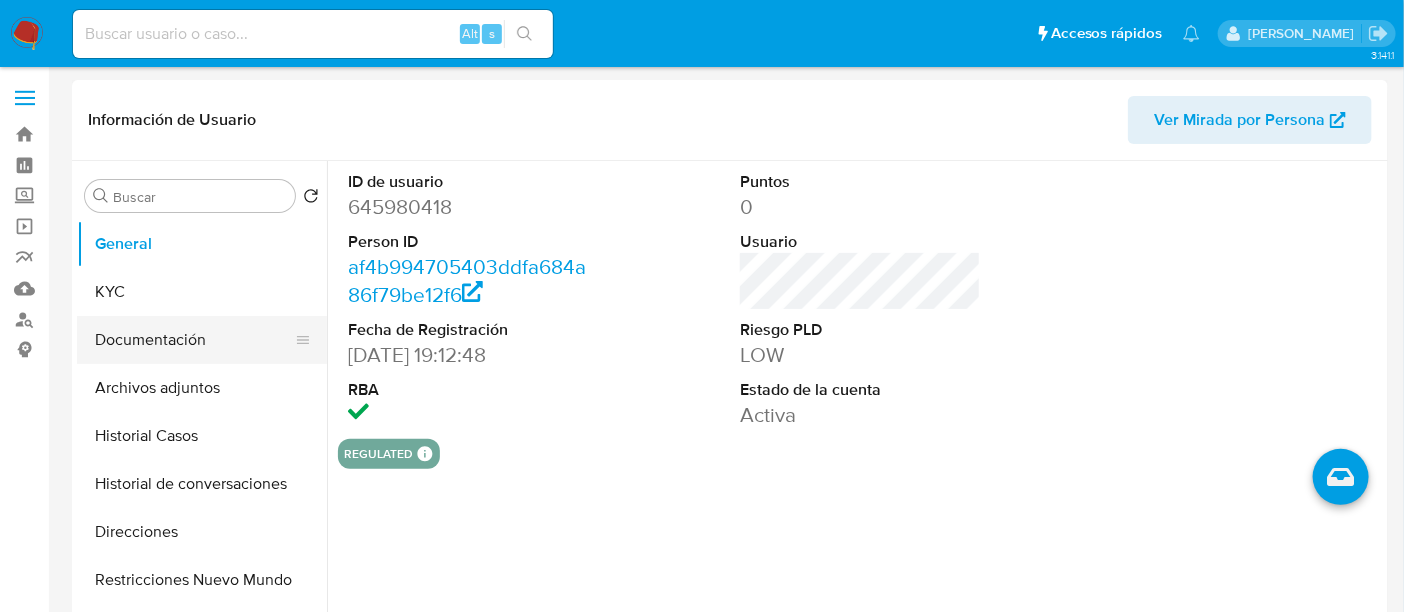click on "Documentación" at bounding box center (194, 340) 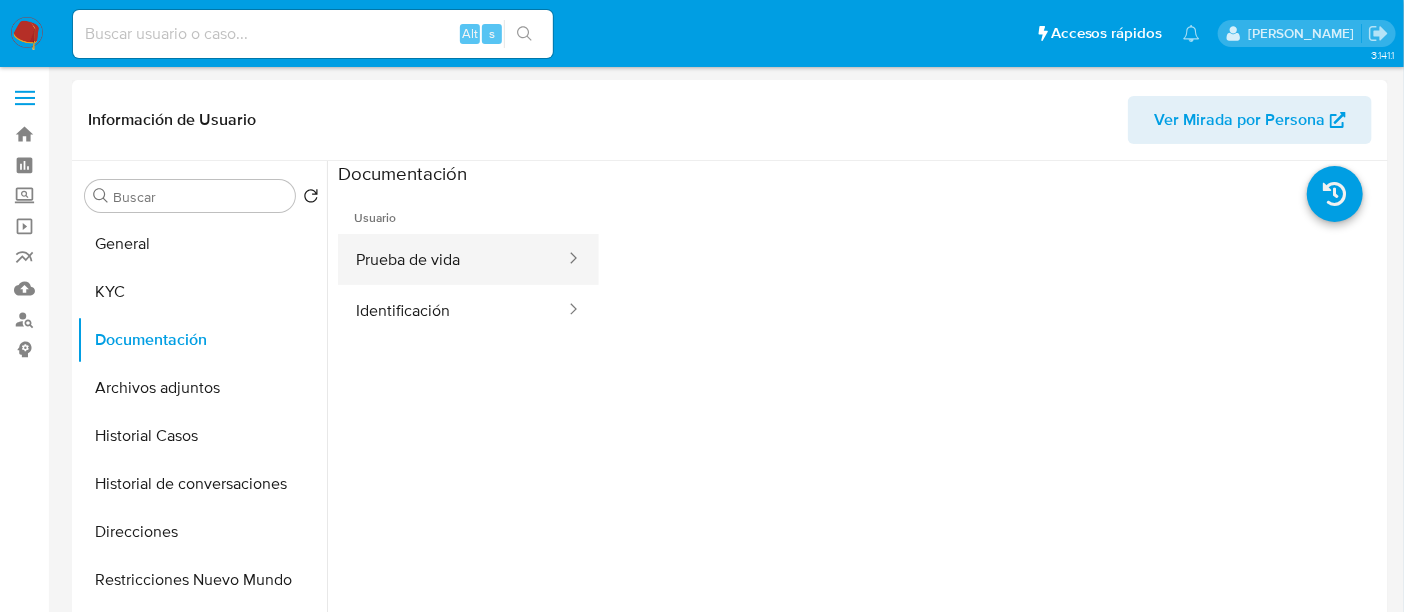 click on "Prueba de vida" at bounding box center (452, 259) 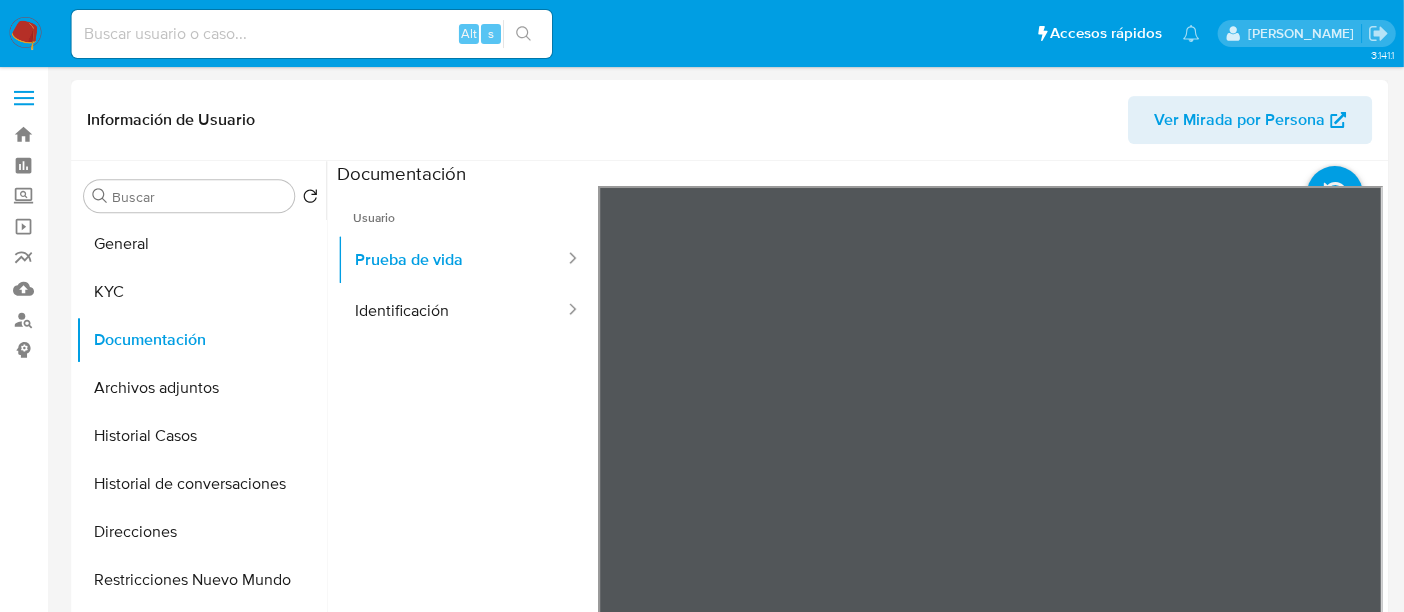scroll, scrollTop: 0, scrollLeft: 0, axis: both 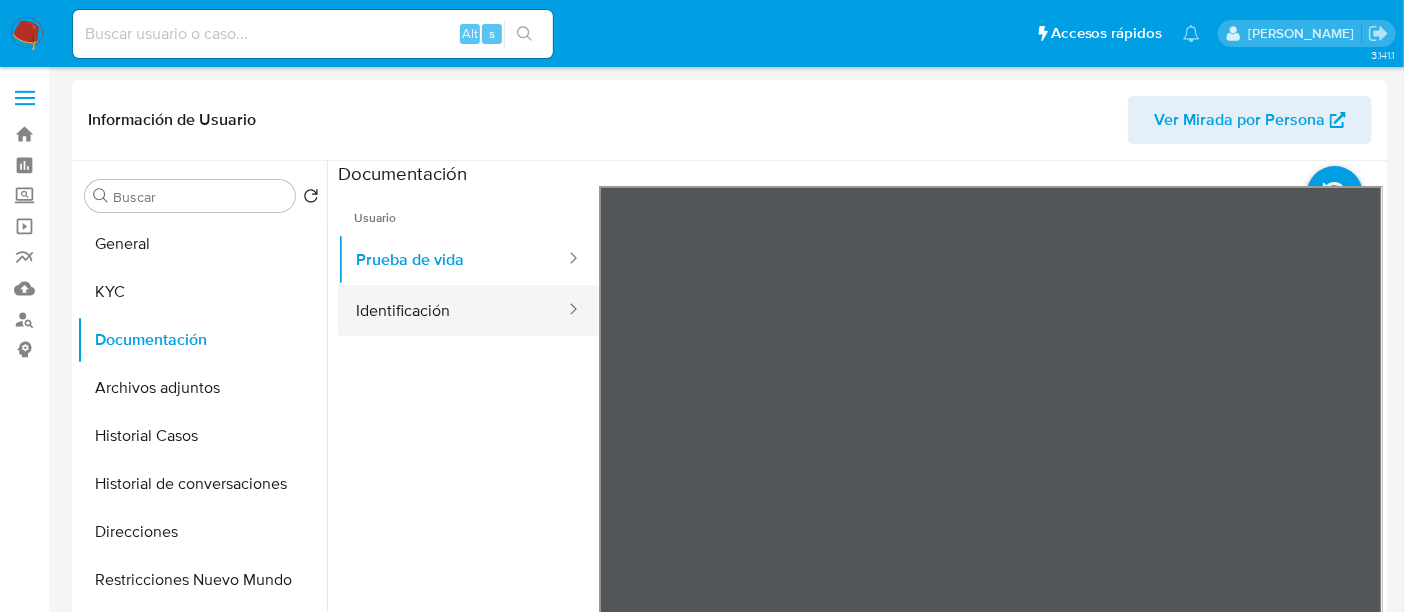 click at bounding box center (567, 310) 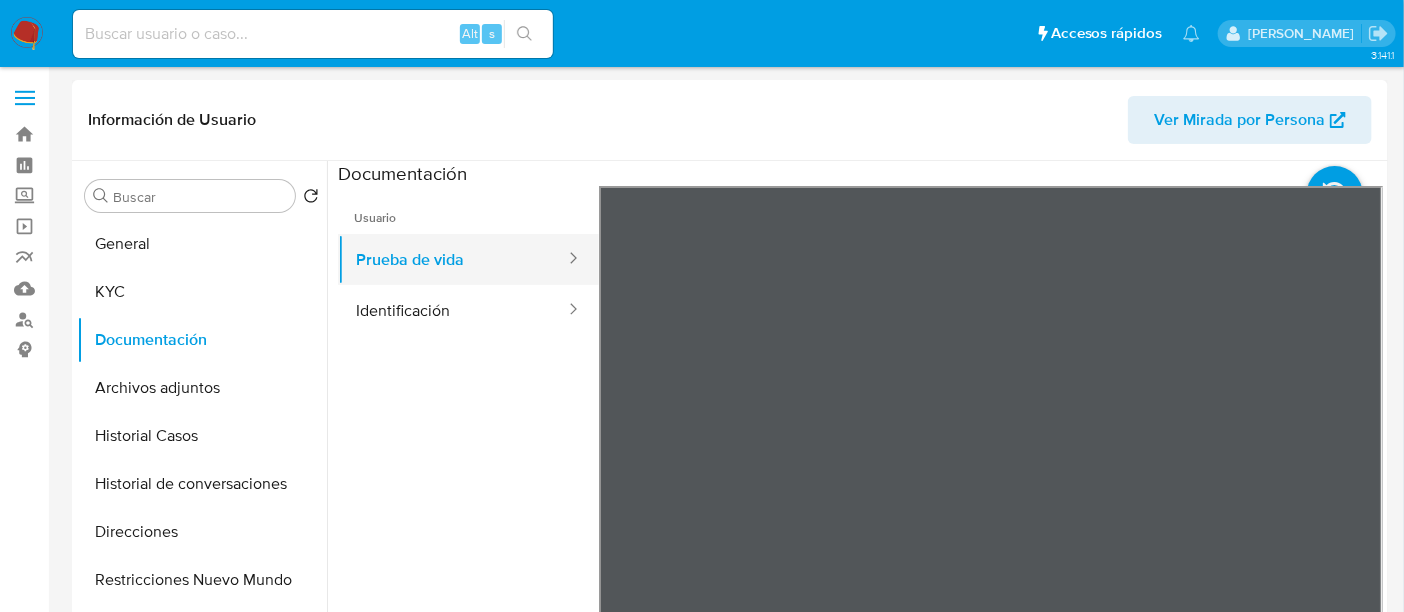 click on "Prueba de vida" at bounding box center (452, 259) 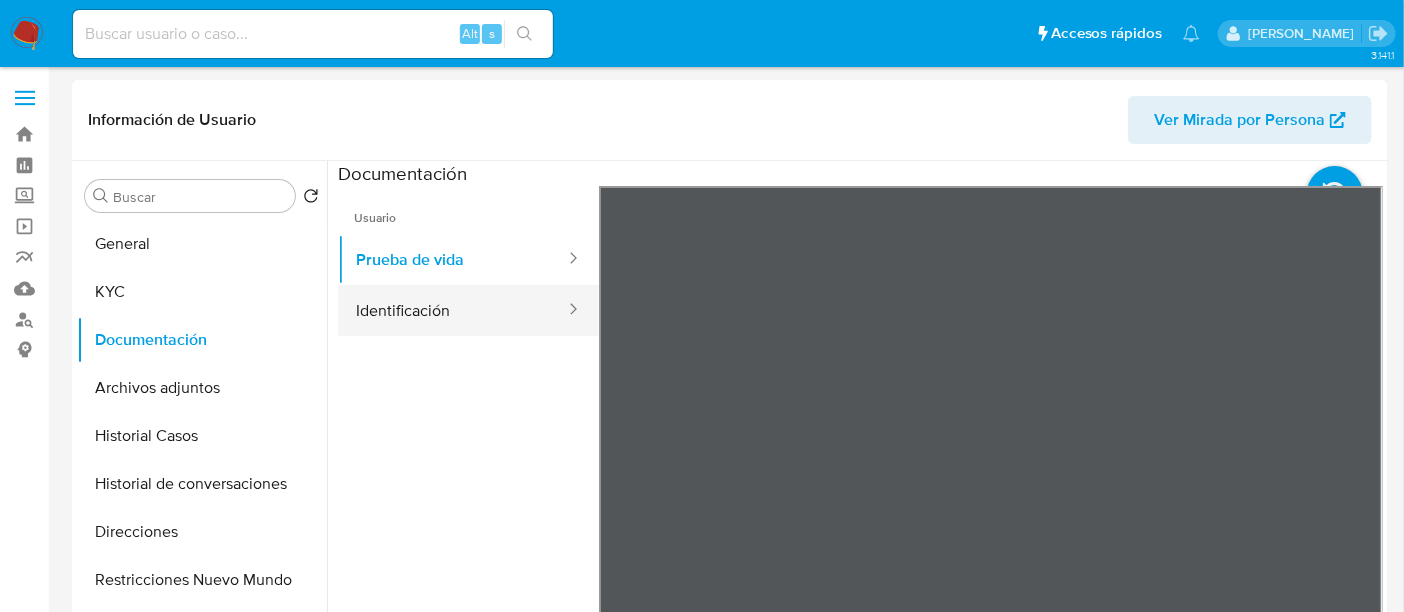 click on "Identificación" at bounding box center (452, 310) 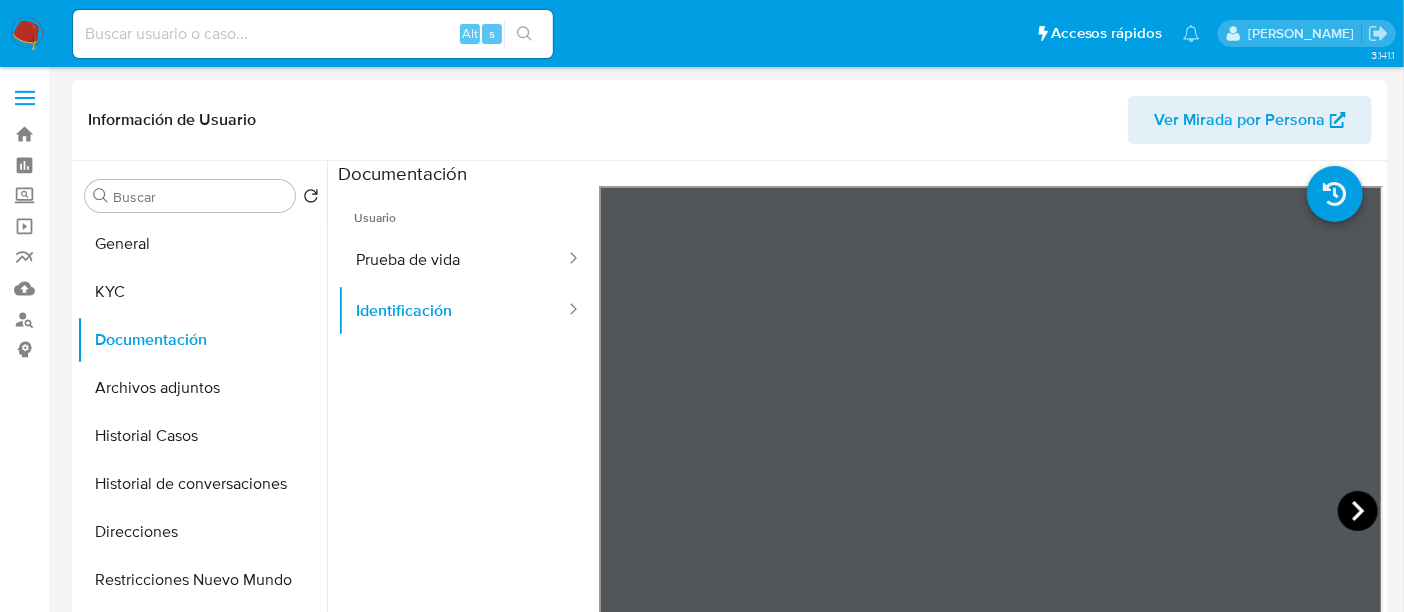 click 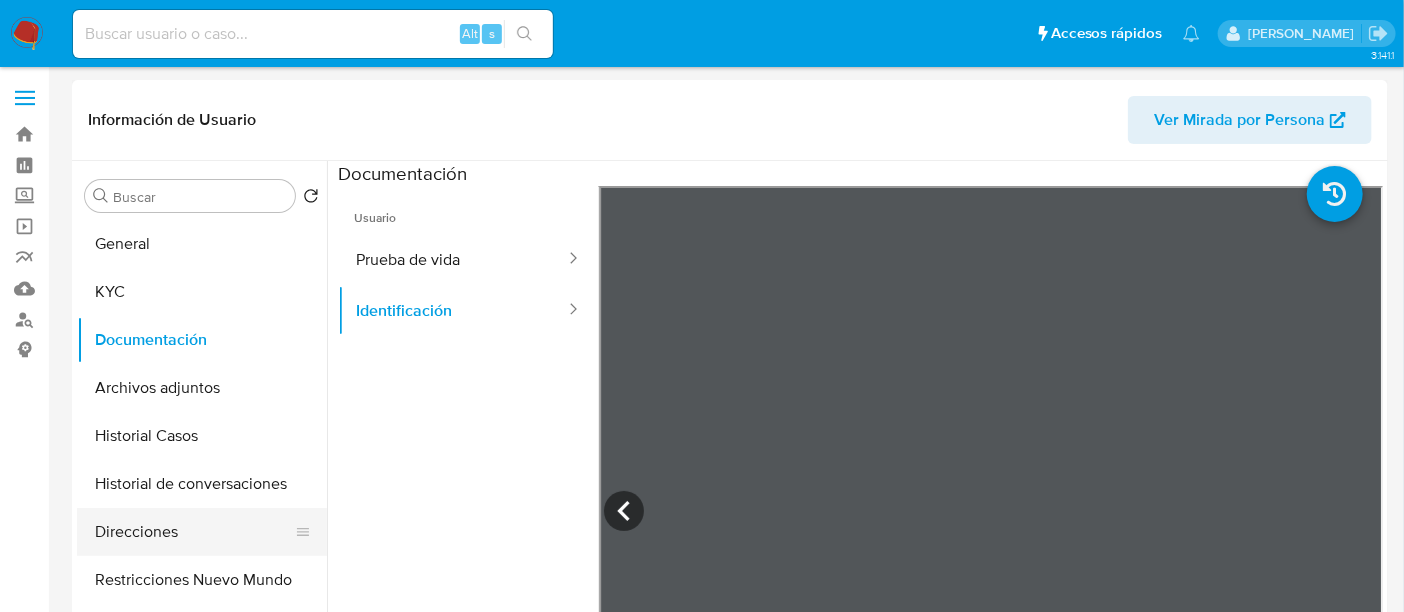 click on "Direcciones" at bounding box center (194, 532) 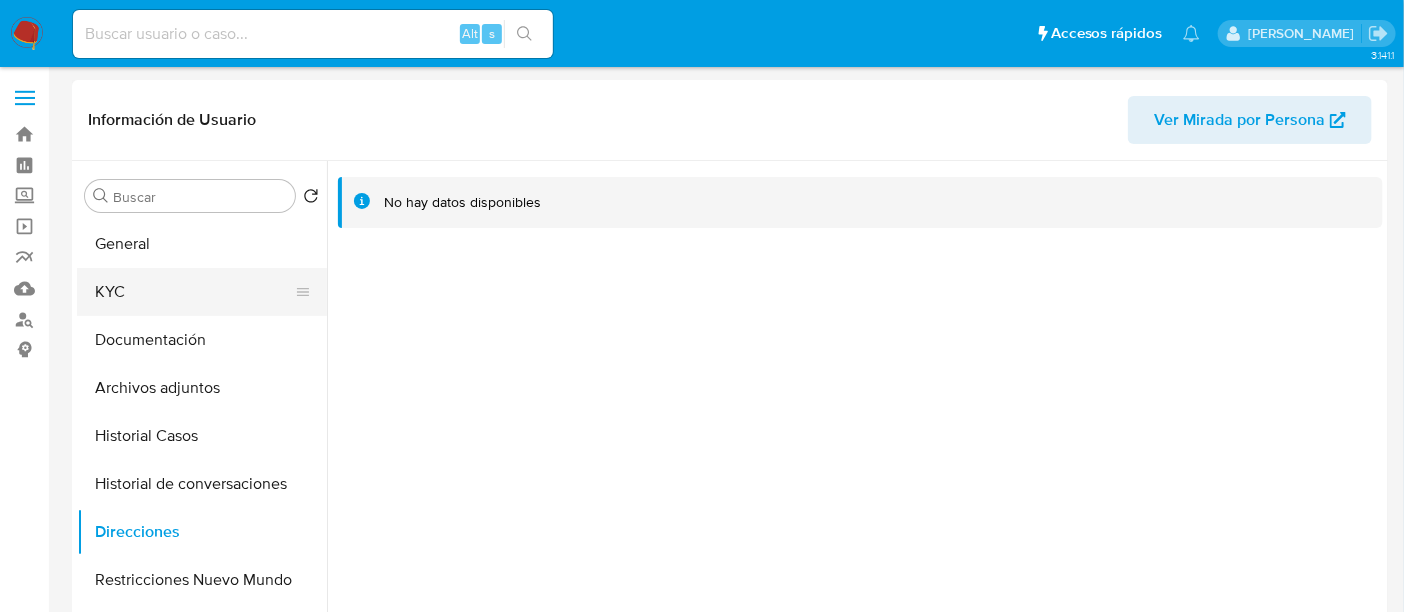 click on "KYC" at bounding box center [194, 292] 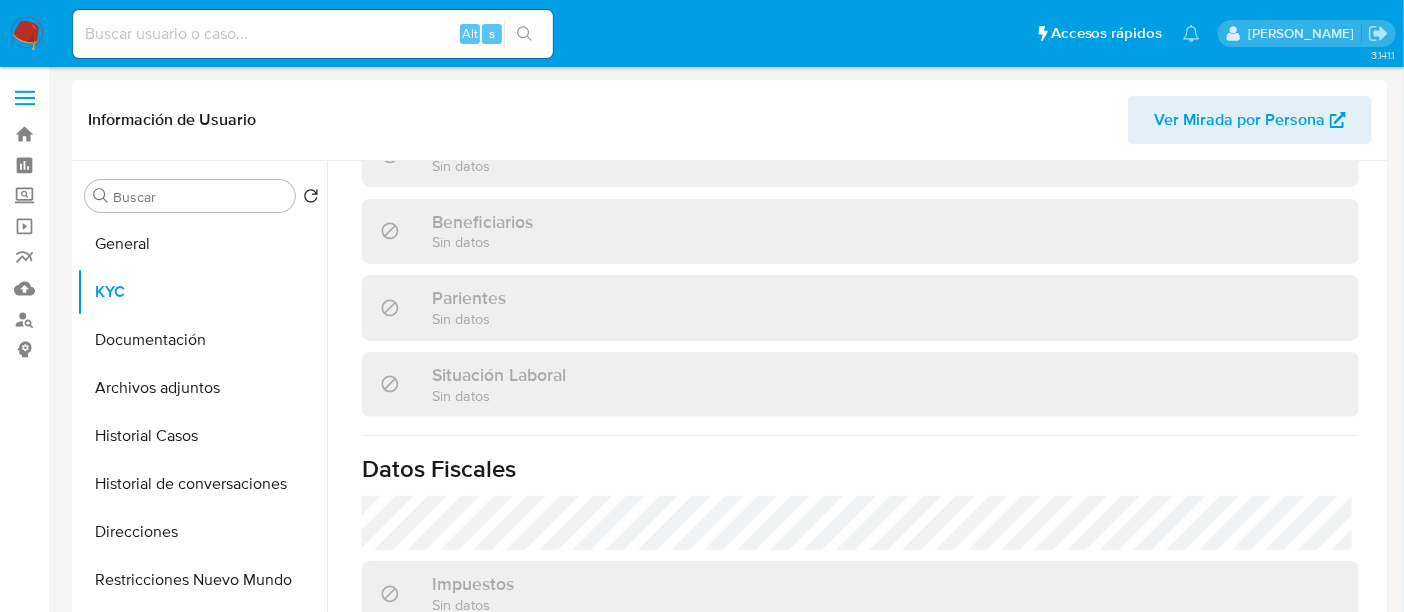 scroll, scrollTop: 1077, scrollLeft: 0, axis: vertical 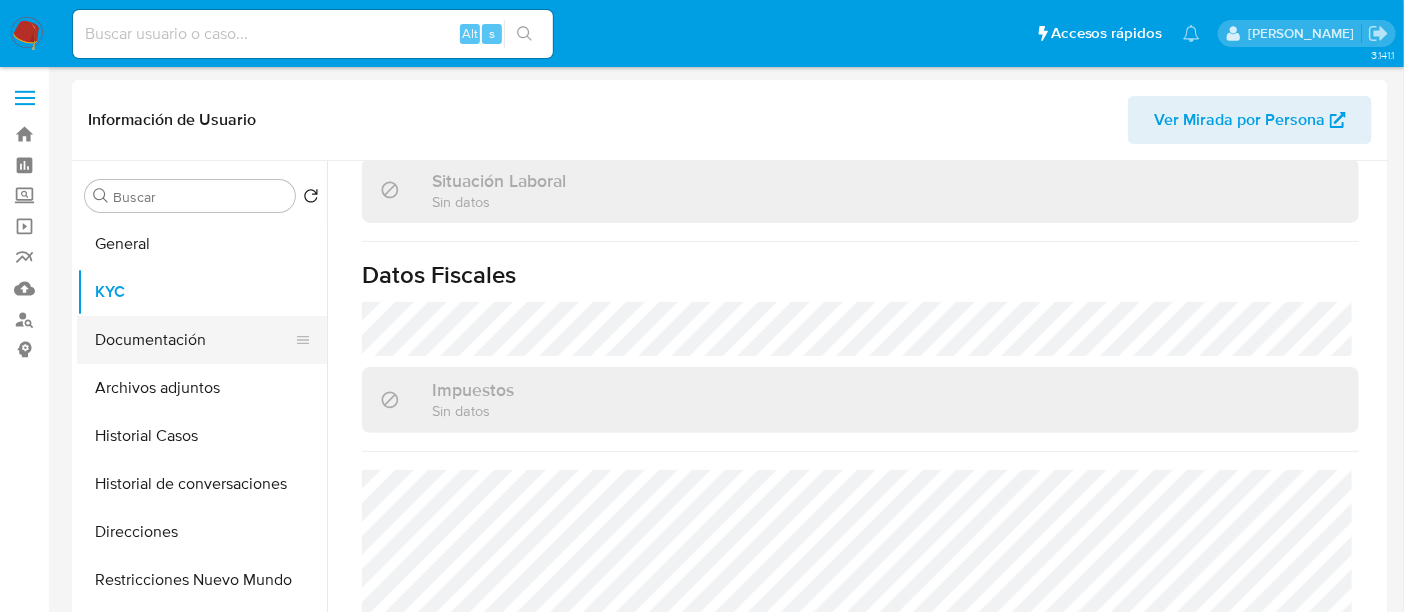 click on "Documentación" at bounding box center [194, 340] 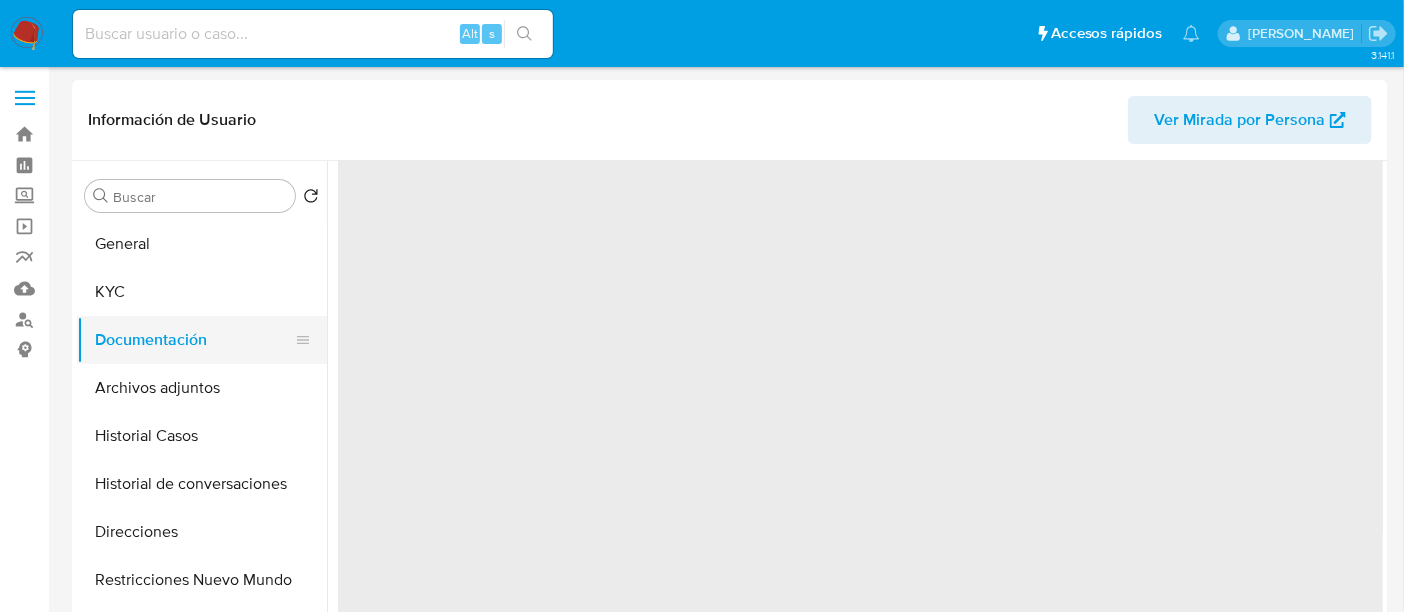scroll, scrollTop: 0, scrollLeft: 0, axis: both 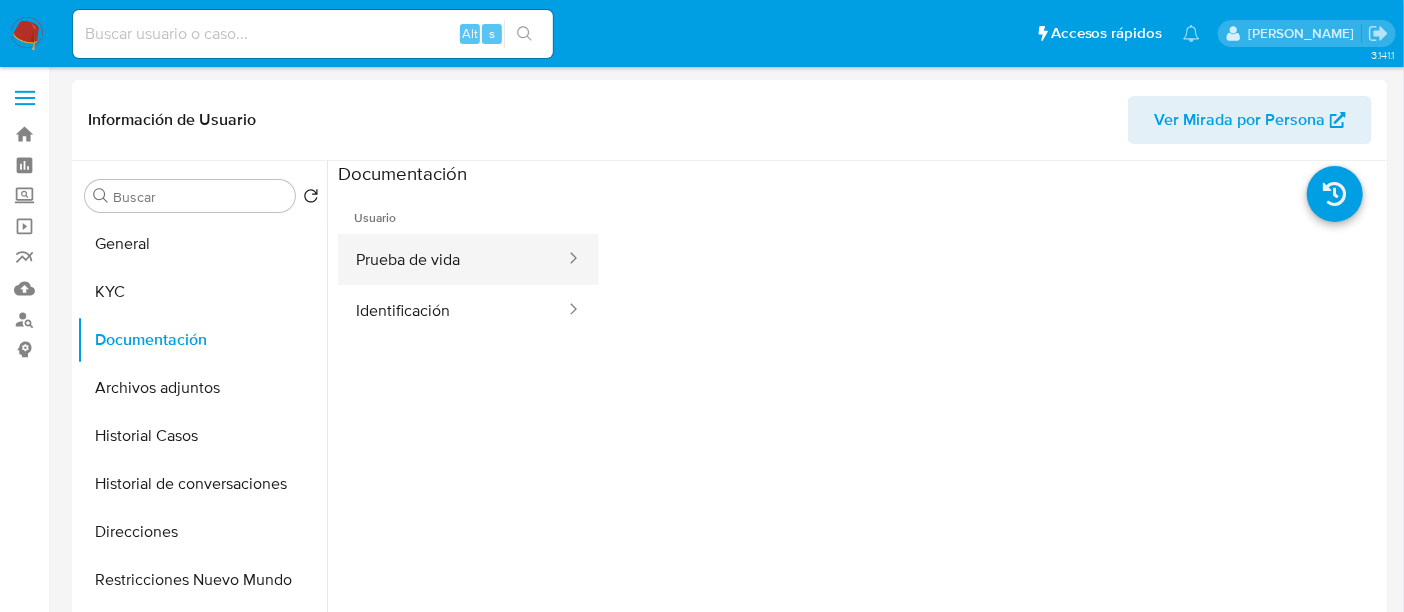 click on "Prueba de vida" at bounding box center [452, 259] 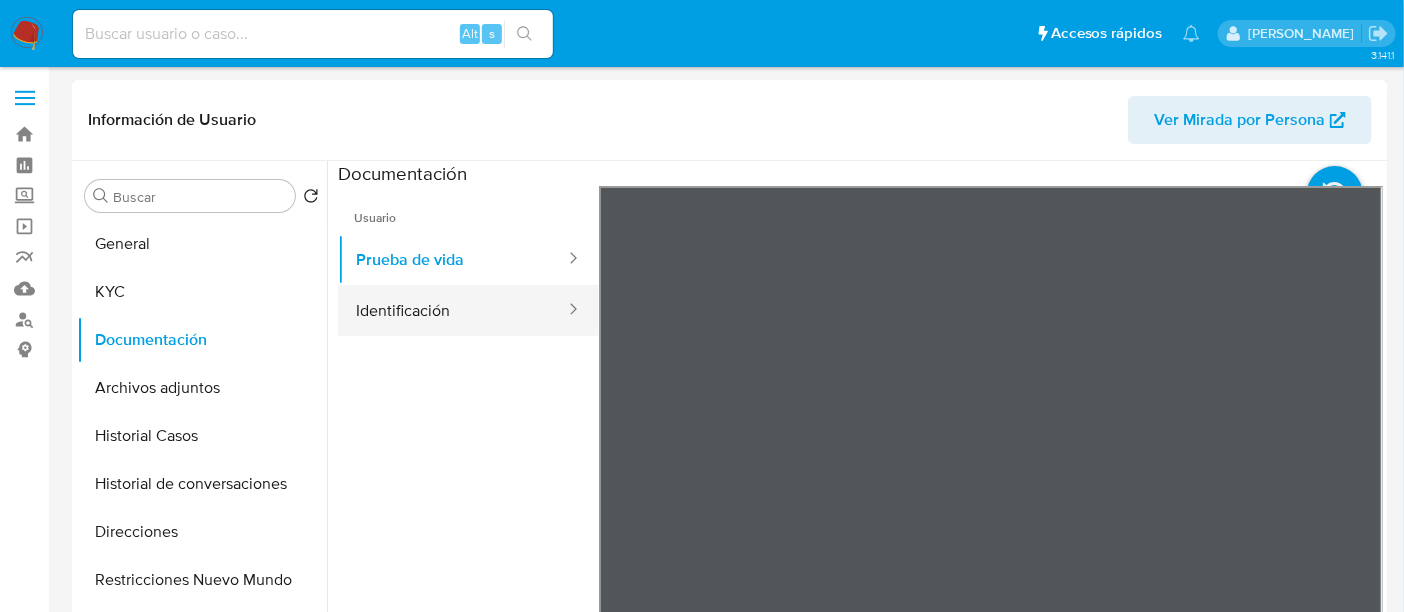 click on "Identificación" at bounding box center [452, 310] 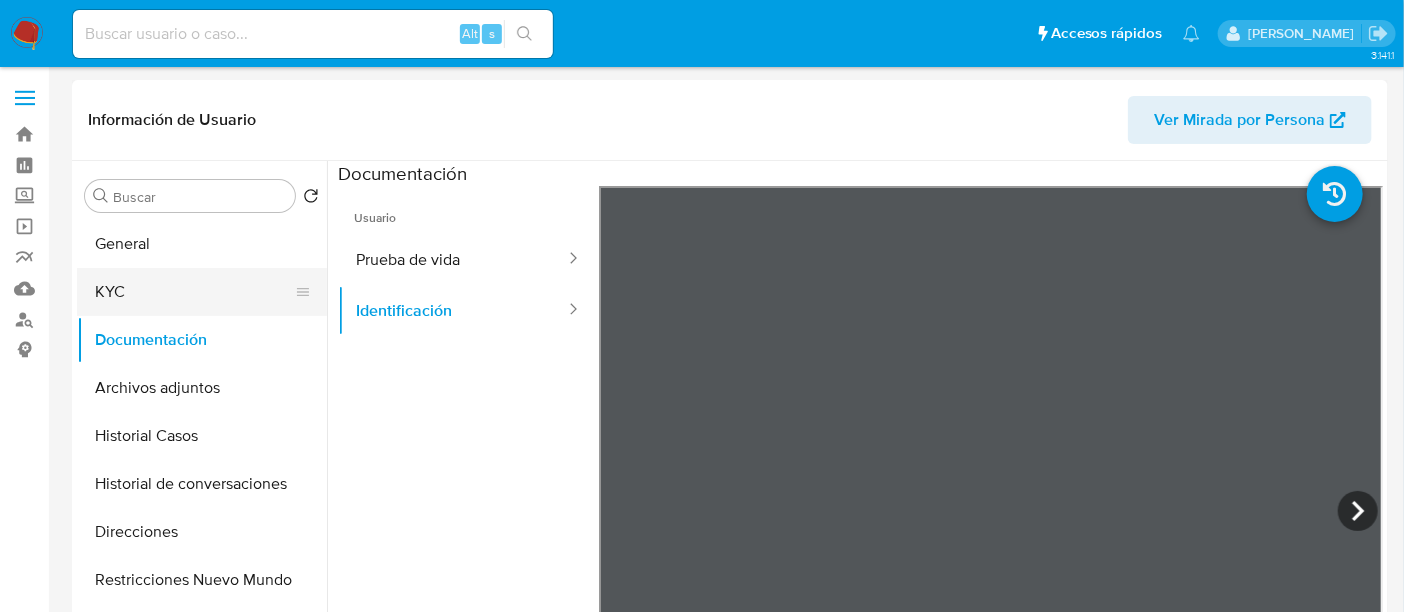 click on "KYC" at bounding box center [194, 292] 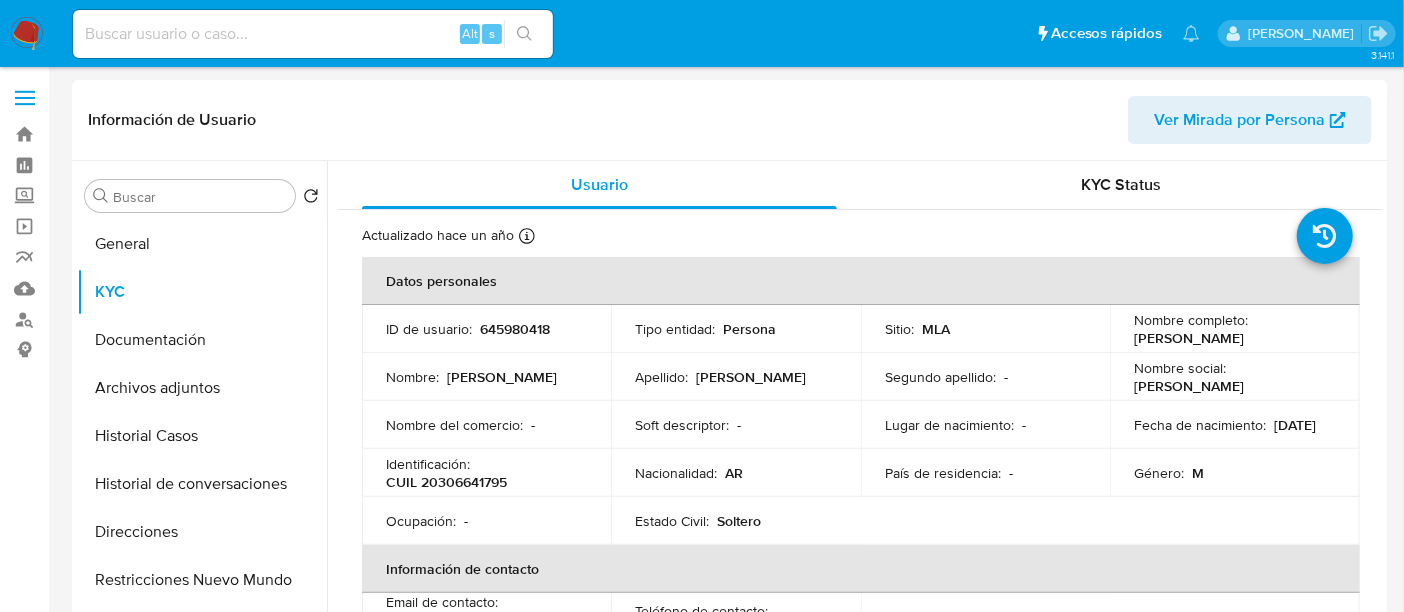click on "CUIL 20306641795" at bounding box center (446, 482) 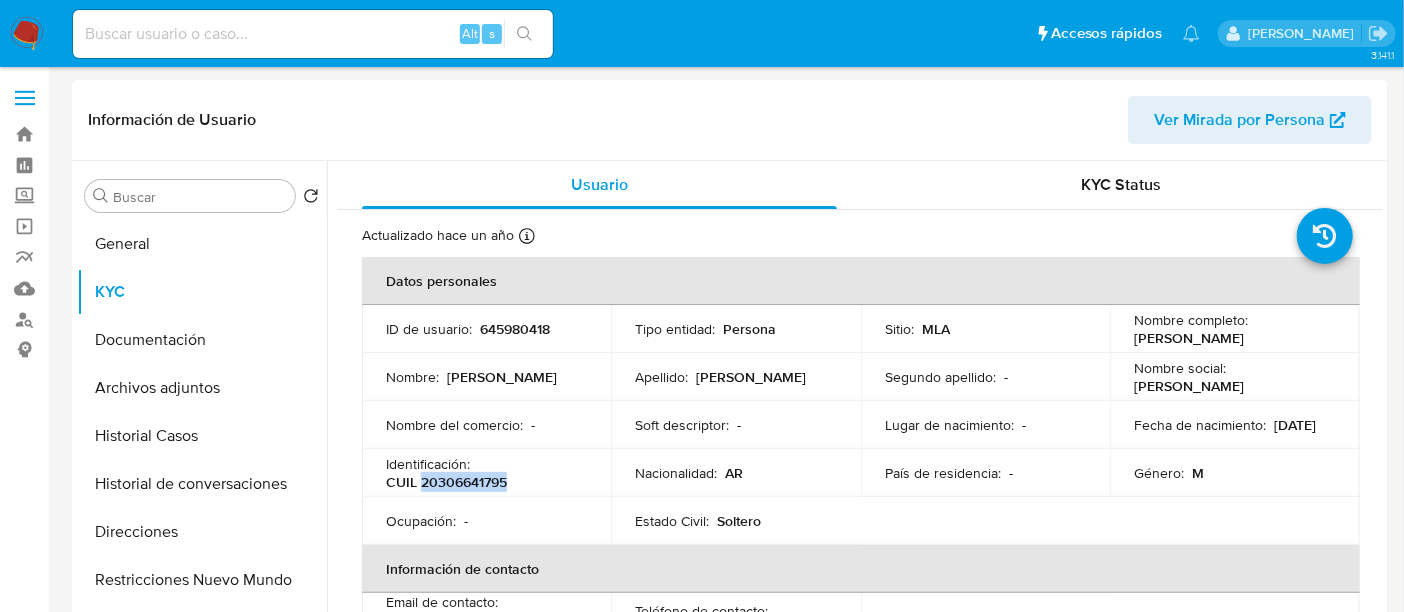 click on "CUIL 20306641795" at bounding box center (446, 482) 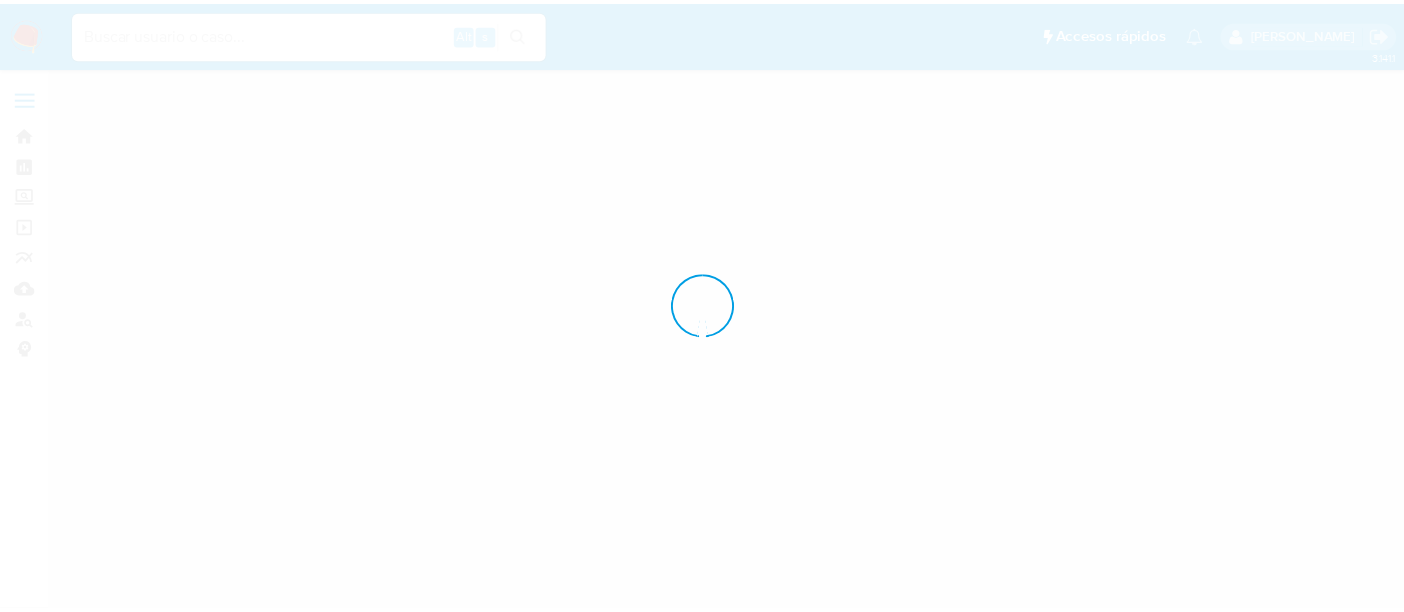 scroll, scrollTop: 0, scrollLeft: 0, axis: both 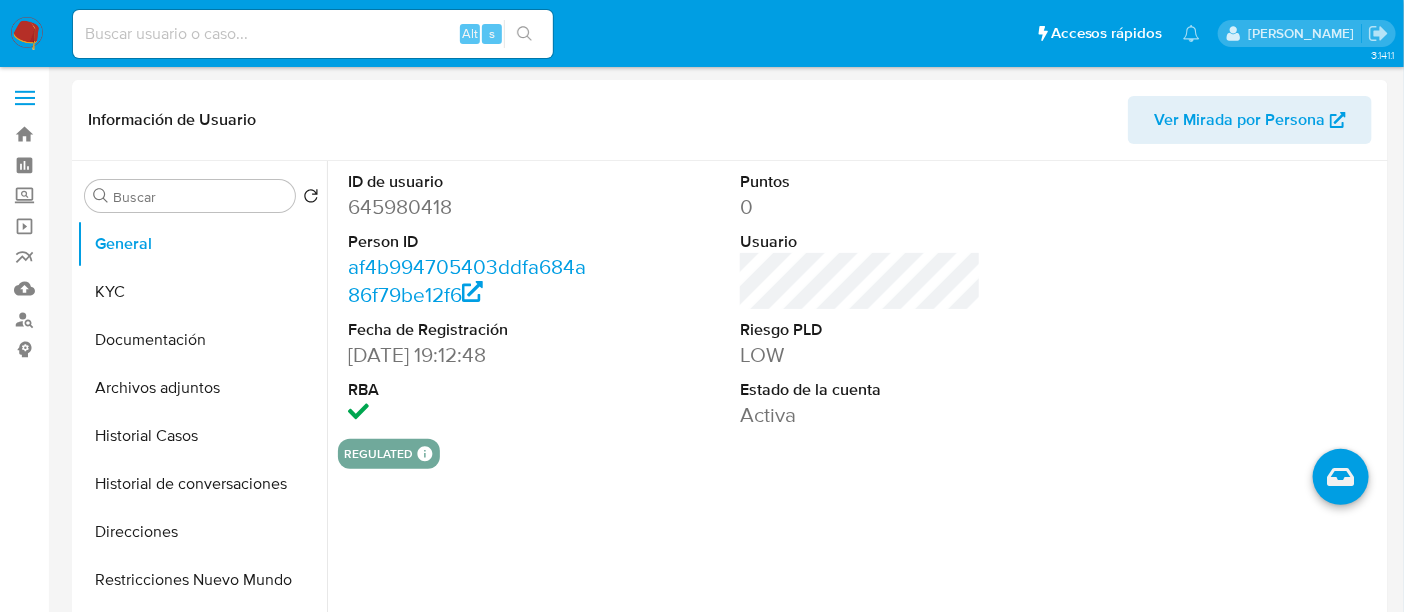 select on "10" 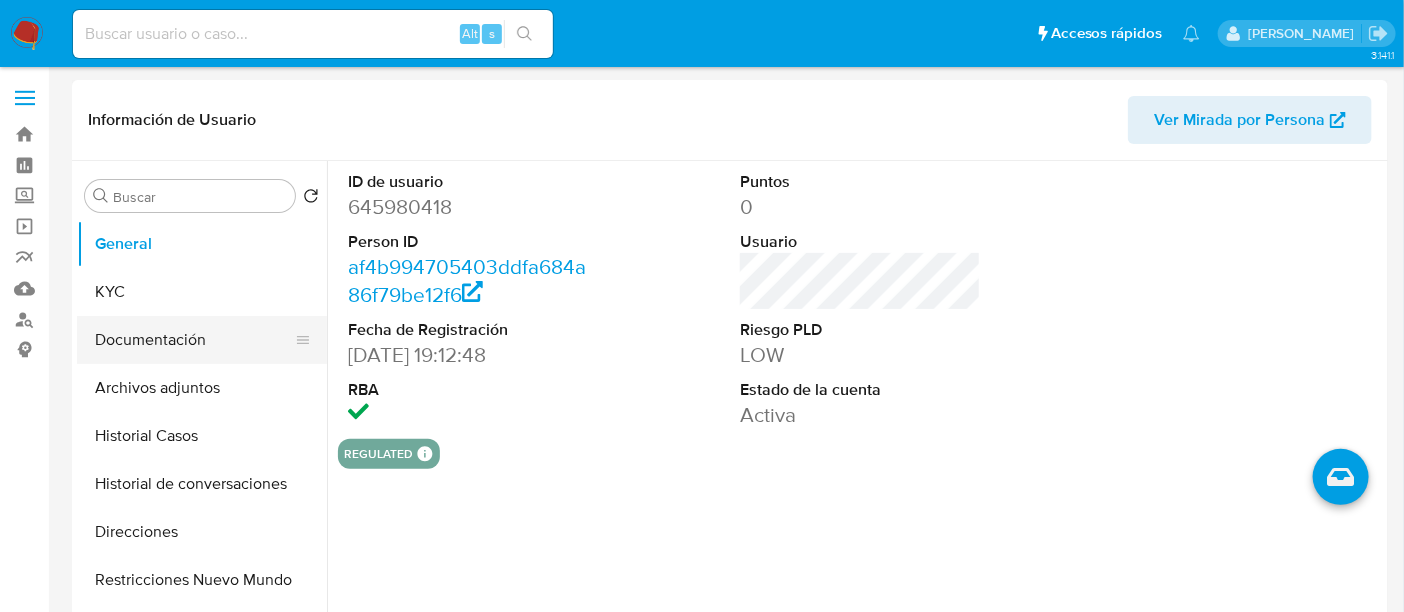 click on "Documentación" at bounding box center [194, 340] 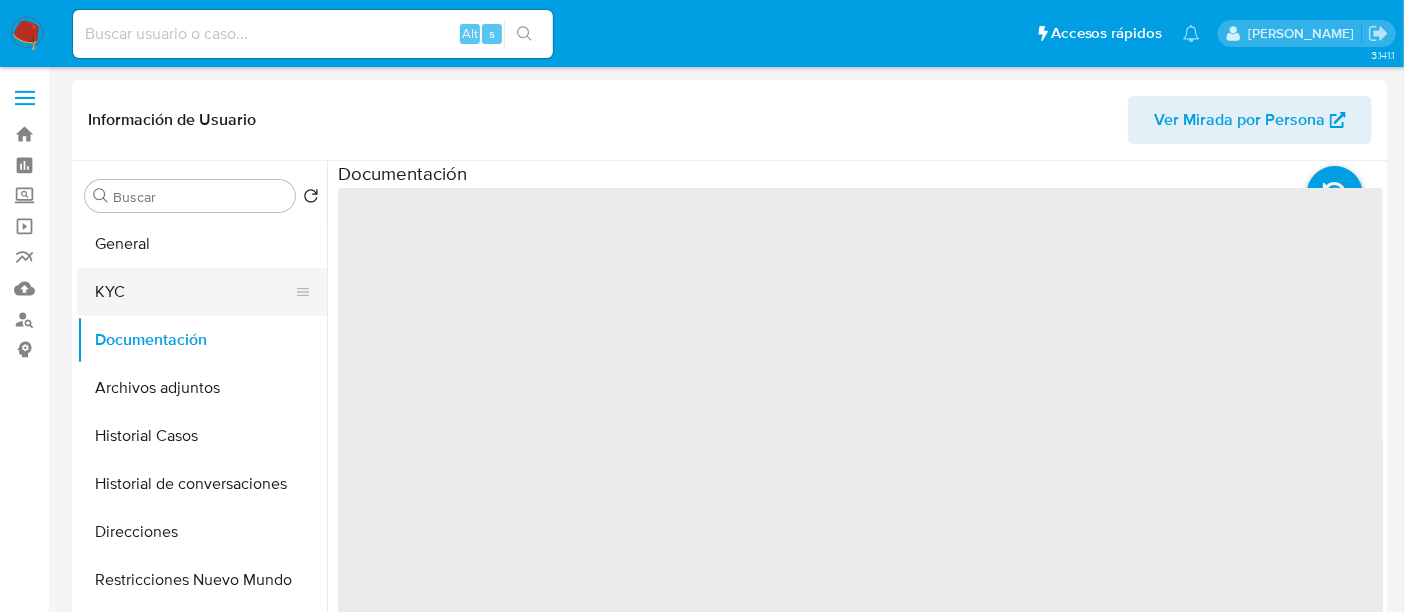 click on "KYC" at bounding box center (194, 292) 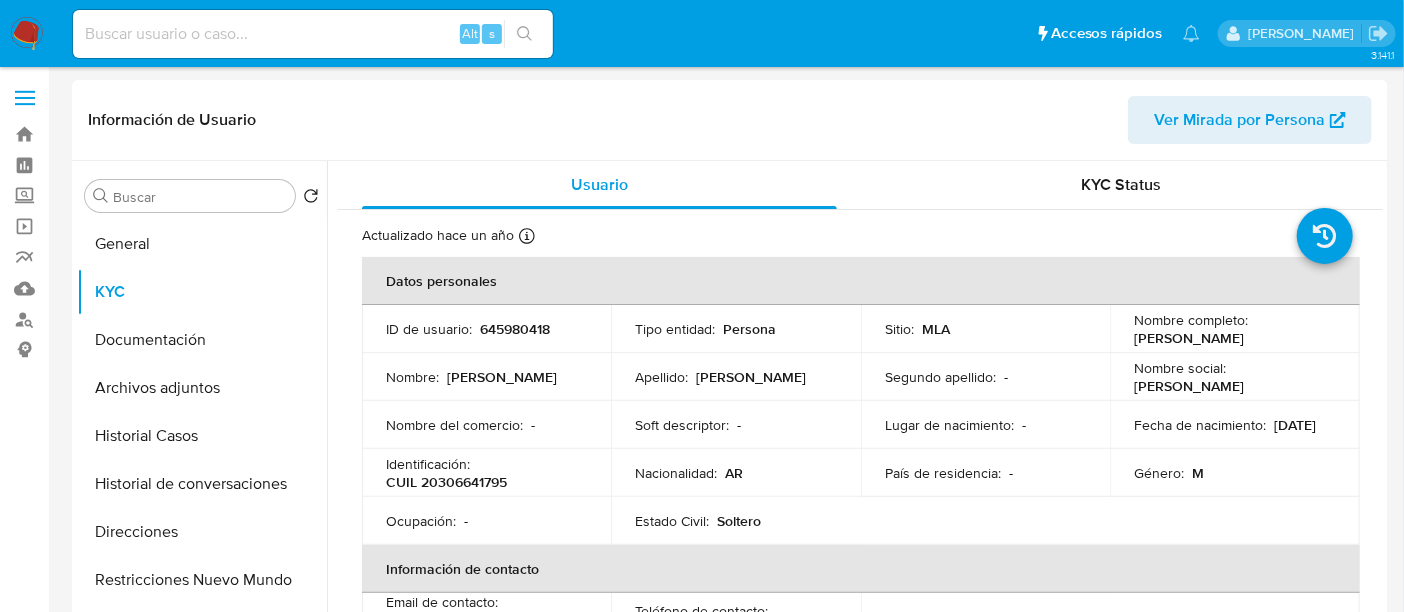 click on "CUIL 20306641795" at bounding box center [446, 482] 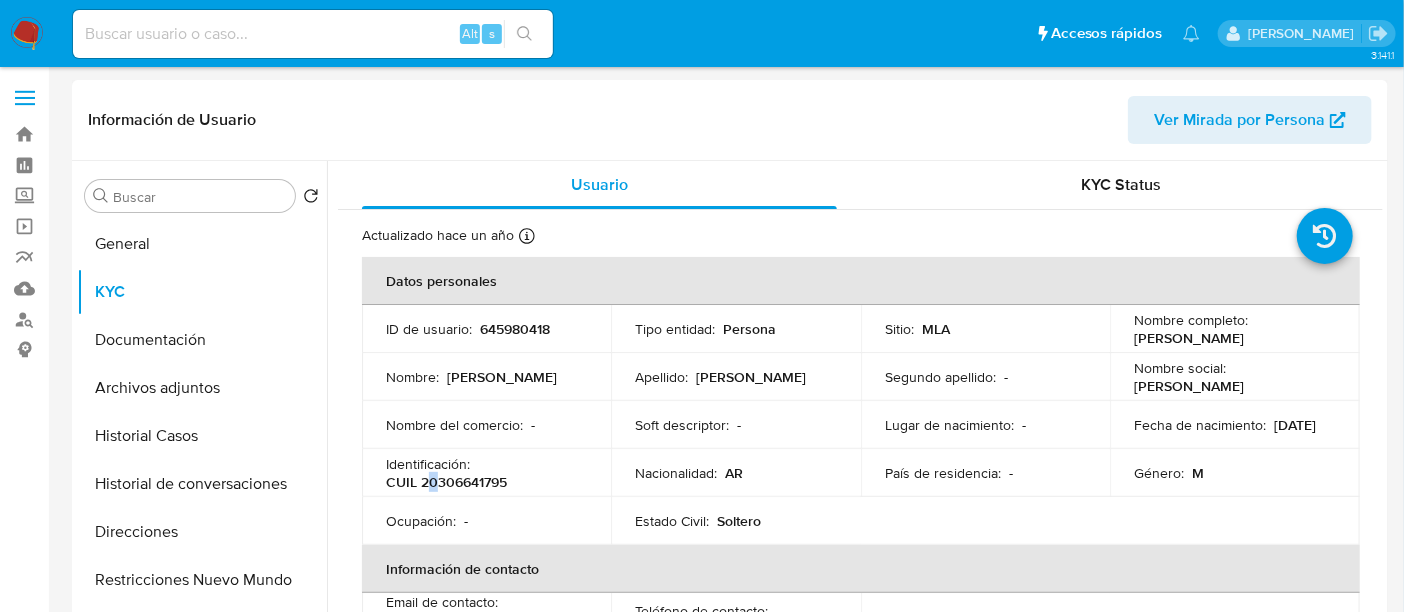 drag, startPoint x: 489, startPoint y: 483, endPoint x: 433, endPoint y: 477, distance: 56.32051 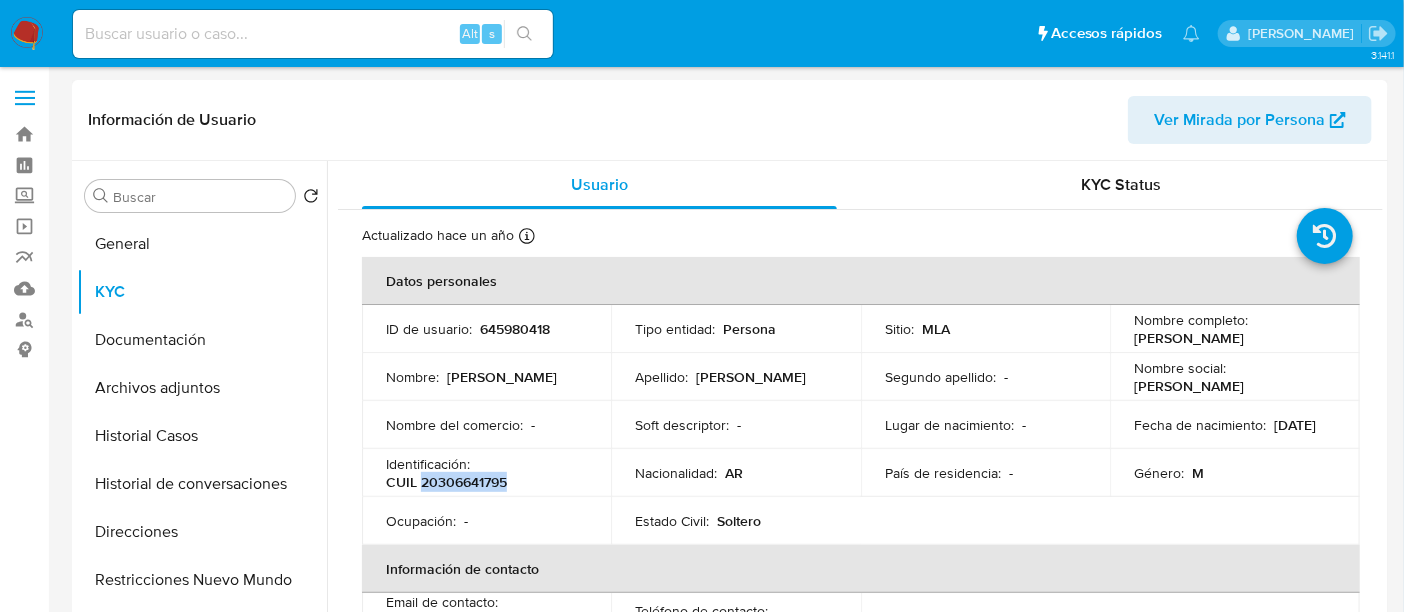 click on "CUIL 20306641795" at bounding box center [446, 482] 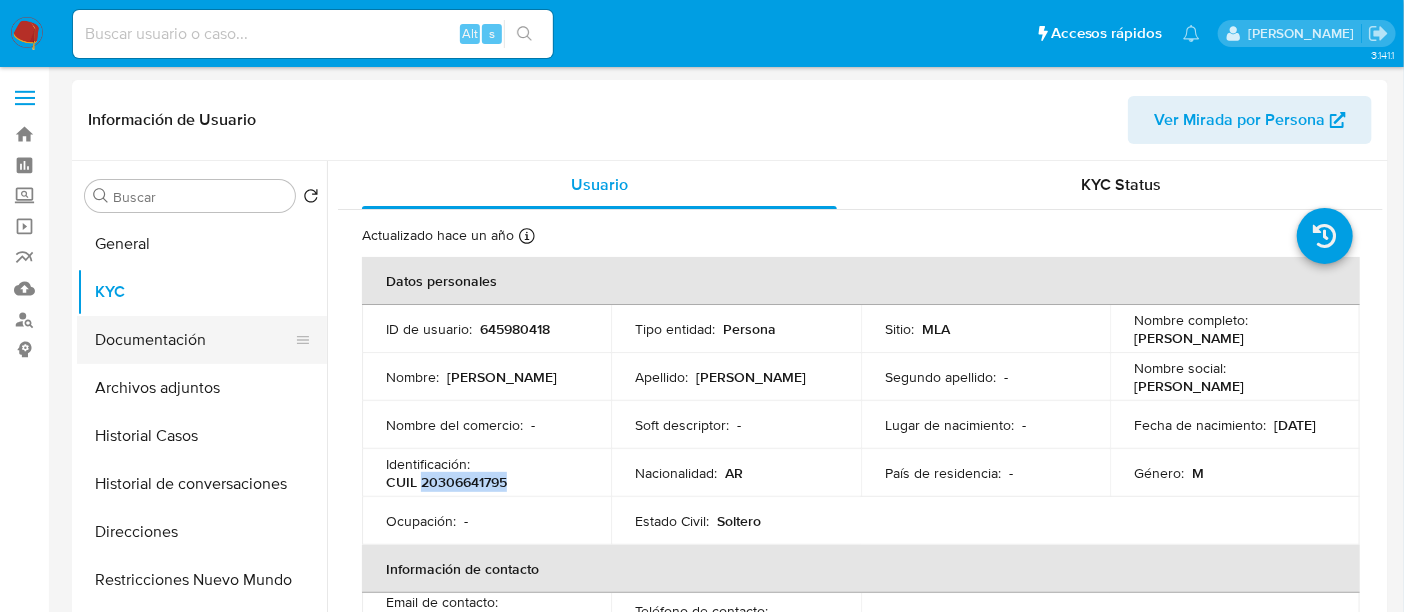 click on "Documentación" at bounding box center (194, 340) 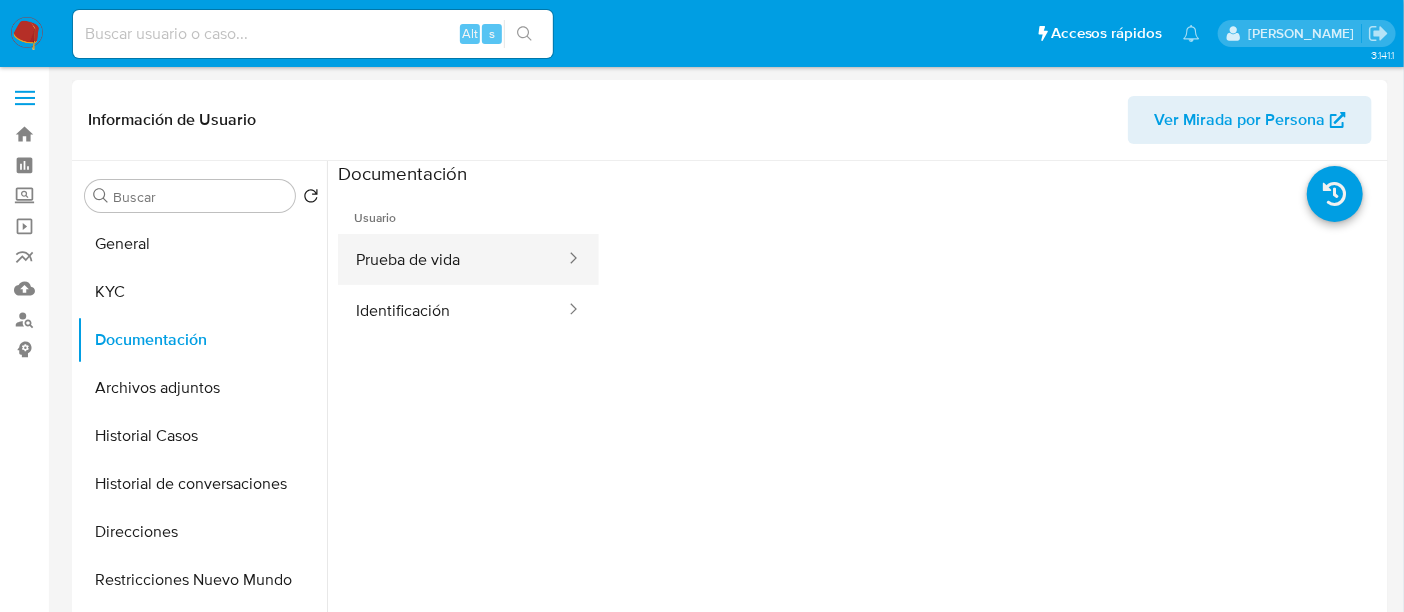 click at bounding box center [567, 259] 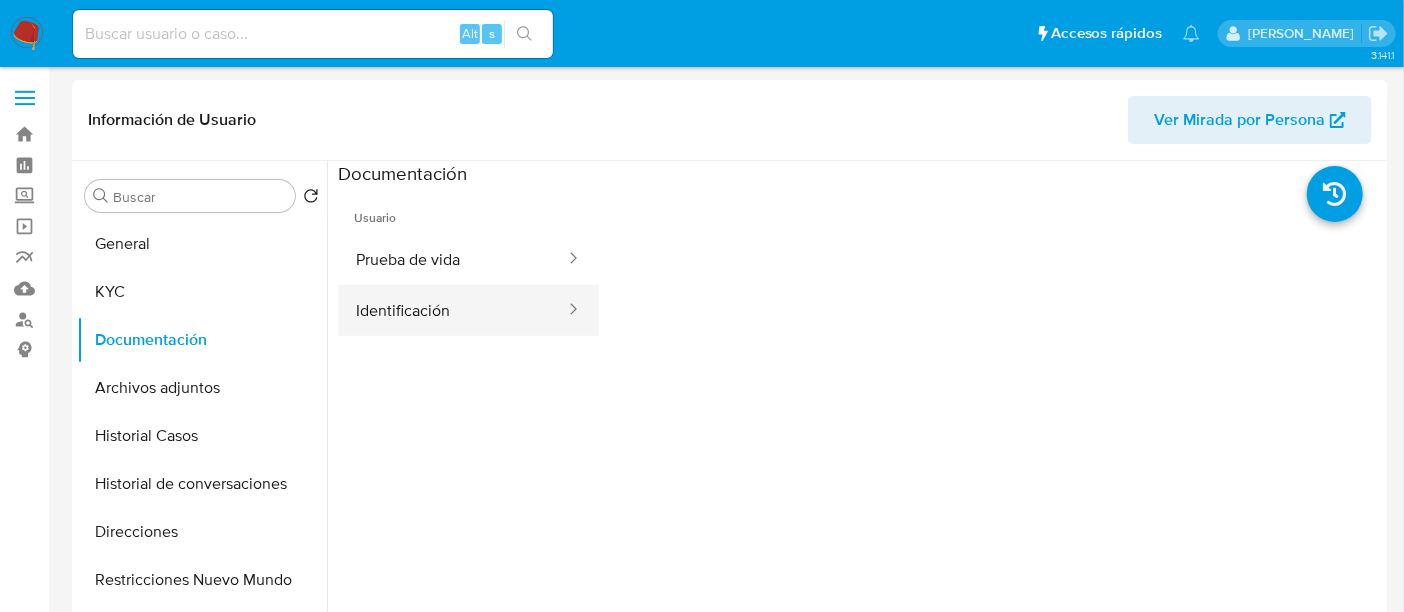 click at bounding box center (567, 310) 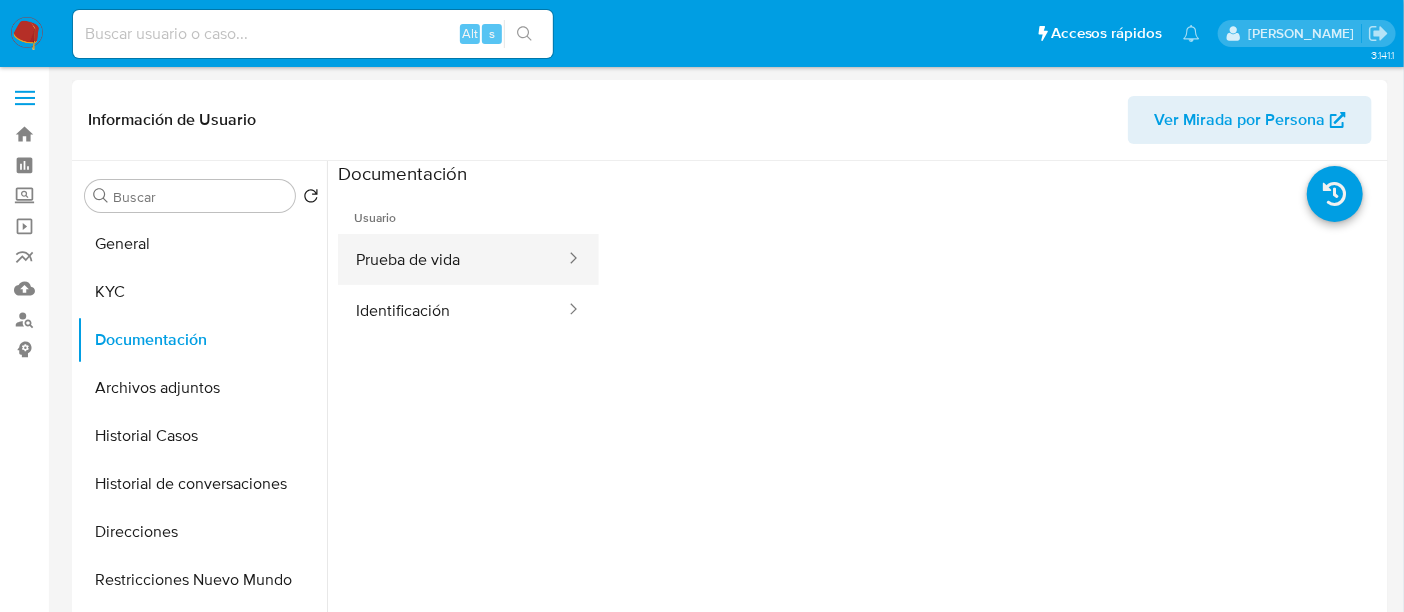 click on "Prueba de vida" at bounding box center (452, 259) 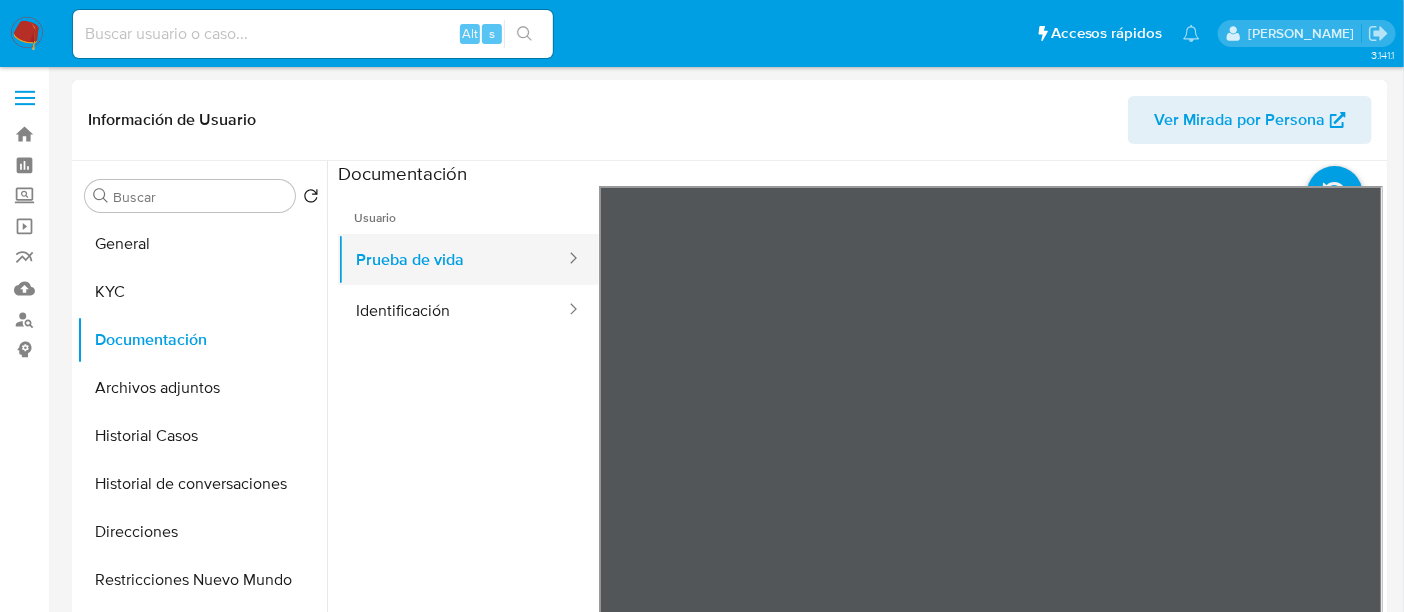 click on "Prueba de vida" at bounding box center [452, 259] 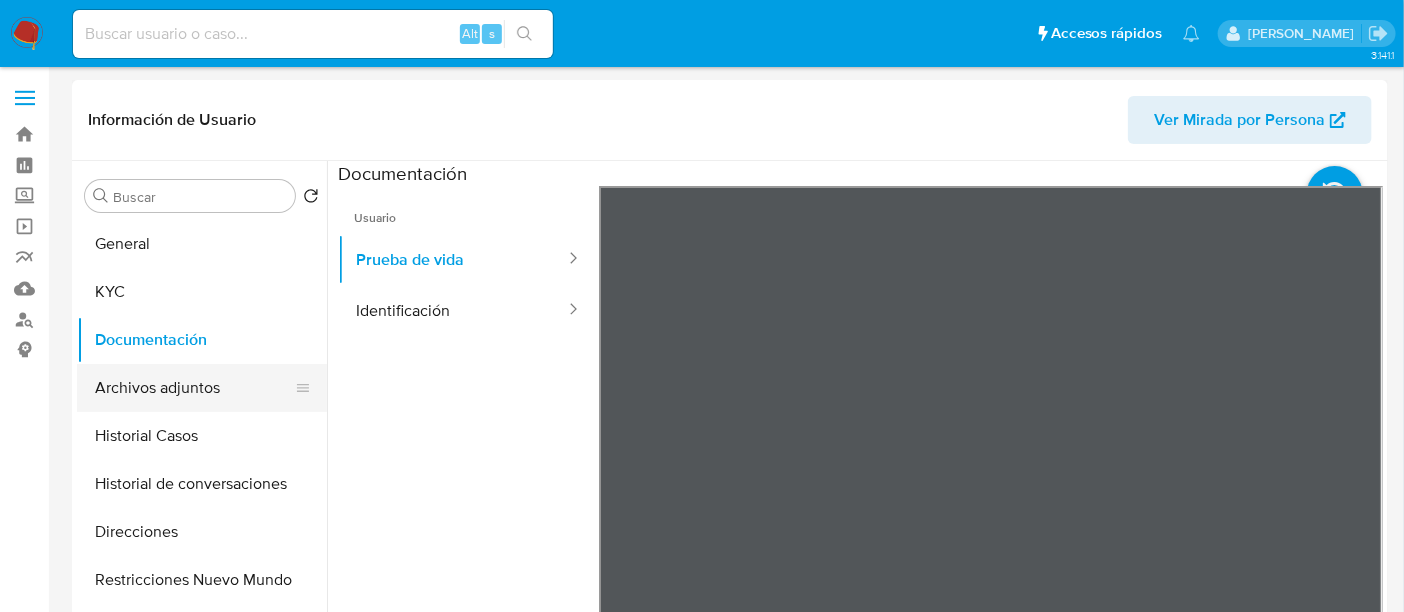 click on "Archivos adjuntos" at bounding box center (194, 388) 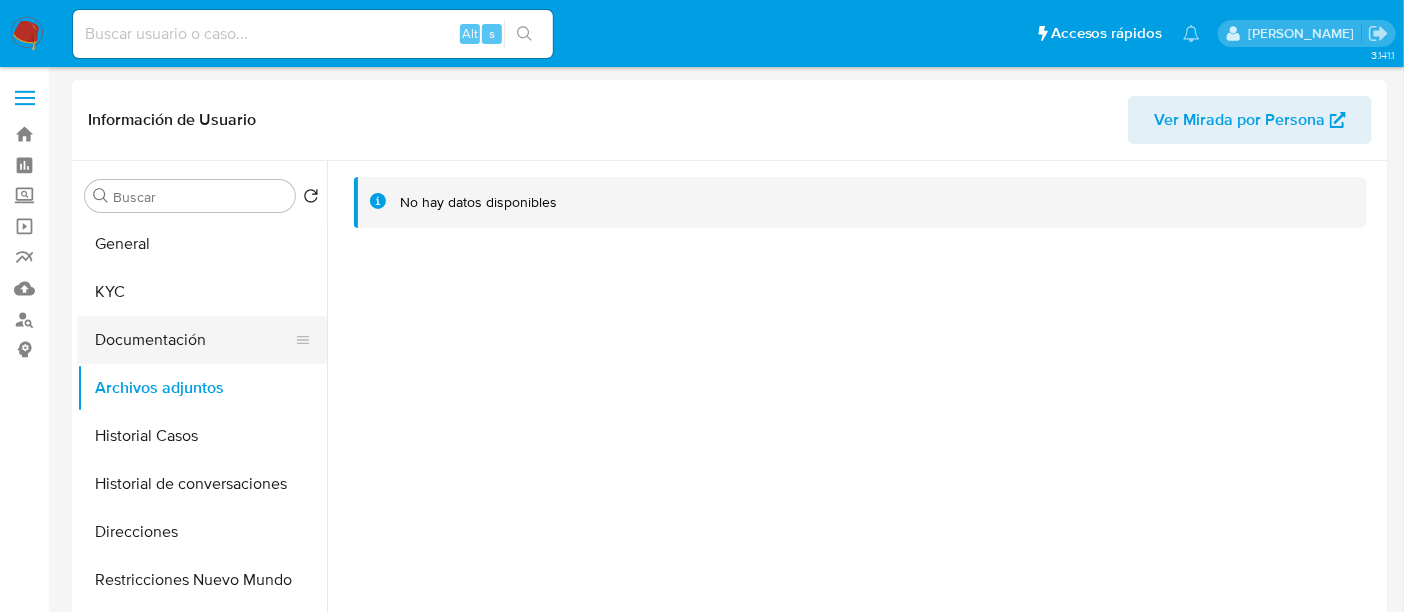 click on "Documentación" at bounding box center [194, 340] 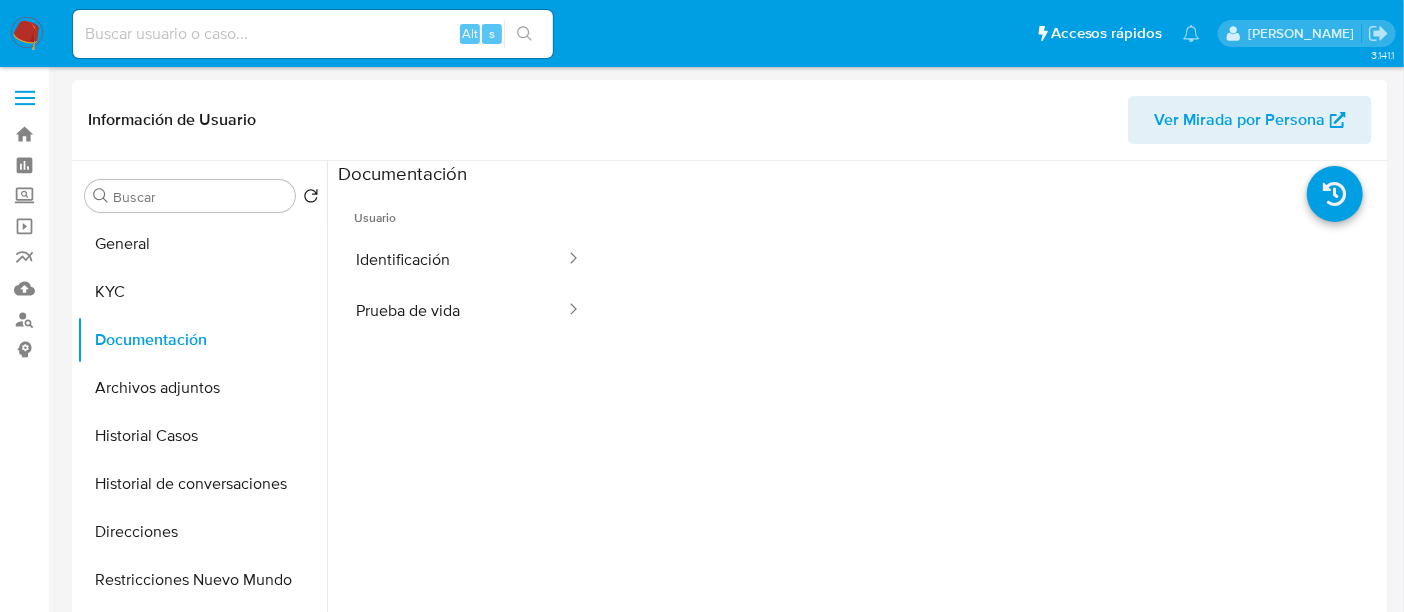 click at bounding box center (27, 34) 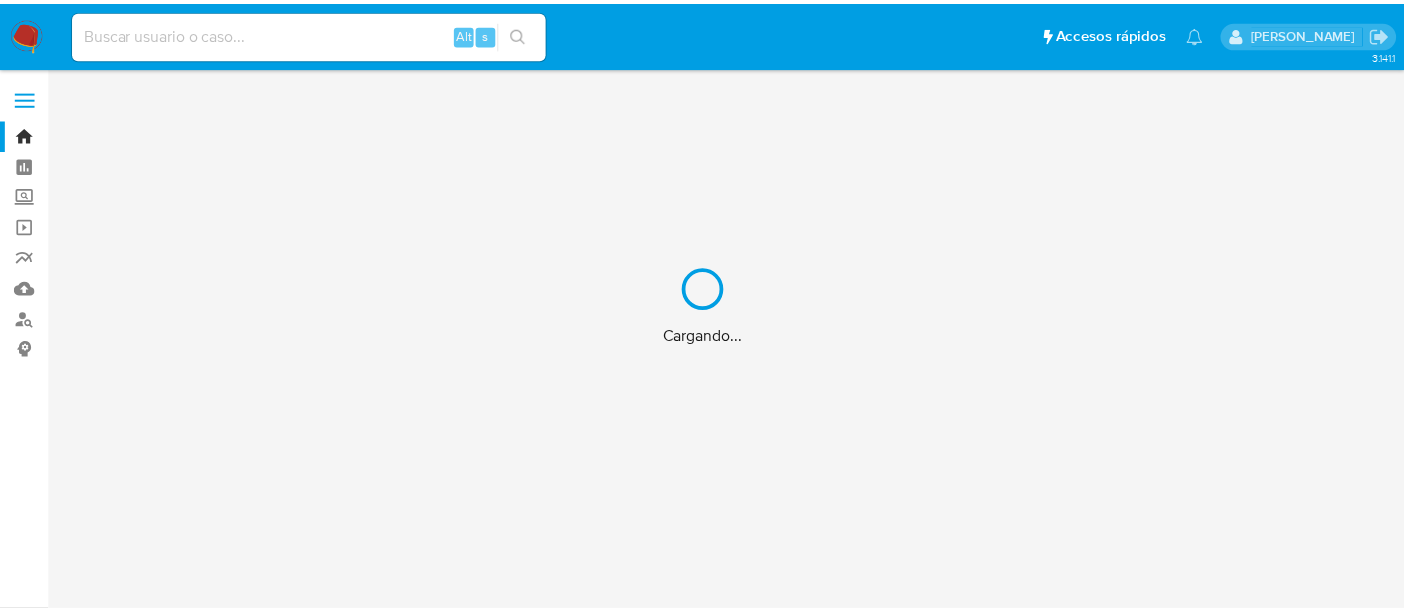 scroll, scrollTop: 0, scrollLeft: 0, axis: both 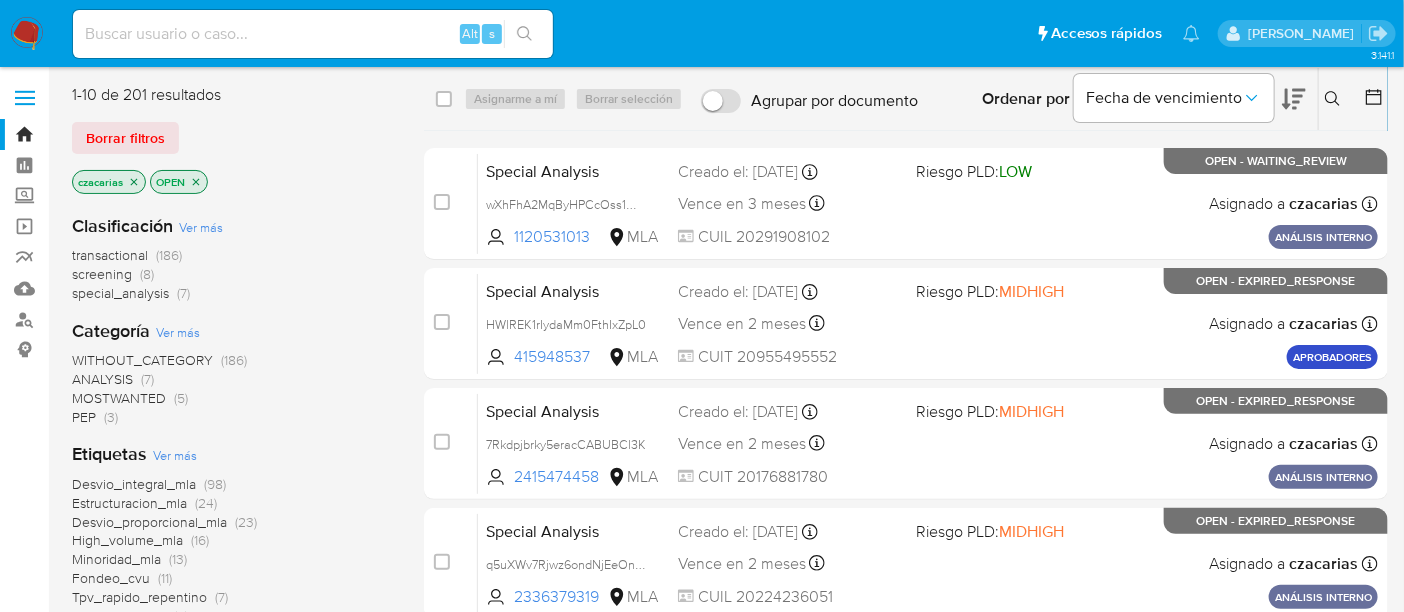 click on "Etiquetas Ver más Desvio_integral_mla (98) Estructuracion_mla (24) Desvio_proporcional_mla (23) High_volume_mla (16) Minoridad_mla (13) Fondeo_cvu (11) Tpv_rapido_repentino (7) MOSTWANTED (5) ANÁLISIS INTERNO (4) PEP_RCA (3)" at bounding box center (232, 552) 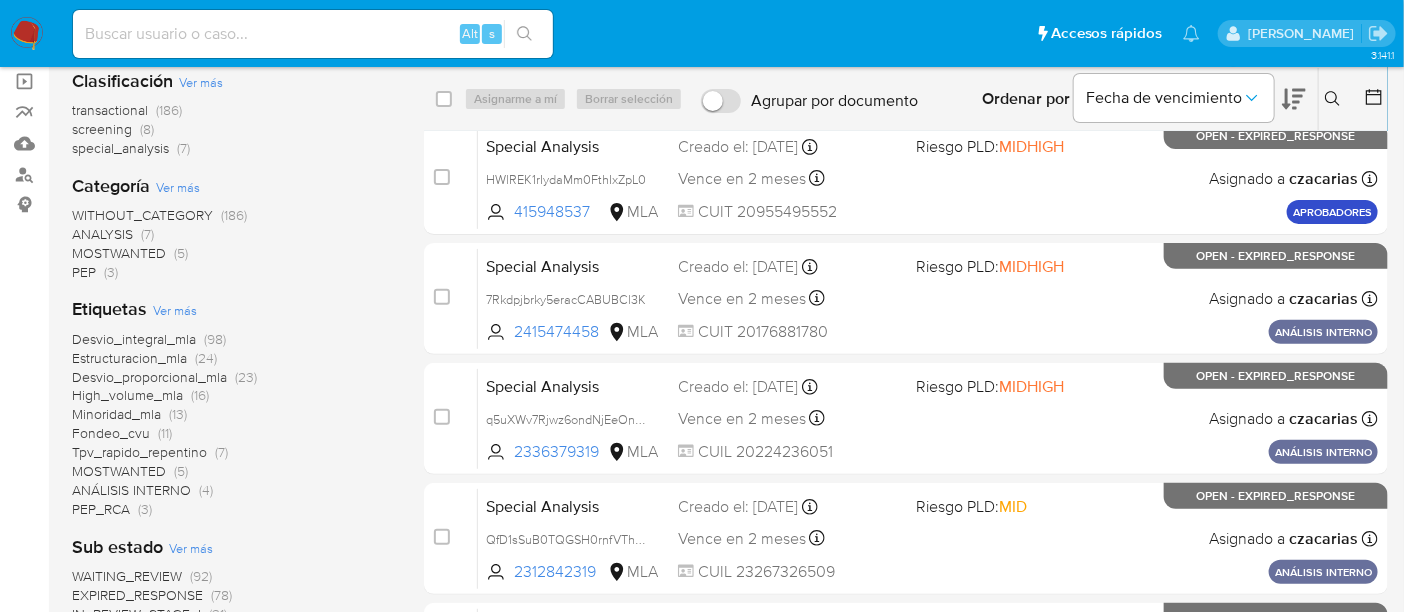 scroll, scrollTop: 0, scrollLeft: 0, axis: both 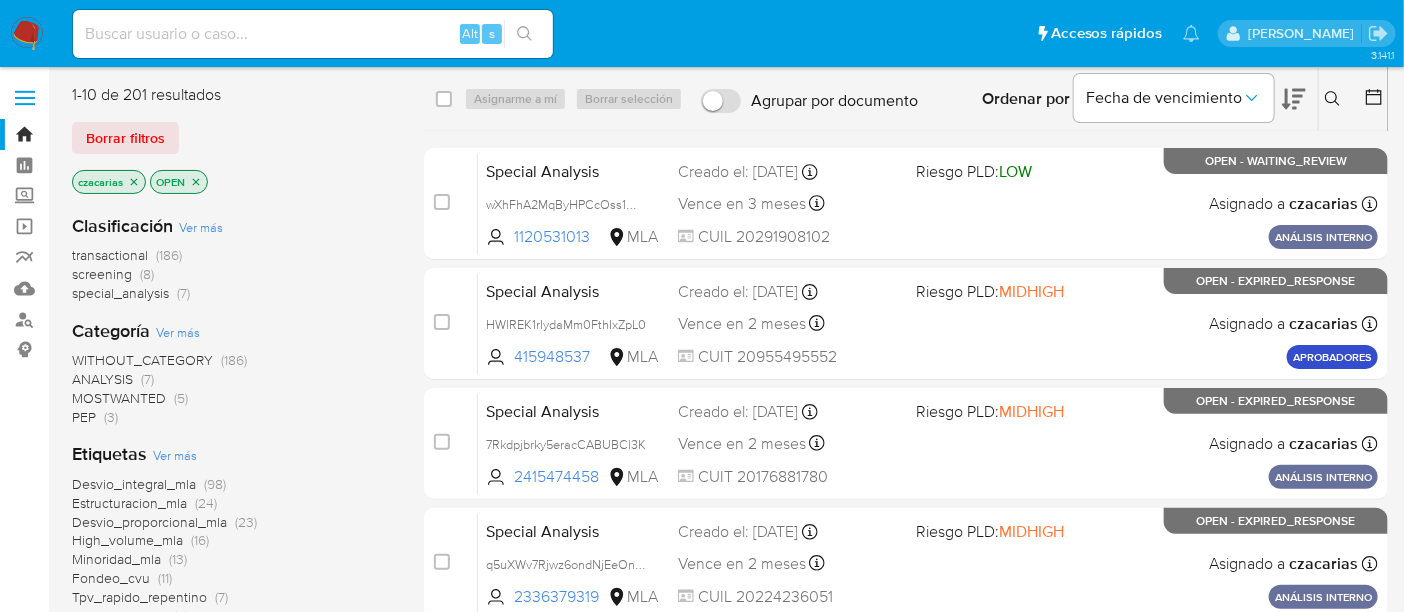 click on "MOSTWANTED" at bounding box center (119, 398) 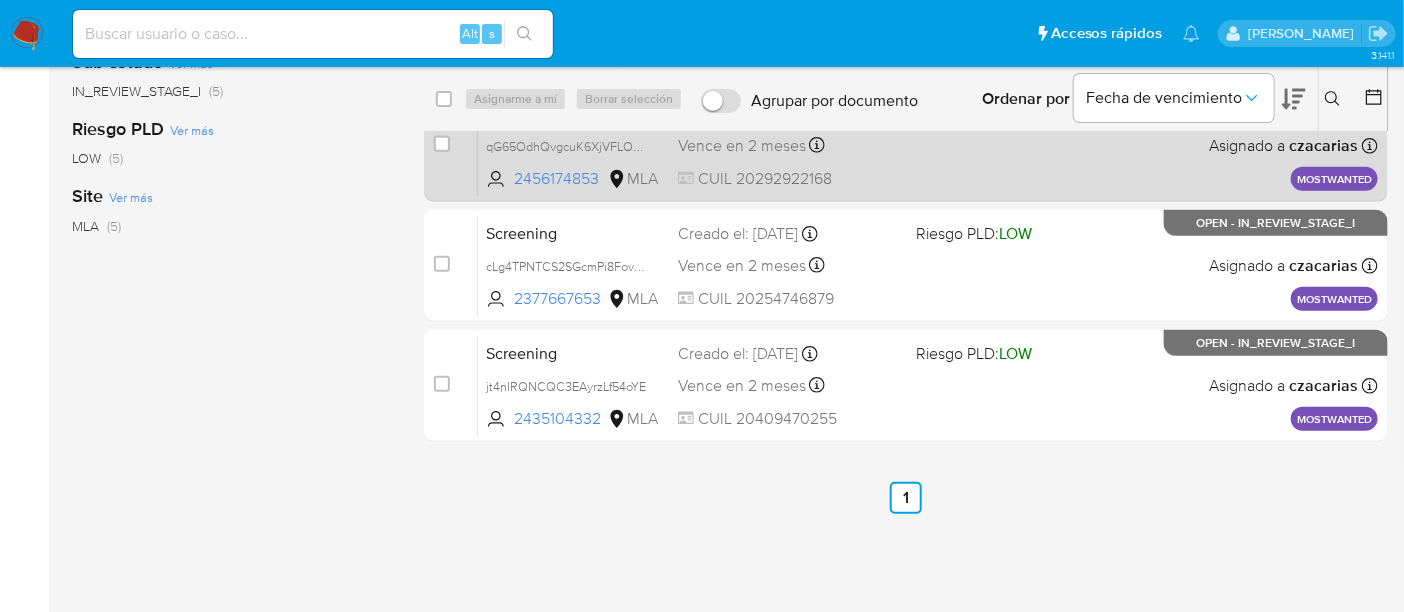 scroll, scrollTop: 0, scrollLeft: 0, axis: both 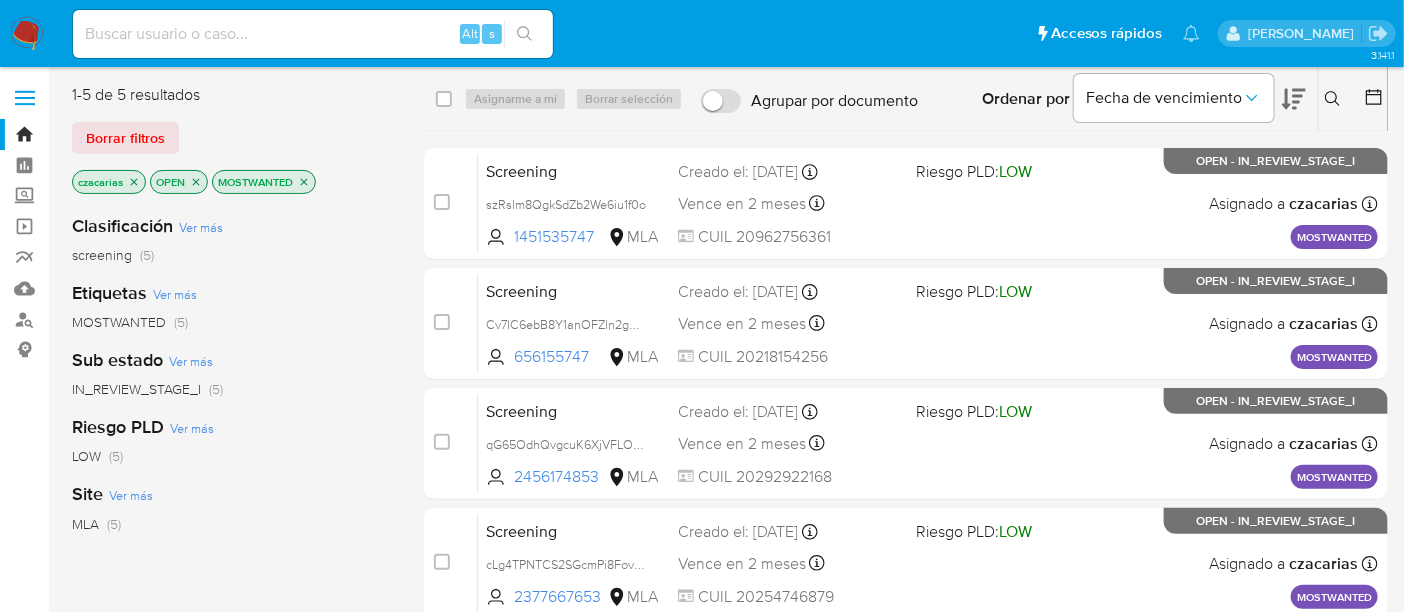 click on "Pausado Ver notificaciones Alt s Accesos rápidos   Presiona las siguientes teclas para acceder a algunas de las funciones Buscar caso o usuario Alt s Volver al home Alt h Cecilia Zacarias" at bounding box center [702, 33] 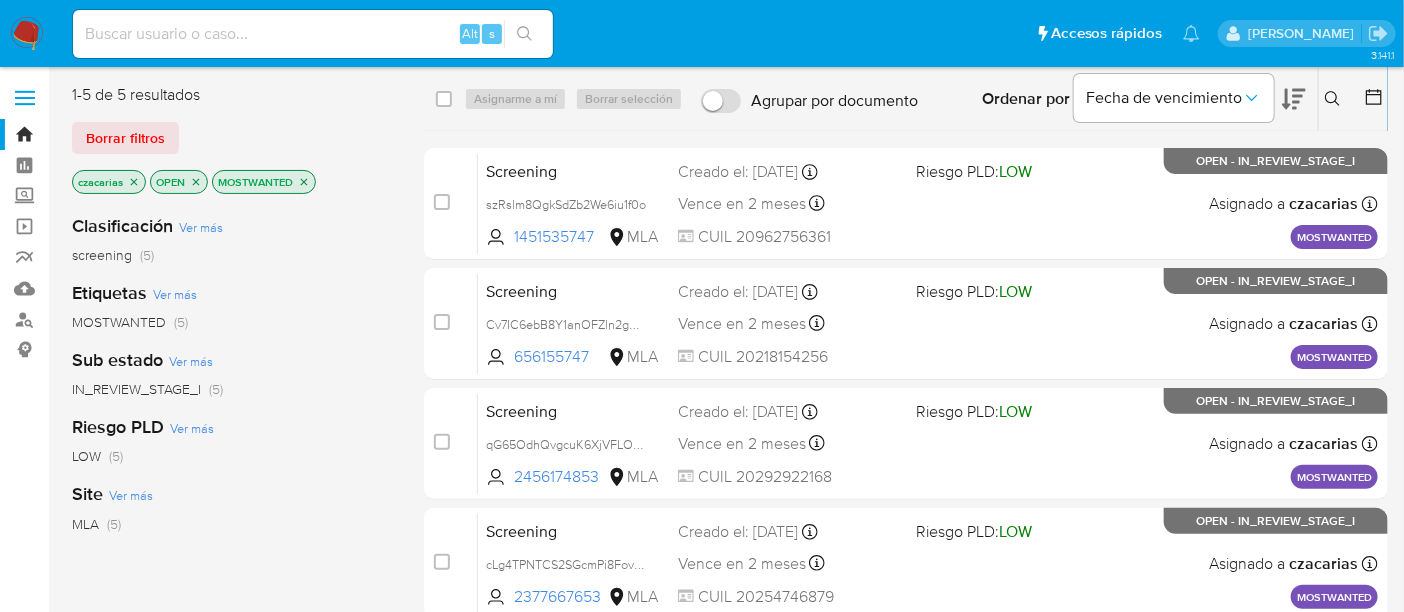 click on "Pausado Ver notificaciones Alt s Accesos rápidos   Presiona las siguientes teclas para acceder a algunas de las funciones Buscar caso o usuario Alt s Volver al home Alt h Cecilia Zacarias" at bounding box center (702, 33) 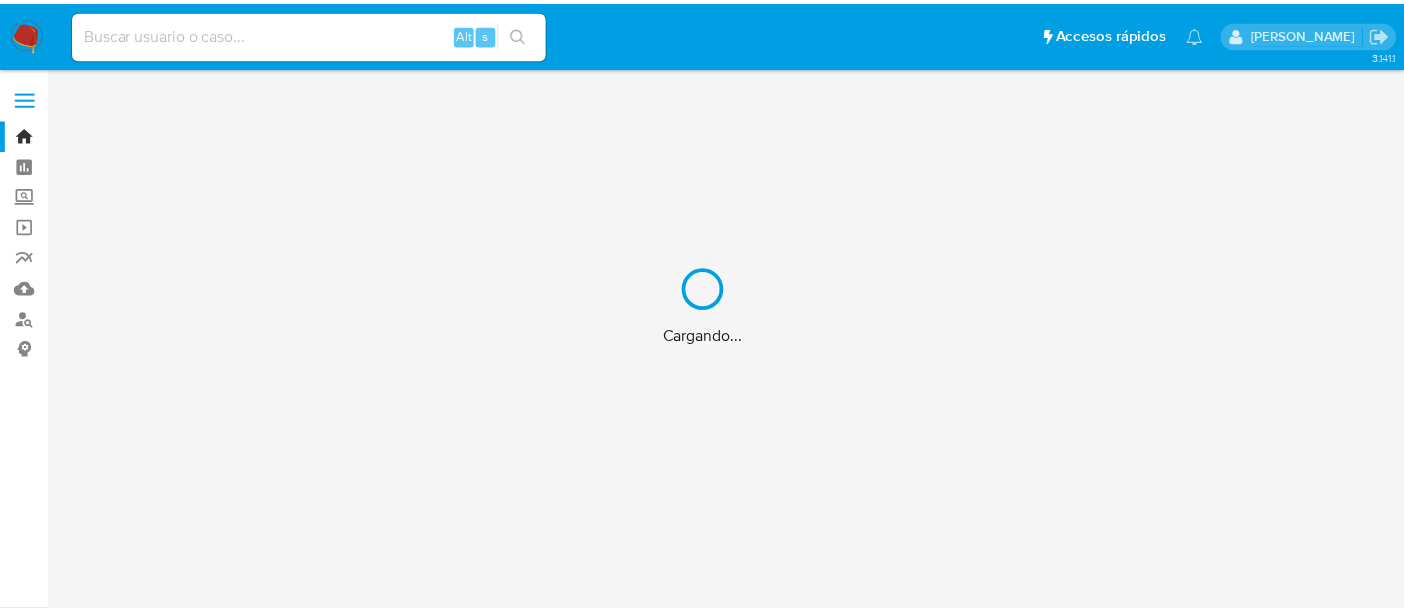 scroll, scrollTop: 0, scrollLeft: 0, axis: both 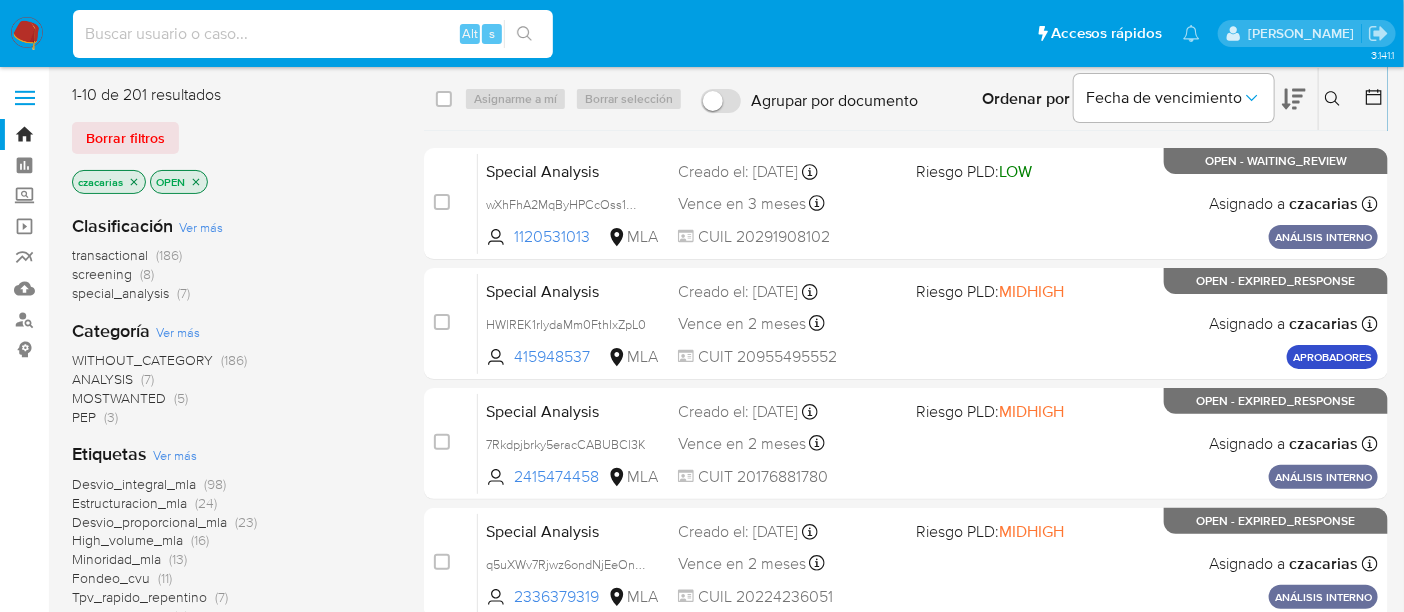 click at bounding box center (313, 34) 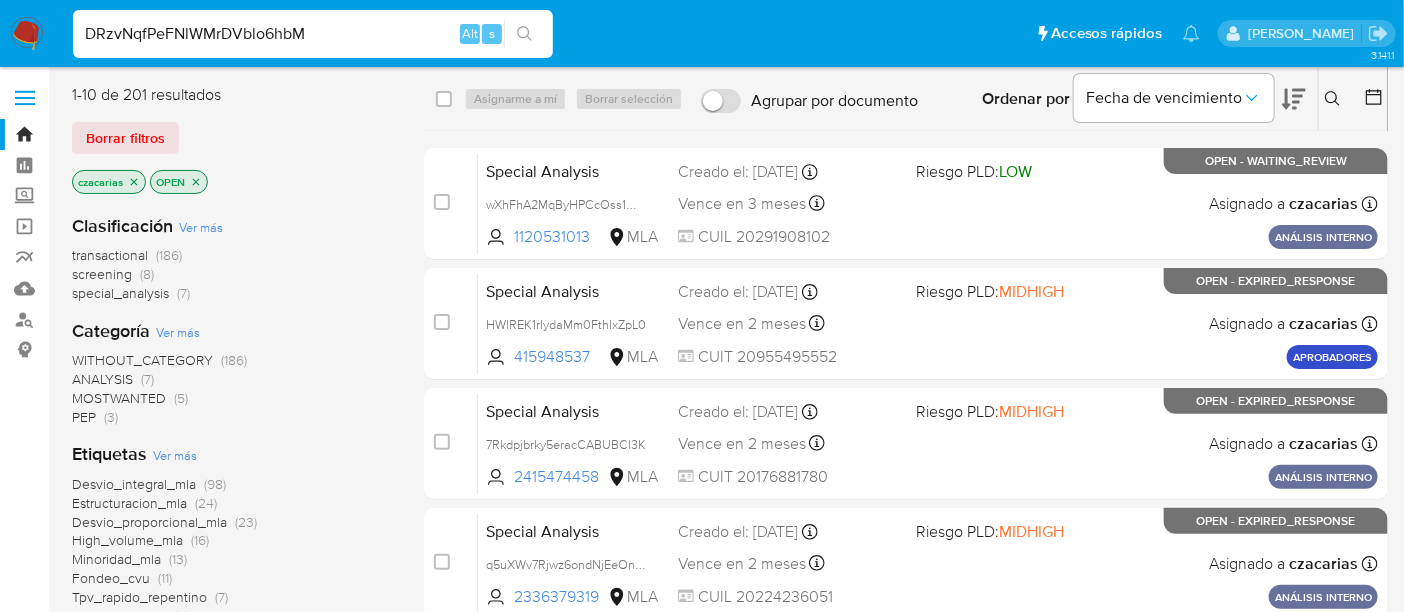 type on "DRzvNqfPeFNlWMrDVblo6hbM" 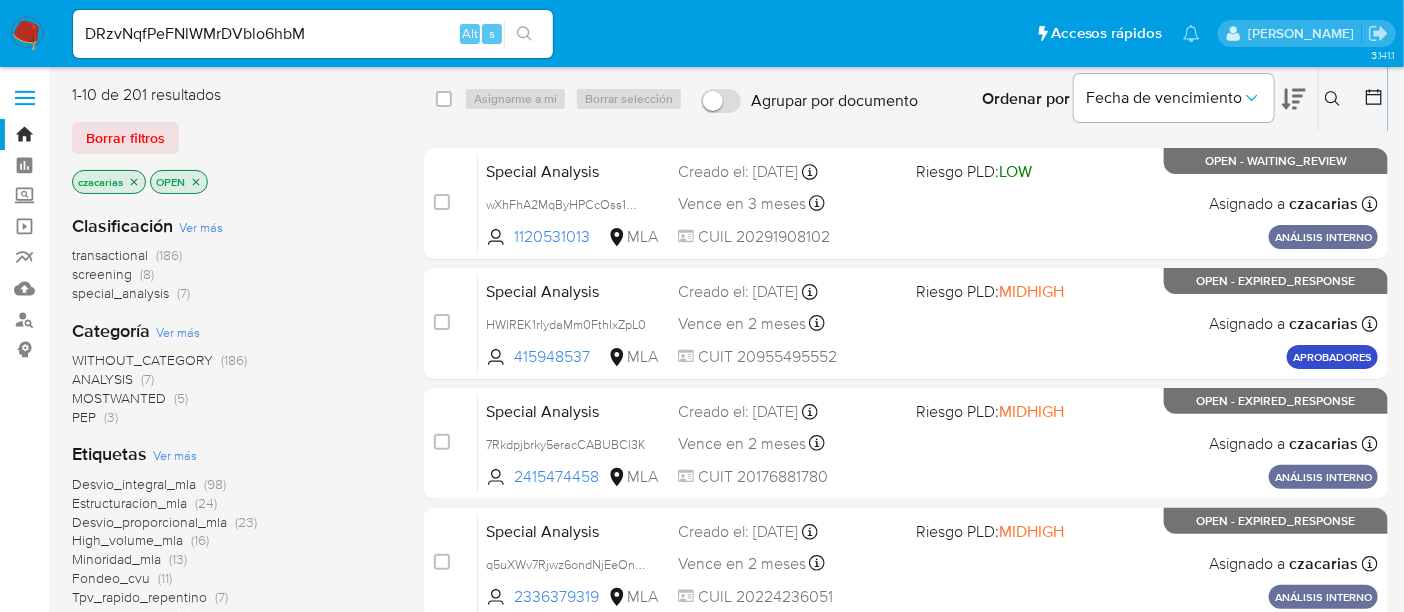 click 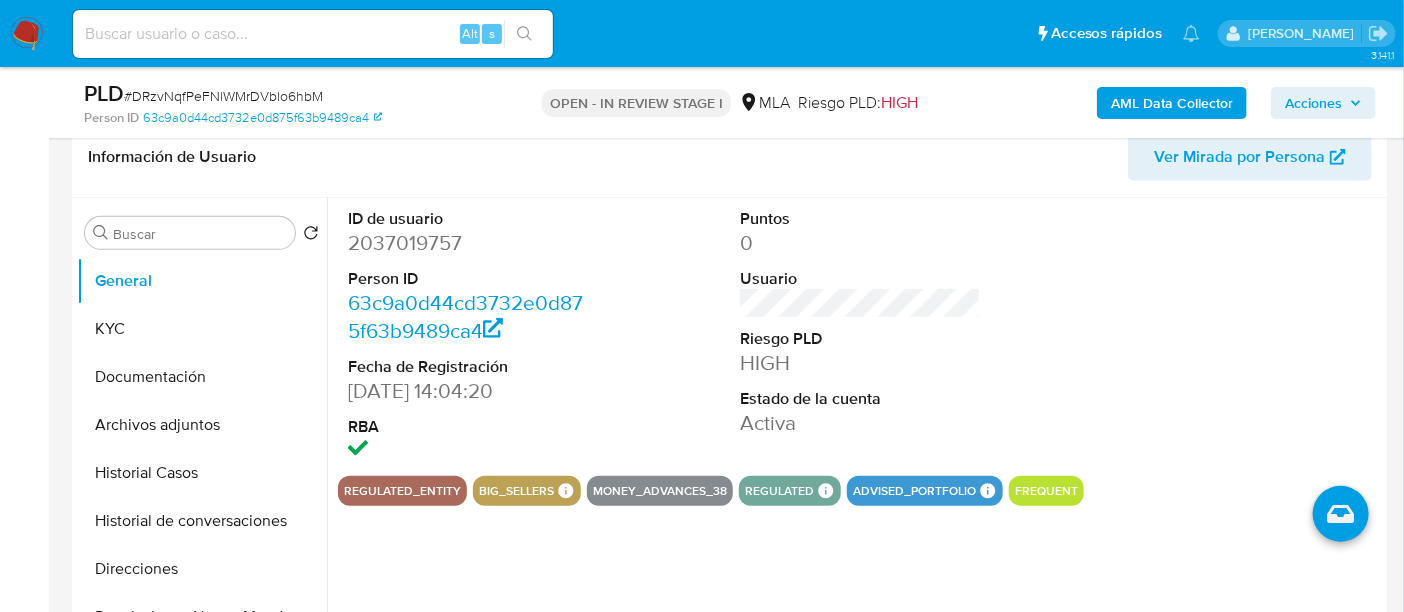 scroll, scrollTop: 352, scrollLeft: 0, axis: vertical 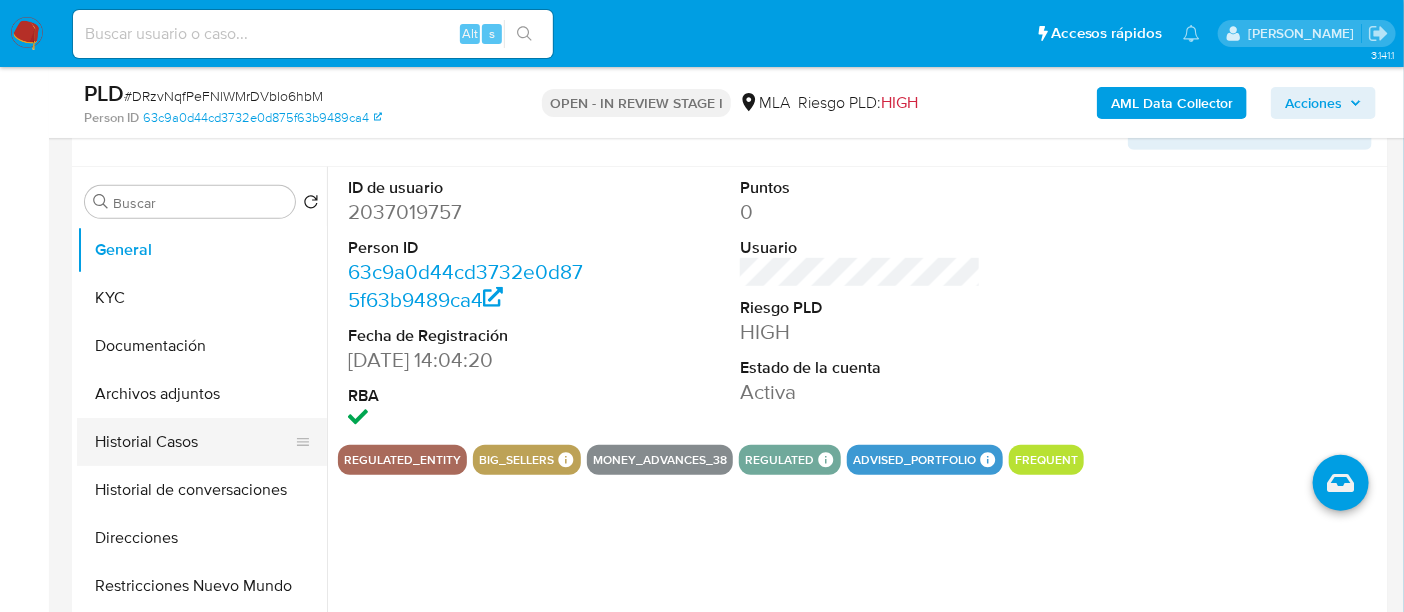 click on "Historial Casos" at bounding box center [194, 442] 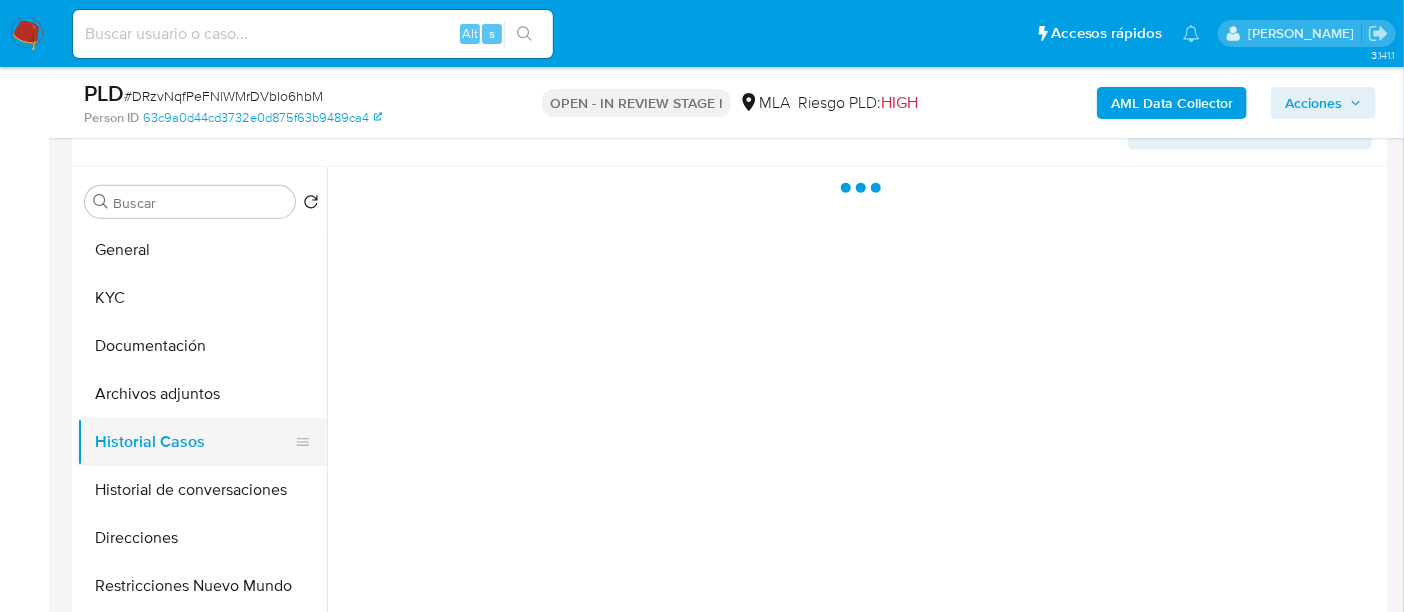 select on "10" 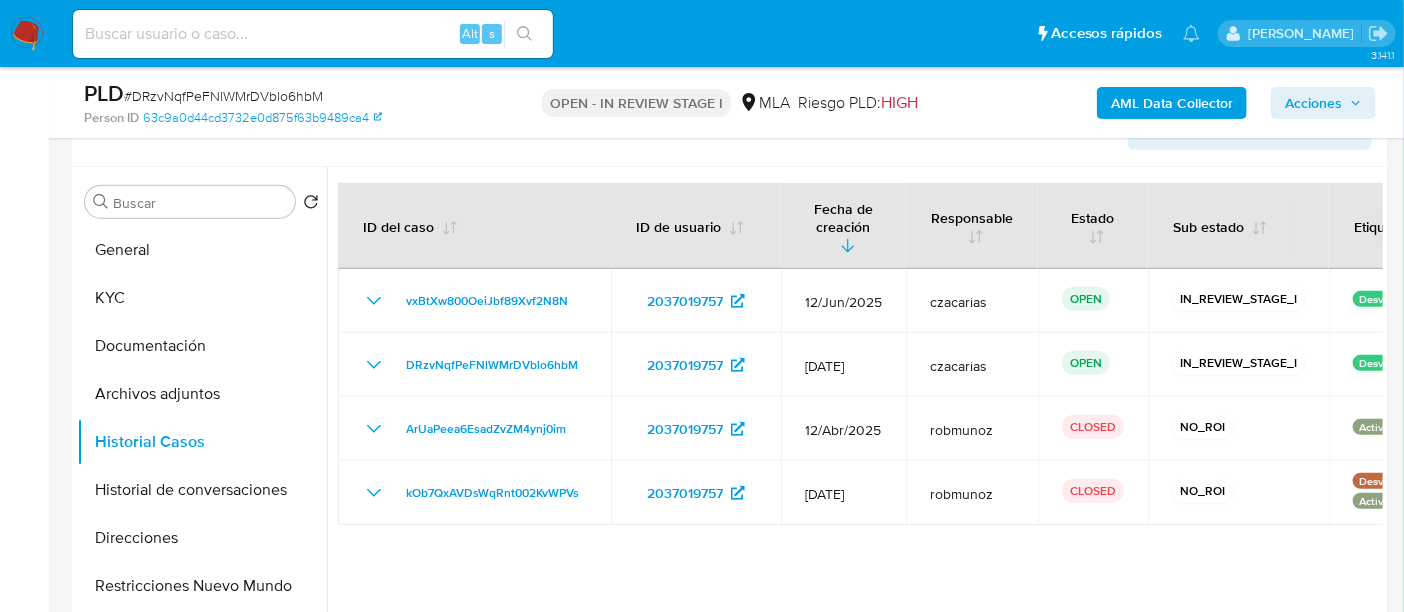 scroll, scrollTop: 354, scrollLeft: 0, axis: vertical 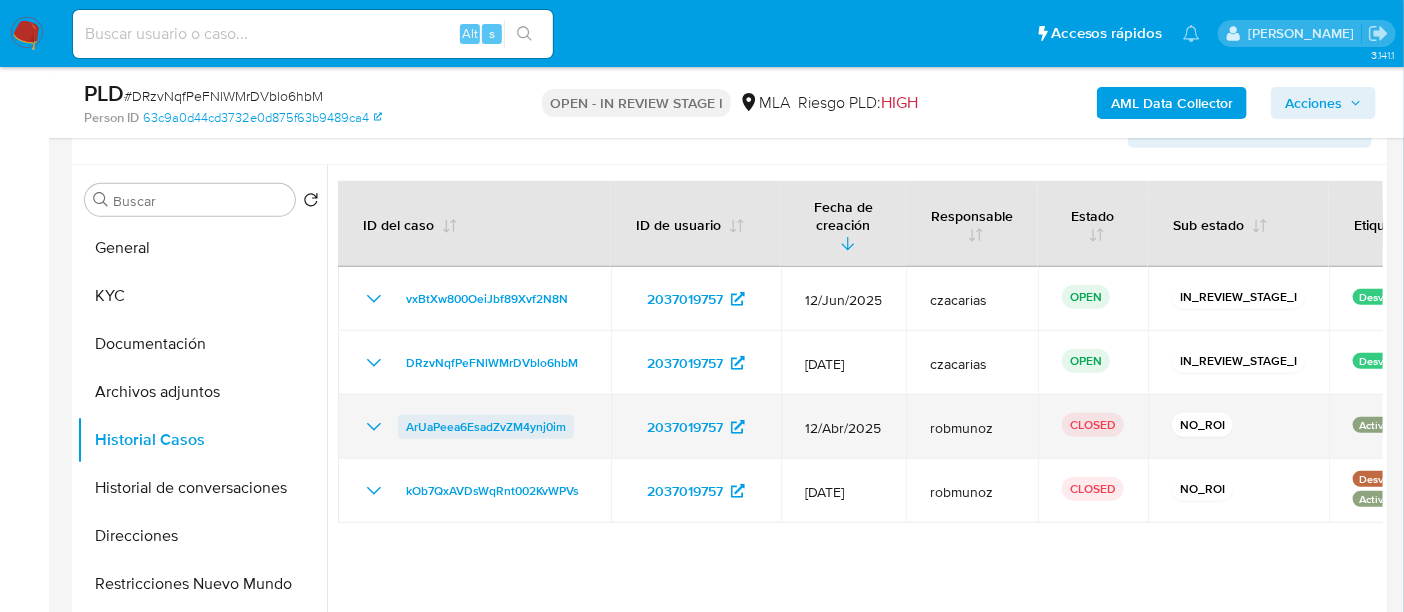 click on "ArUaPeea6EsadZvZM4ynj0im" at bounding box center (486, 427) 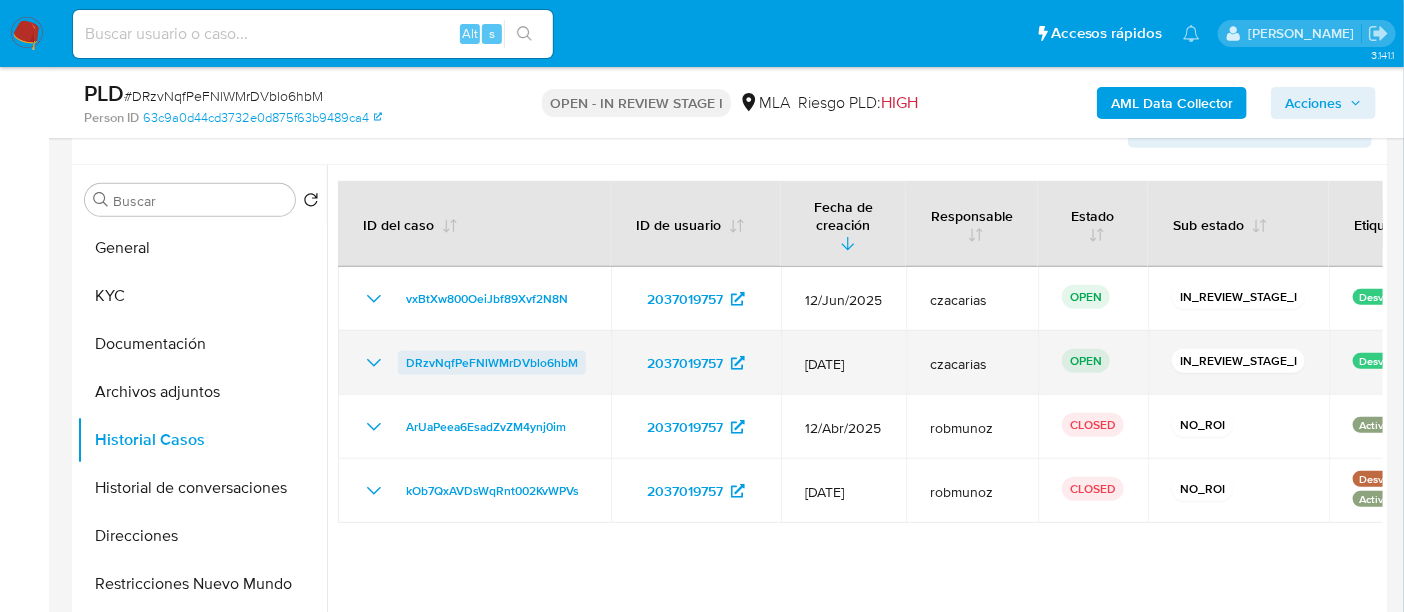 click on "DRzvNqfPeFNlWMrDVblo6hbM" at bounding box center (492, 363) 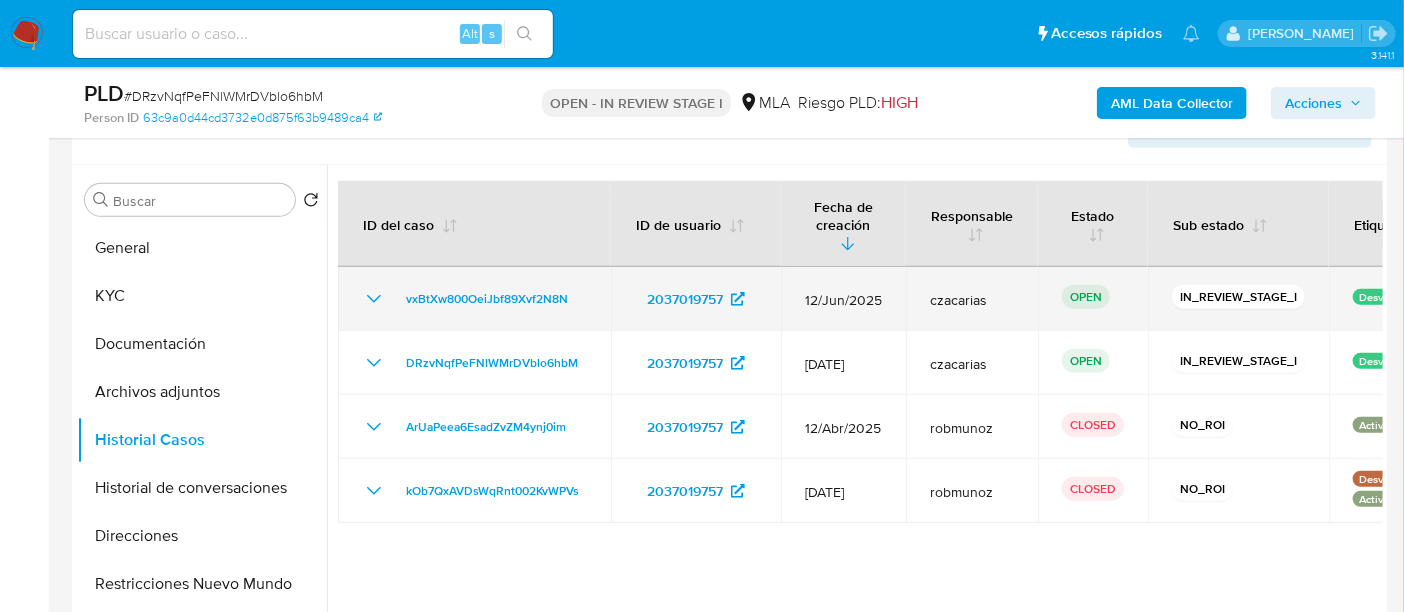 click on "vxBtXw800OeiJbf89Xvf2N8N" at bounding box center (474, 299) 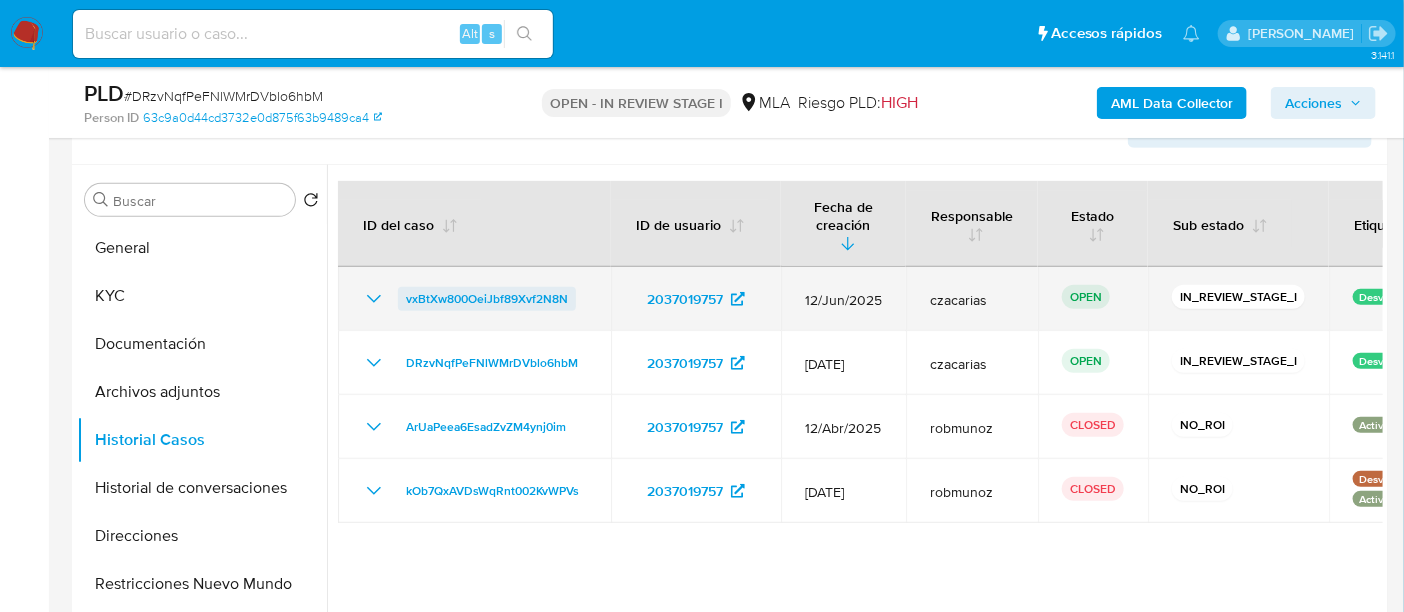 click on "vxBtXw800OeiJbf89Xvf2N8N" at bounding box center [487, 299] 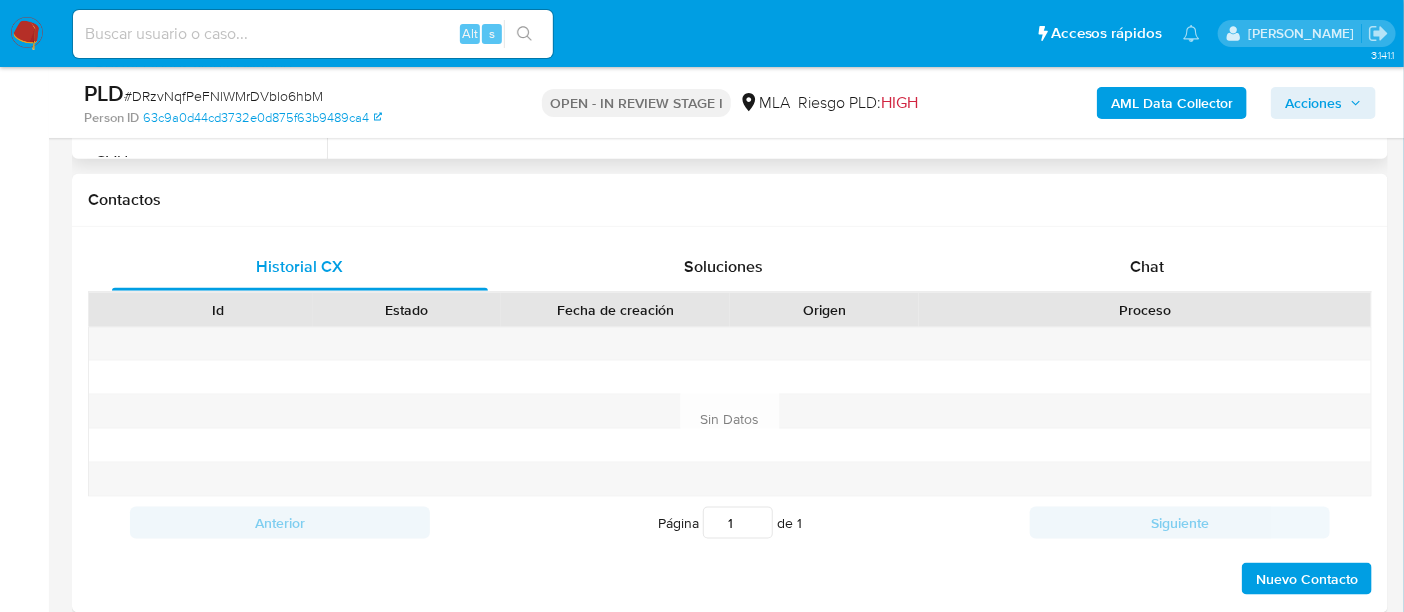 scroll, scrollTop: 871, scrollLeft: 0, axis: vertical 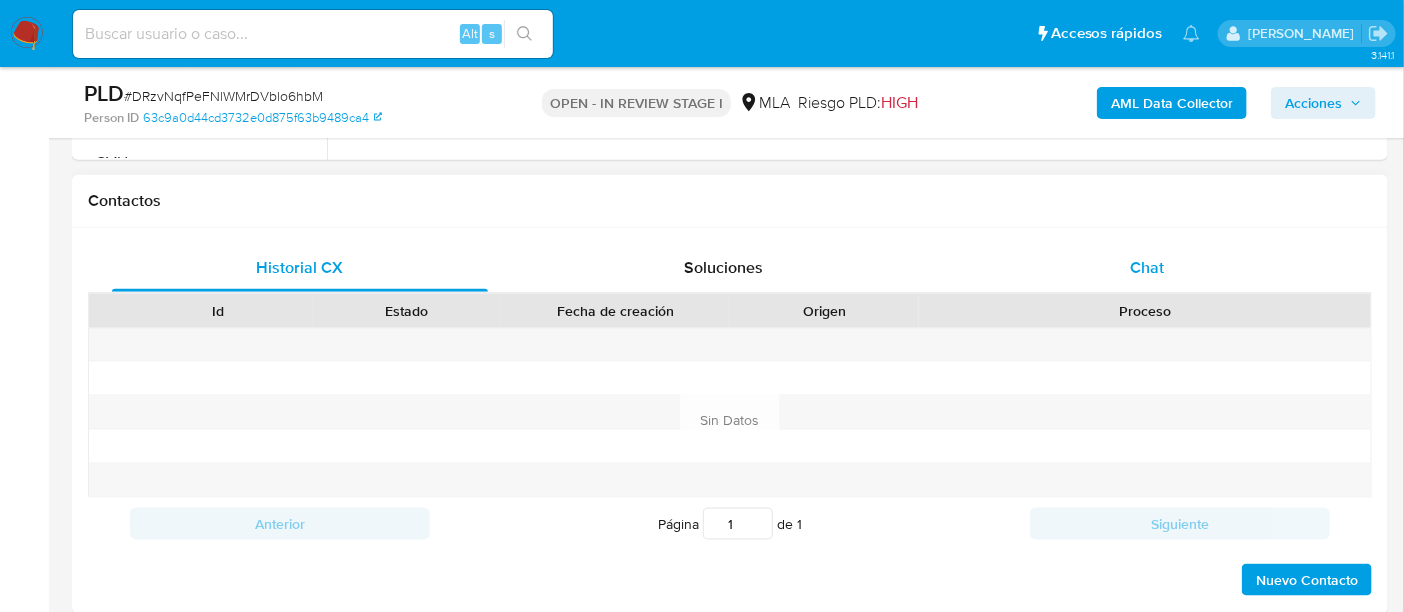 click on "Chat" at bounding box center (1147, 268) 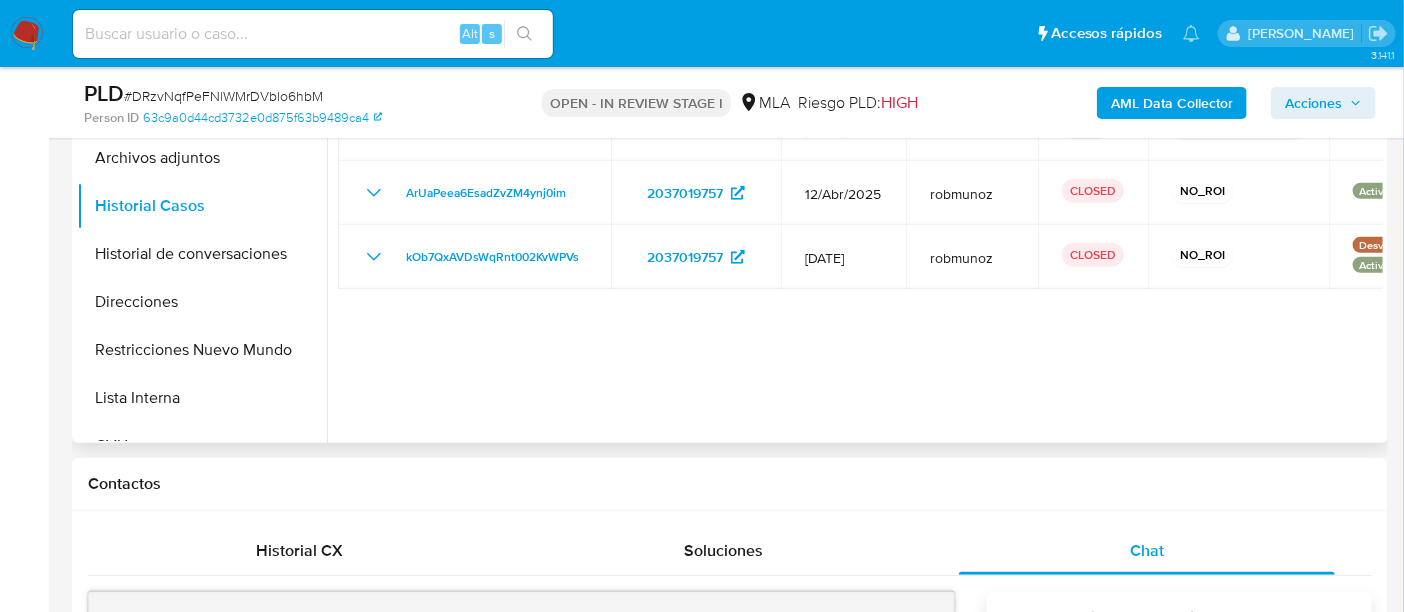 scroll, scrollTop: 590, scrollLeft: 0, axis: vertical 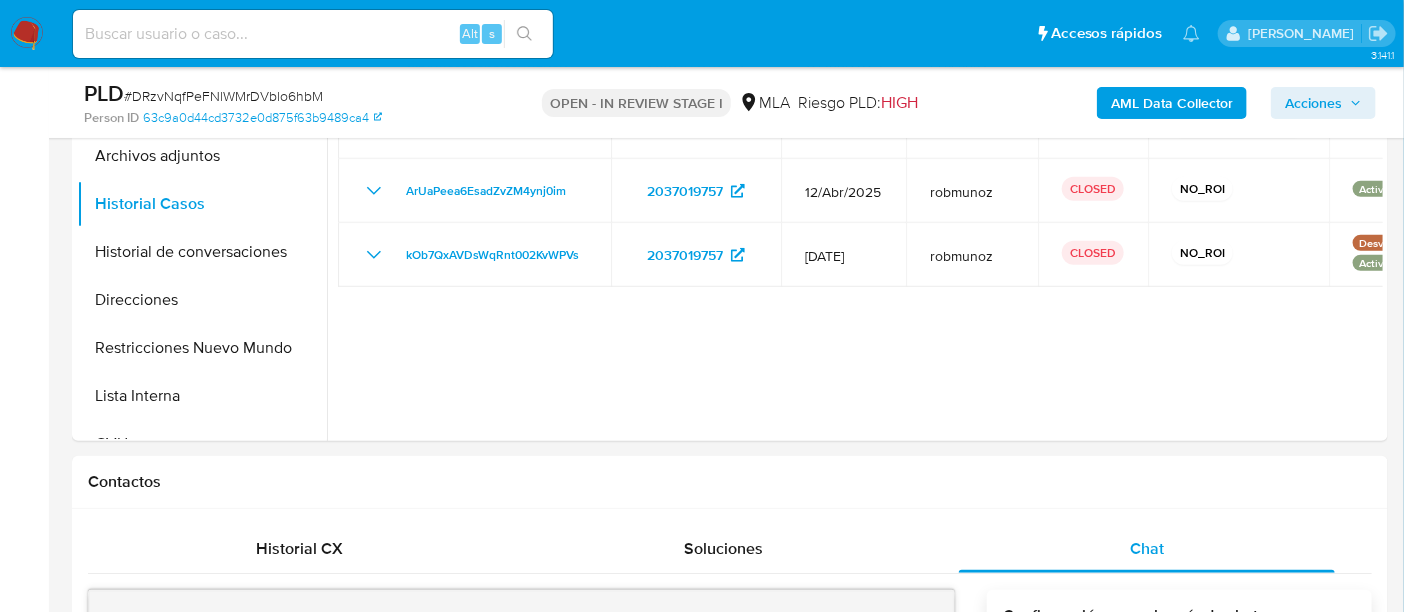 click on "Alt s" at bounding box center [313, 34] 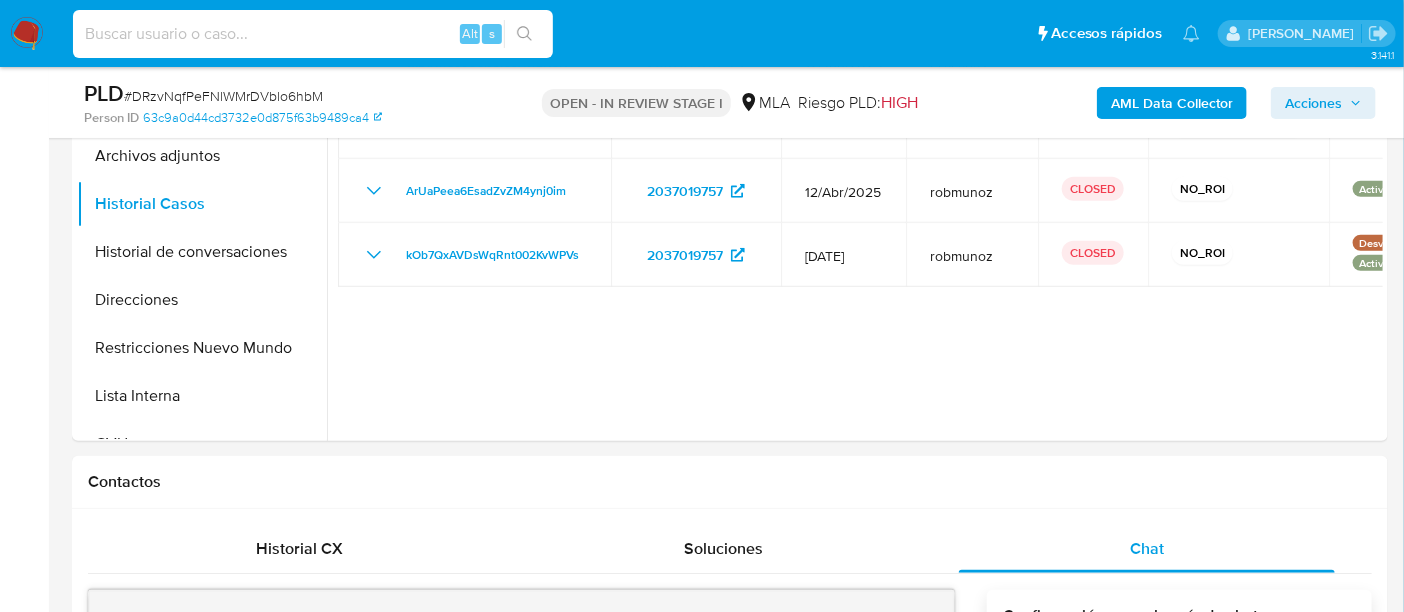 click at bounding box center [313, 34] 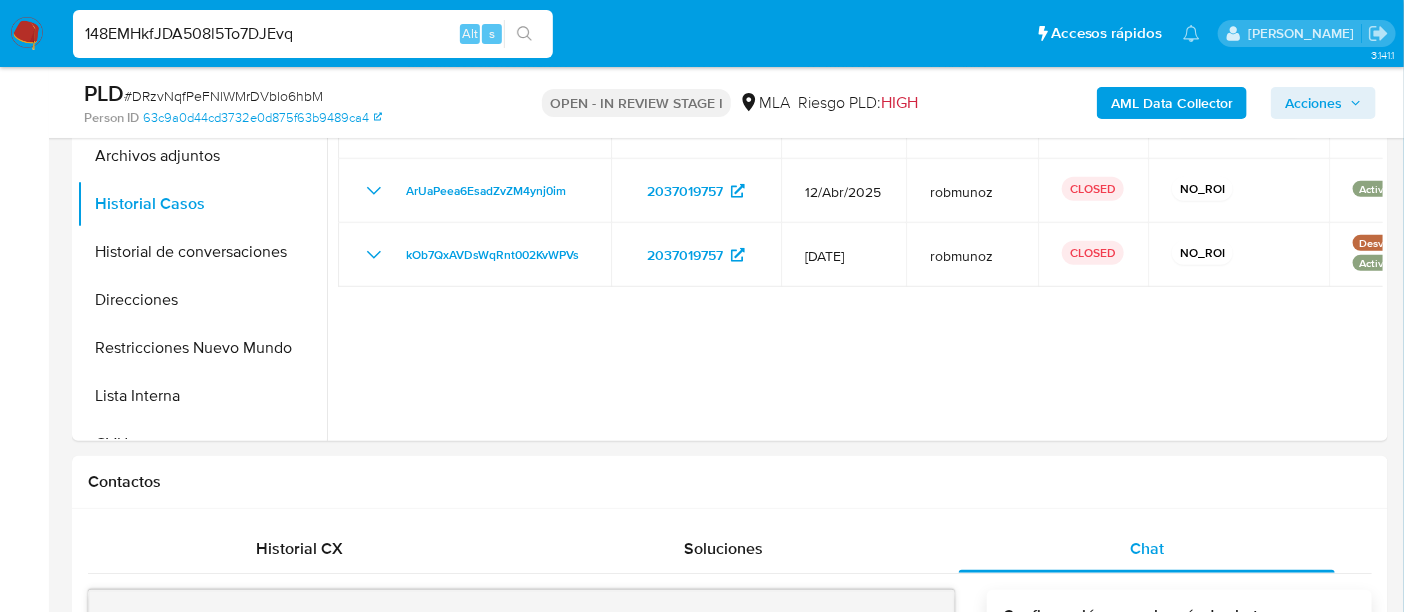 type on "148EMHkfJDA508l5To7DJEvq" 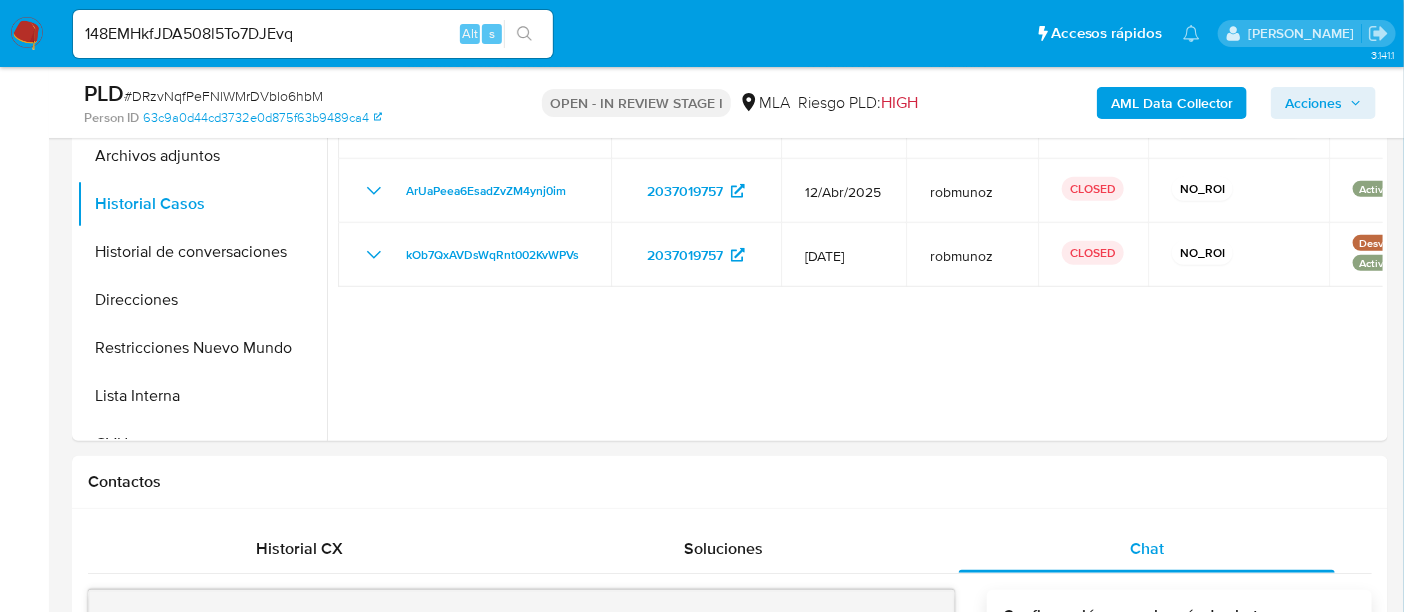 click 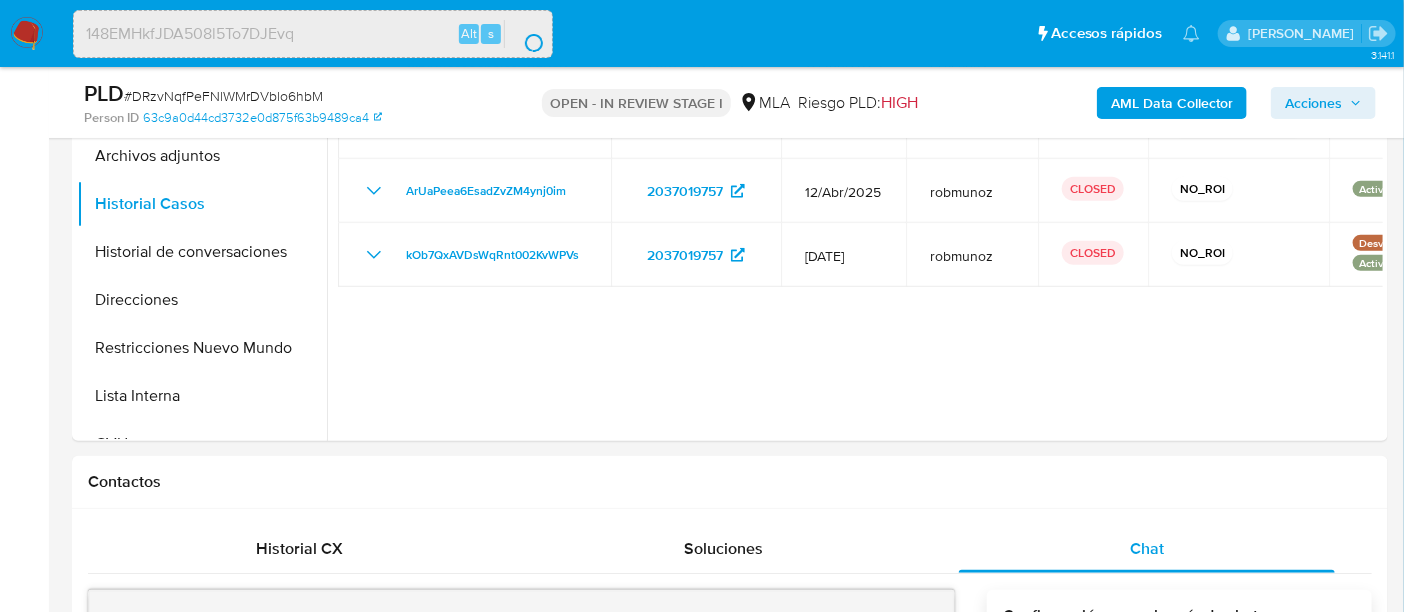 scroll, scrollTop: 0, scrollLeft: 0, axis: both 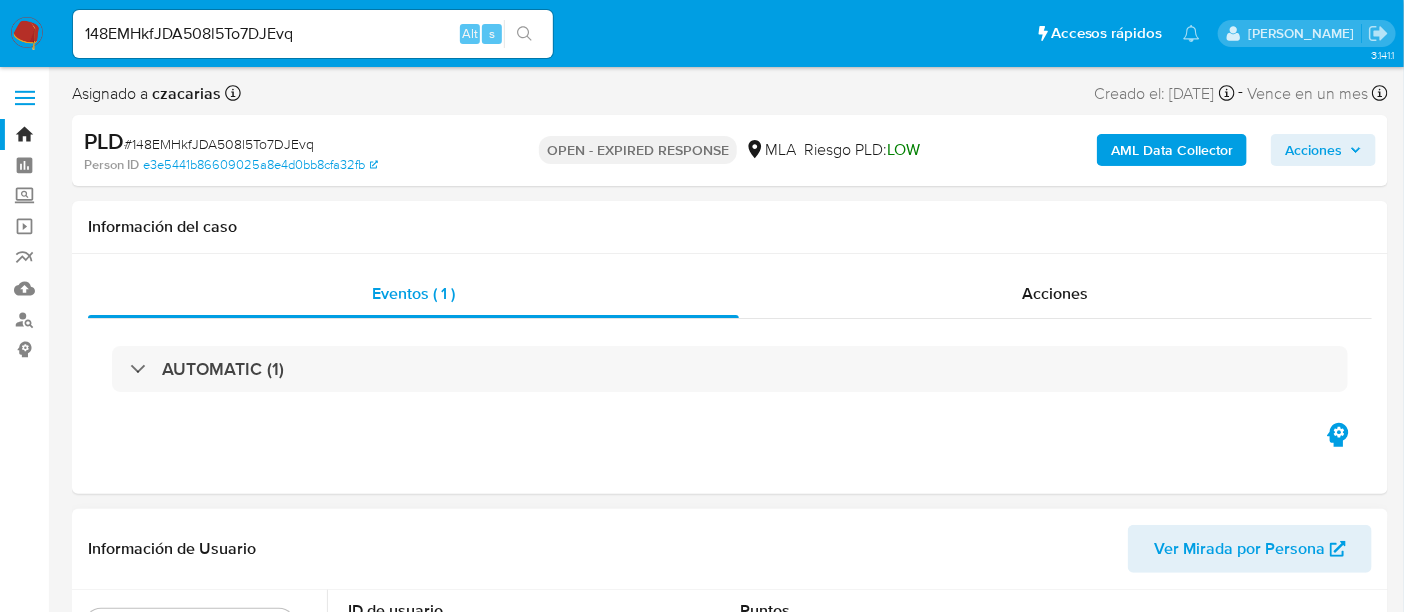 select on "10" 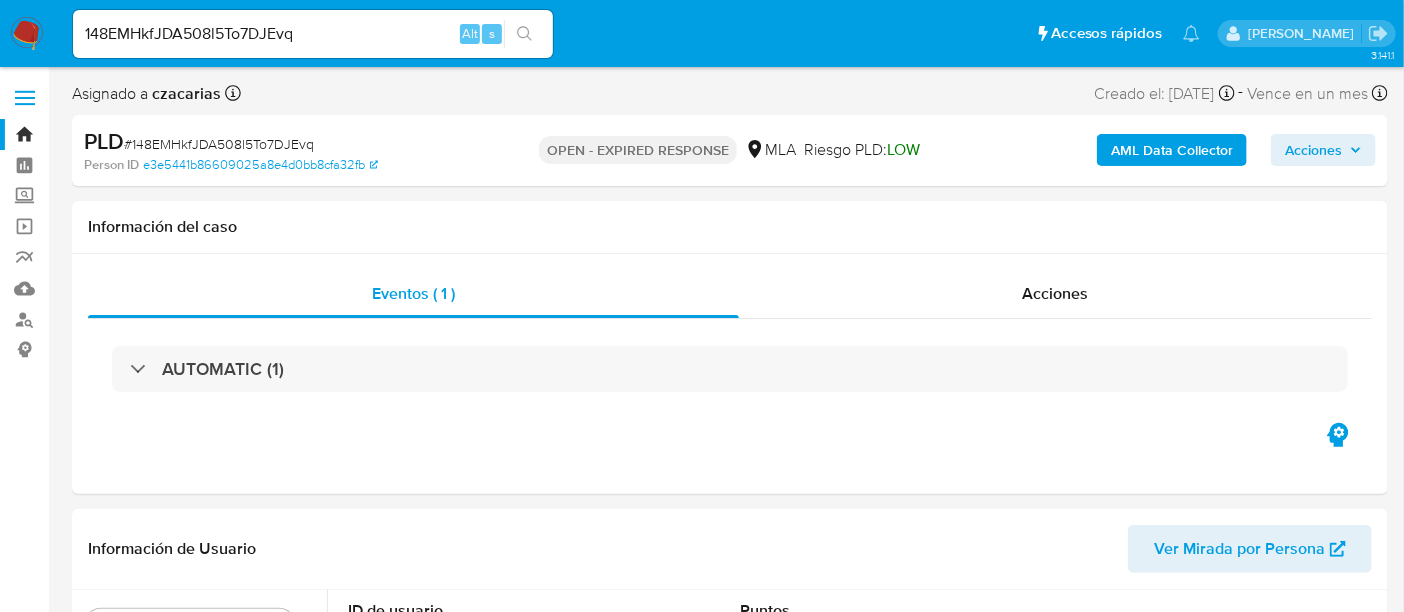 click on "148EMHkfJDA508l5To7DJEvq" at bounding box center (313, 34) 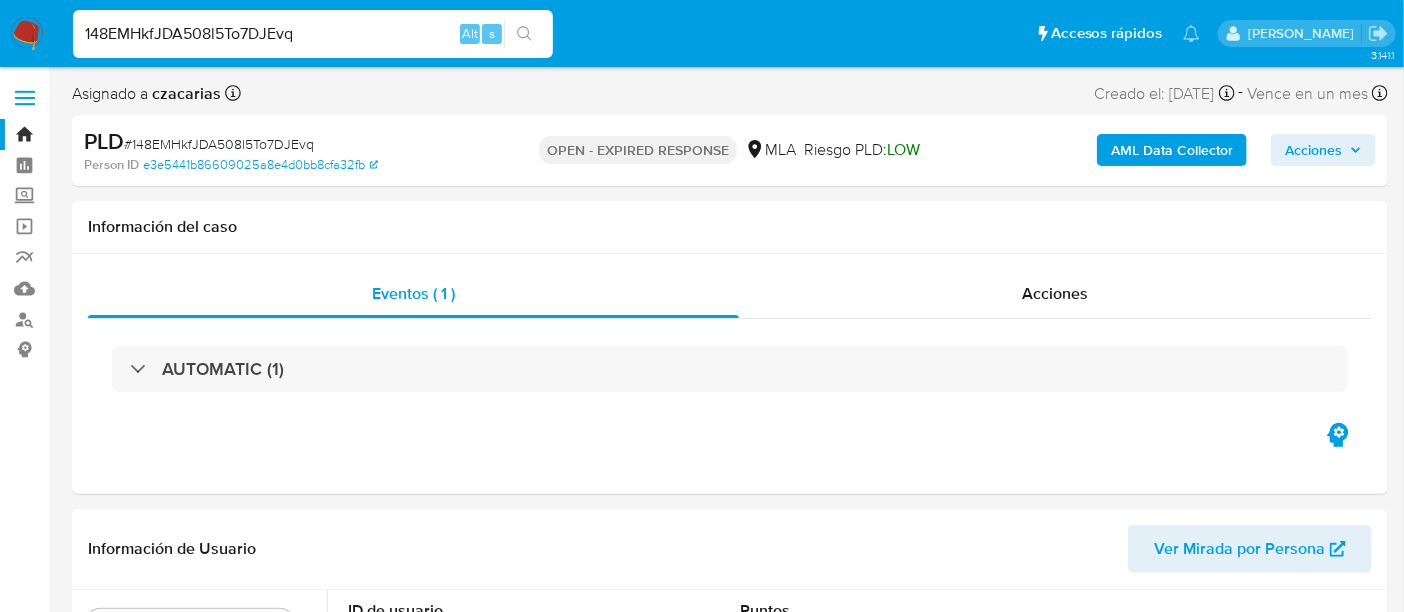 click on "148EMHkfJDA508l5To7DJEvq" at bounding box center [313, 34] 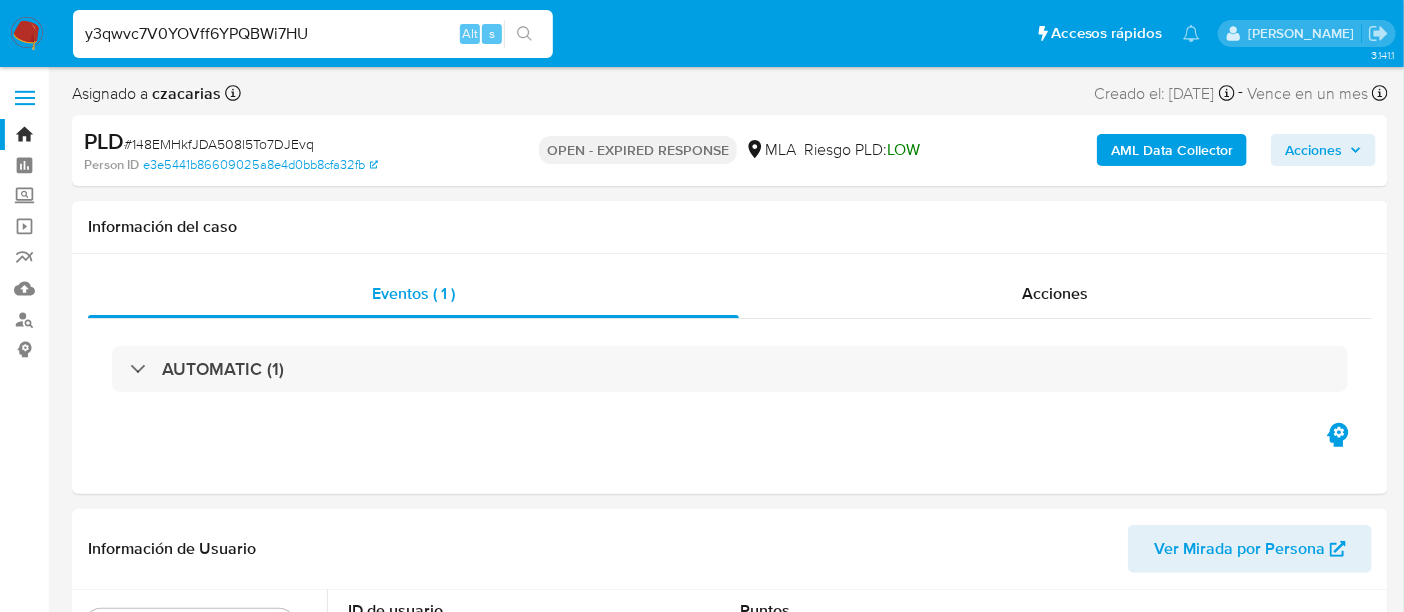 type on "y3qwvc7V0YOVff6YPQBWi7HU" 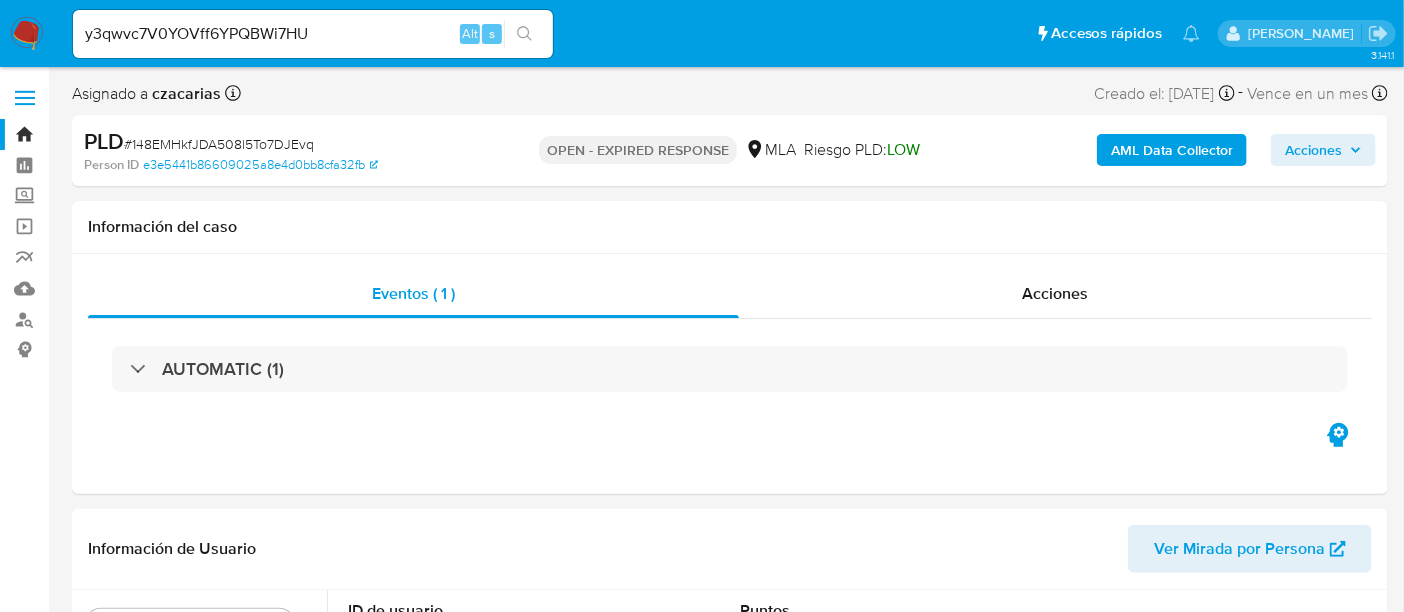 click 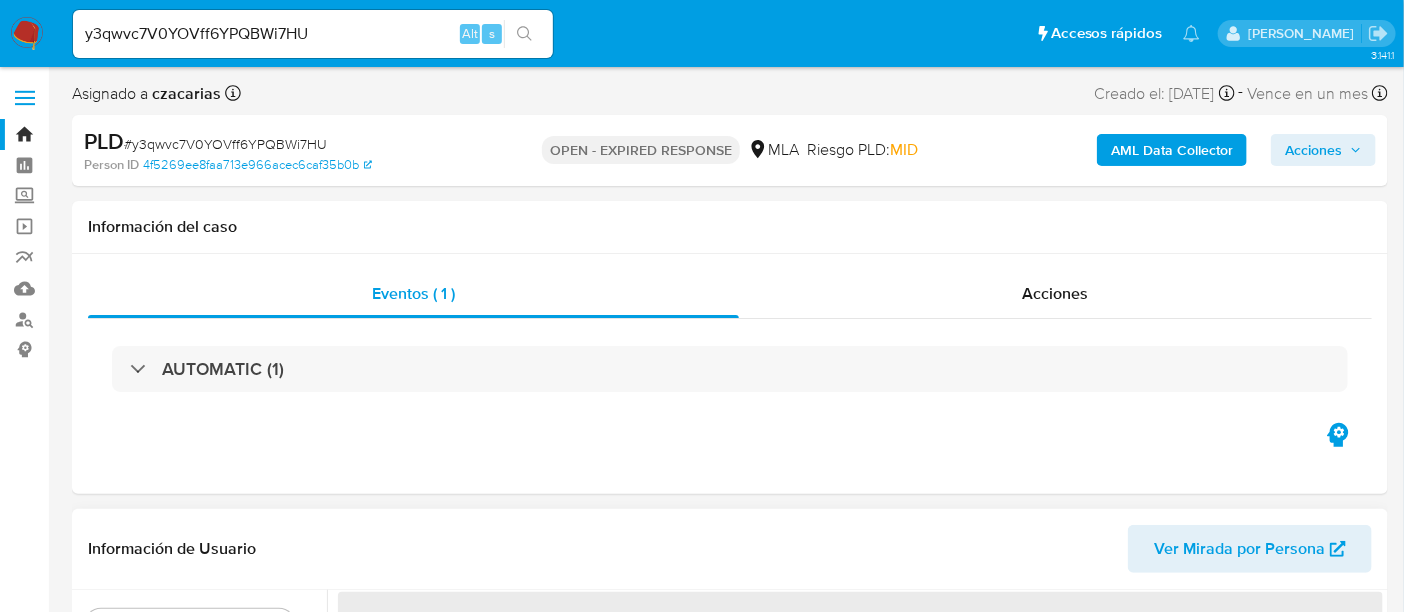 select on "10" 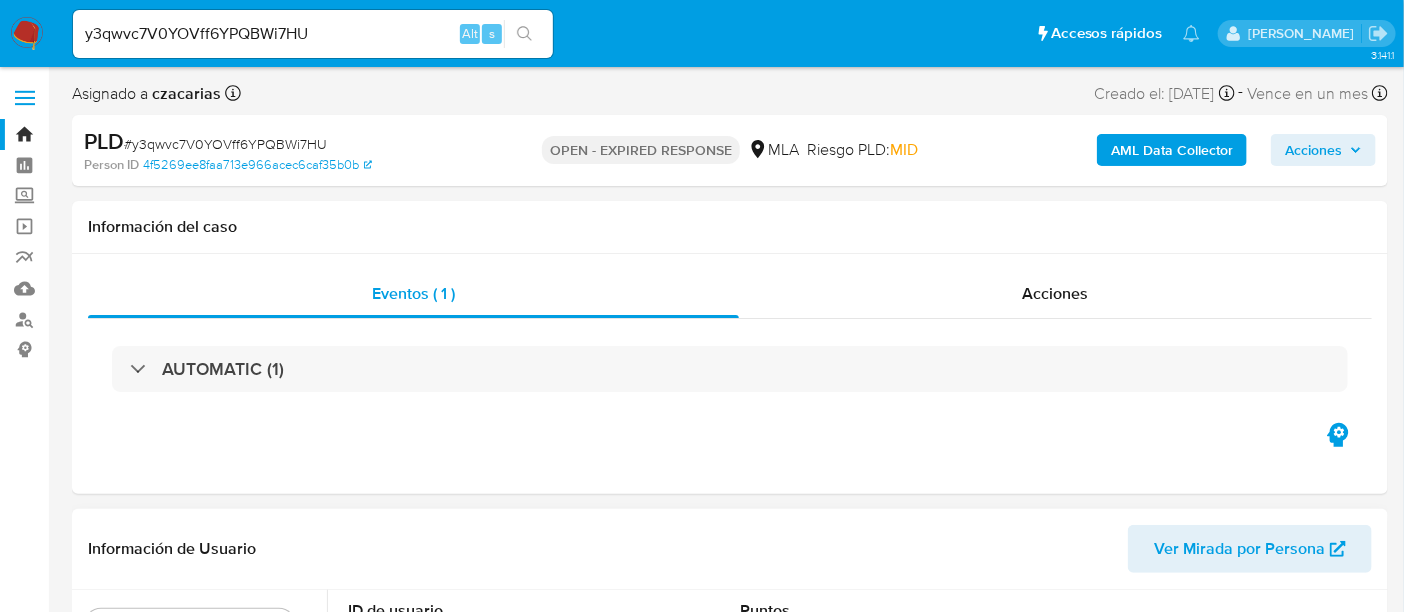 click on "Alt" at bounding box center [470, 33] 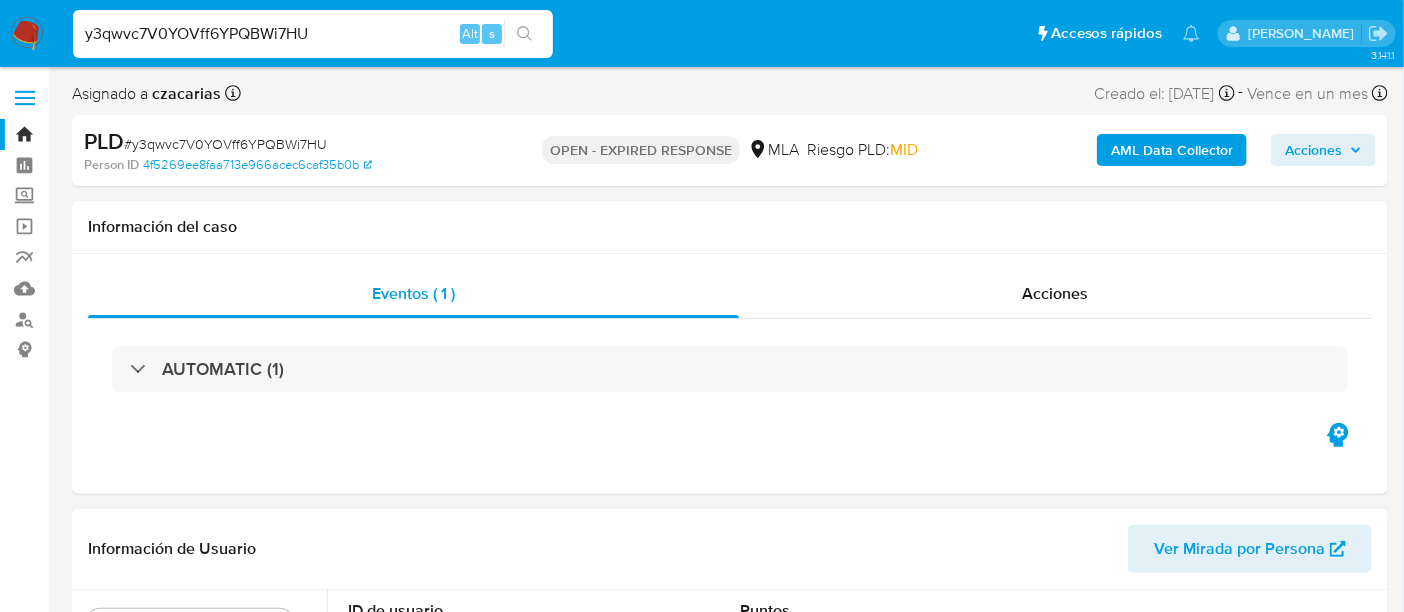 click on "y3qwvc7V0YOVff6YPQBWi7HU" at bounding box center (313, 34) 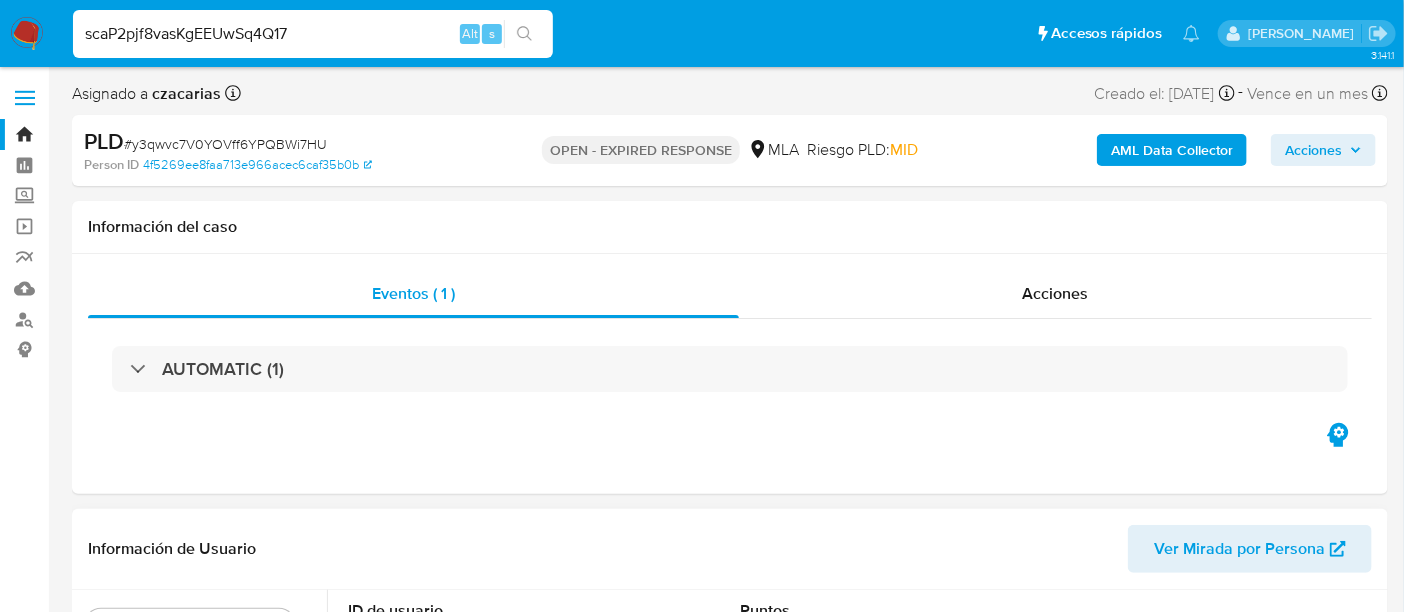 type on "scaP2pjf8vasKgEEUwSq4Q17" 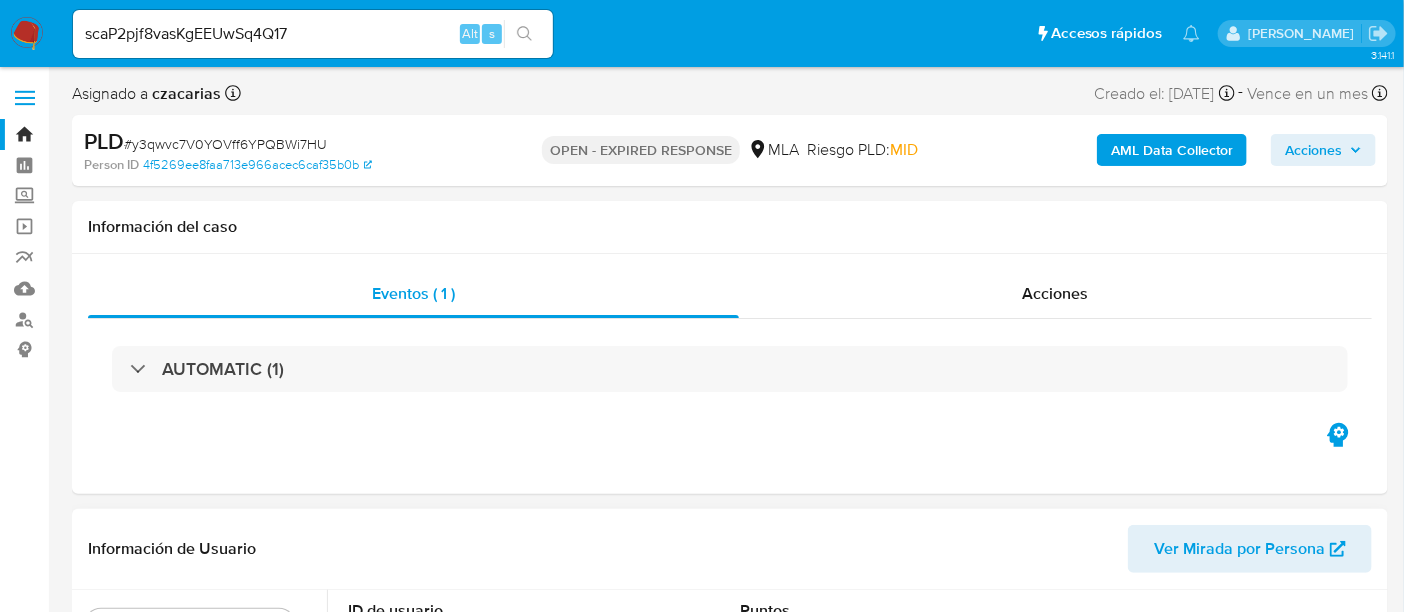 click 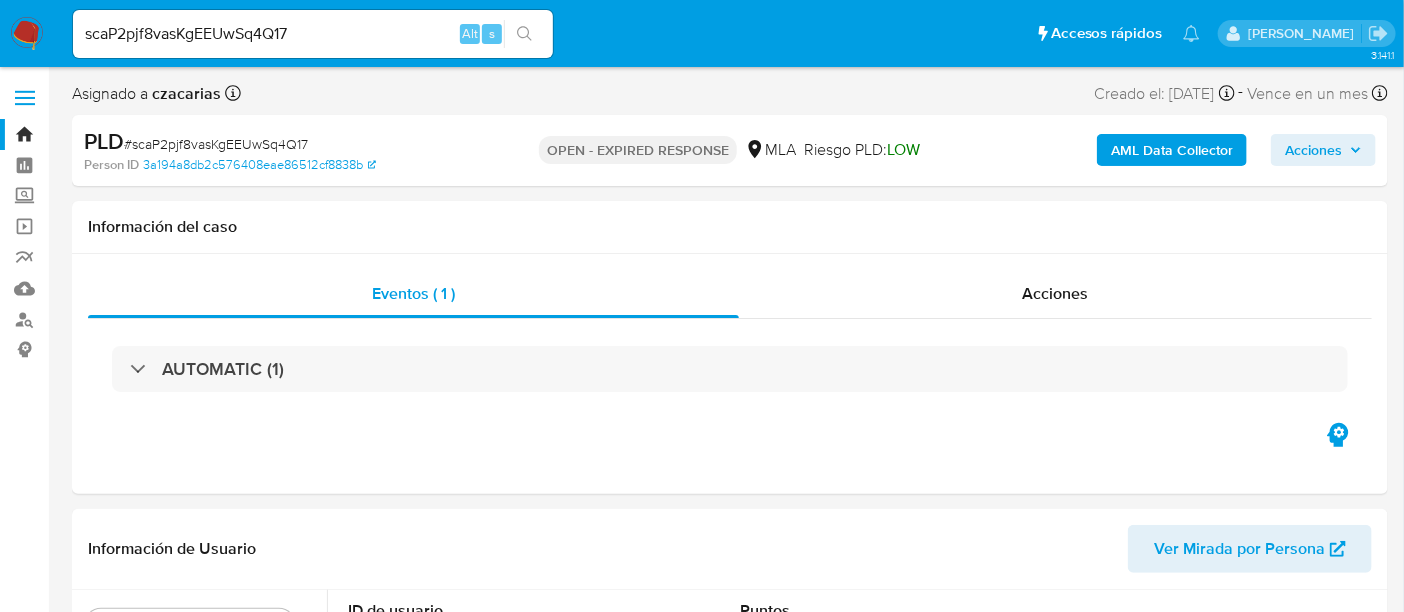 select on "10" 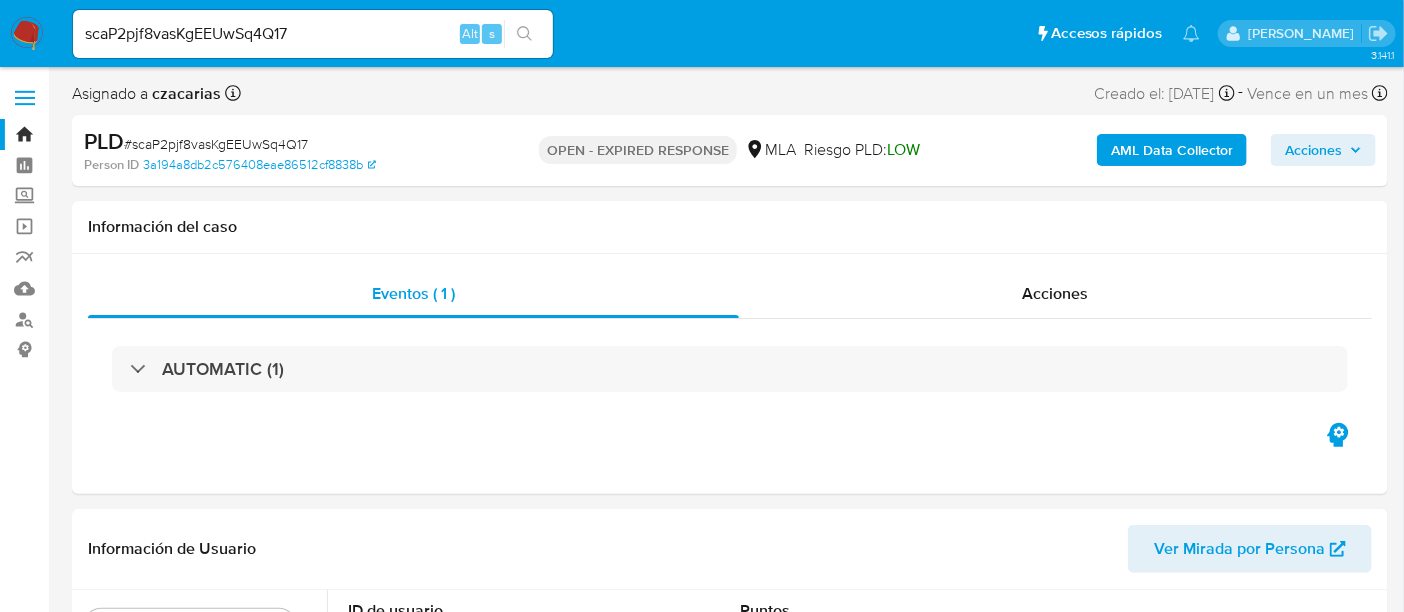 click on "scaP2pjf8vasKgEEUwSq4Q17 Alt s" at bounding box center [313, 34] 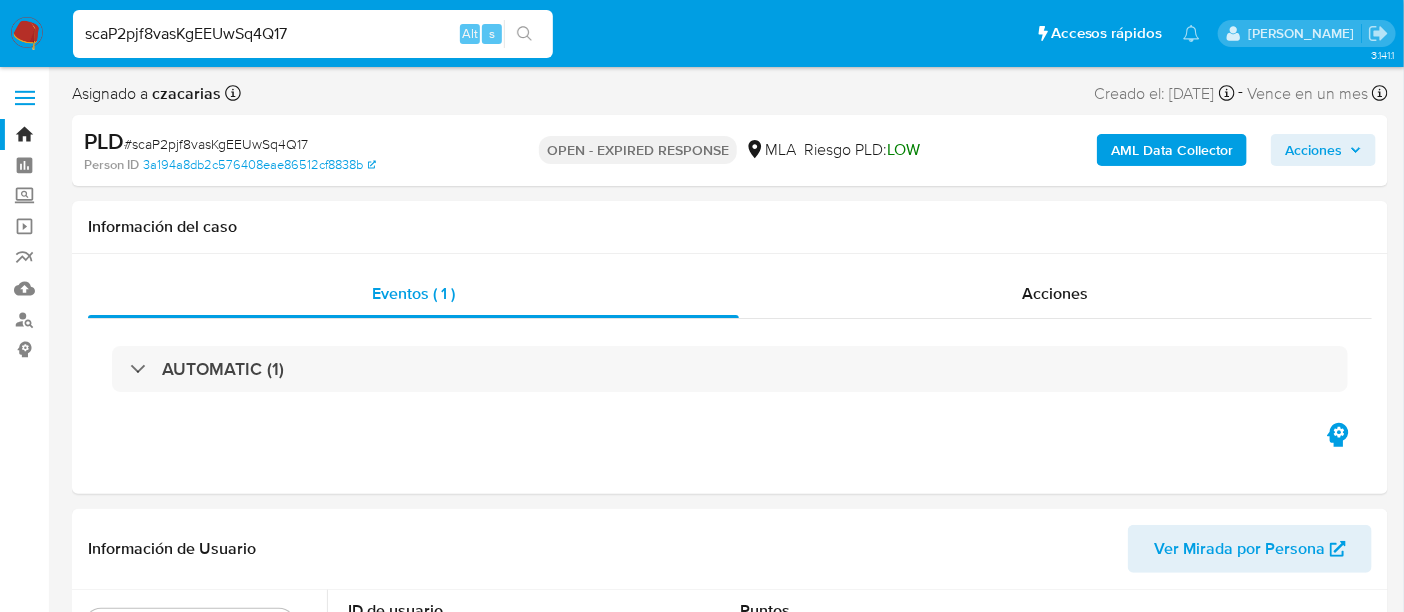 click on "scaP2pjf8vasKgEEUwSq4Q17" at bounding box center (313, 34) 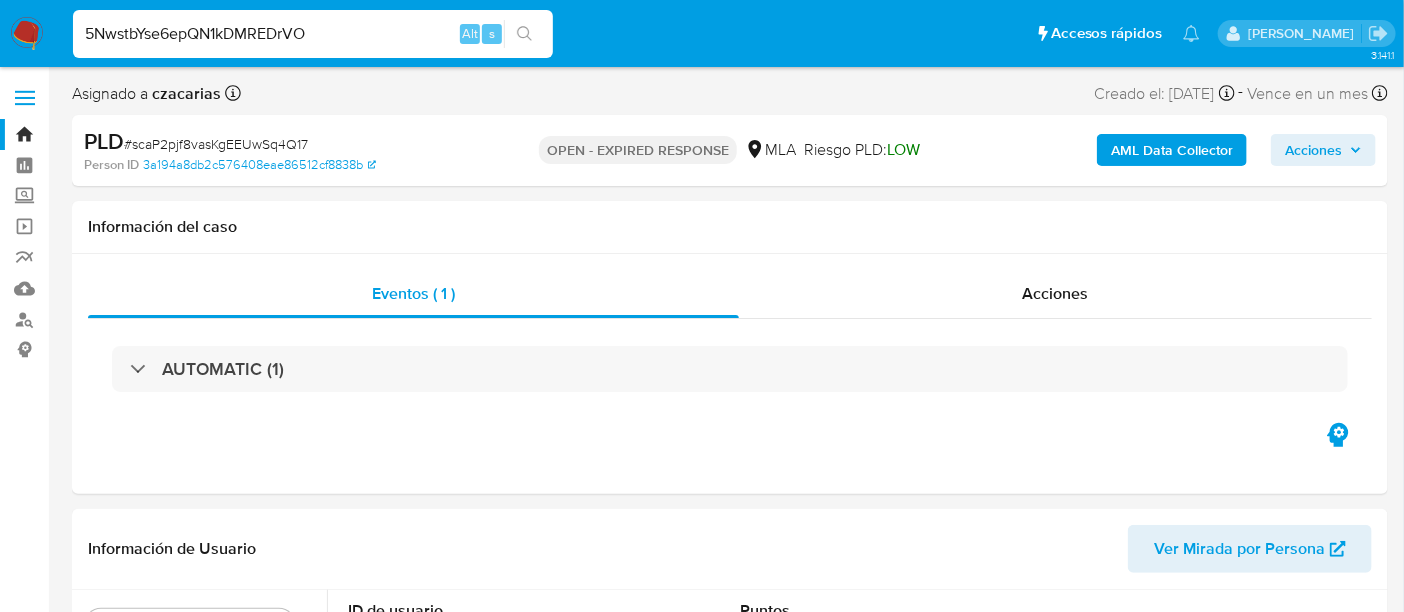click on "5NwstbYse6epQN1kDMREDrVO" at bounding box center [313, 34] 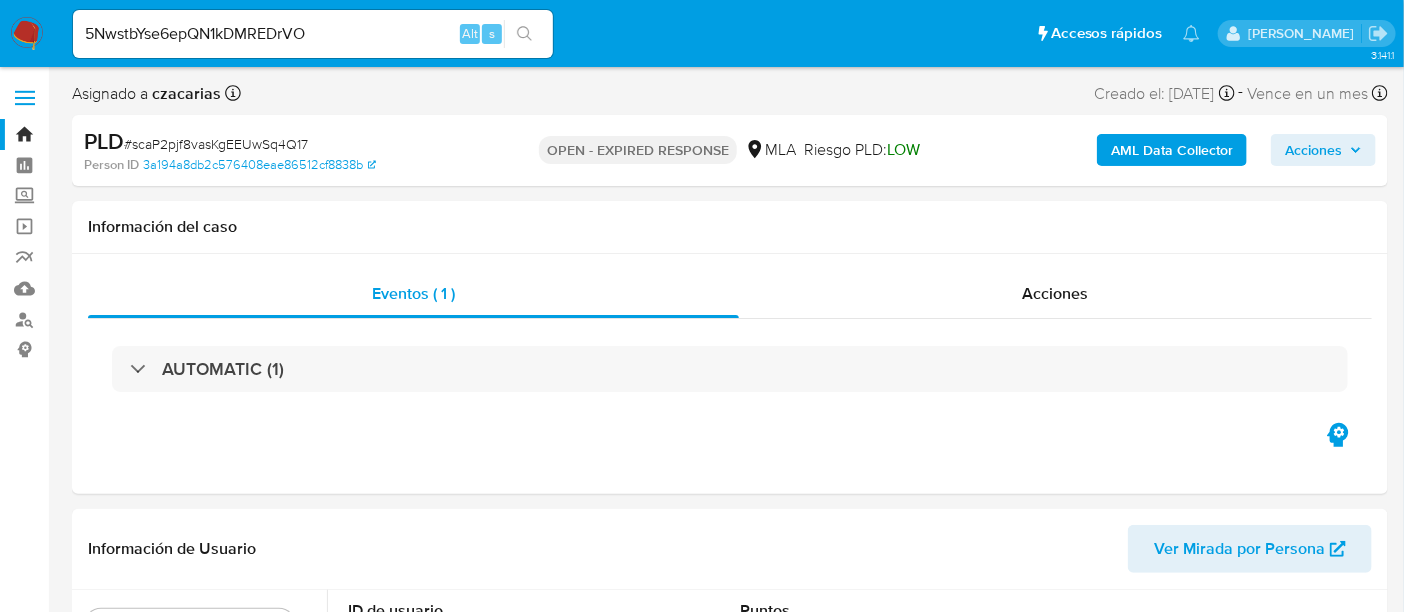 click 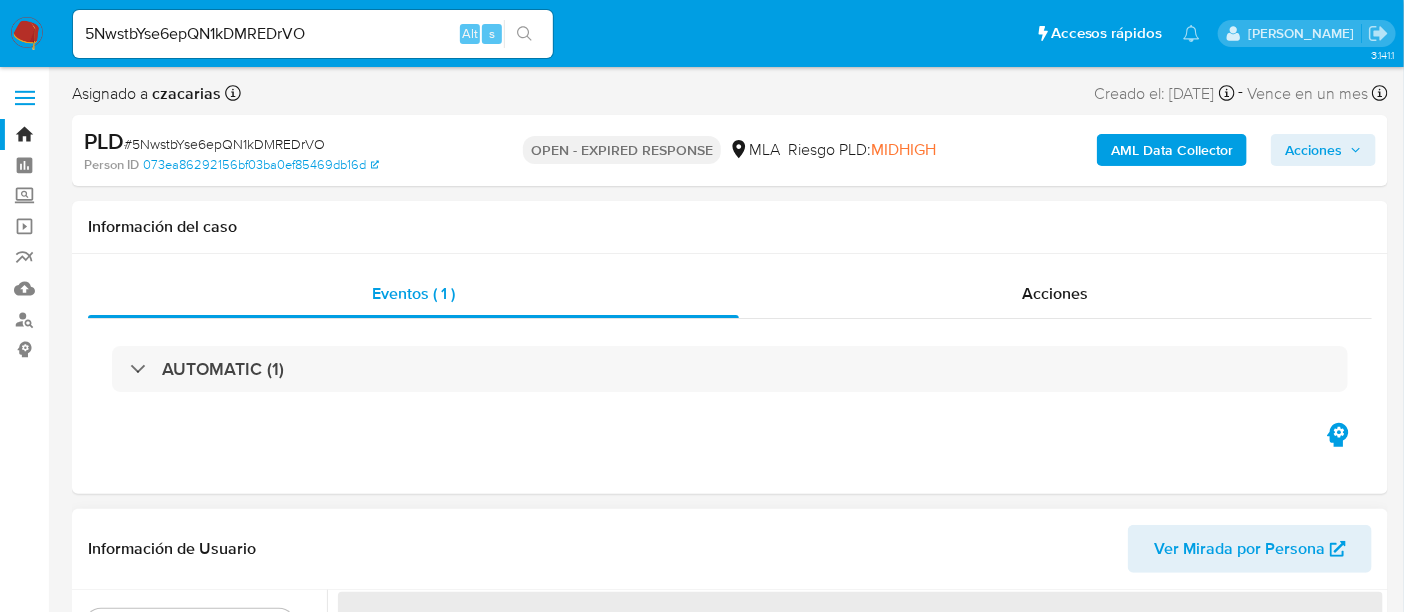 select on "10" 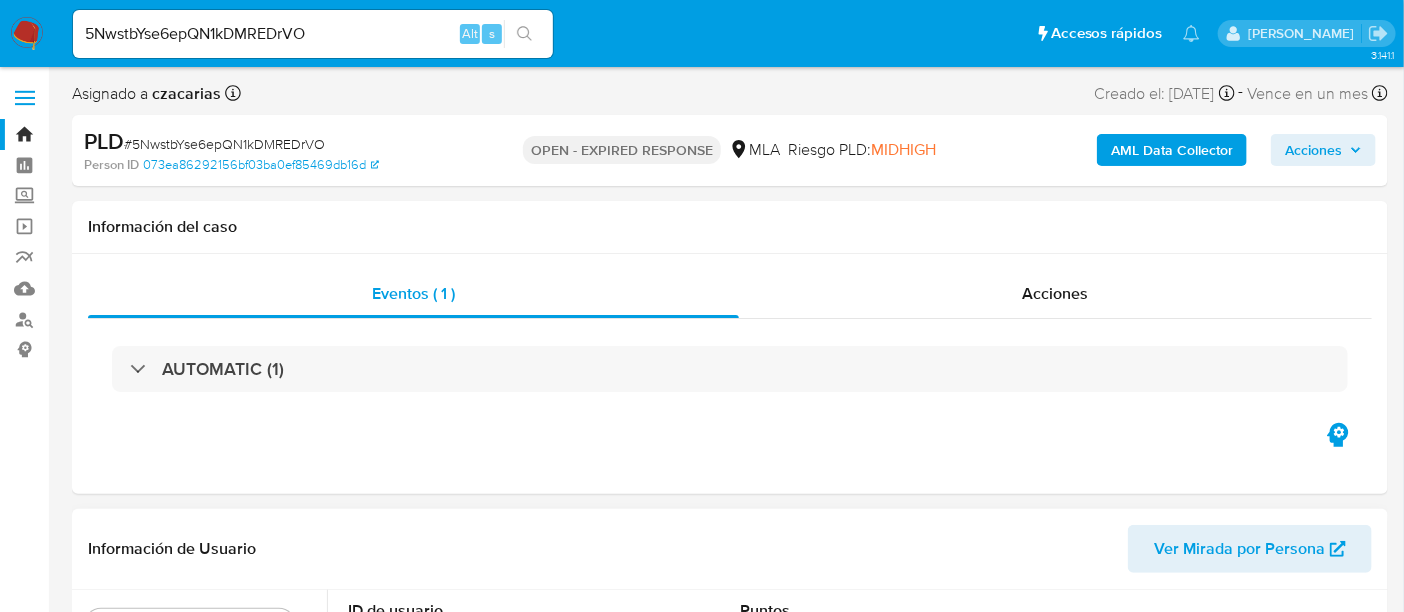 click on "5NwstbYse6epQN1kDMREDrVO" at bounding box center (313, 34) 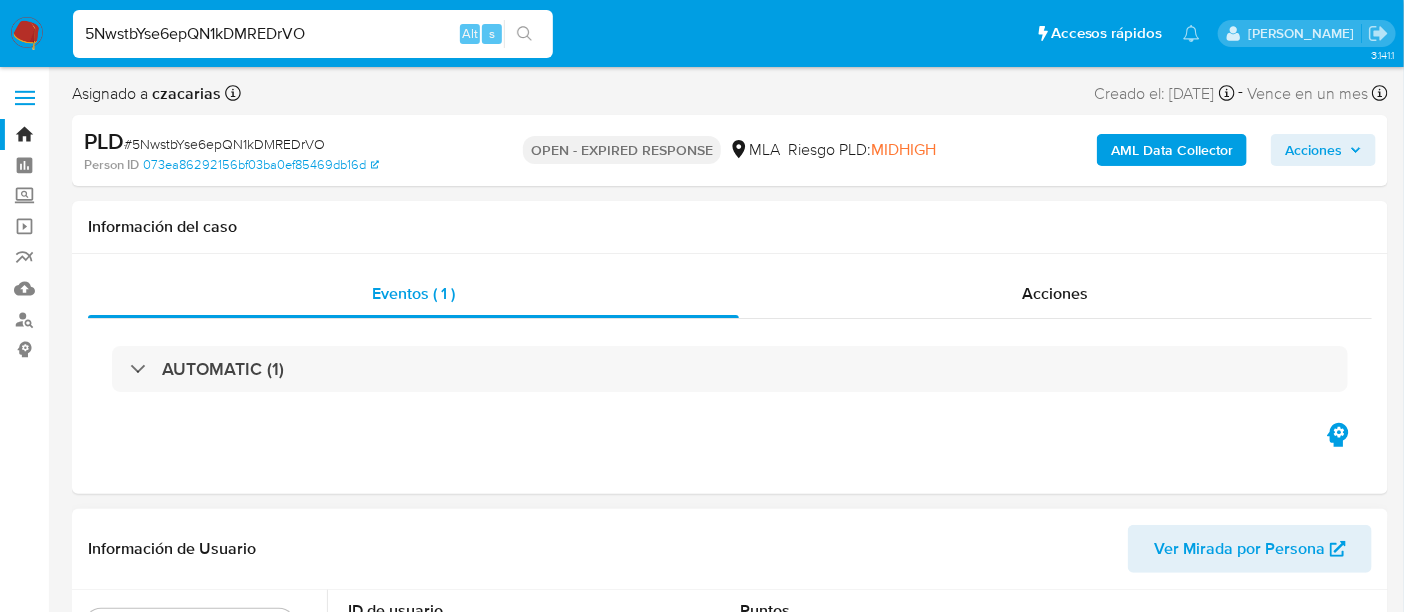 click on "5NwstbYse6epQN1kDMREDrVO" at bounding box center (313, 34) 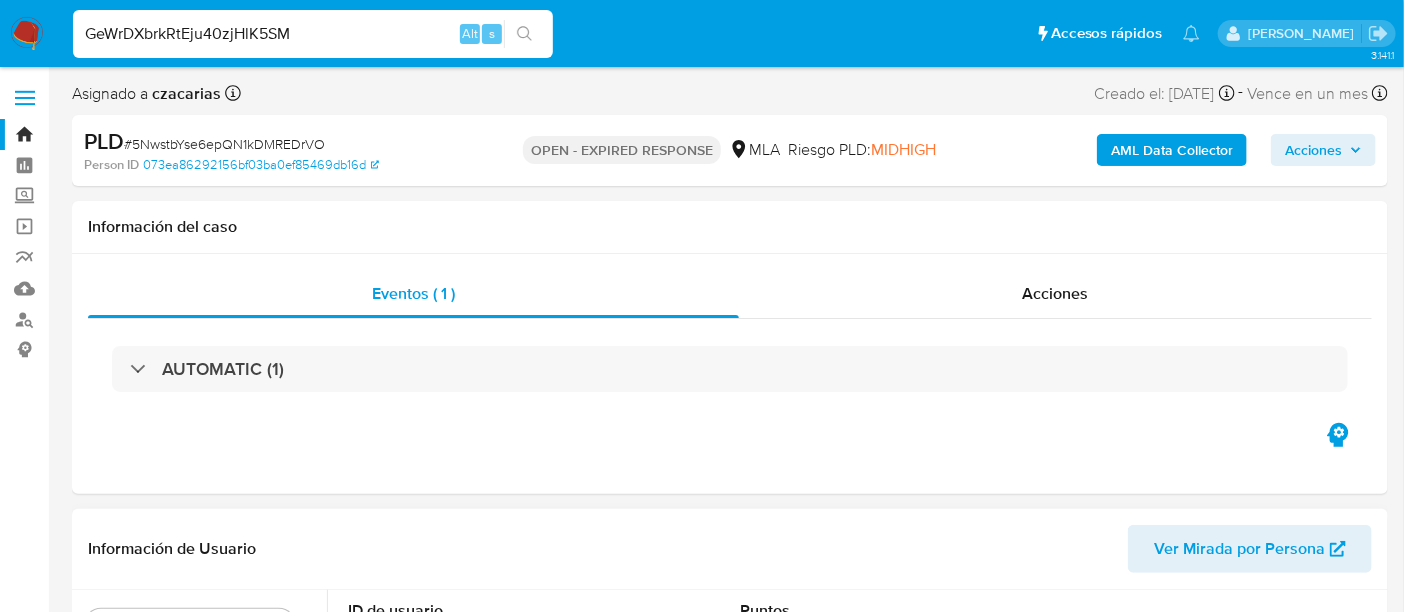 type on "GeWrDXbrkRtEju40zjHlK5SM" 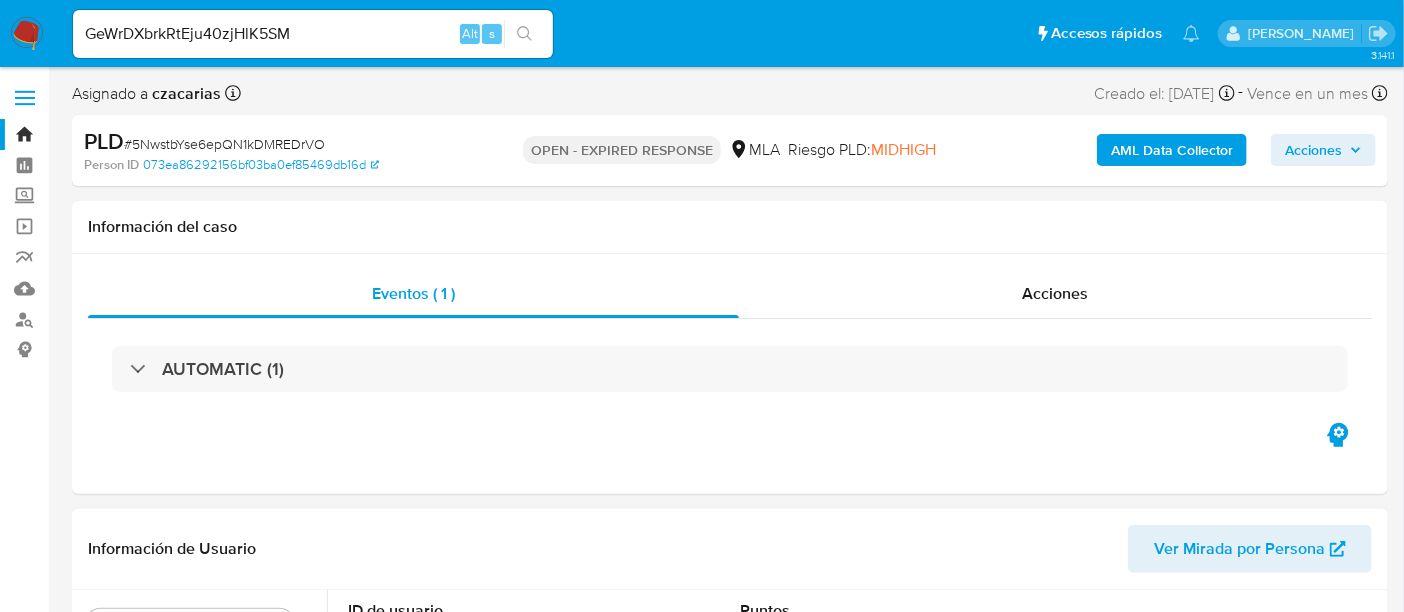 click 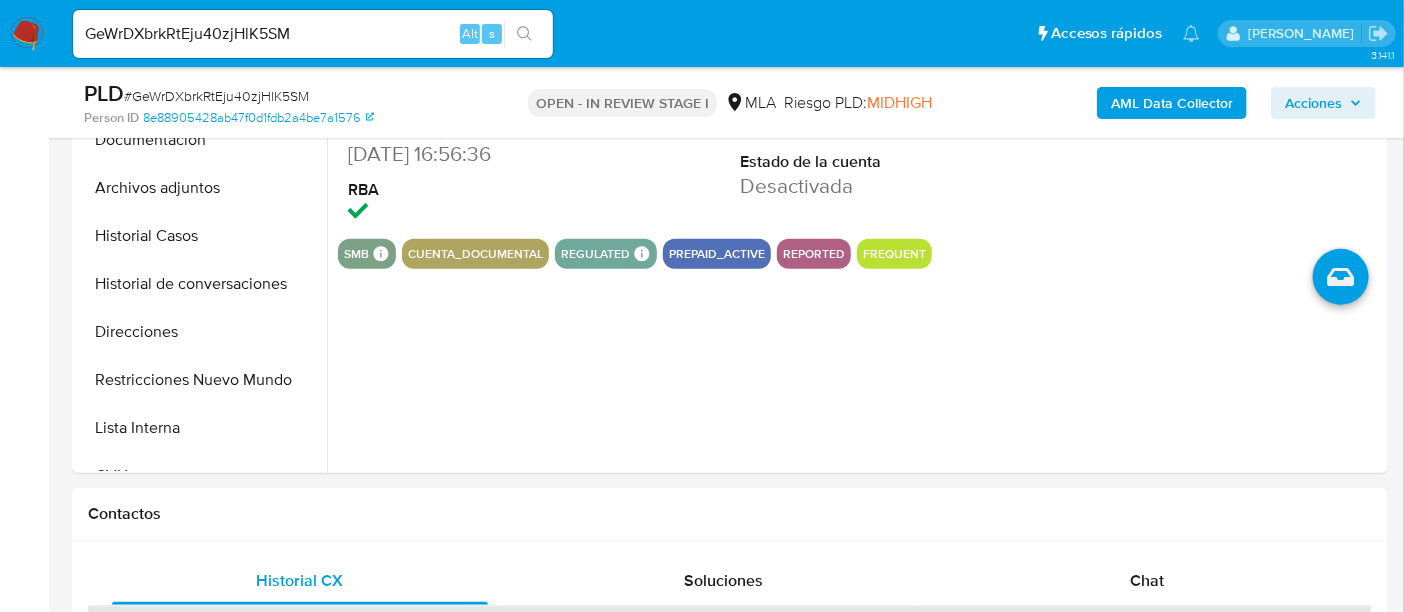 select on "10" 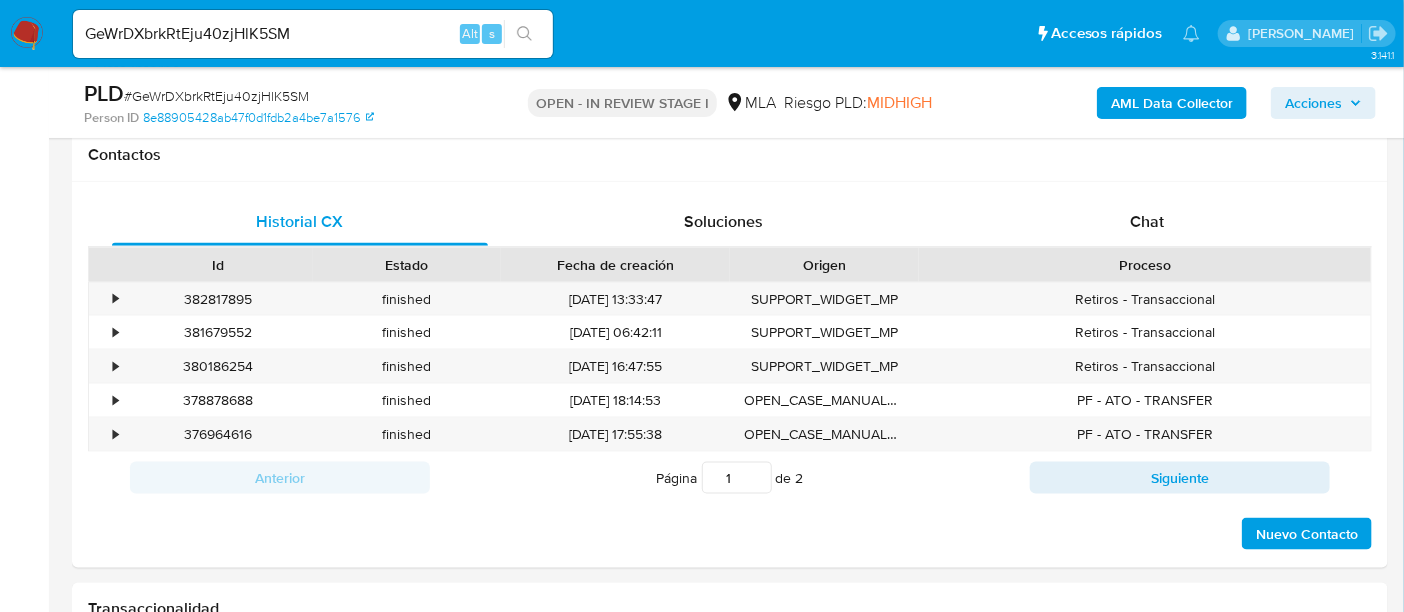 scroll, scrollTop: 918, scrollLeft: 0, axis: vertical 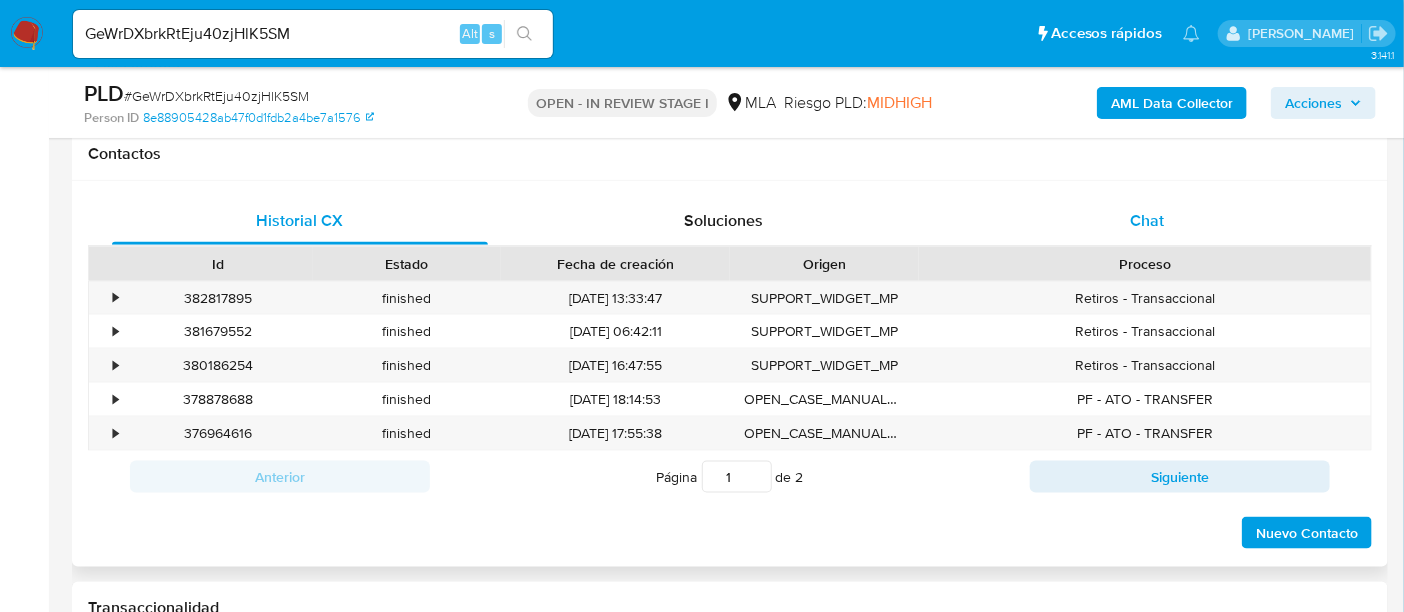 click on "Chat" at bounding box center (1147, 221) 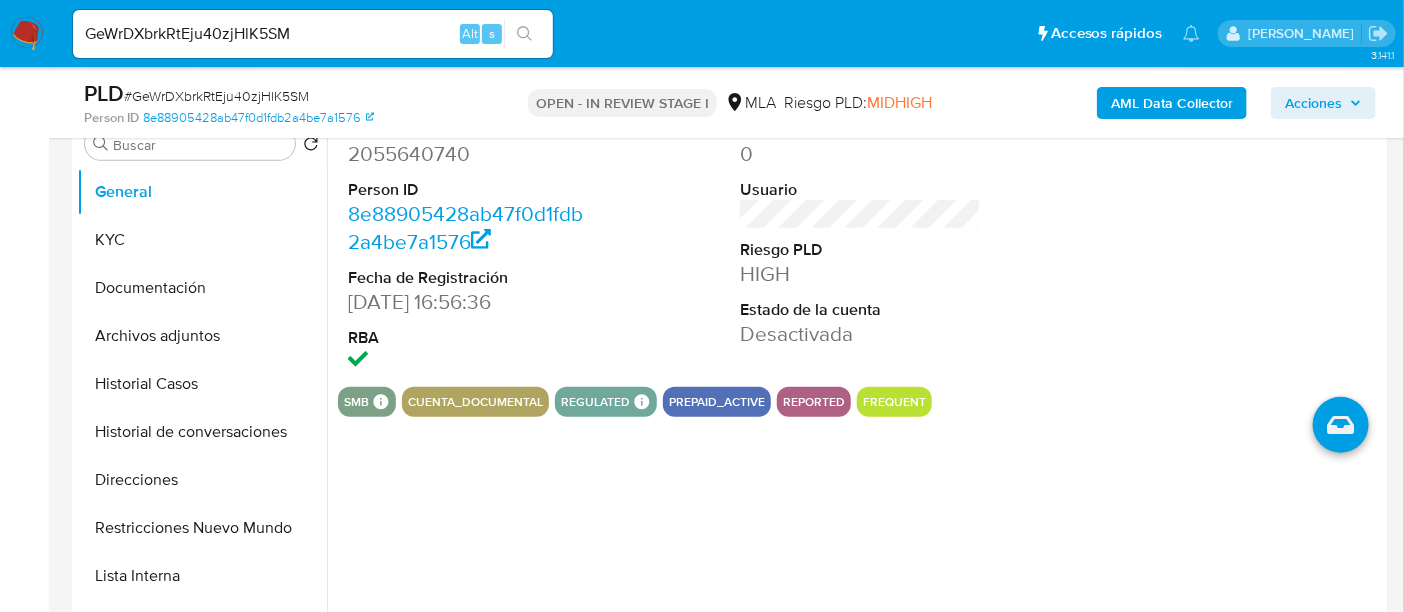scroll, scrollTop: 408, scrollLeft: 0, axis: vertical 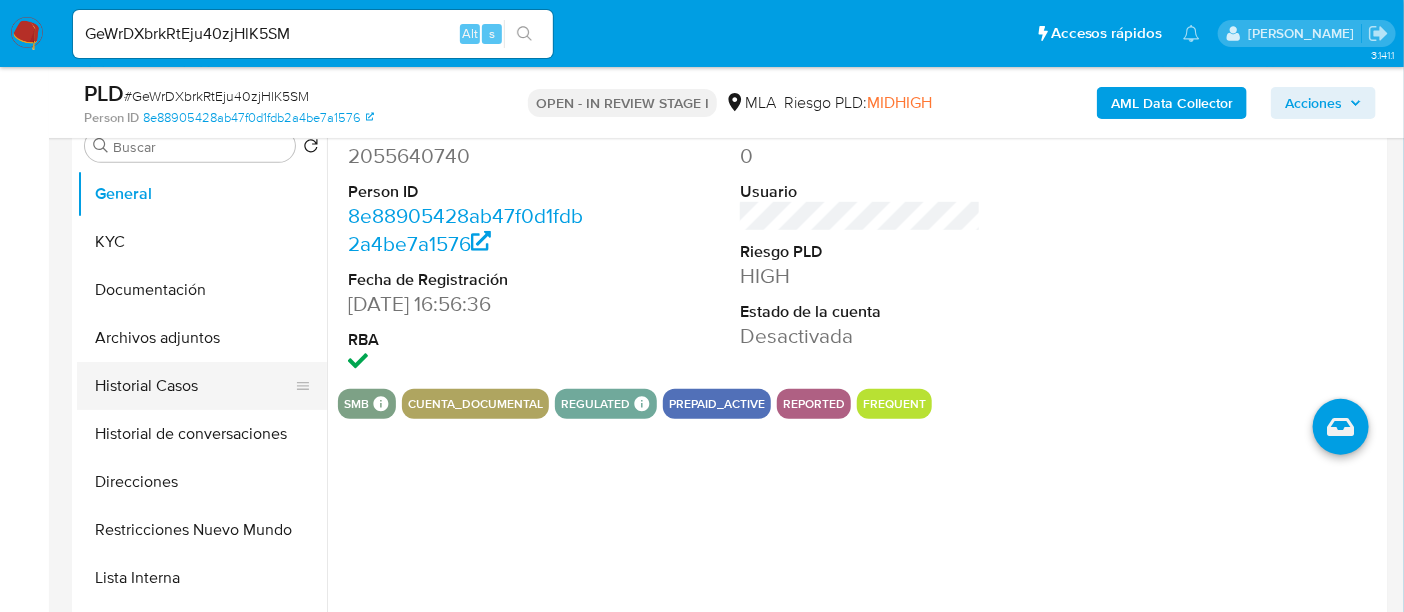 click on "Historial Casos" at bounding box center (194, 386) 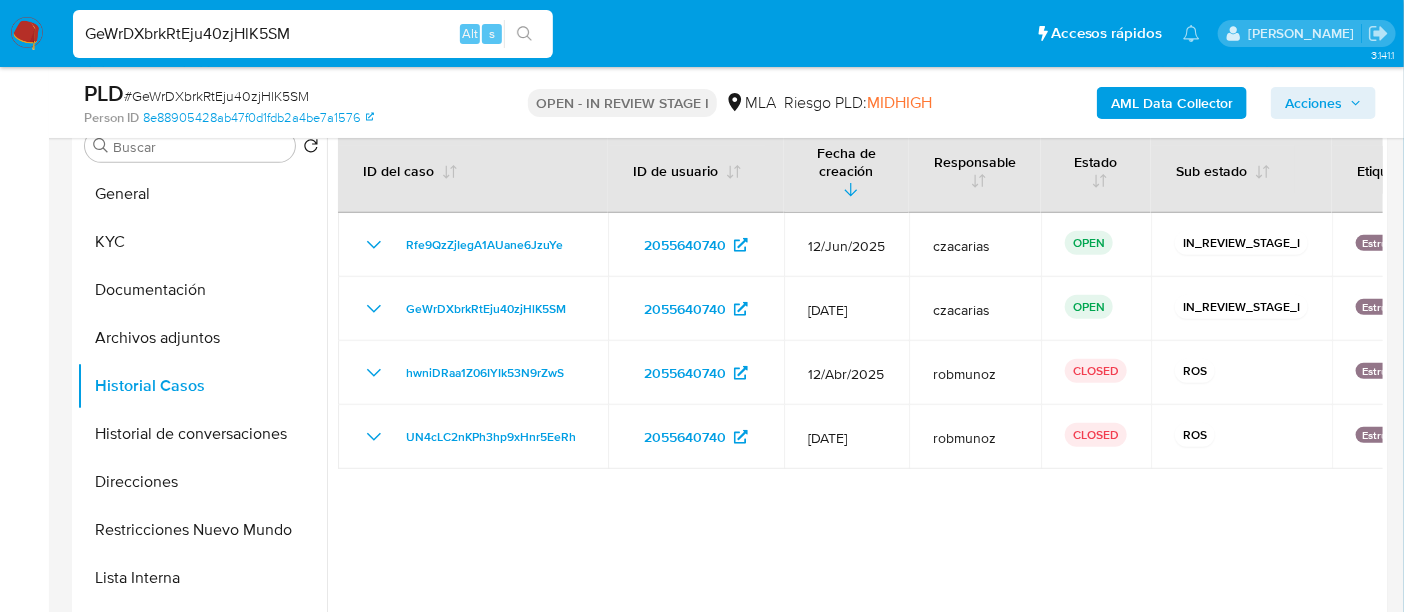 click on "GeWrDXbrkRtEju40zjHlK5SM" at bounding box center (313, 34) 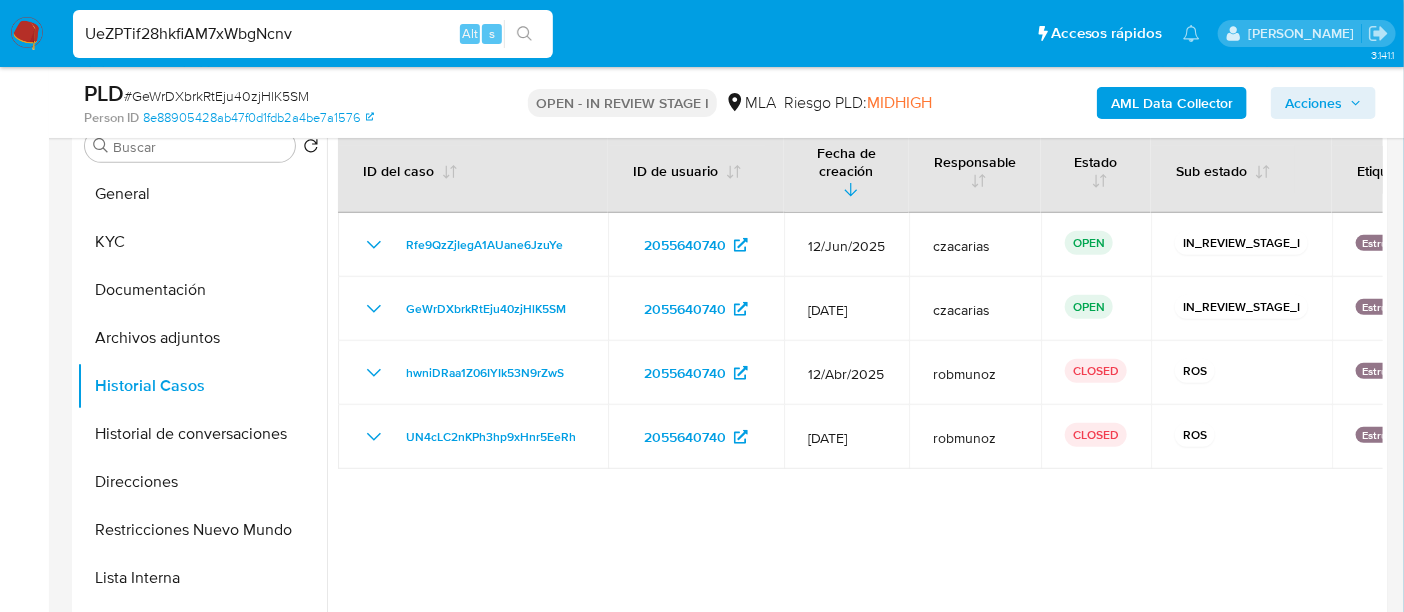 type on "UeZPTif28hkfiAM7xWbgNcnv" 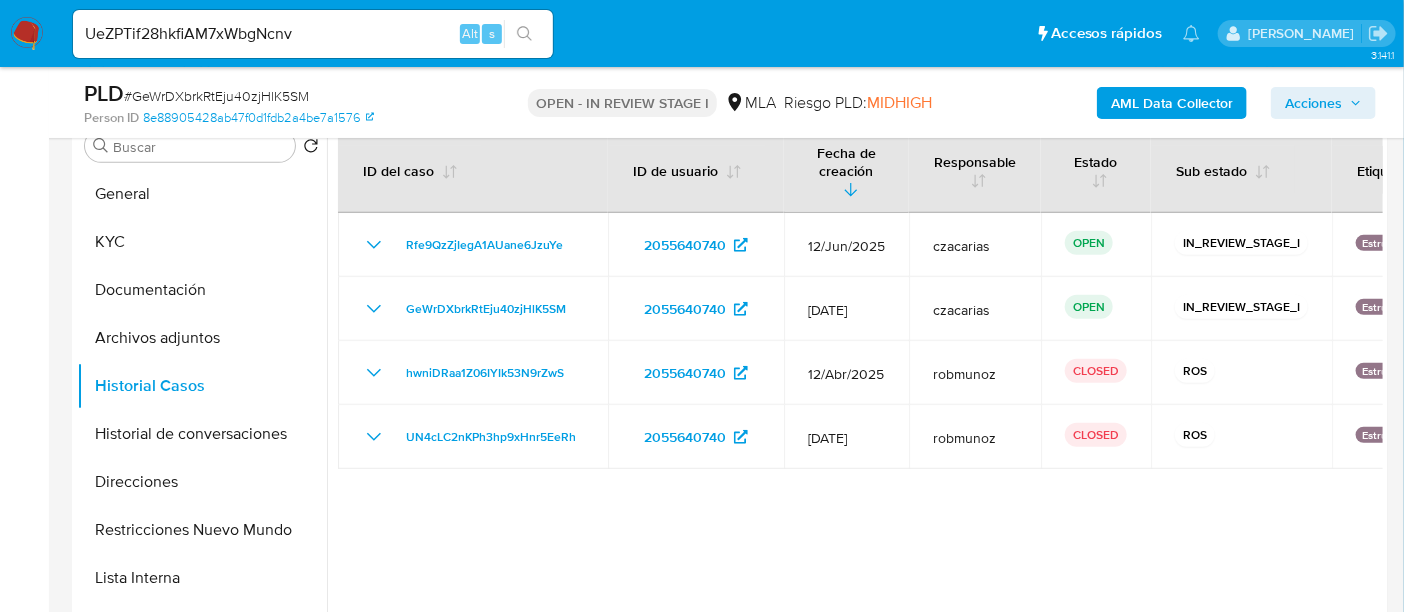 click at bounding box center (524, 34) 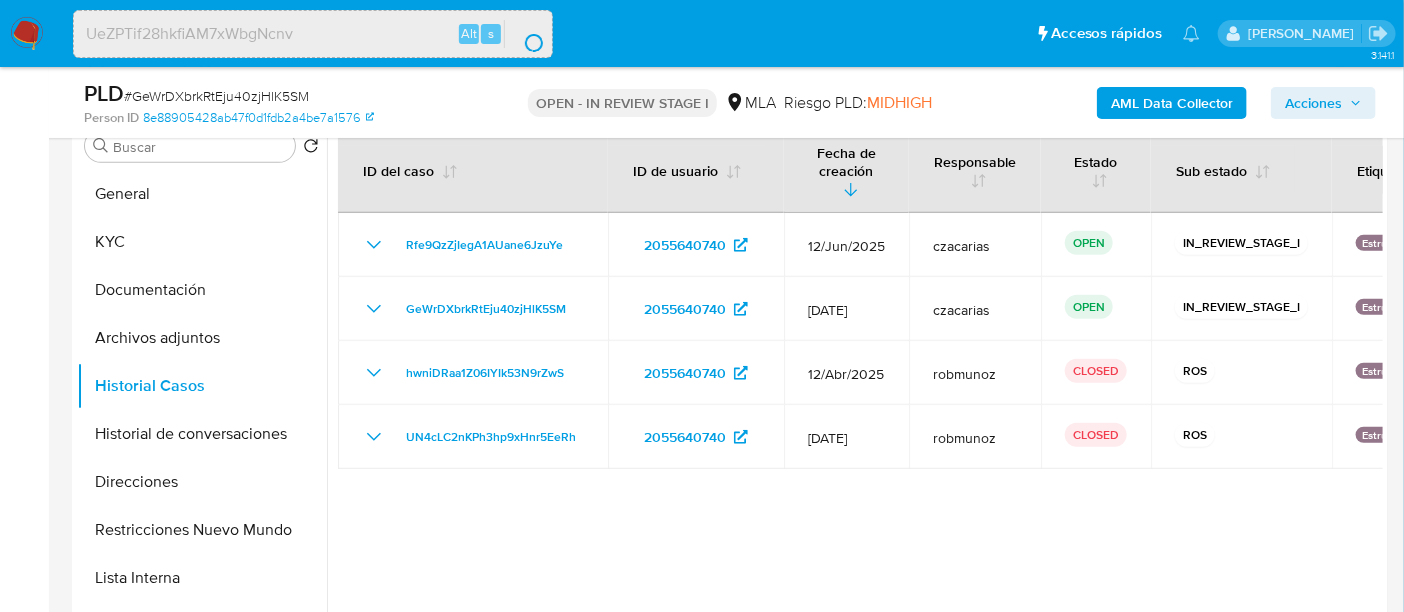 scroll, scrollTop: 0, scrollLeft: 0, axis: both 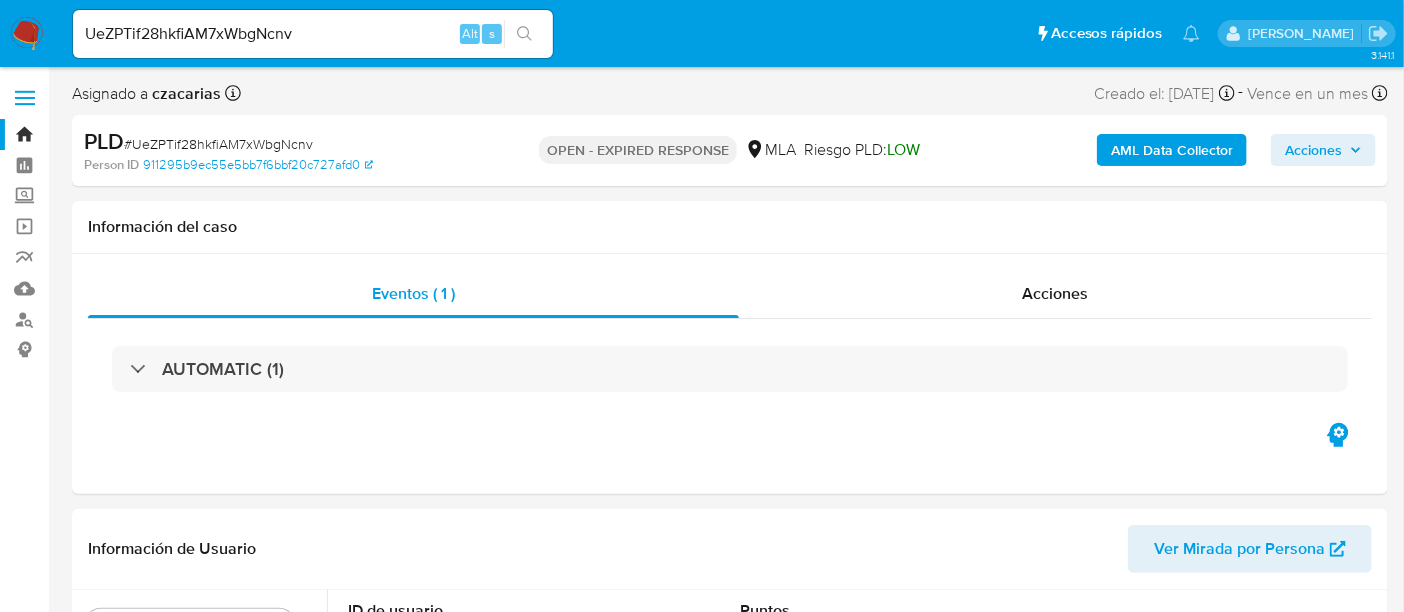 select on "10" 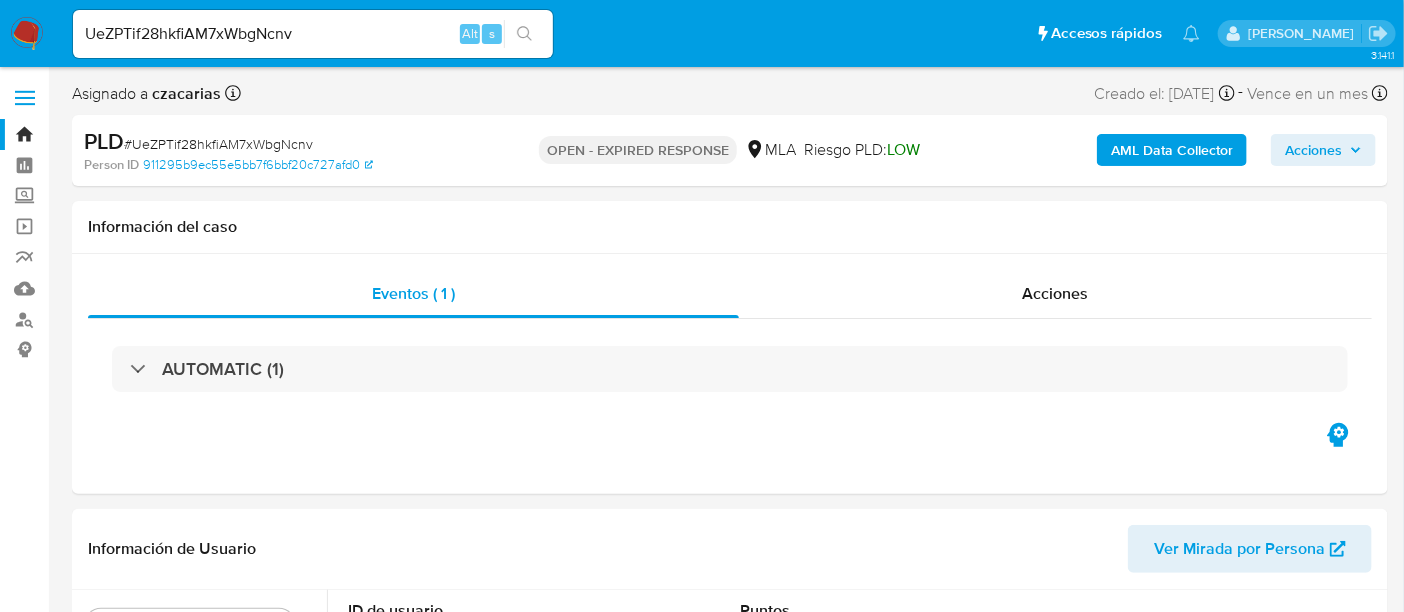click on "UeZPTif28hkfiAM7xWbgNcnv" at bounding box center (313, 34) 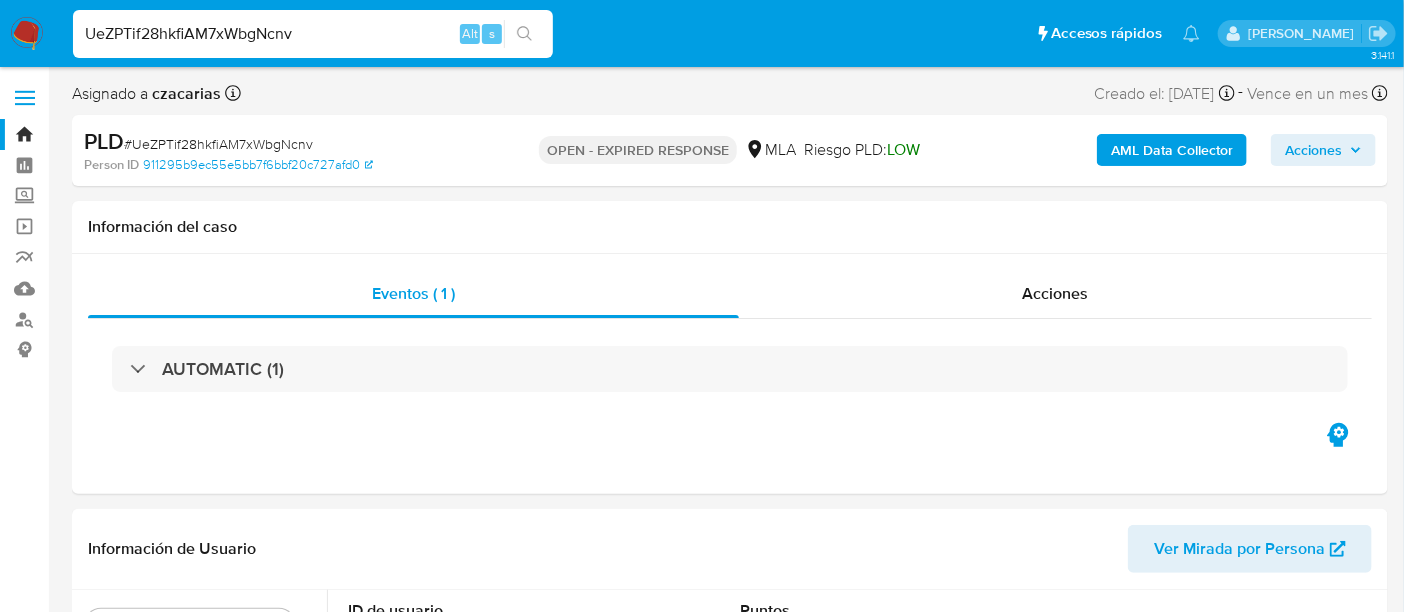 click on "UeZPTif28hkfiAM7xWbgNcnv" at bounding box center [313, 34] 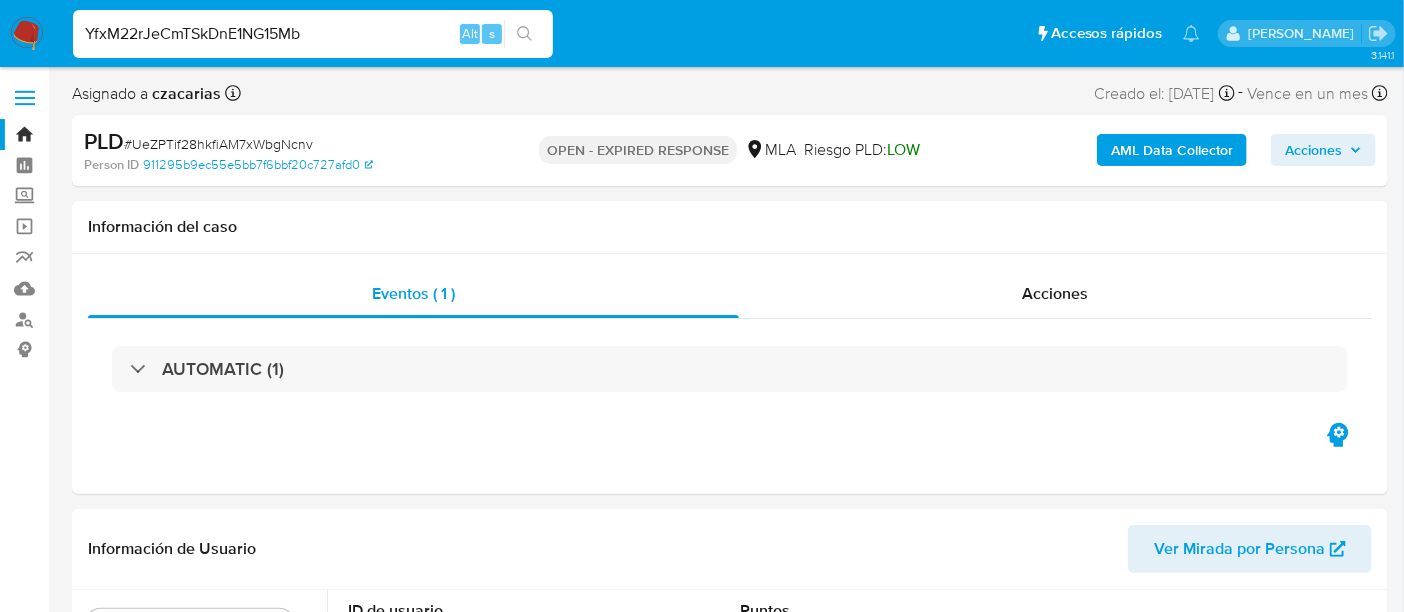 type on "YfxM22rJeCmTSkDnE1NG15Mb" 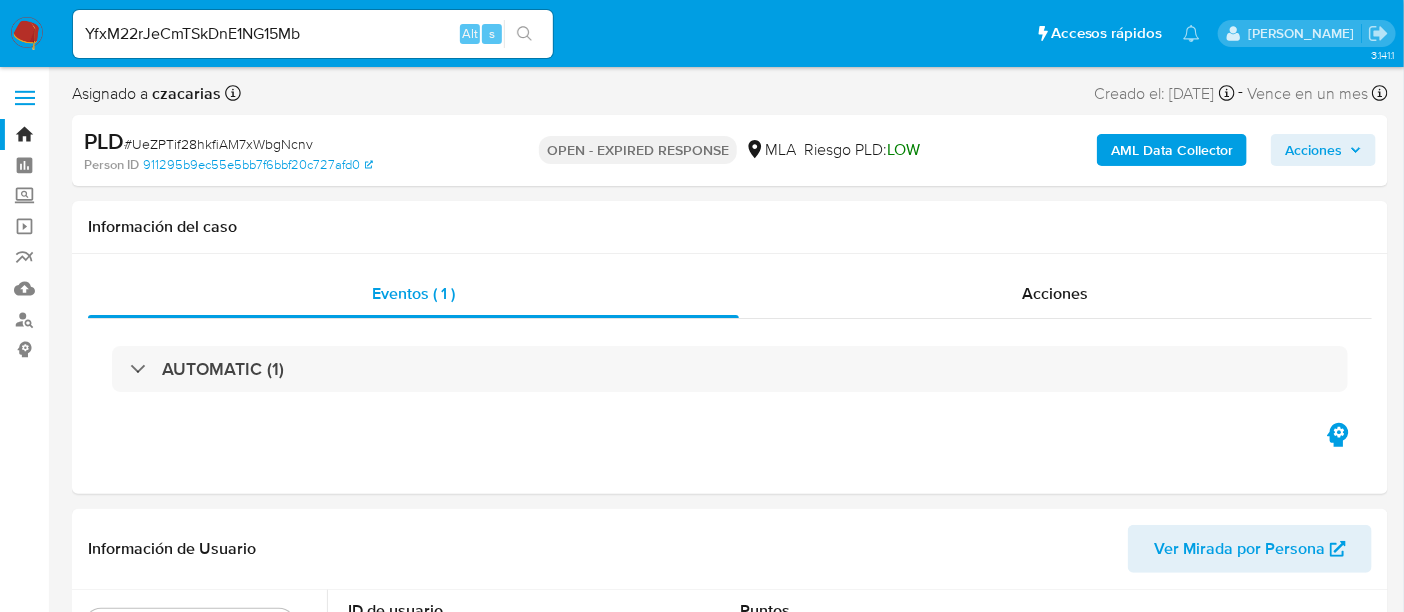 click at bounding box center [524, 34] 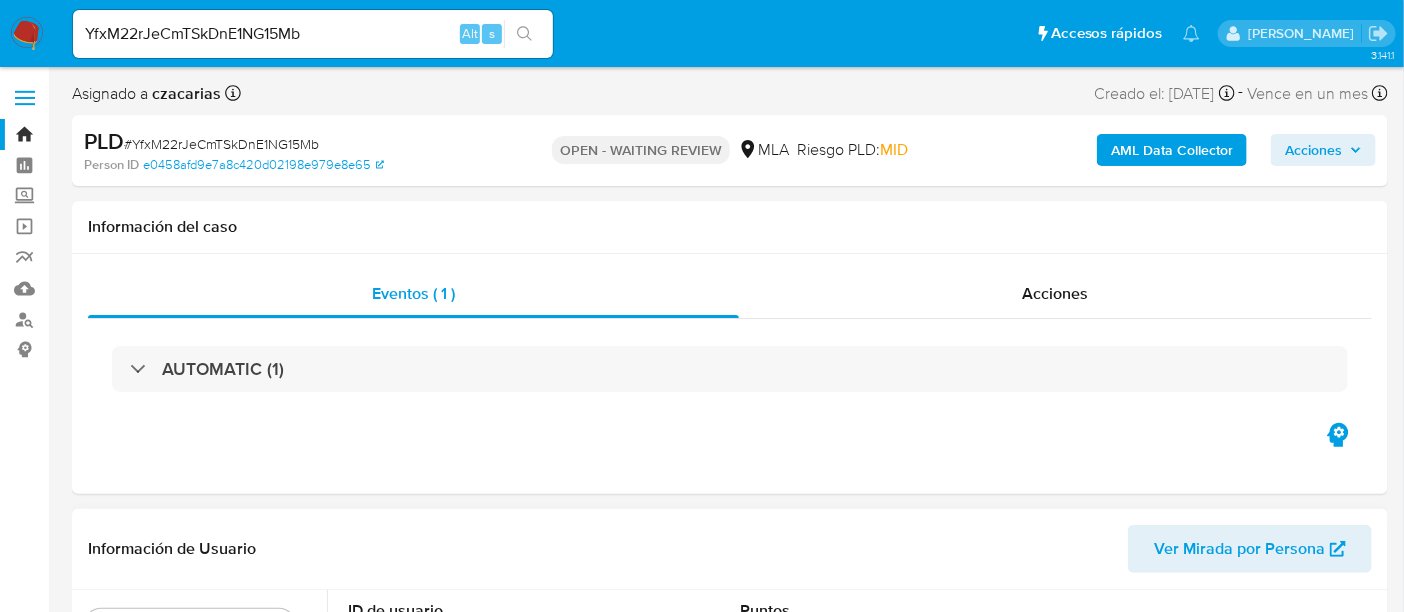 select on "10" 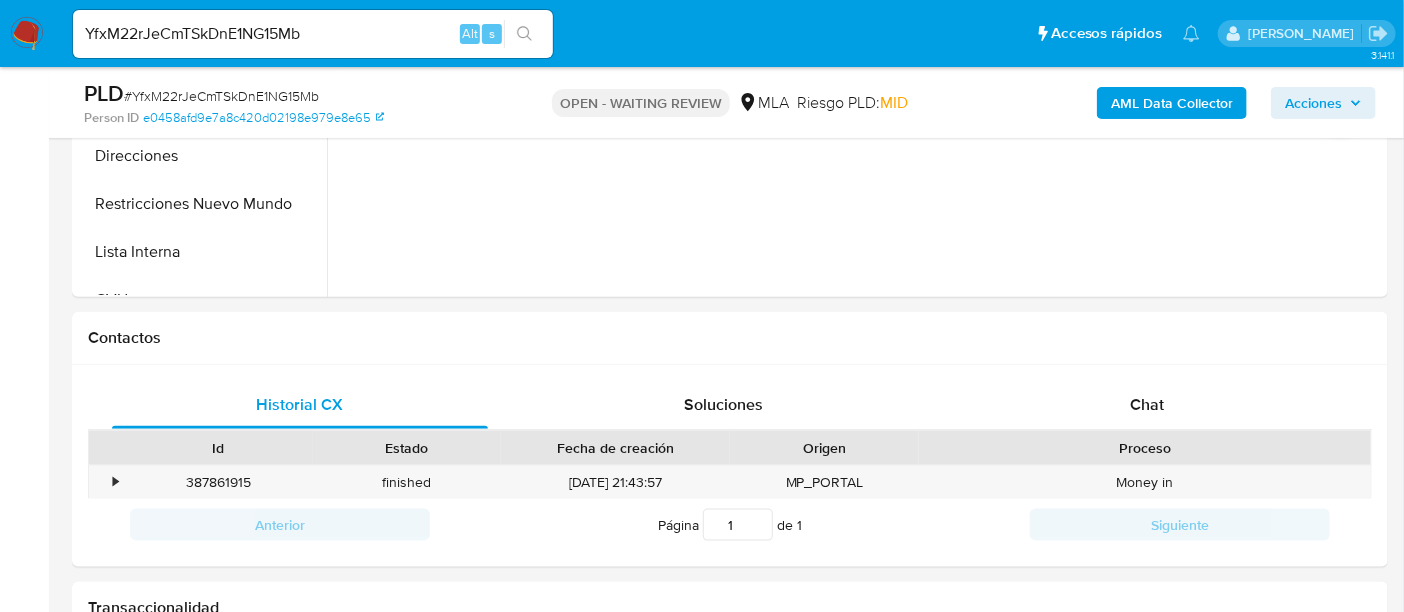 scroll, scrollTop: 732, scrollLeft: 0, axis: vertical 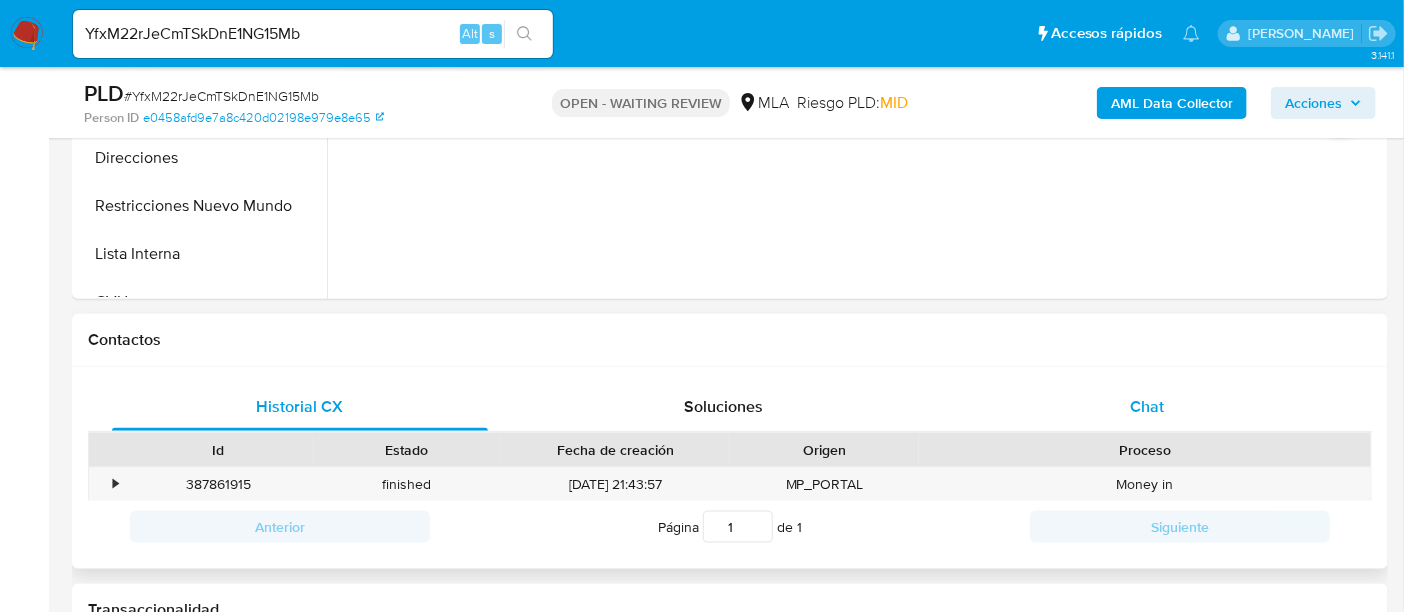 click on "Chat" at bounding box center (1147, 407) 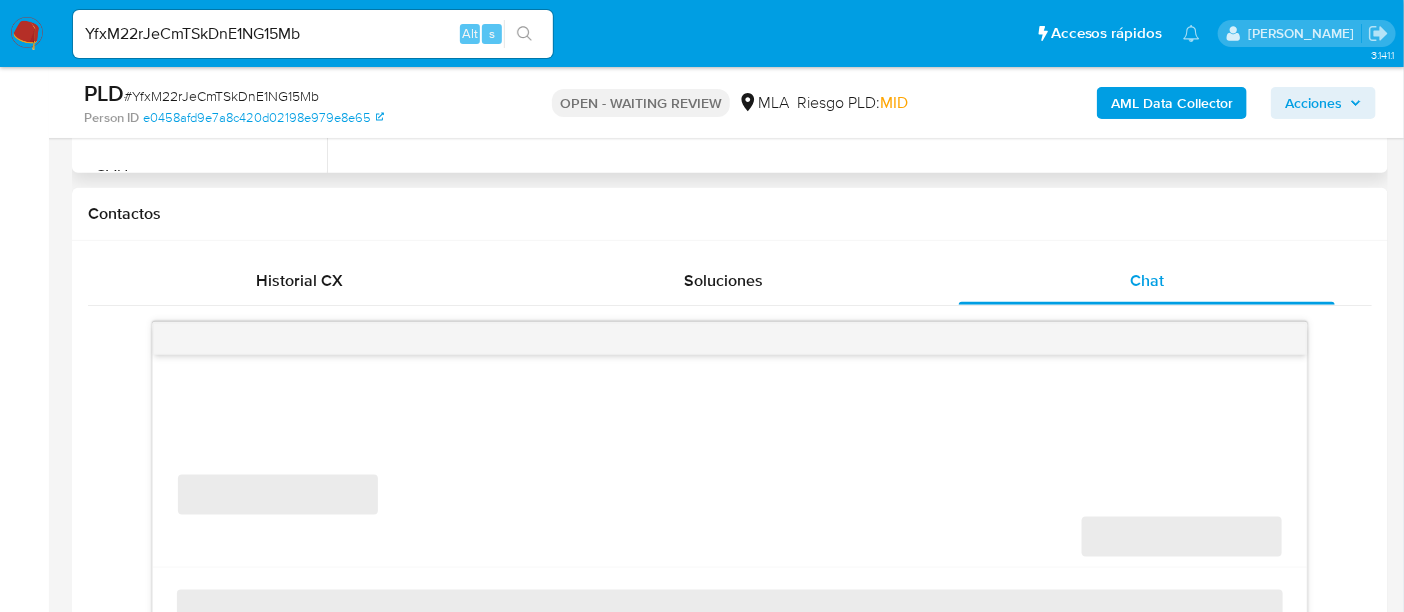 scroll, scrollTop: 865, scrollLeft: 0, axis: vertical 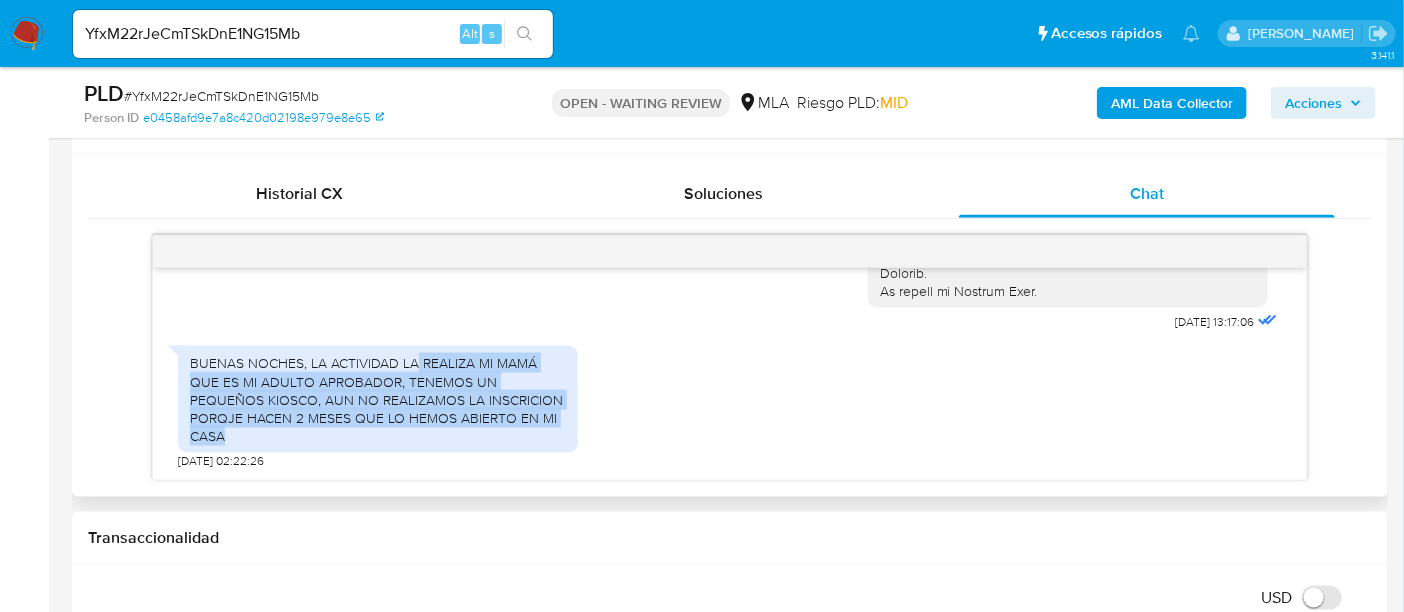 drag, startPoint x: 417, startPoint y: 359, endPoint x: 534, endPoint y: 428, distance: 135.83078 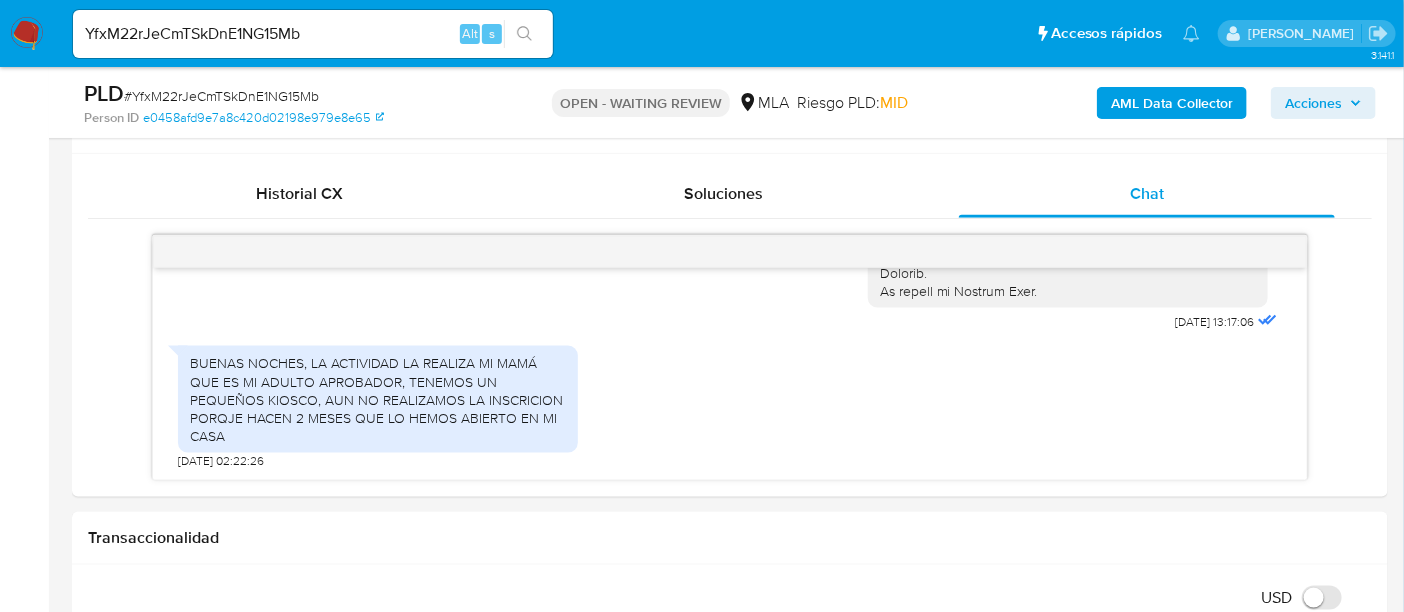 click on "YfxM22rJeCmTSkDnE1NG15Mb" at bounding box center (313, 34) 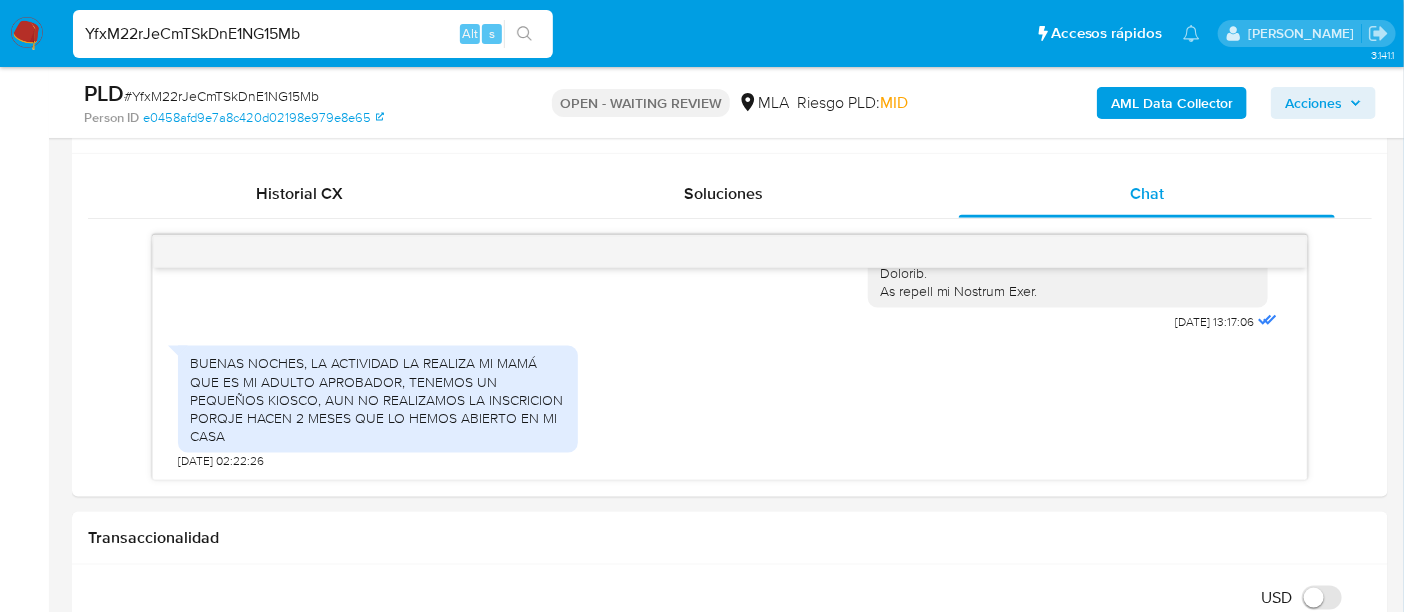 click on "YfxM22rJeCmTSkDnE1NG15Mb" at bounding box center [313, 34] 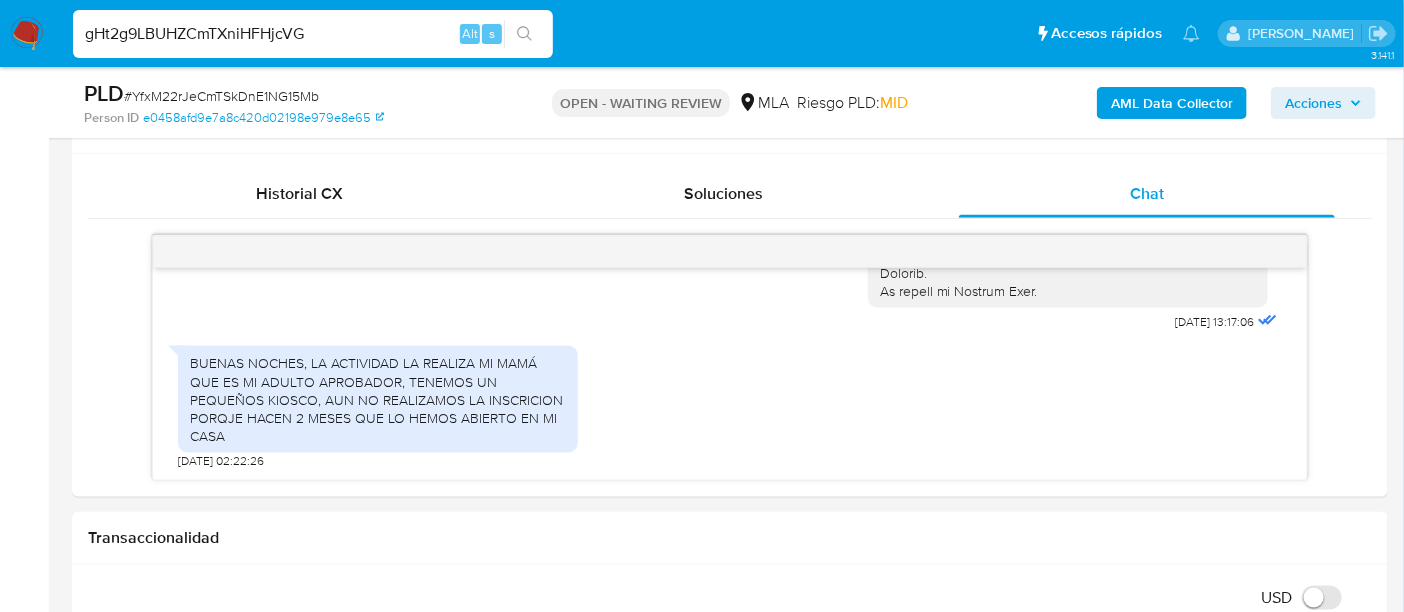 type on "gHt2g9LBUHZCmTXniHFHjcVG" 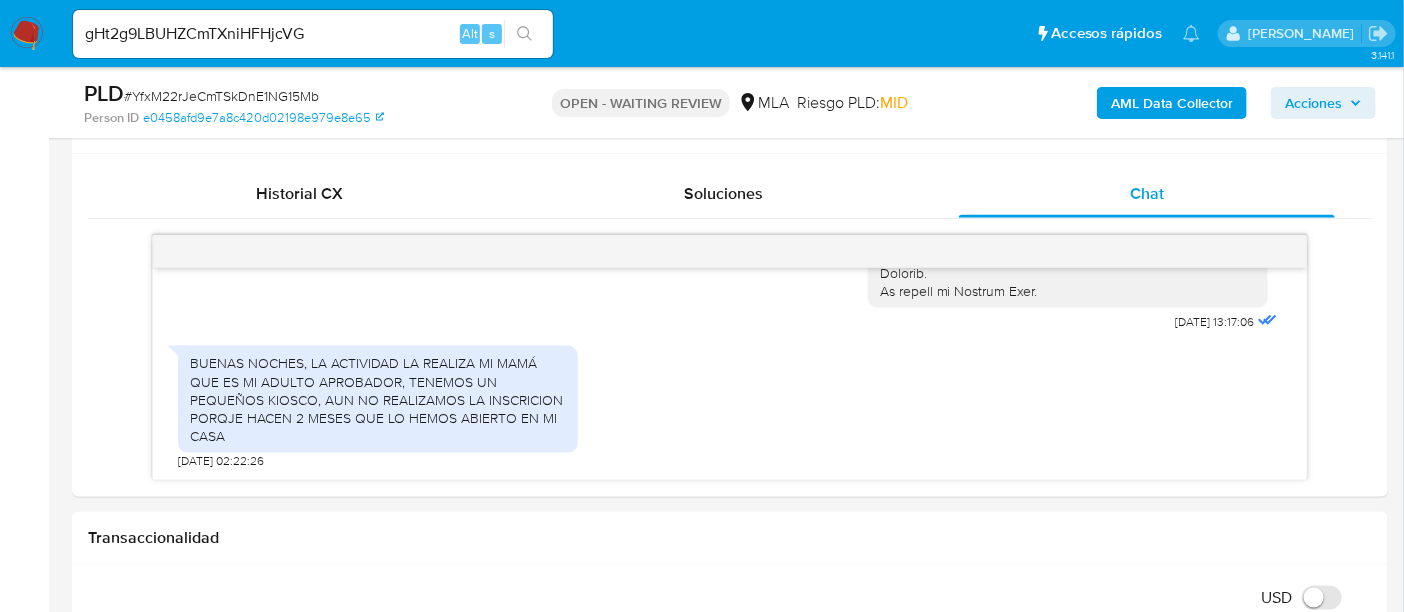 click 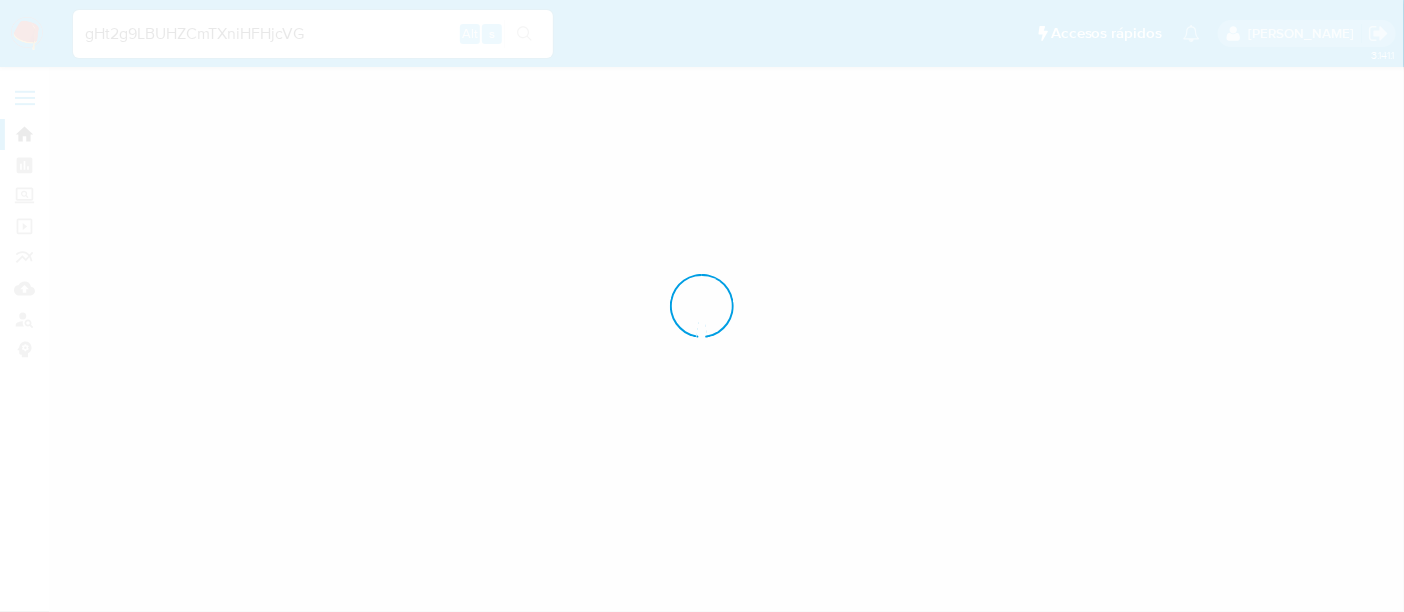 scroll, scrollTop: 0, scrollLeft: 0, axis: both 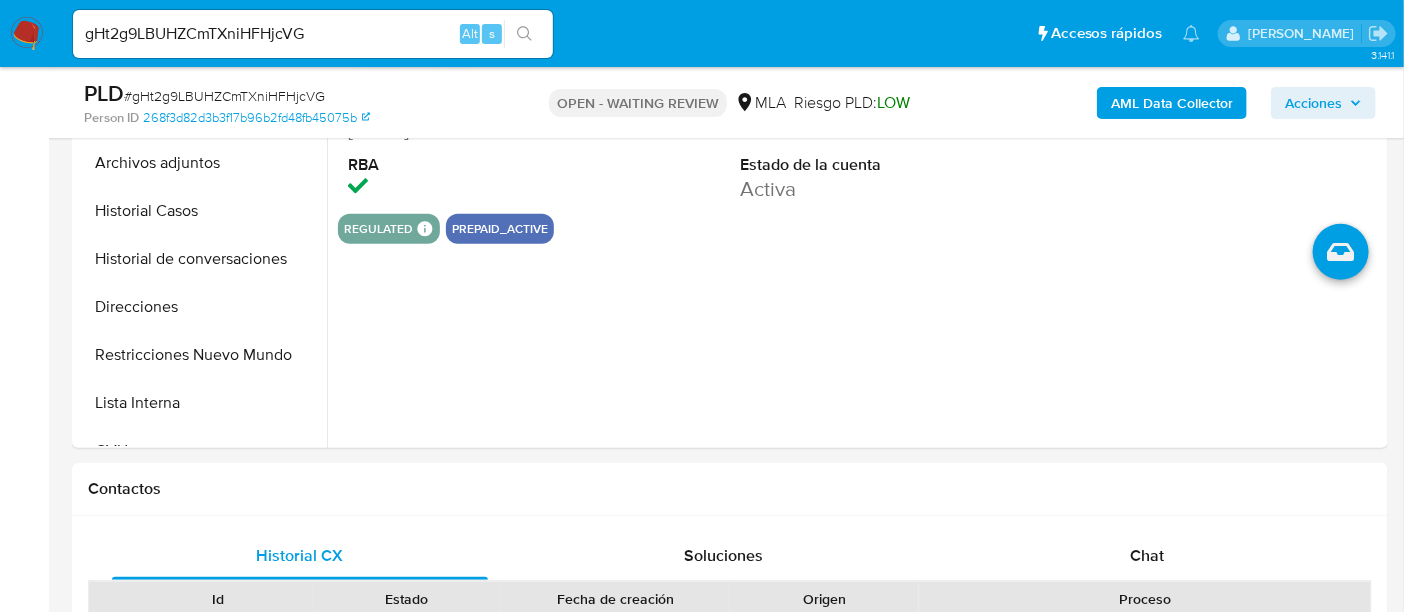 select on "10" 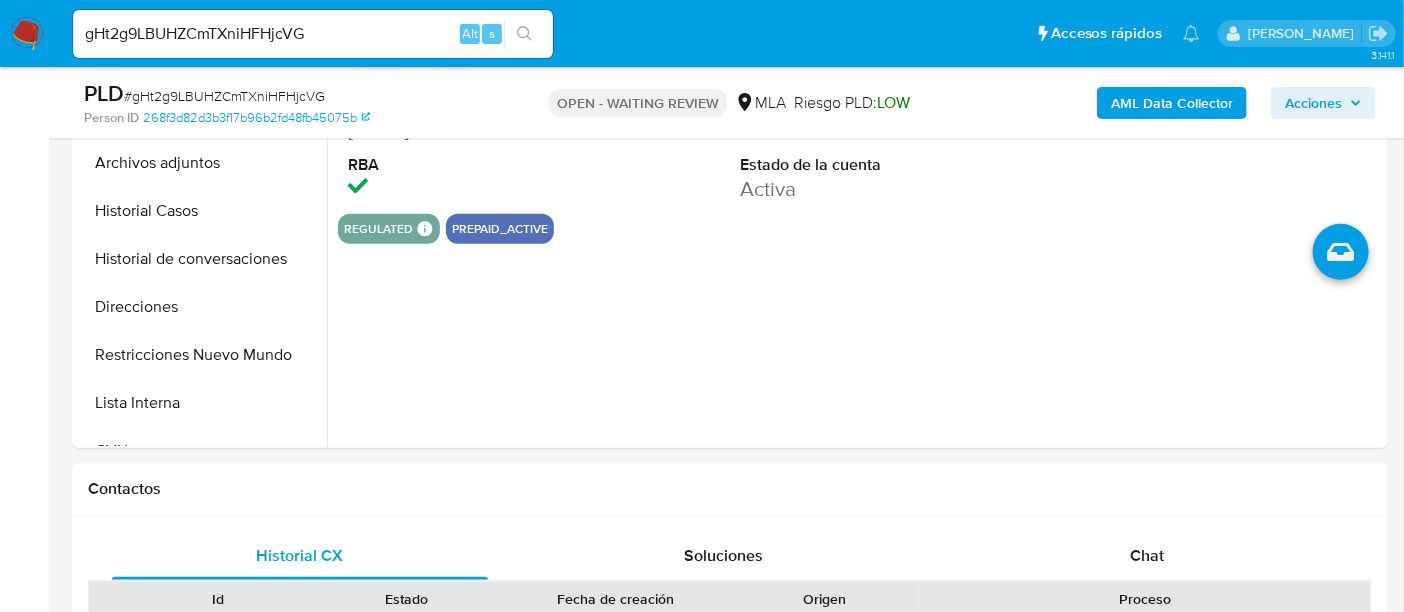 scroll, scrollTop: 582, scrollLeft: 0, axis: vertical 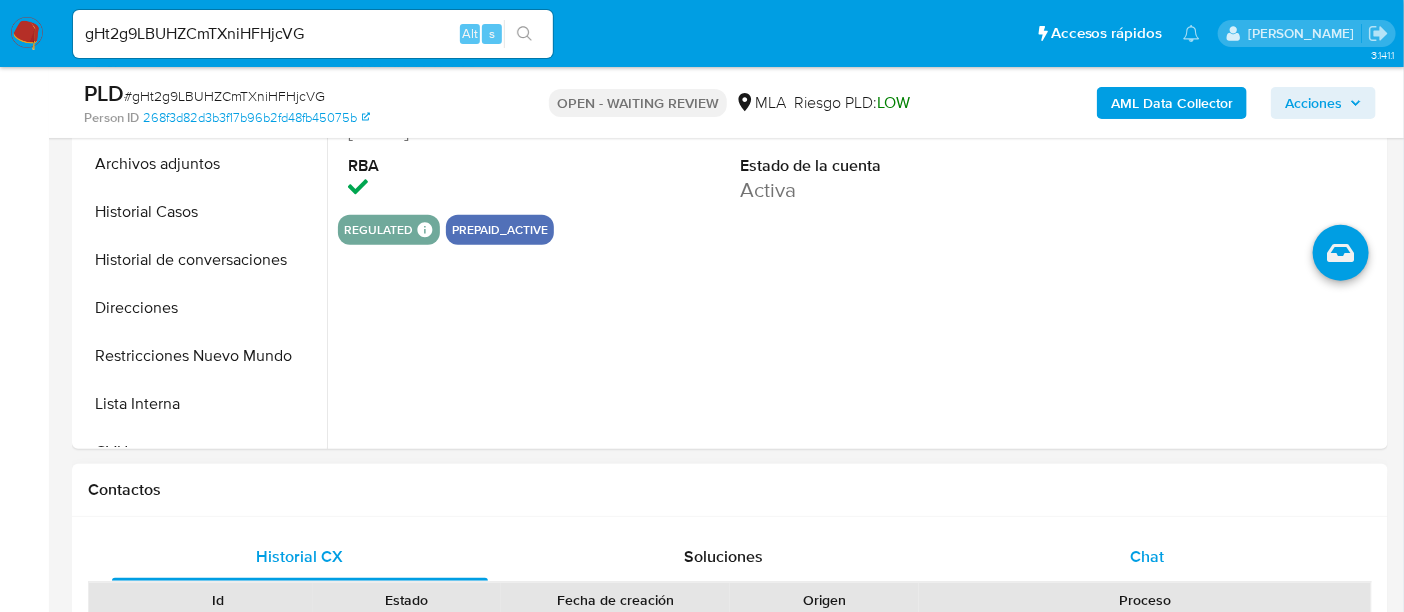 click on "Chat" at bounding box center [1147, 557] 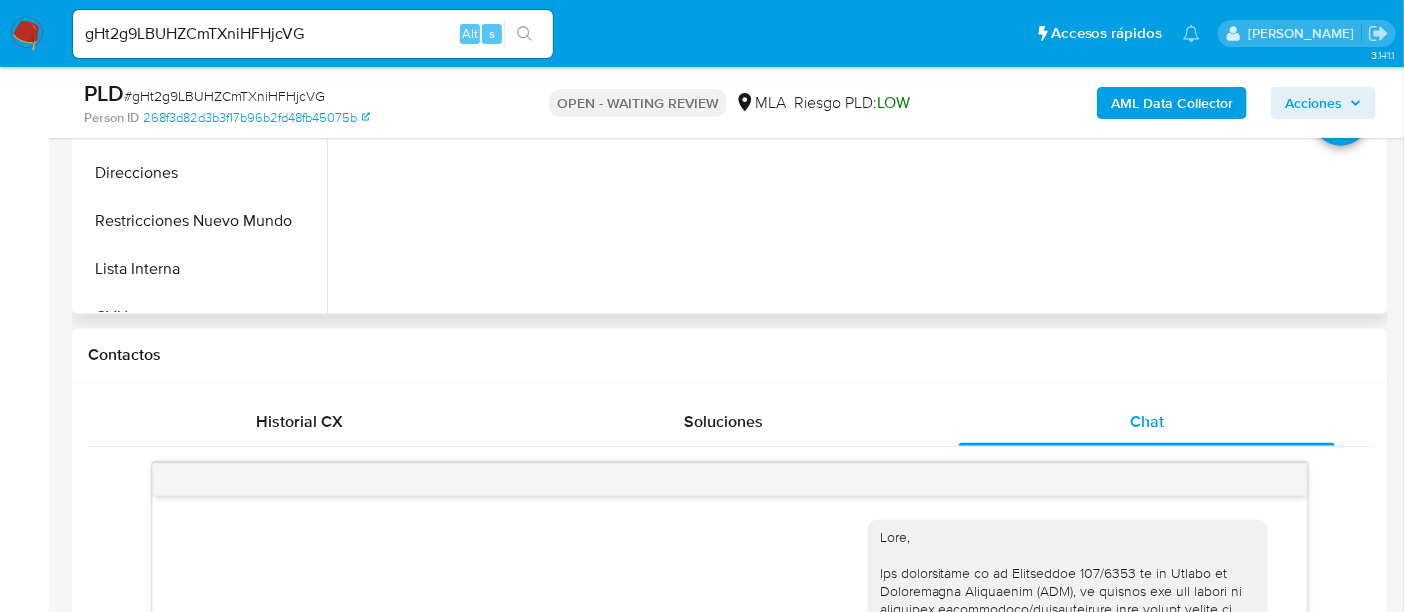 scroll, scrollTop: 743, scrollLeft: 0, axis: vertical 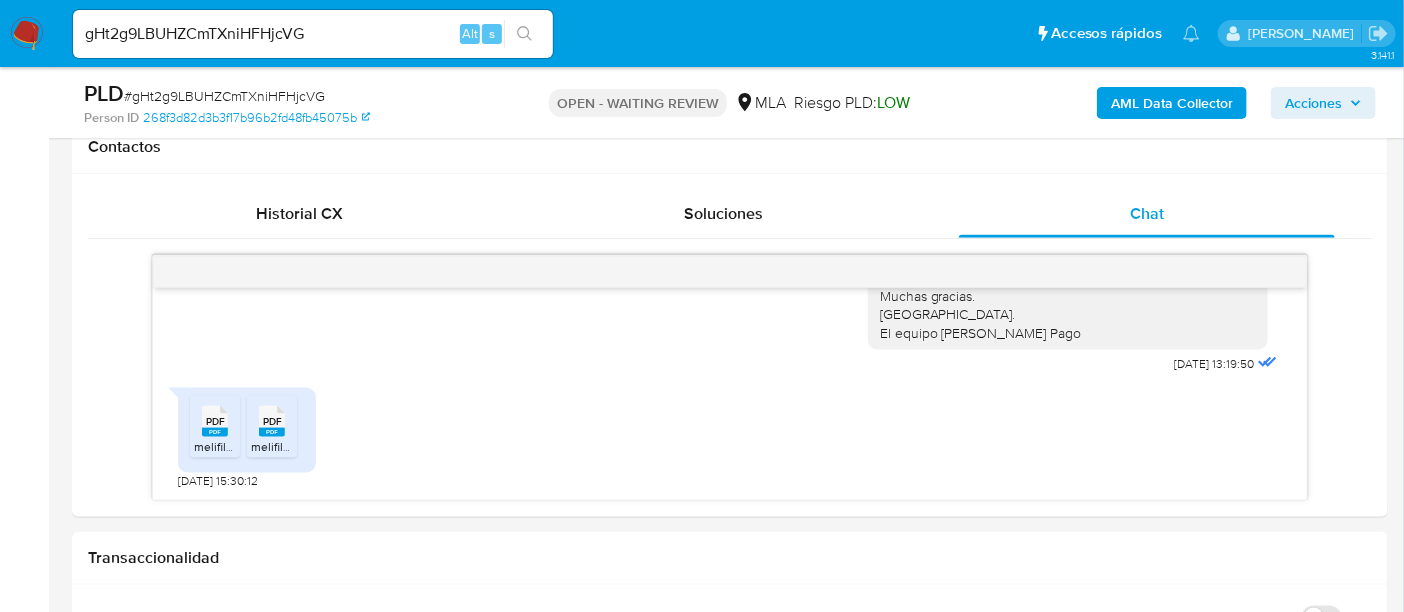 click on "gHt2g9LBUHZCmTXniHFHjcVG" at bounding box center [313, 34] 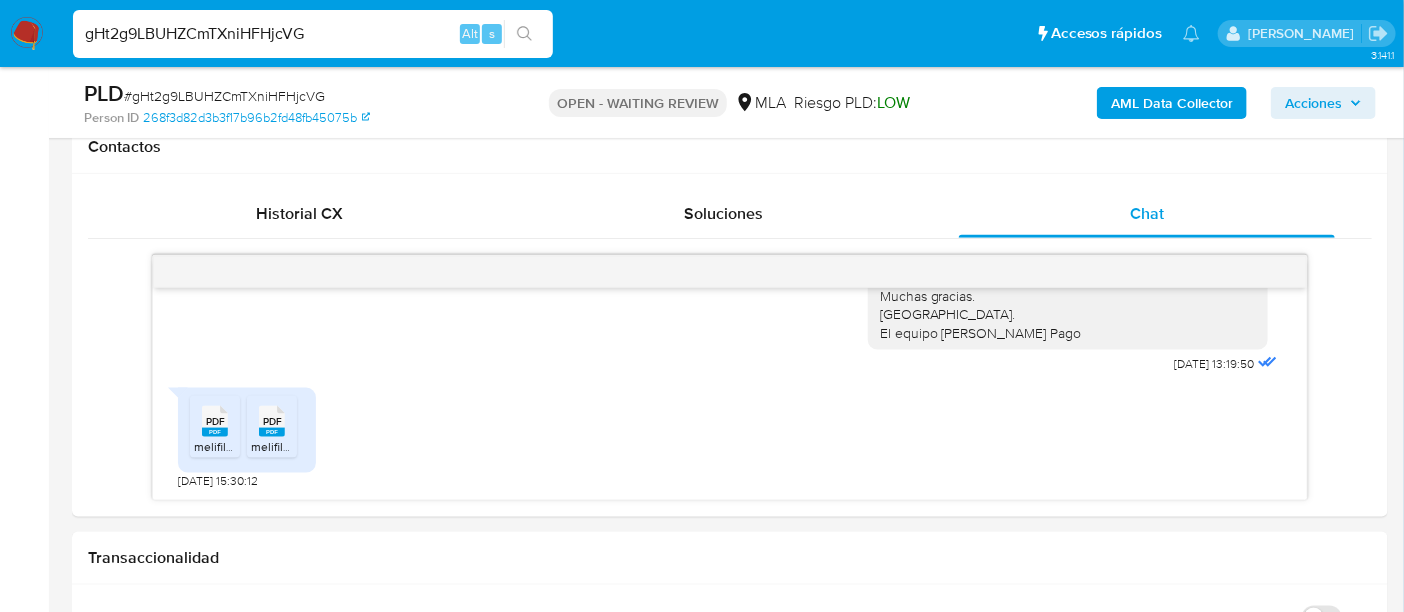 click on "gHt2g9LBUHZCmTXniHFHjcVG" at bounding box center (313, 34) 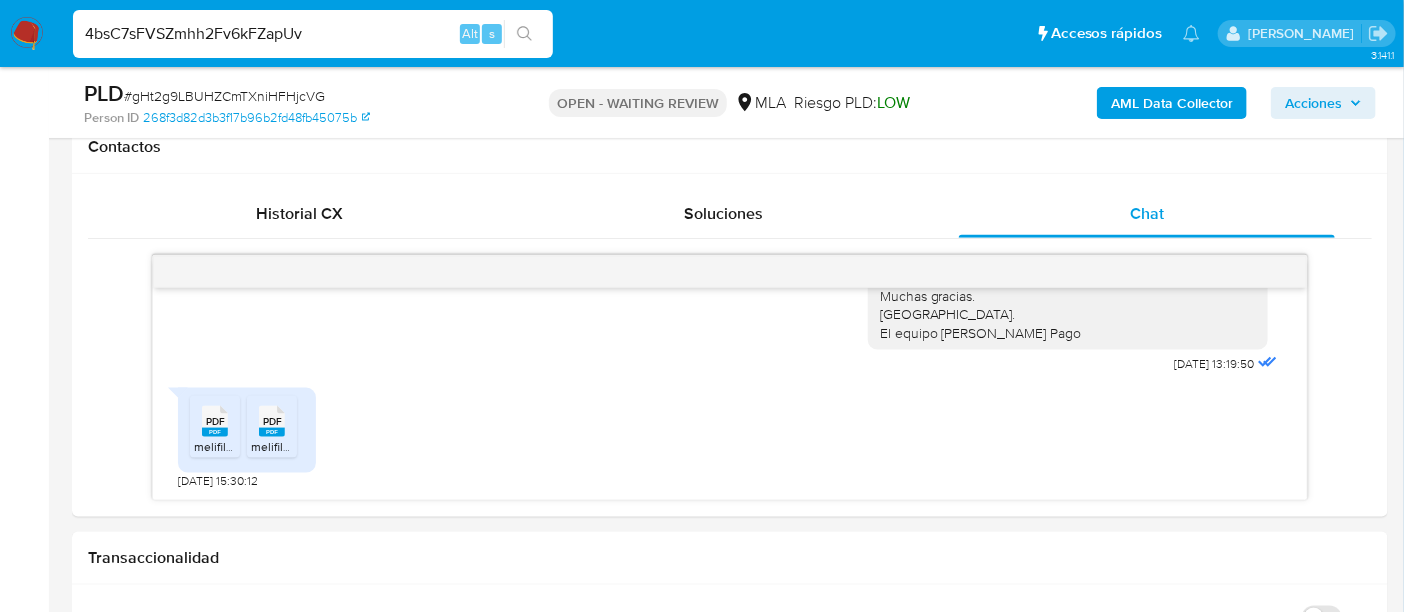 type on "4bsC7sFVSZmhh2Fv6kFZapUv" 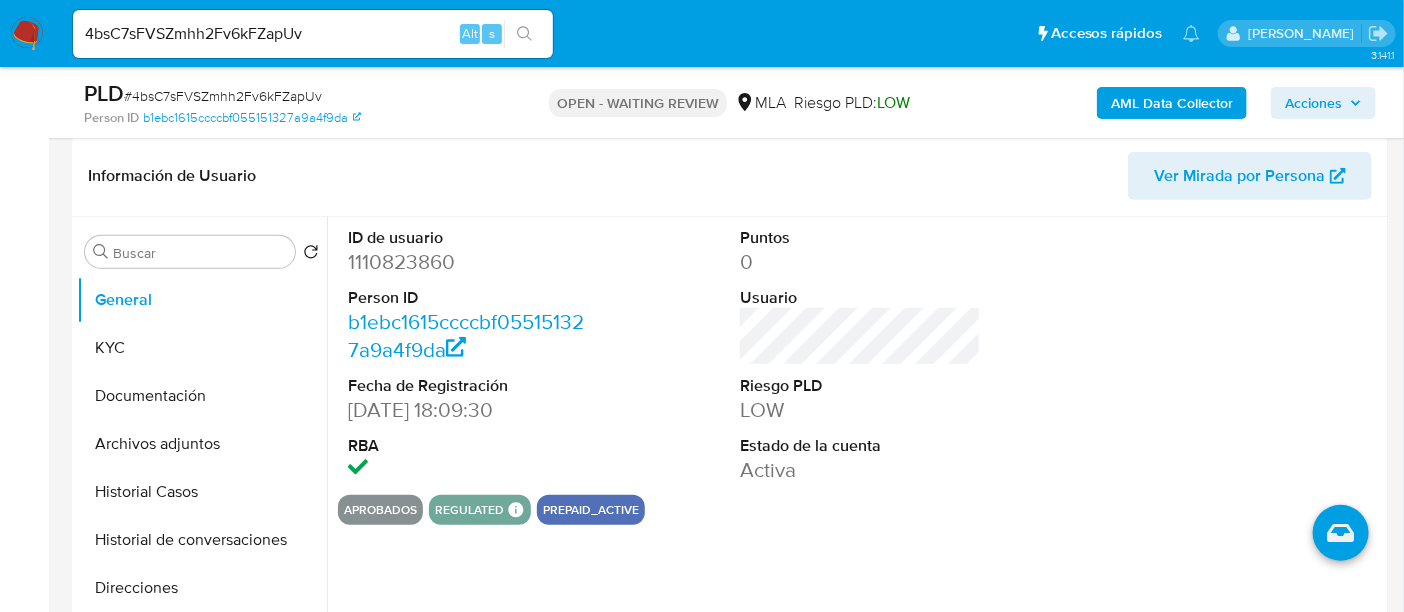 scroll, scrollTop: 603, scrollLeft: 0, axis: vertical 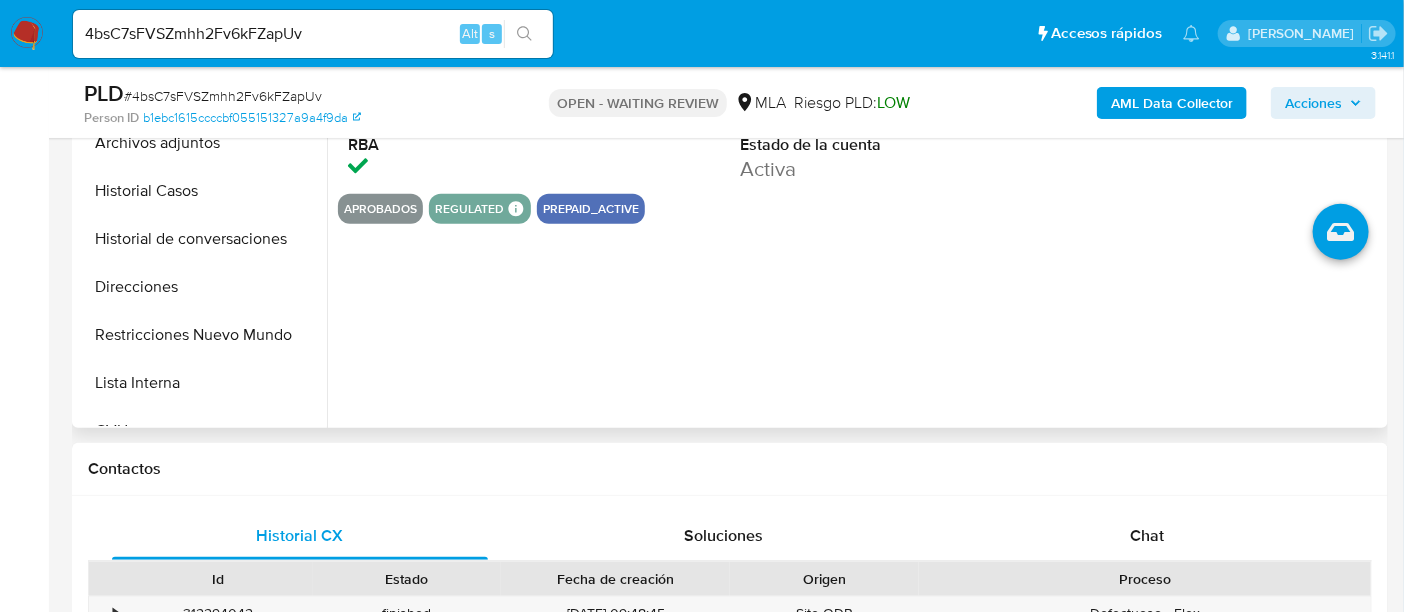 select on "10" 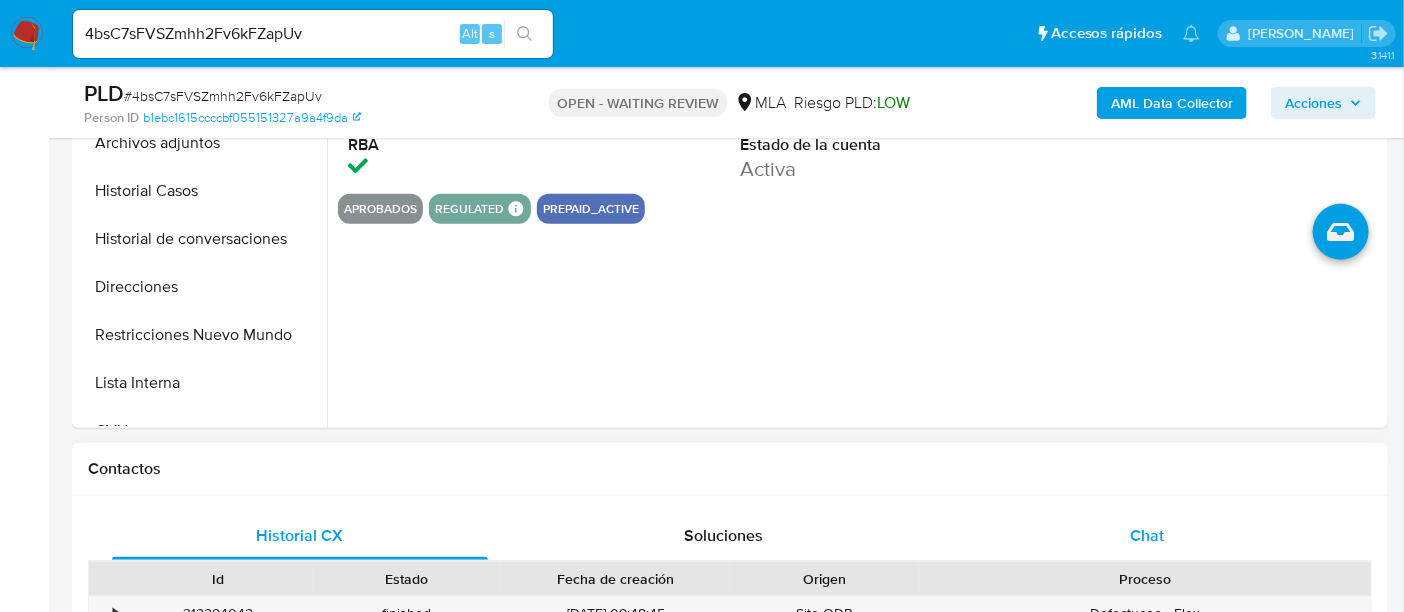 click on "Chat" at bounding box center (1147, 535) 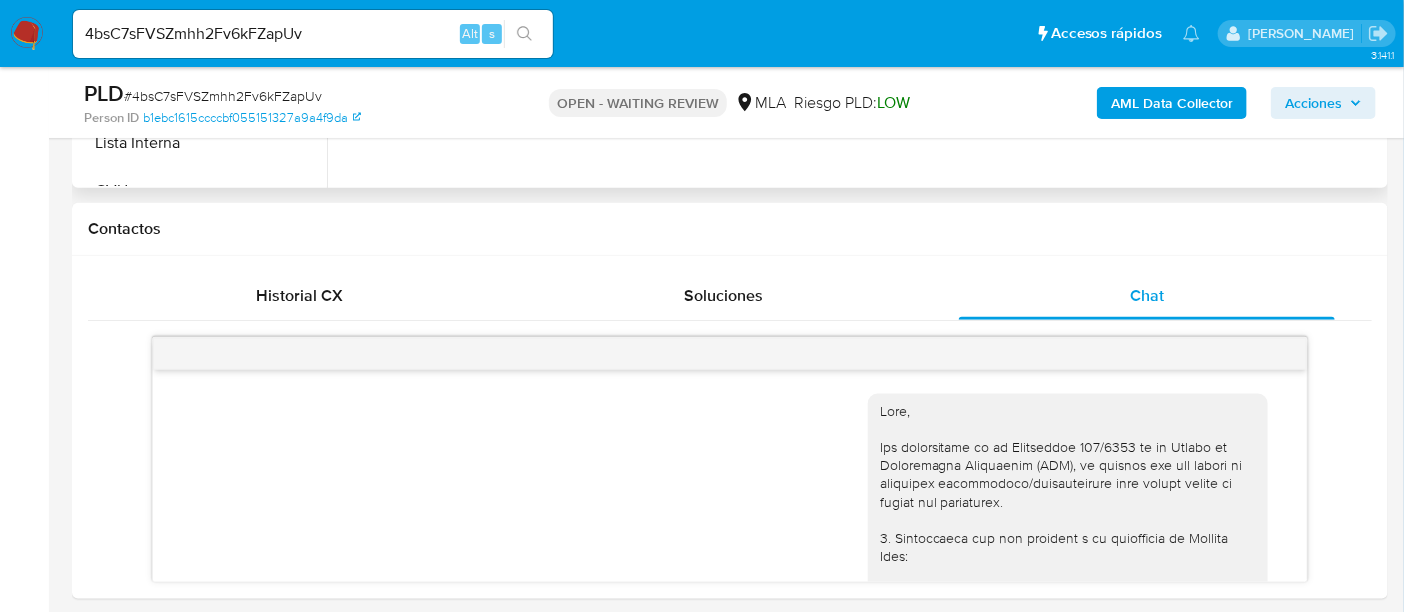 scroll, scrollTop: 865, scrollLeft: 0, axis: vertical 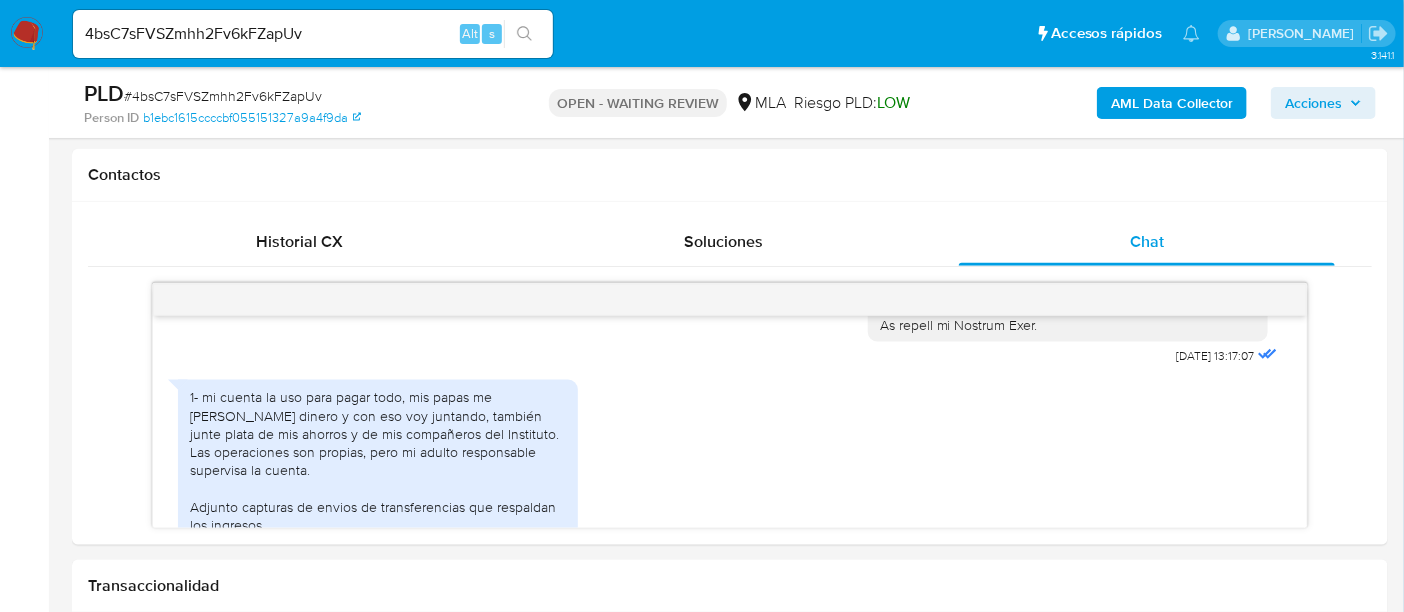 click on "4bsC7sFVSZmhh2Fv6kFZapUv" at bounding box center [313, 34] 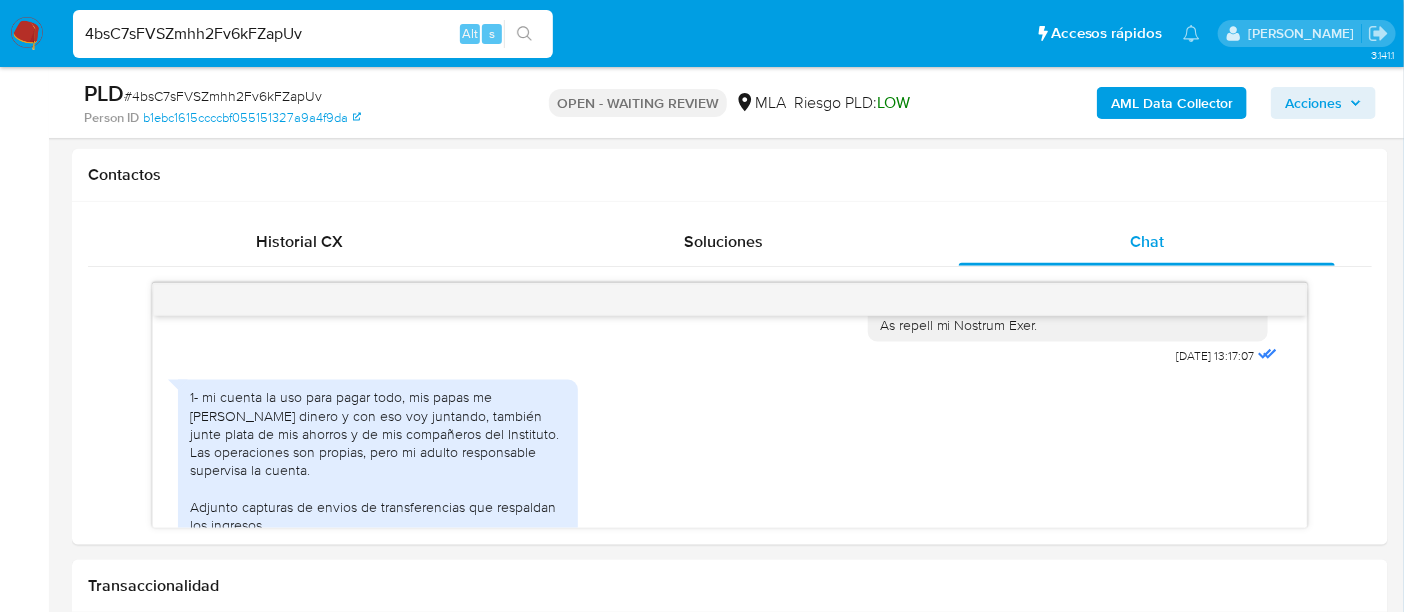 click on "4bsC7sFVSZmhh2Fv6kFZapUv" at bounding box center (313, 34) 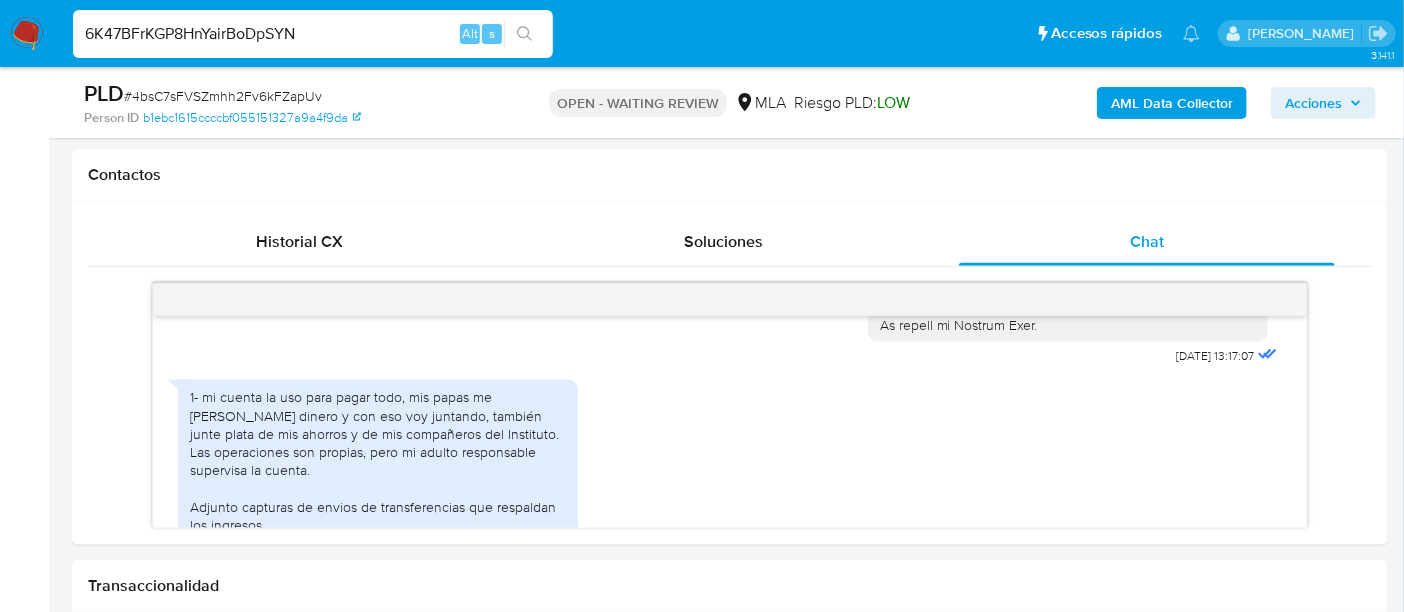type on "6K47BFrKGP8HnYairBoDpSYN" 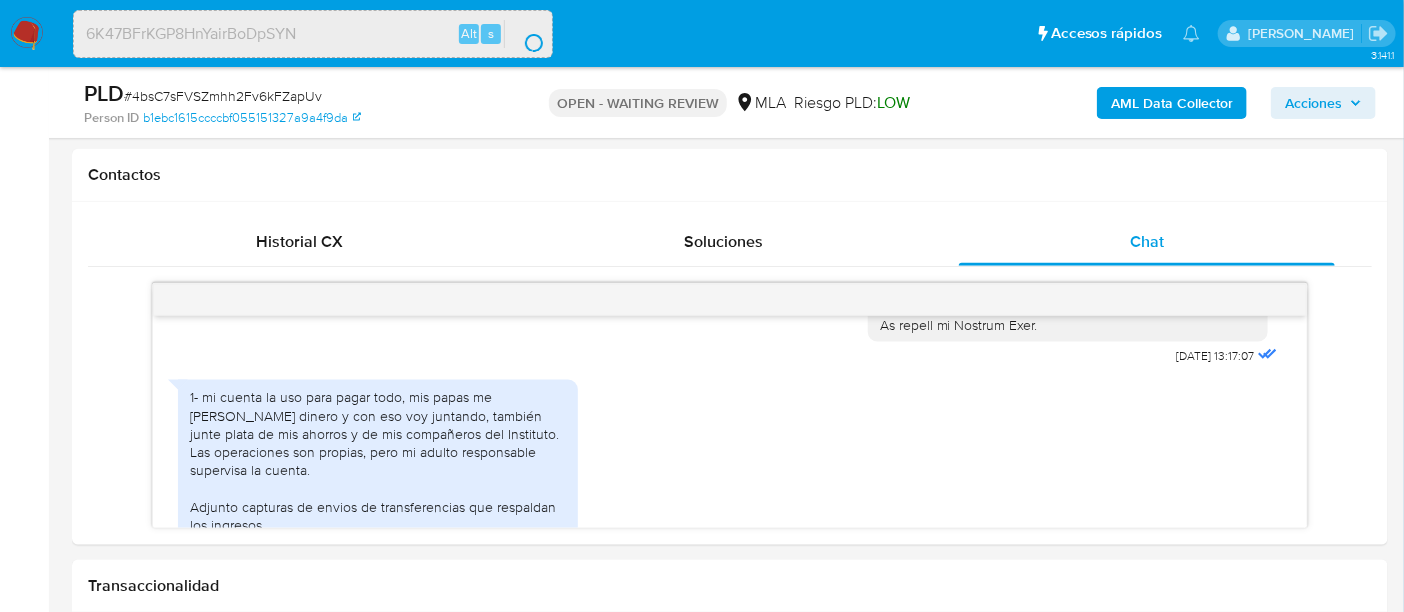 scroll, scrollTop: 0, scrollLeft: 0, axis: both 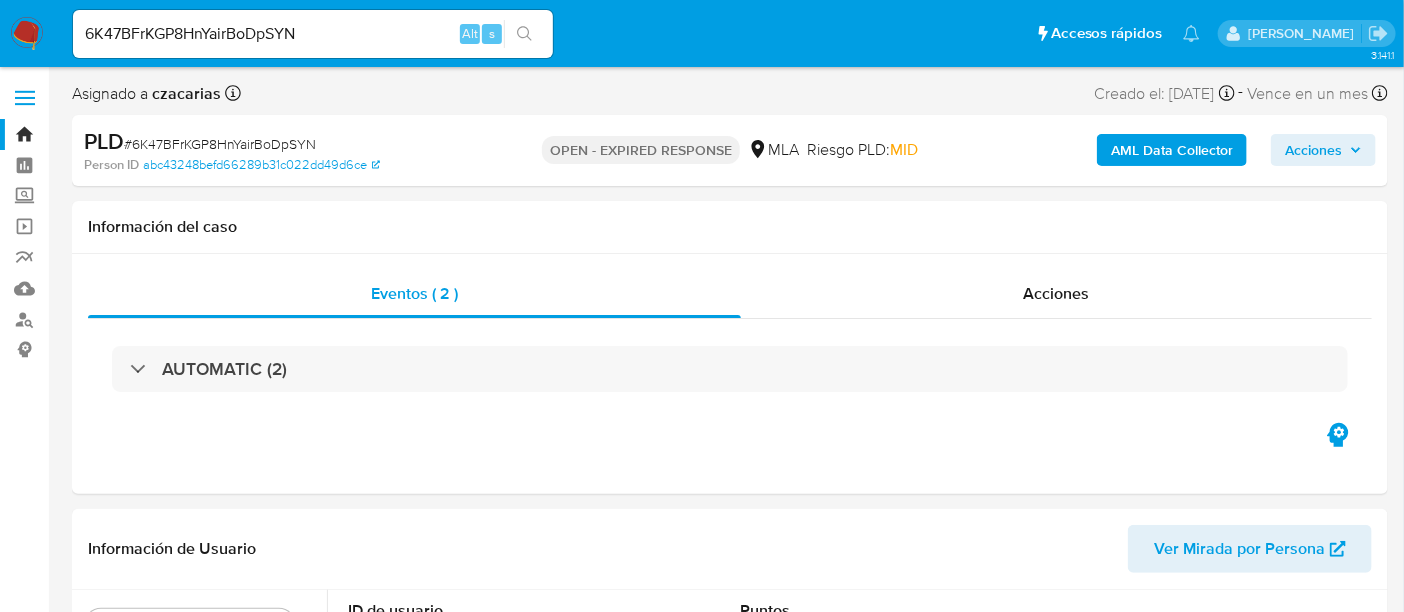 select on "10" 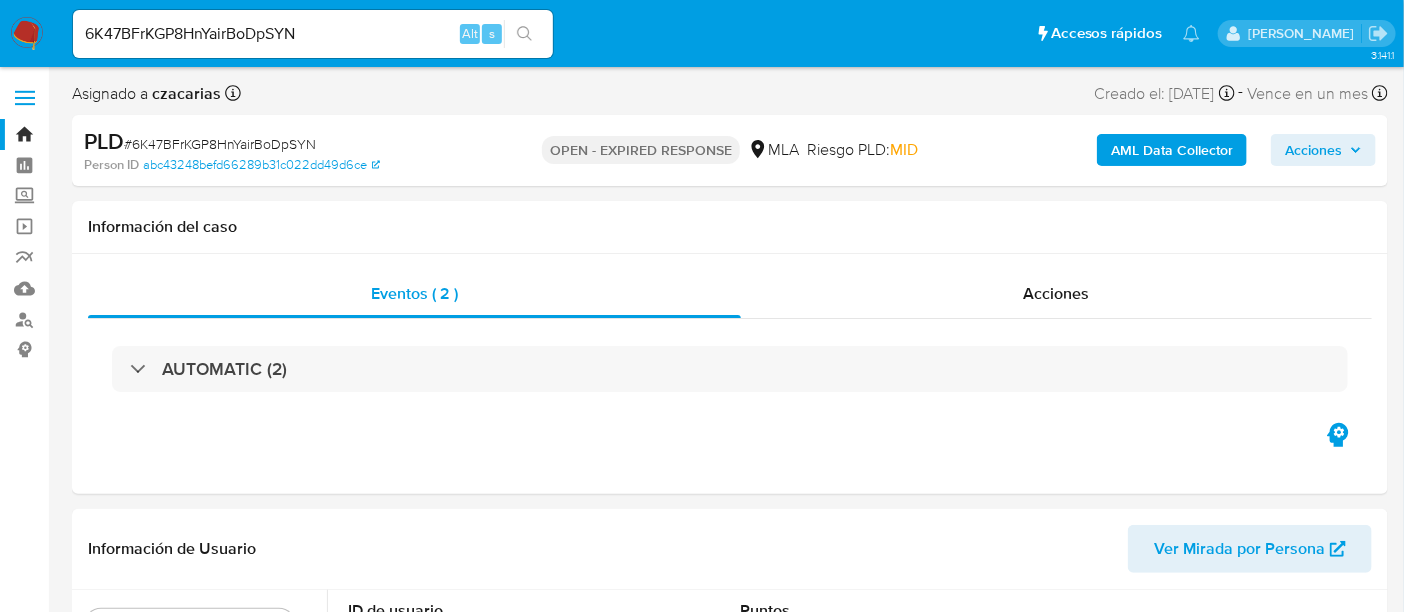 click on "Pausado Ver notificaciones 6K47BFrKGP8HnYairBoDpSYN Alt s Accesos rápidos   Presiona las siguientes teclas para acceder a algunas de las funciones Buscar caso o usuario Alt s Volver al home Alt h Agregar un comentario Alt c Ir a la resolucion de un caso Alt r Agregar un archivo adjunto Alt a Cecilia Zacarias" at bounding box center (702, 33) 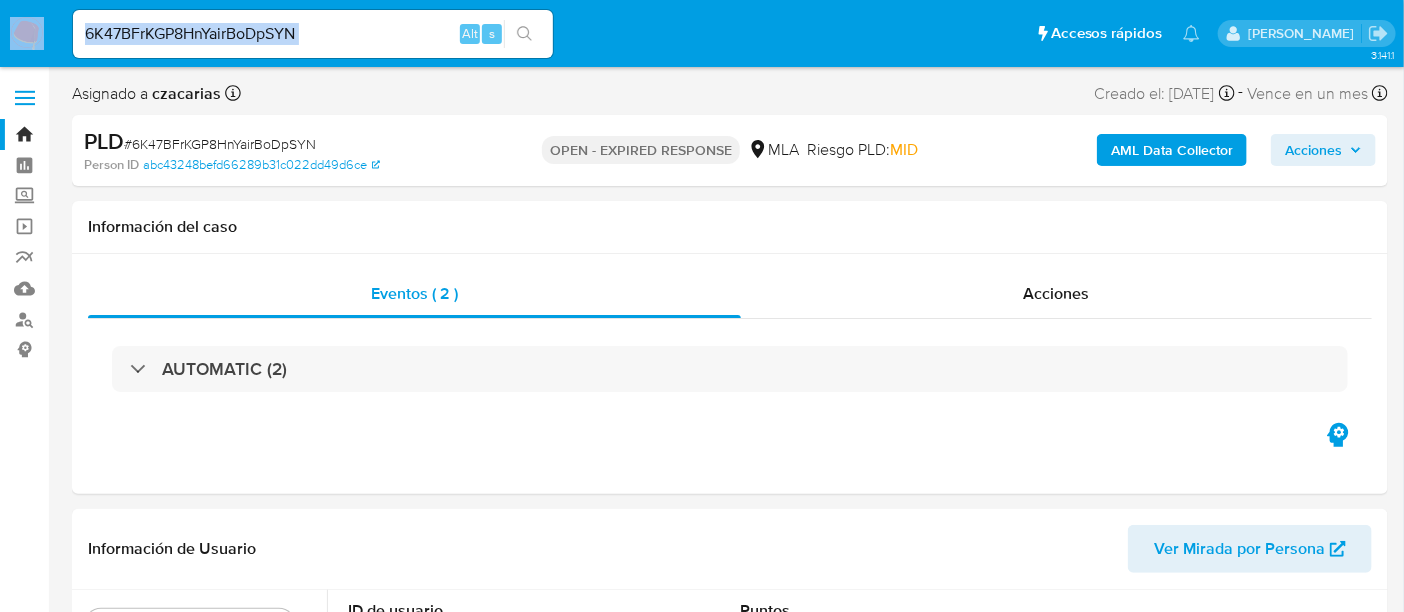 click on "6K47BFrKGP8HnYairBoDpSYN Alt s" at bounding box center (313, 34) 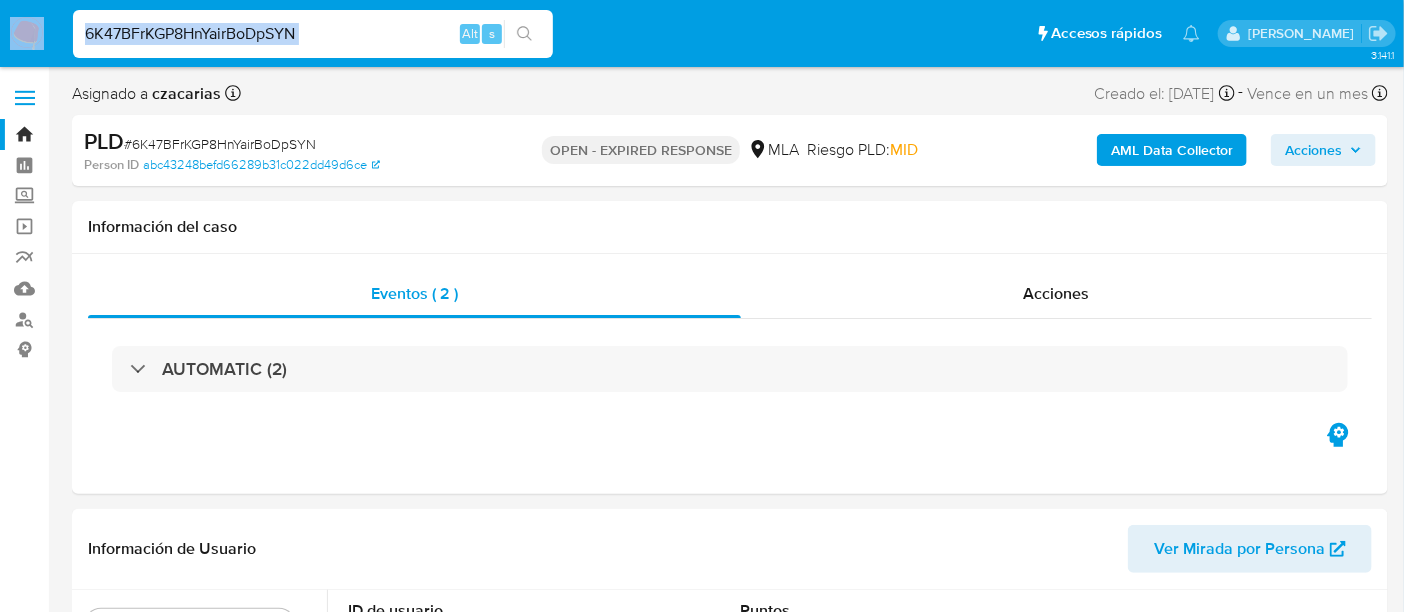 click on "6K47BFrKGP8HnYairBoDpSYN" at bounding box center (313, 34) 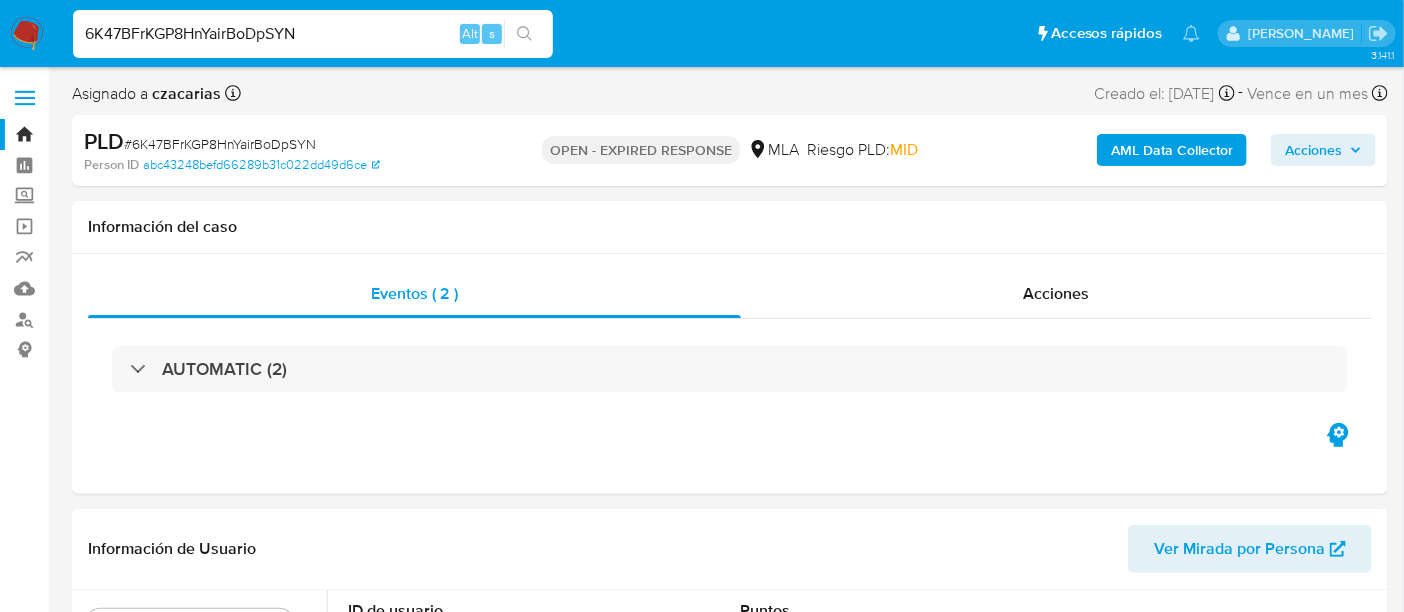click on "6K47BFrKGP8HnYairBoDpSYN" at bounding box center (313, 34) 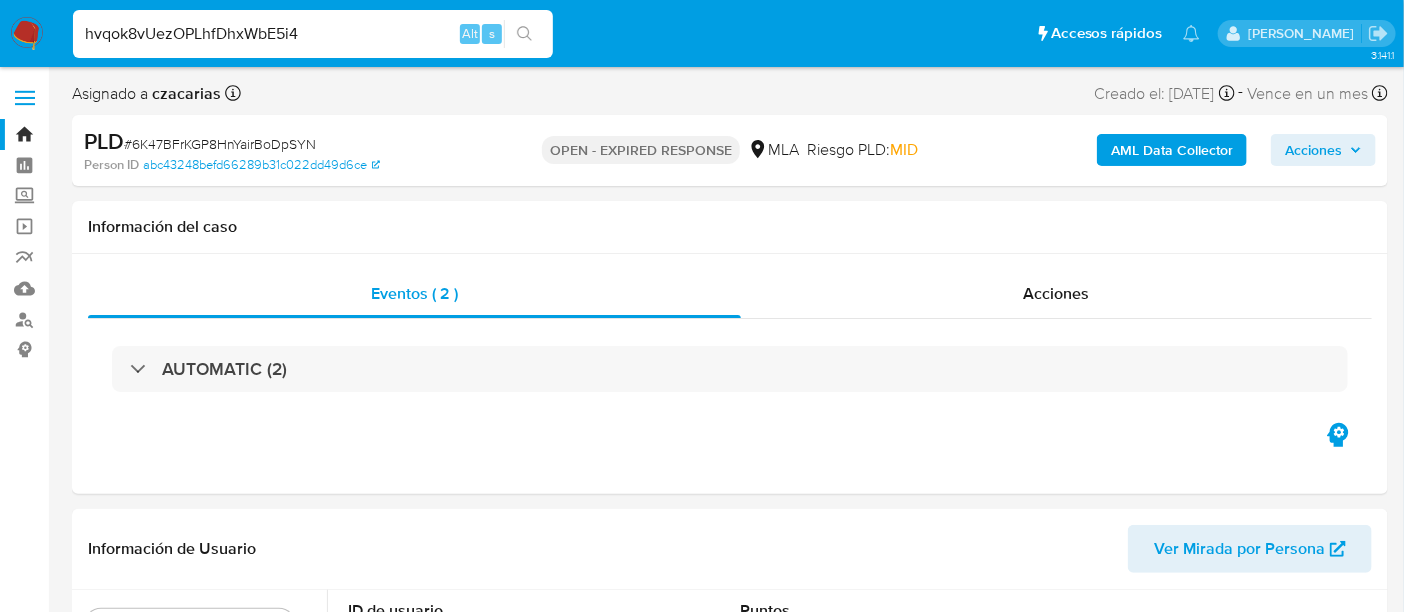 type on "hvqok8vUezOPLhfDhxWbE5i4" 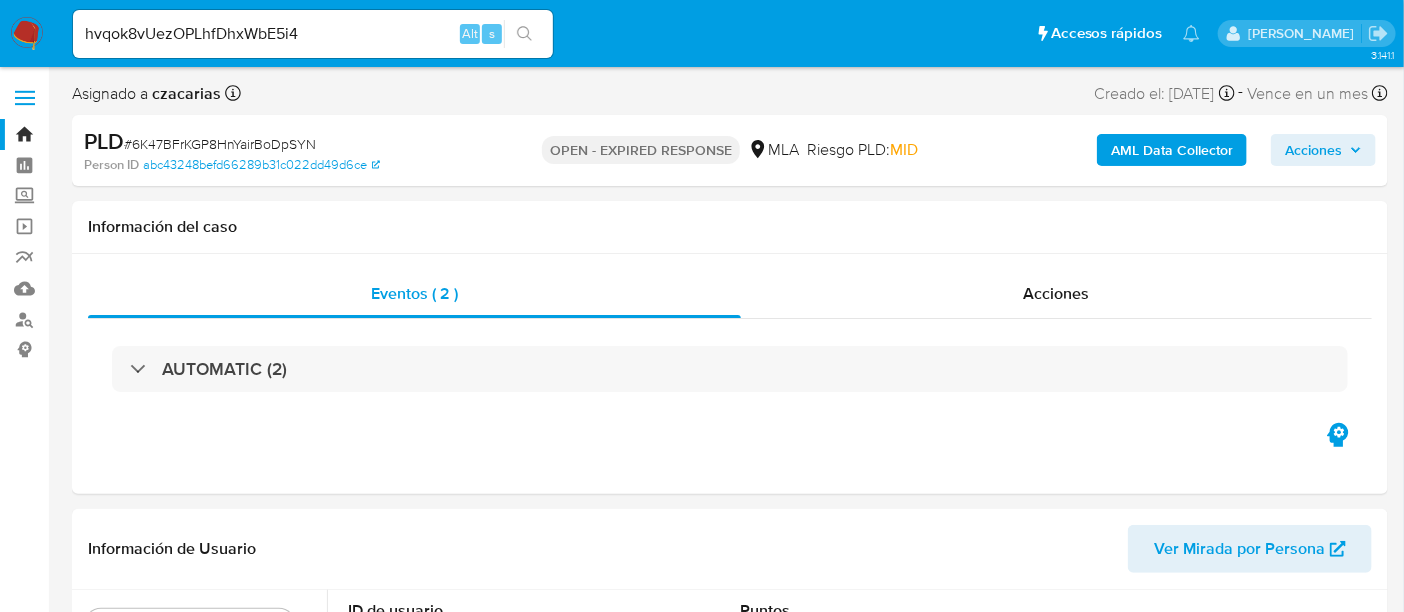 click 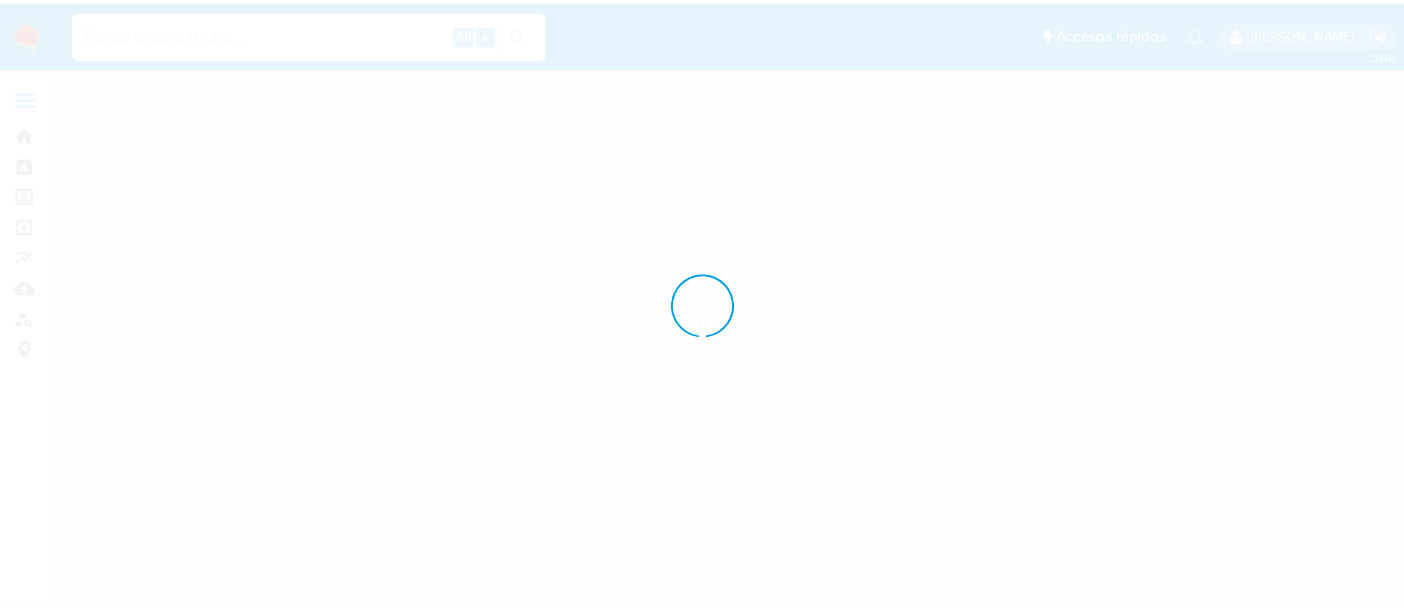 scroll, scrollTop: 0, scrollLeft: 0, axis: both 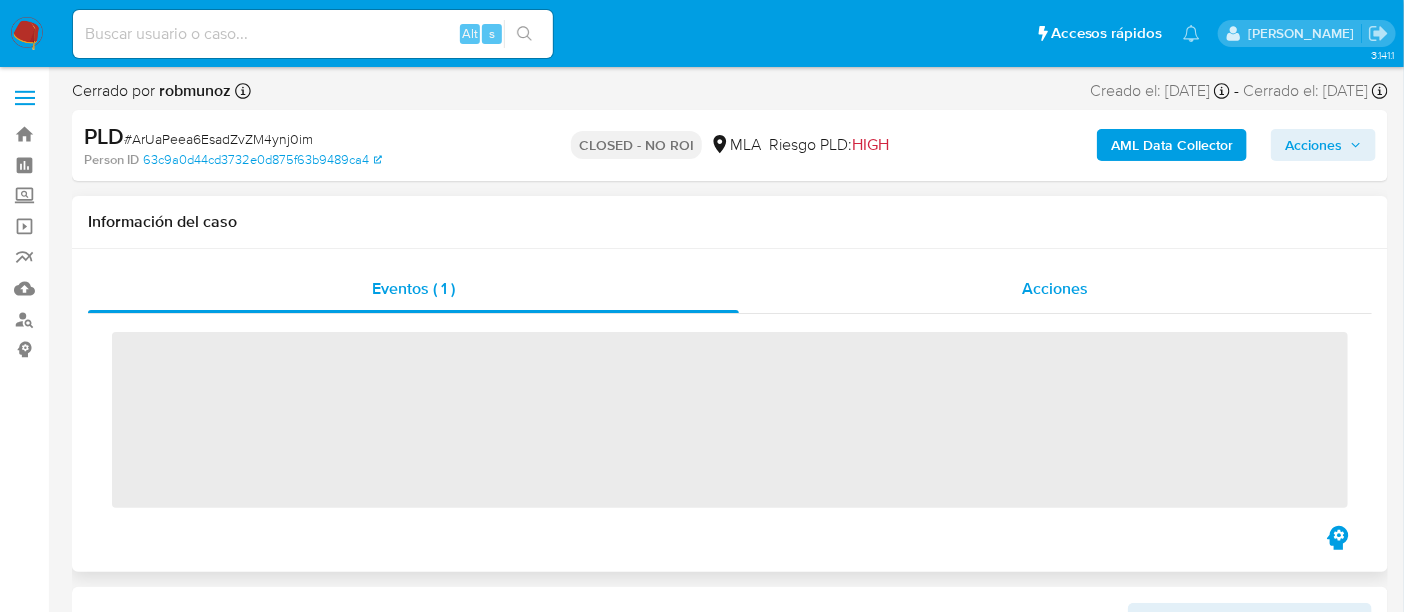 click on "Acciones" at bounding box center [1055, 288] 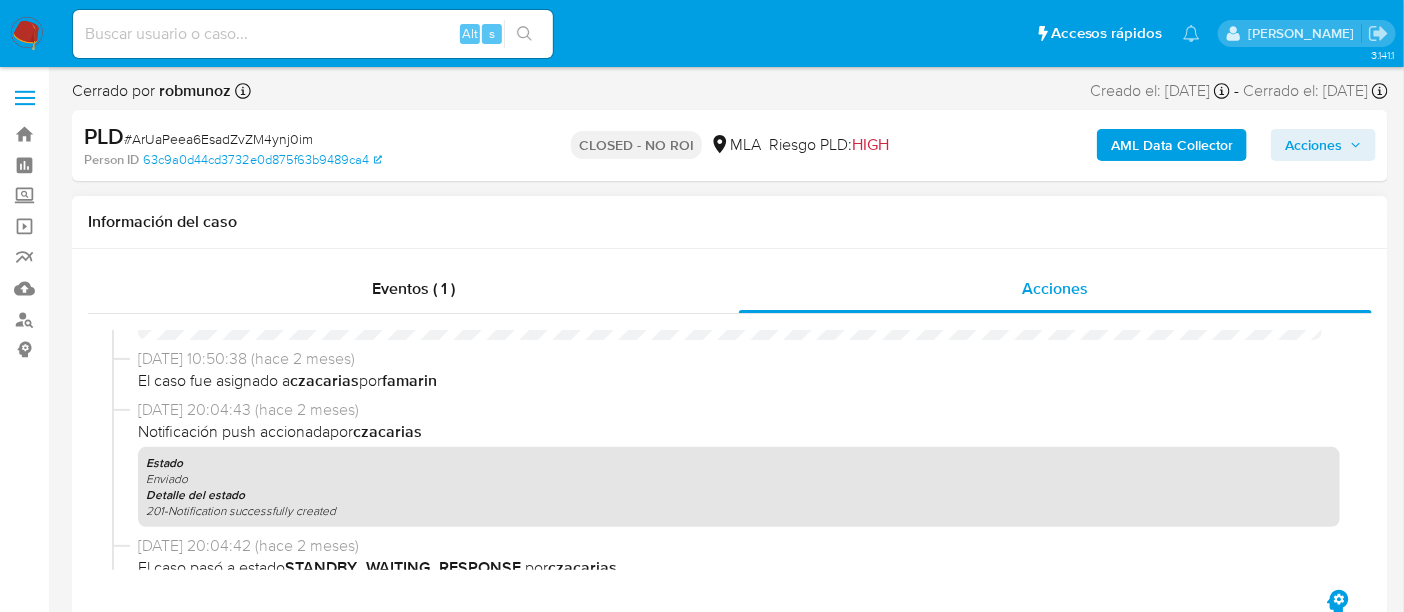 select on "10" 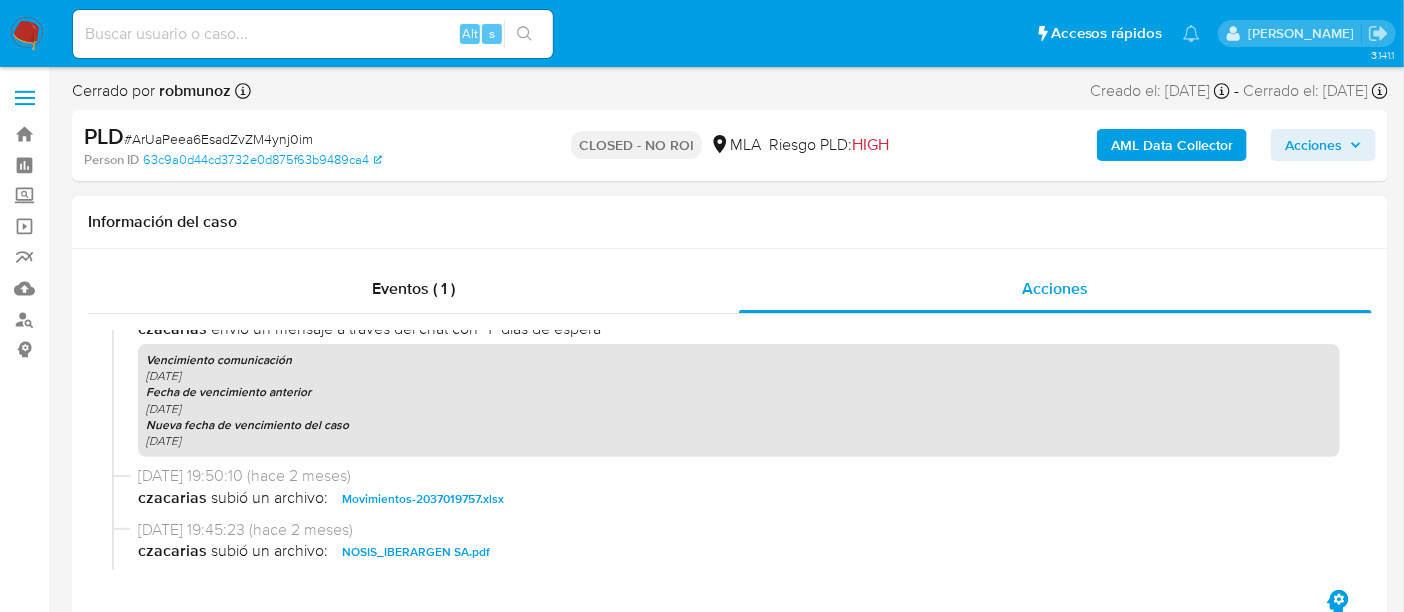 scroll, scrollTop: 1208, scrollLeft: 0, axis: vertical 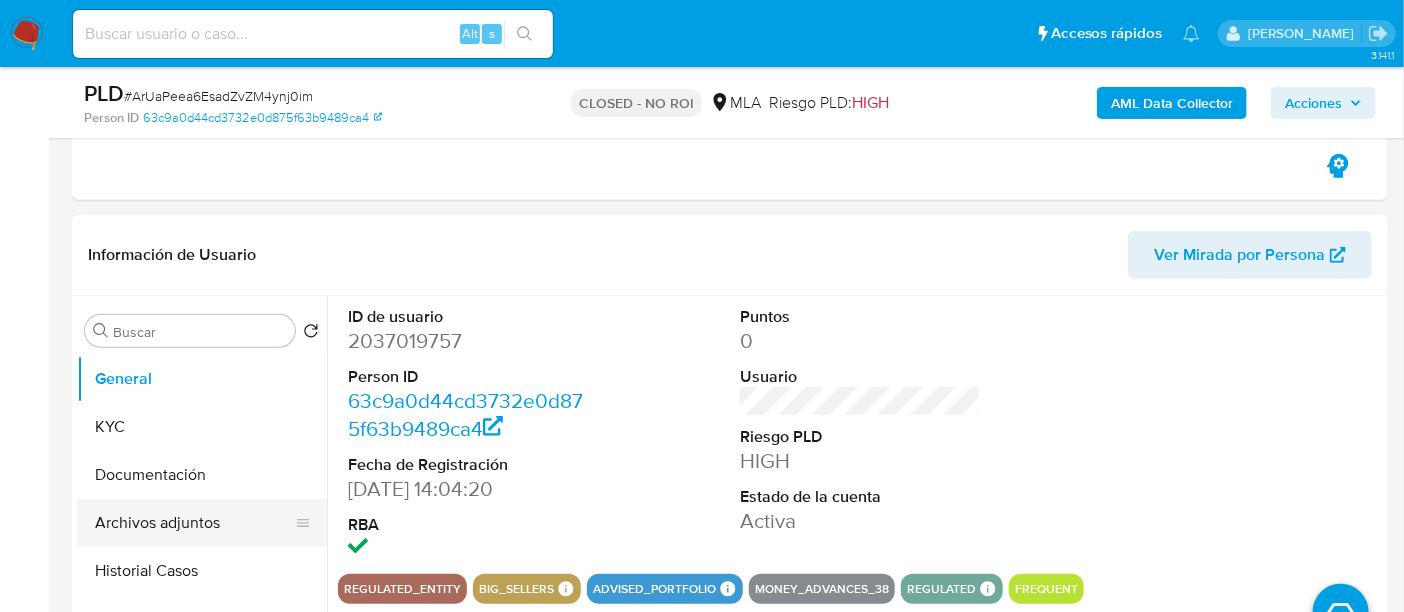 click on "Archivos adjuntos" at bounding box center (194, 523) 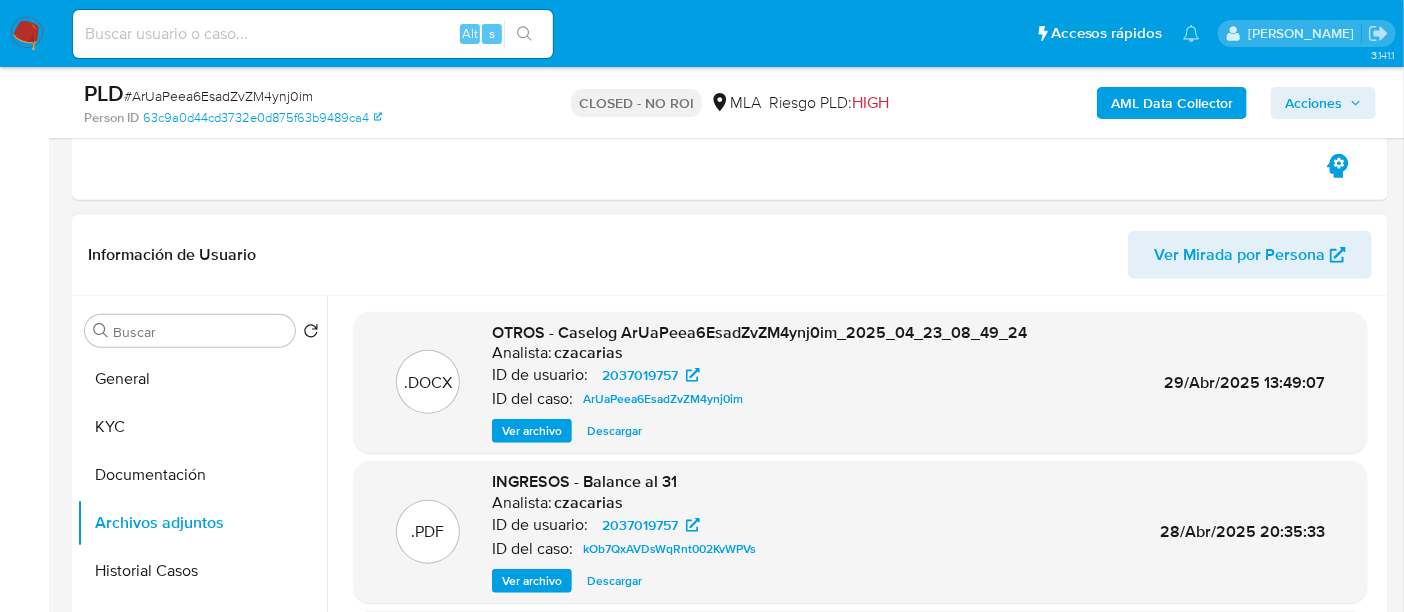 click on "Ver archivo" at bounding box center [532, 431] 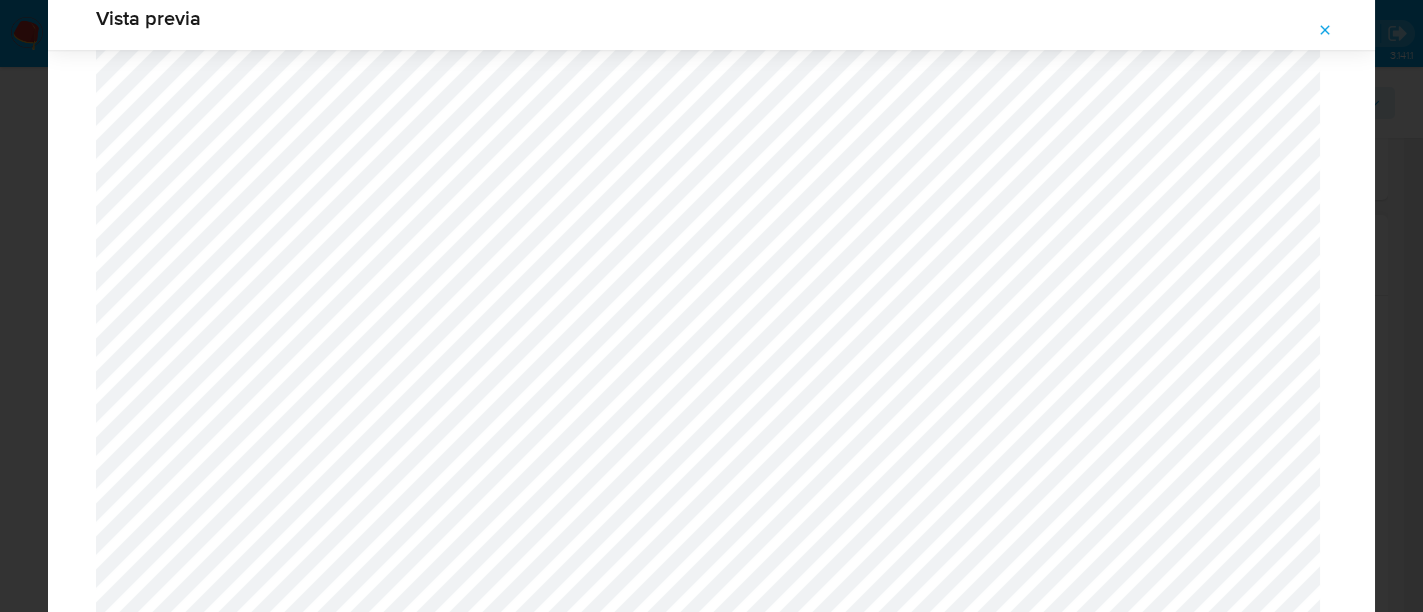 scroll, scrollTop: 14650, scrollLeft: 0, axis: vertical 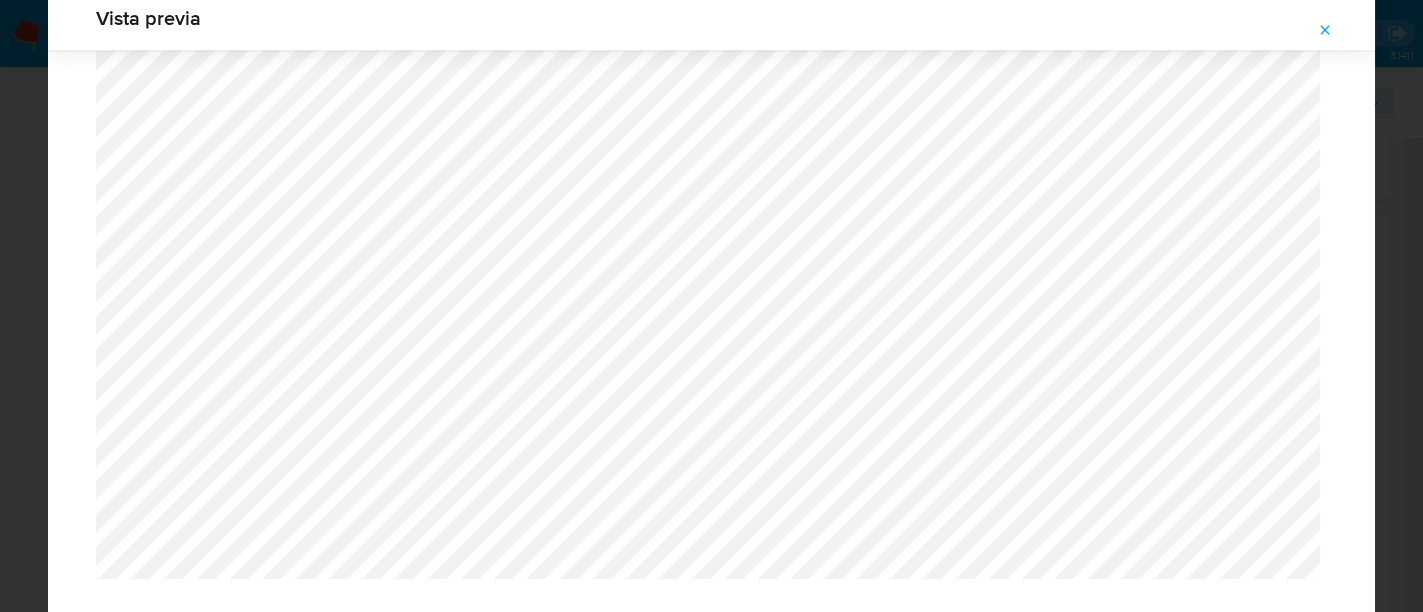 click 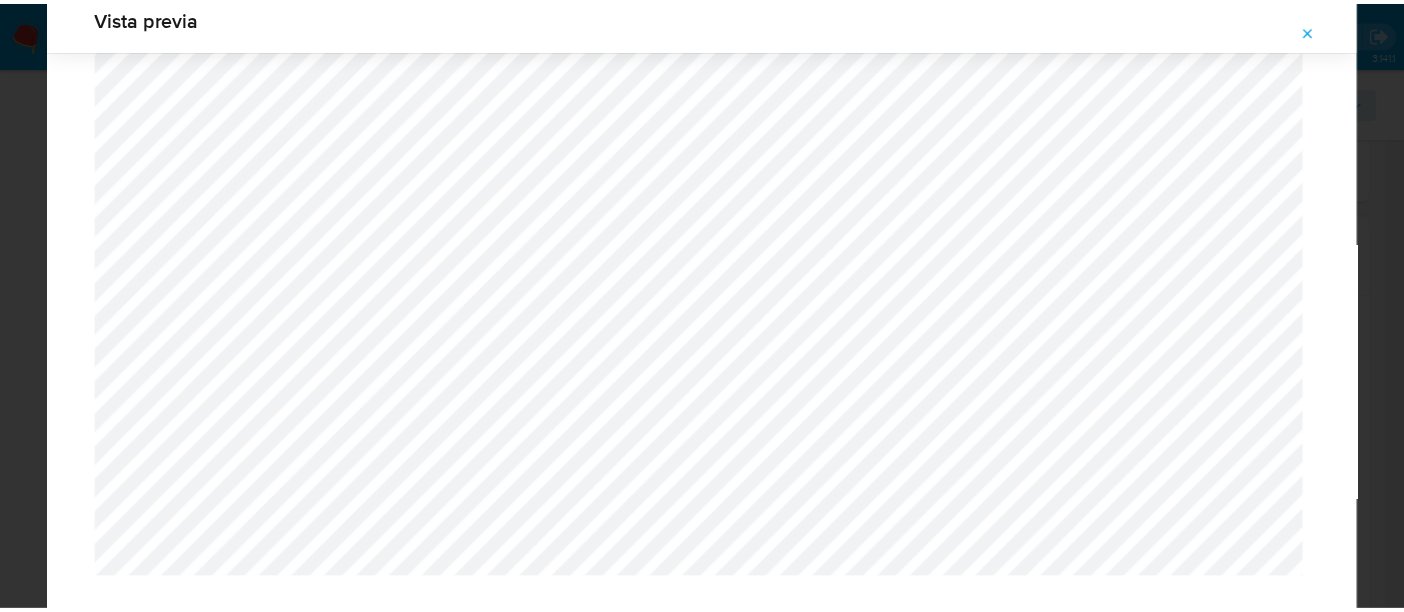 scroll, scrollTop: 103, scrollLeft: 0, axis: vertical 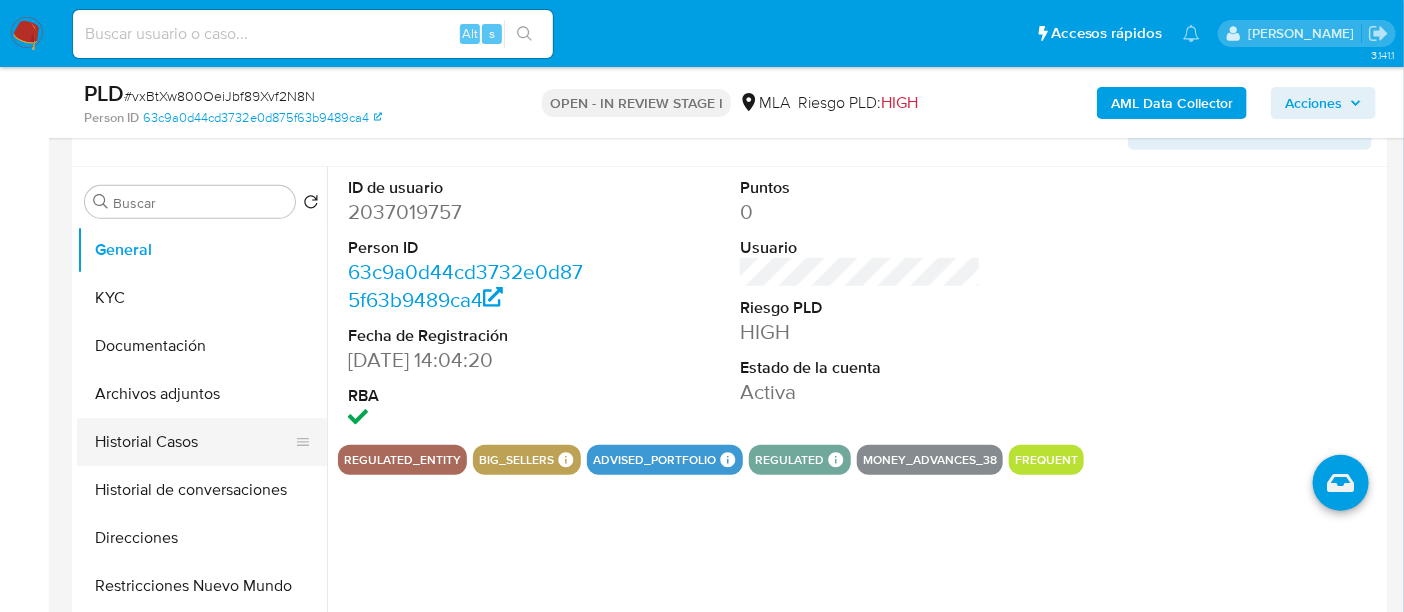 select on "10" 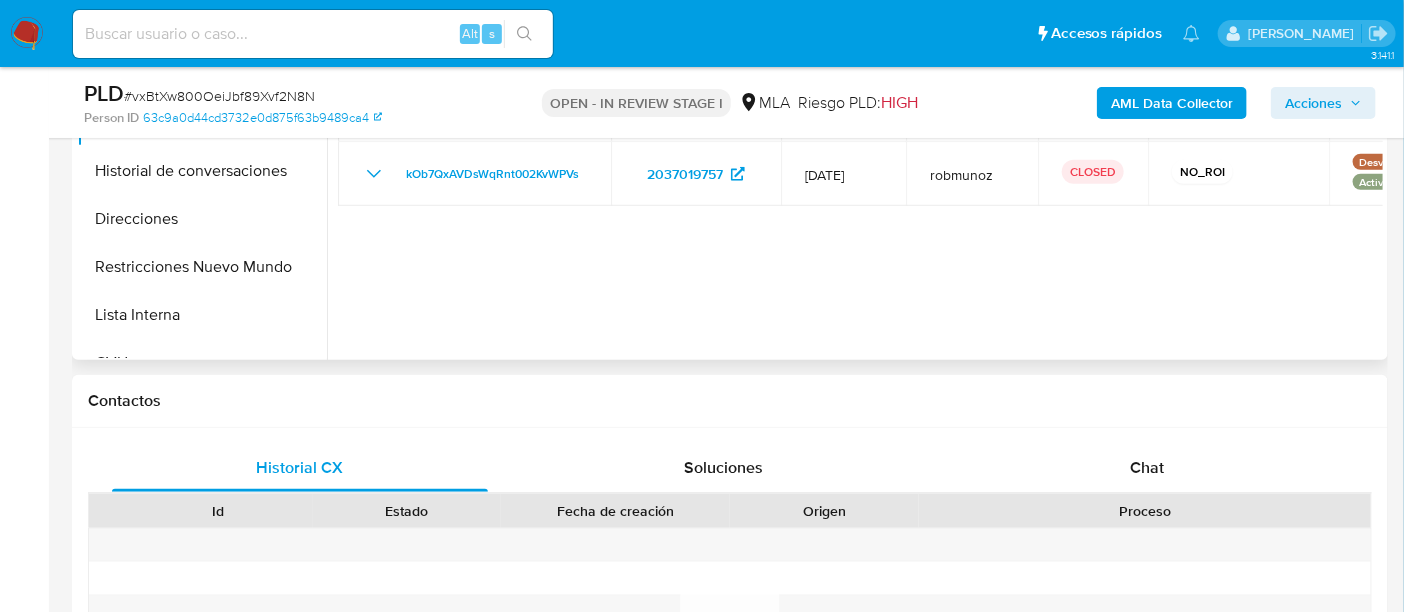 scroll, scrollTop: 805, scrollLeft: 0, axis: vertical 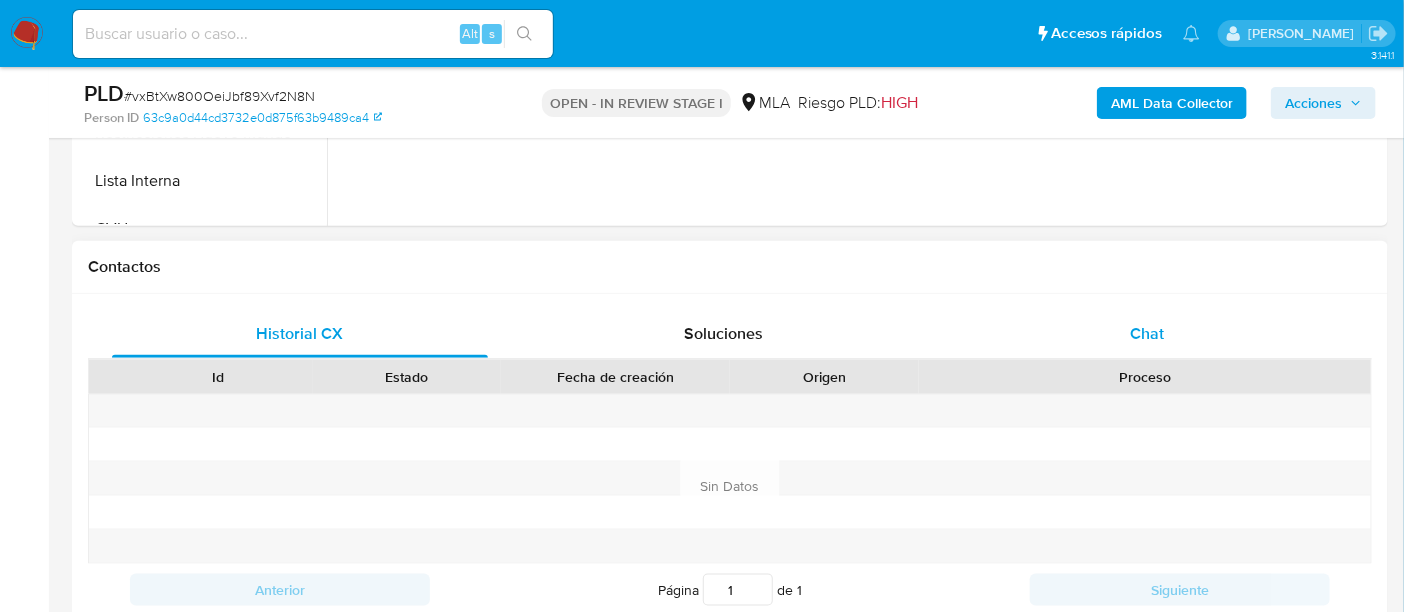 click on "Chat" at bounding box center [1147, 334] 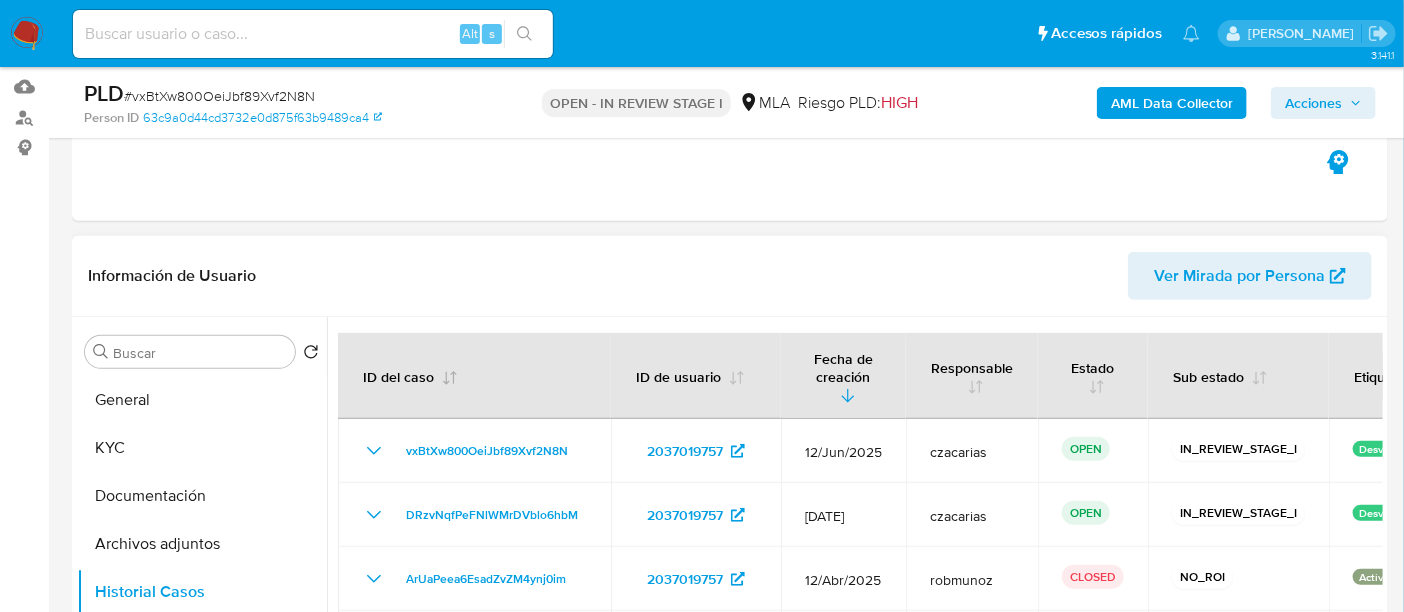 scroll, scrollTop: 191, scrollLeft: 0, axis: vertical 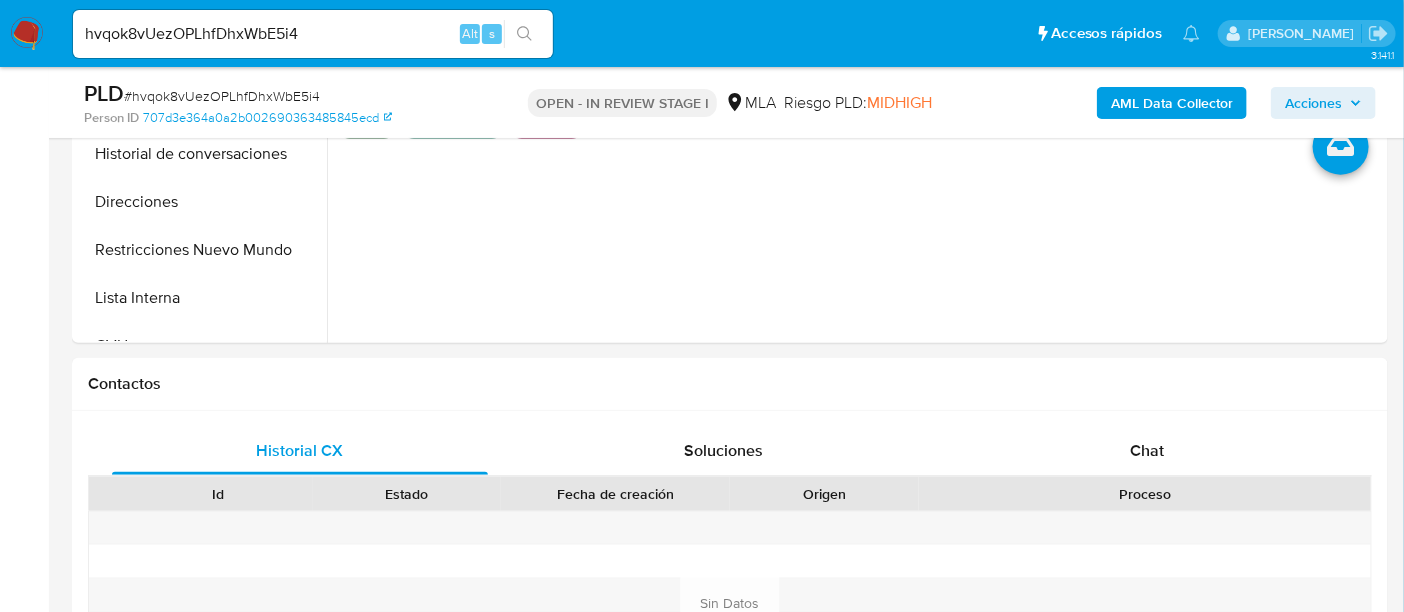 select on "10" 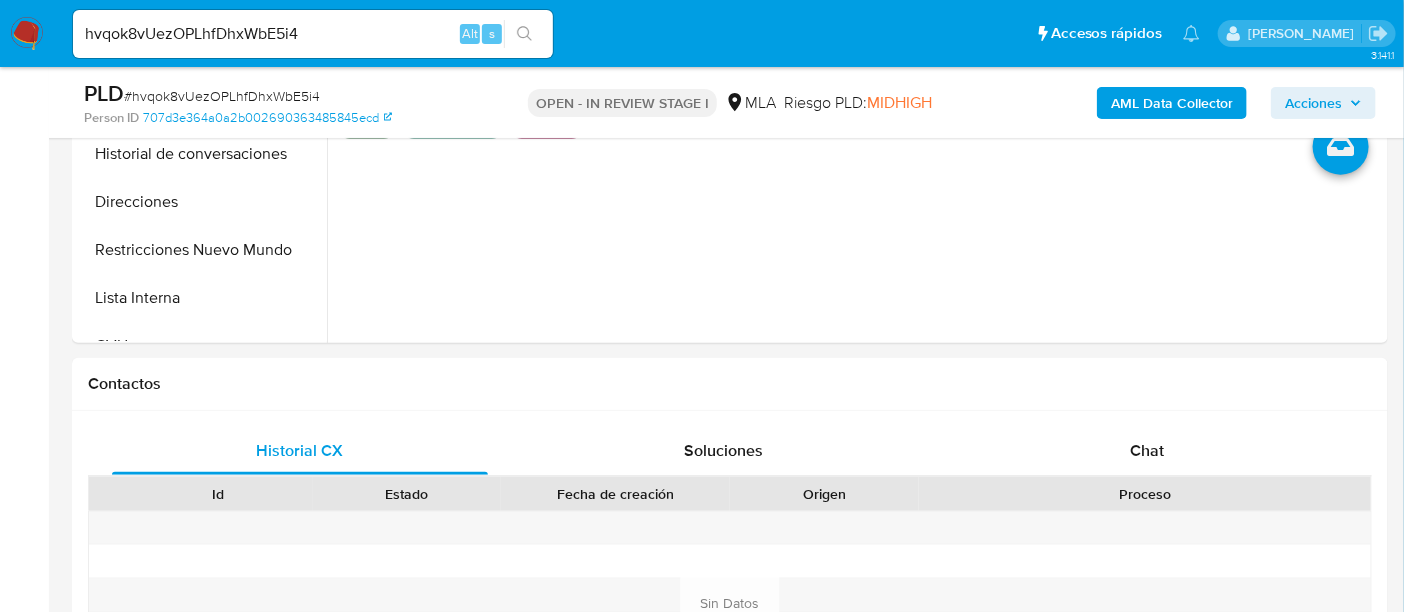 scroll, scrollTop: 690, scrollLeft: 0, axis: vertical 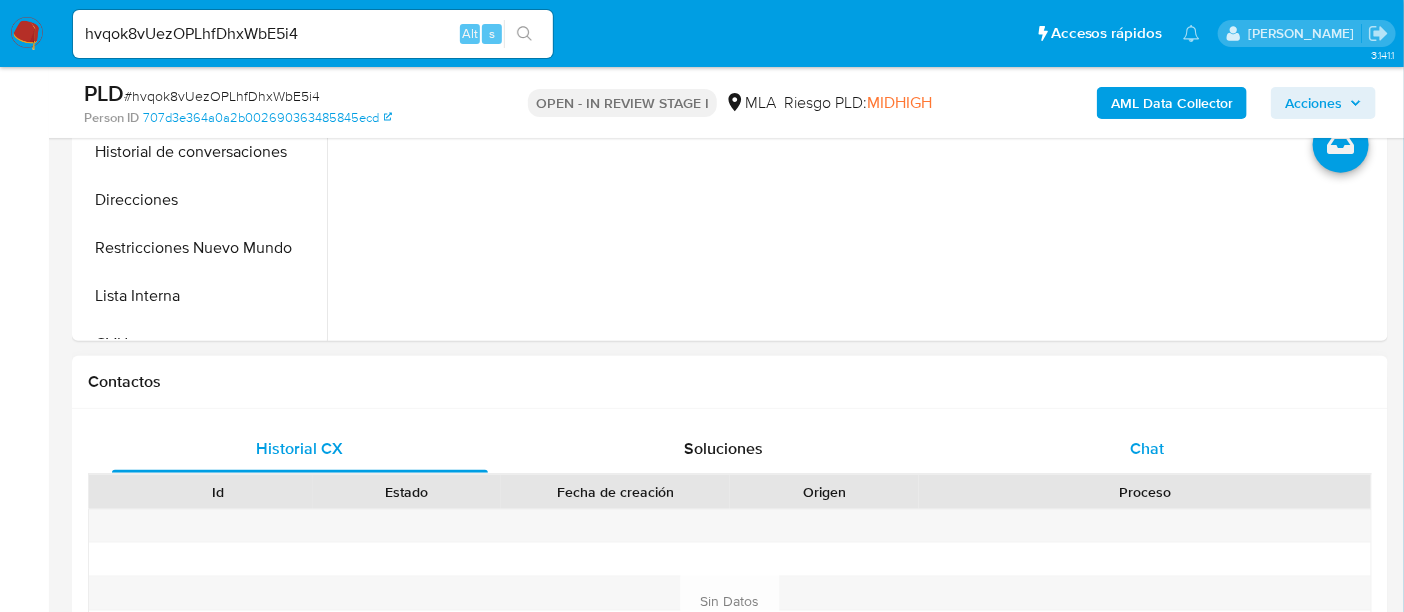 click on "Chat" at bounding box center (1147, 449) 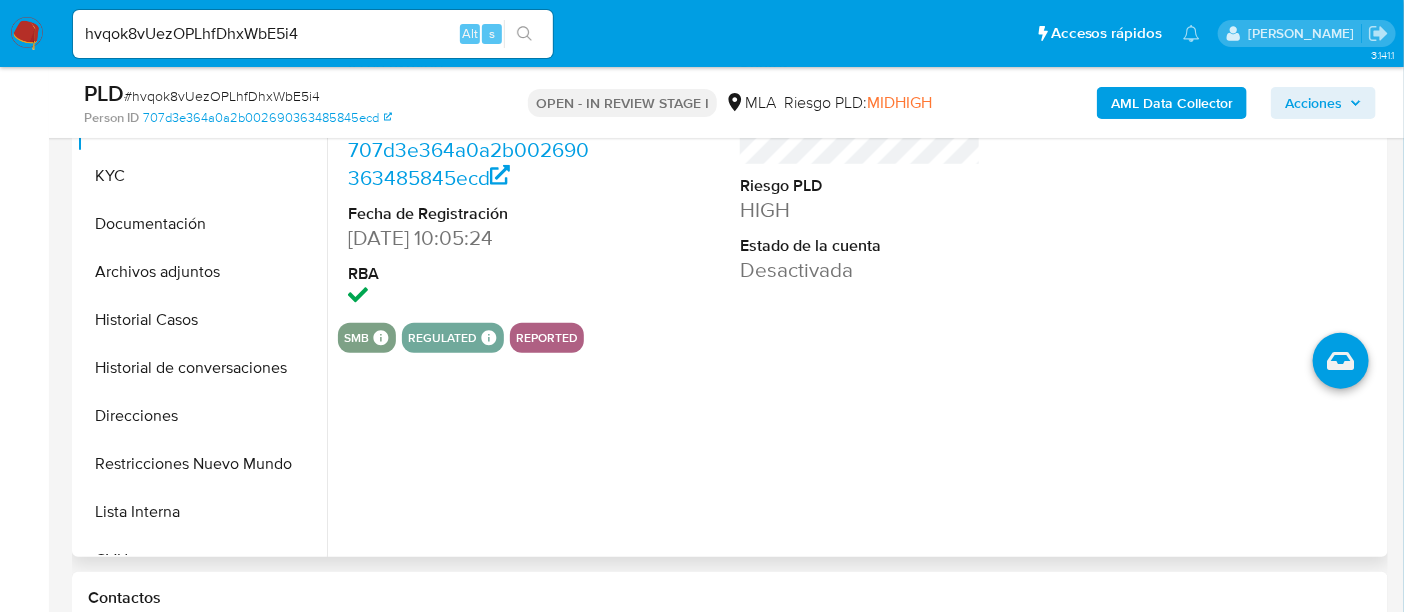 scroll, scrollTop: 463, scrollLeft: 0, axis: vertical 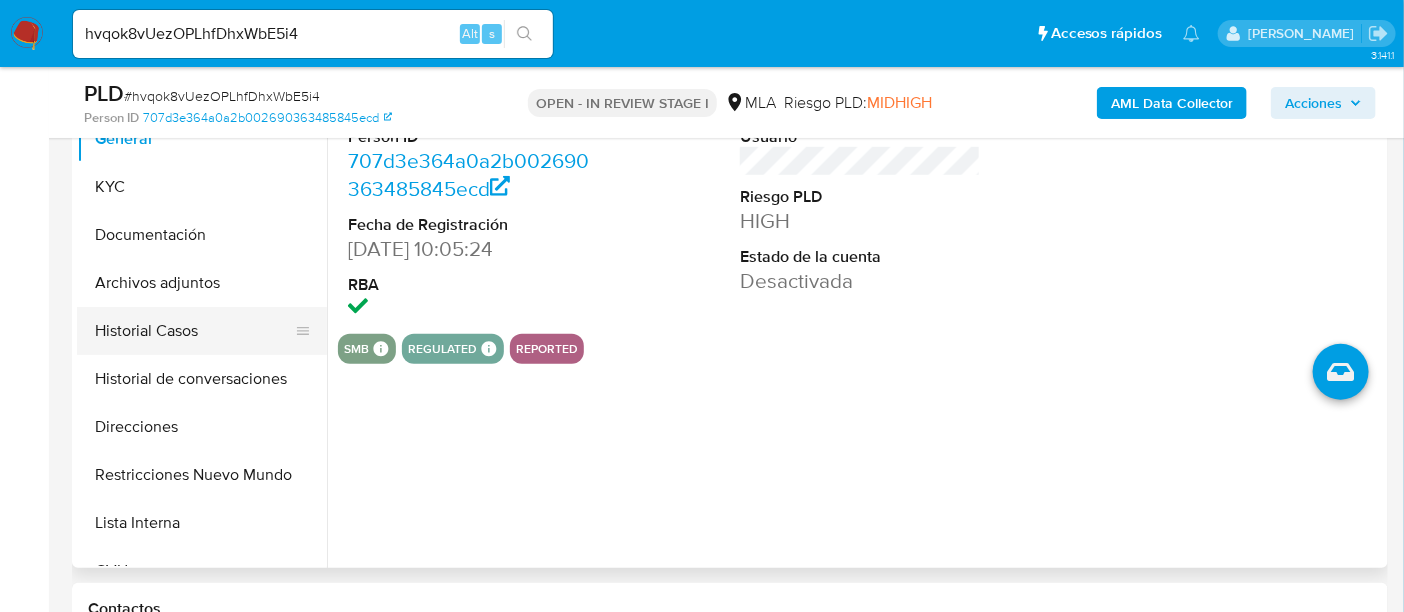 click on "Historial Casos" at bounding box center [194, 331] 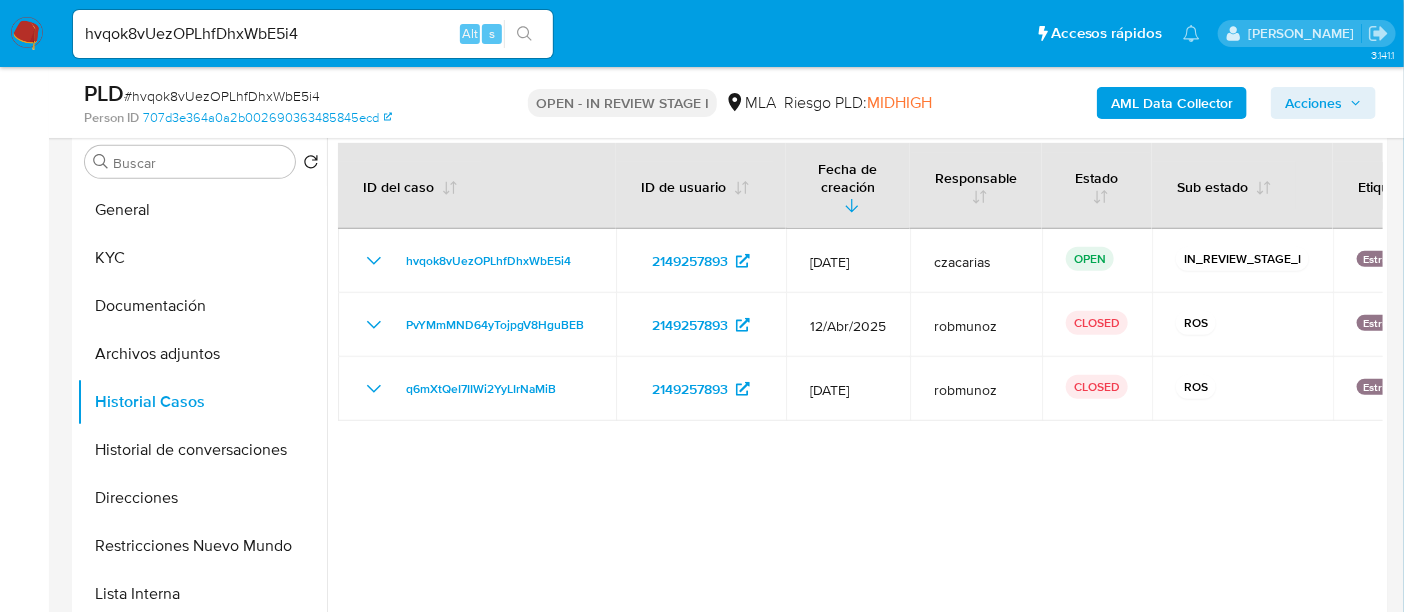 scroll, scrollTop: 391, scrollLeft: 0, axis: vertical 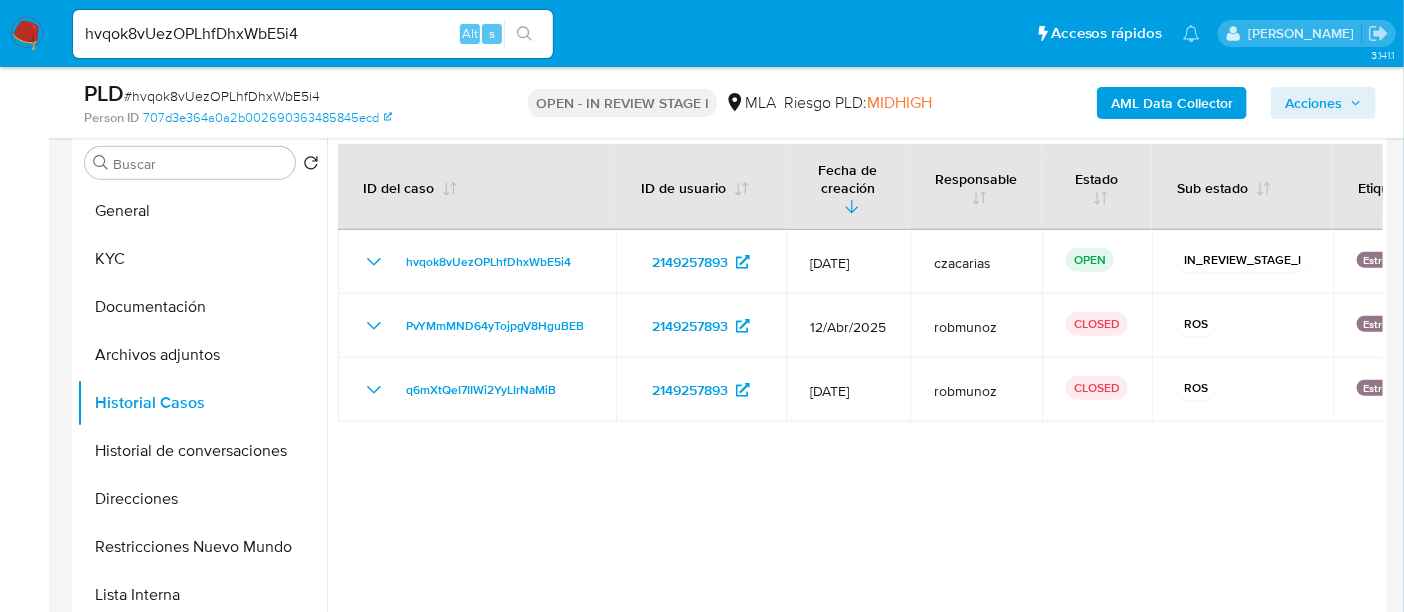 click on "hvqok8vUezOPLhfDhxWbE5i4" at bounding box center [313, 34] 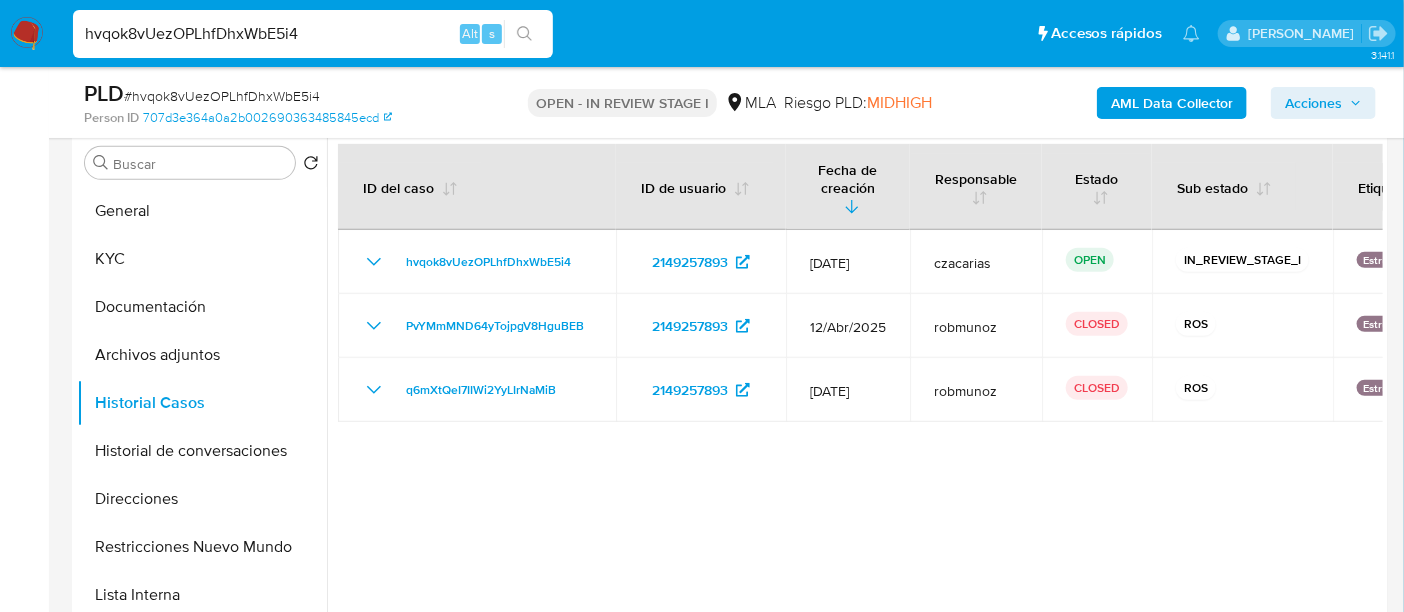 click on "hvqok8vUezOPLhfDhxWbE5i4" at bounding box center [313, 34] 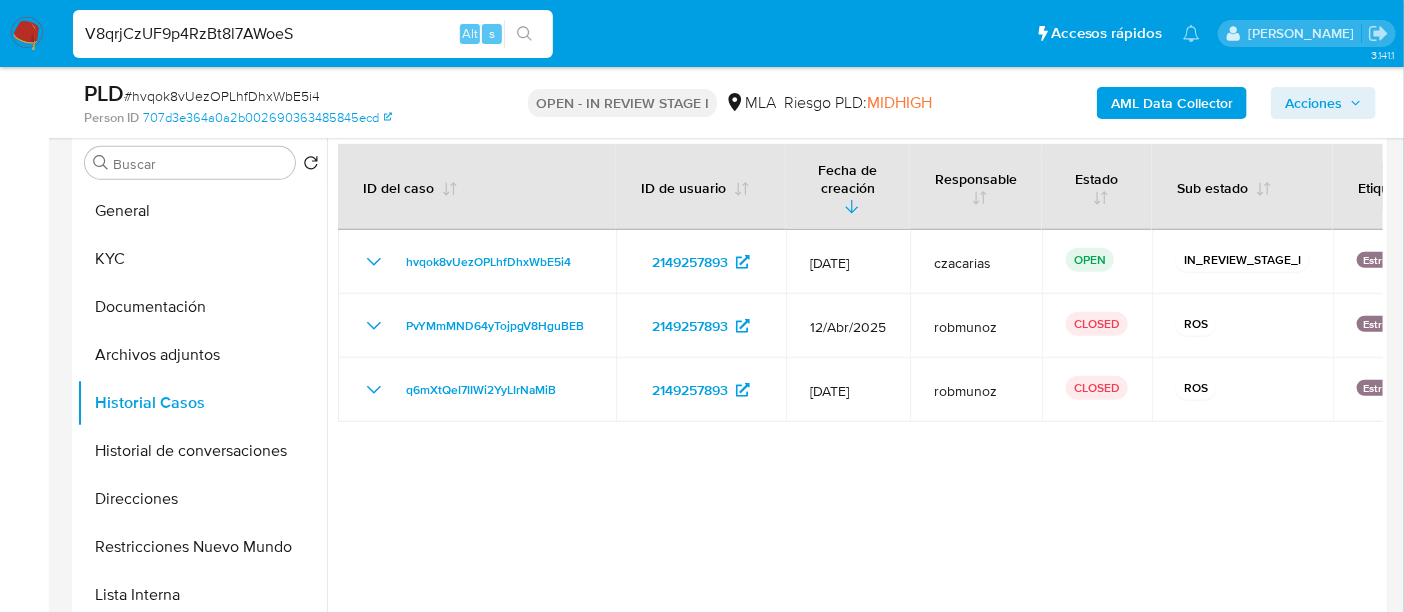 type on "V8qrjCzUF9p4RzBt8l7AWoeS" 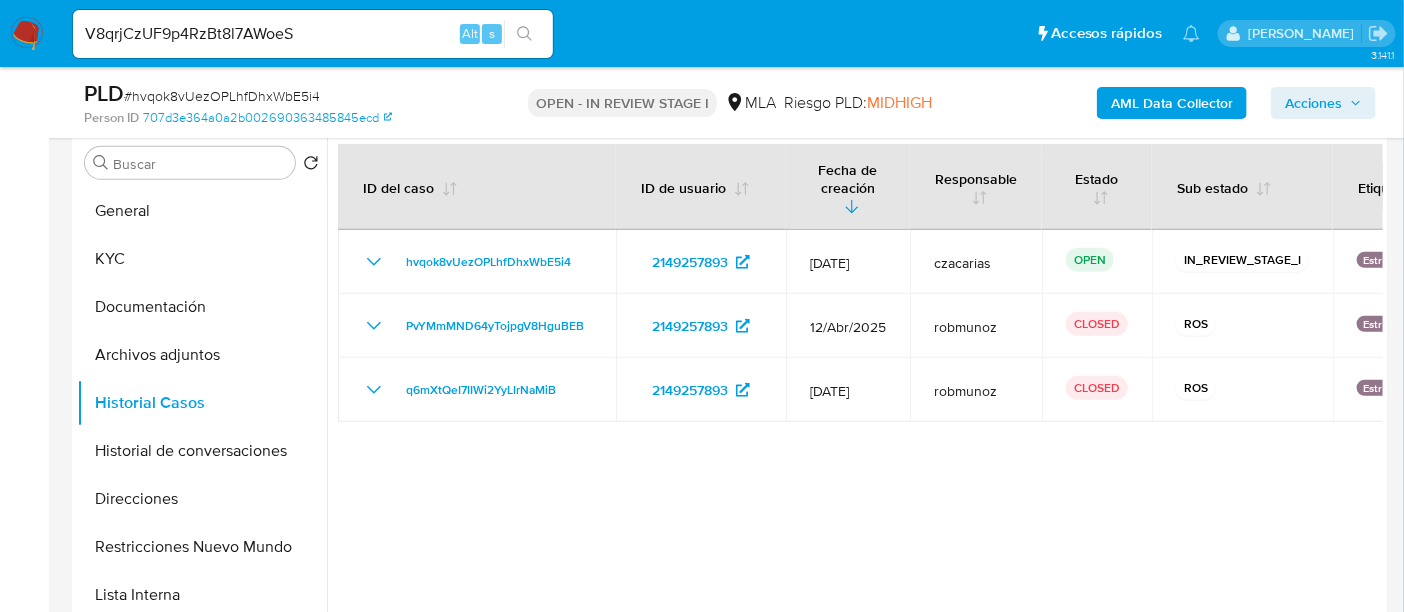 click at bounding box center (524, 34) 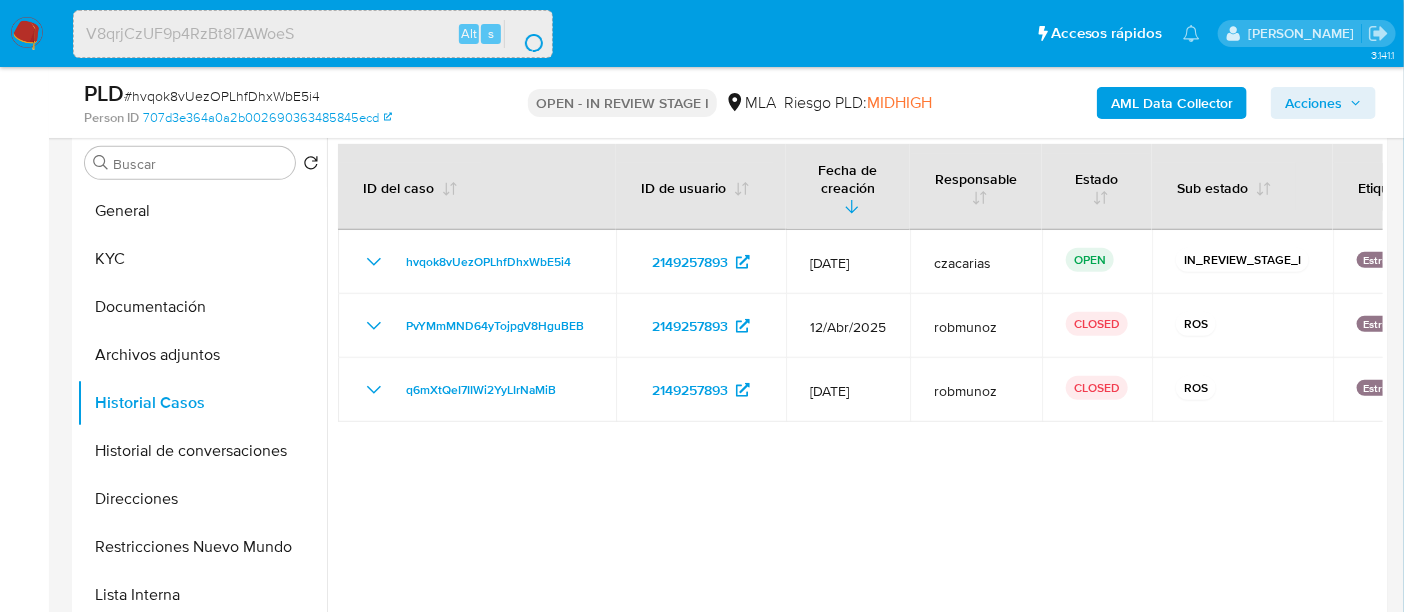 scroll, scrollTop: 0, scrollLeft: 0, axis: both 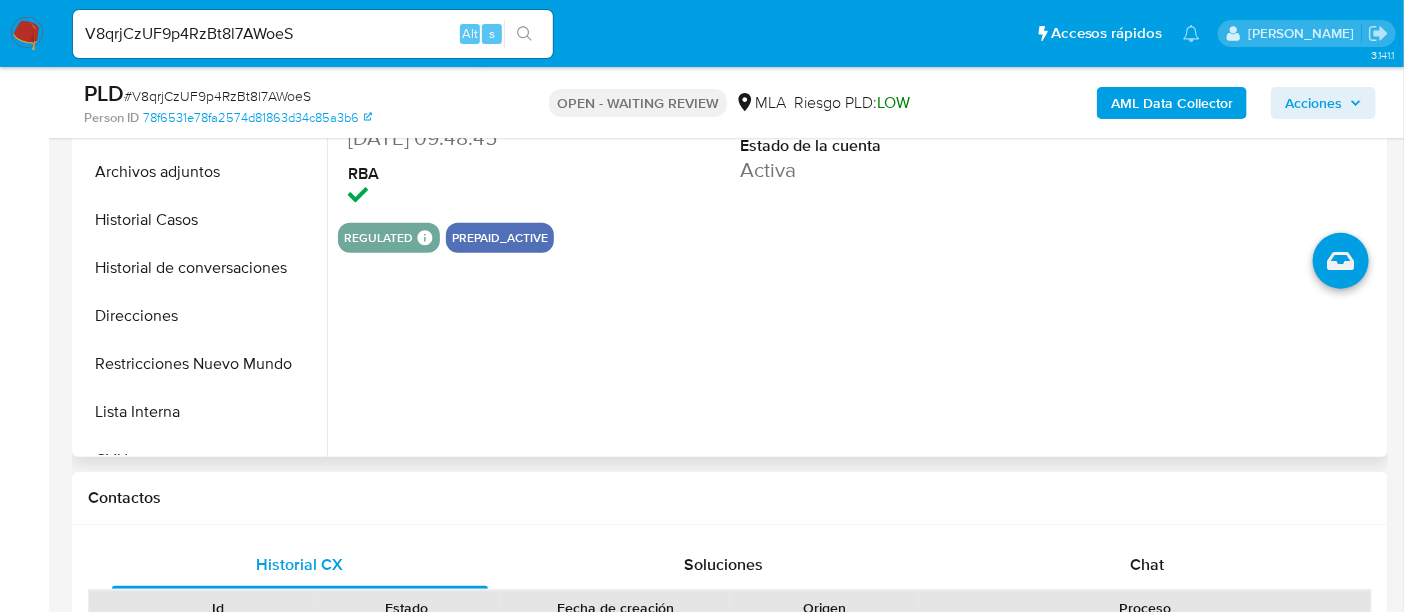 select on "10" 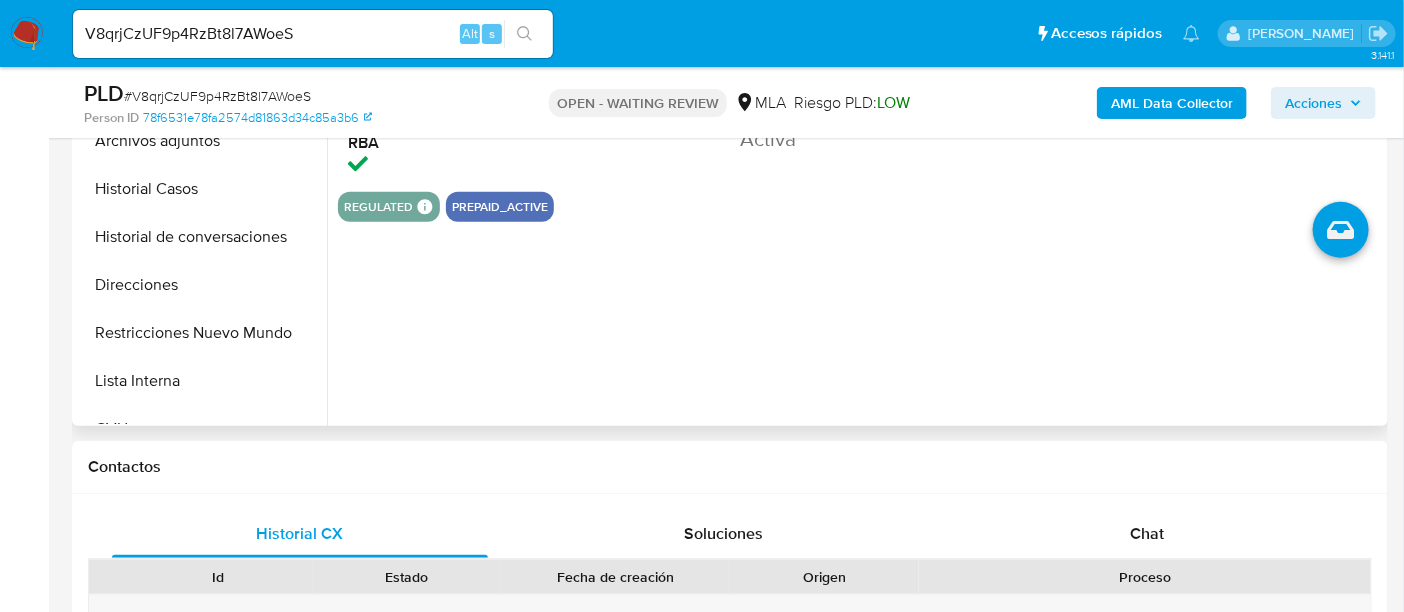 scroll, scrollTop: 605, scrollLeft: 0, axis: vertical 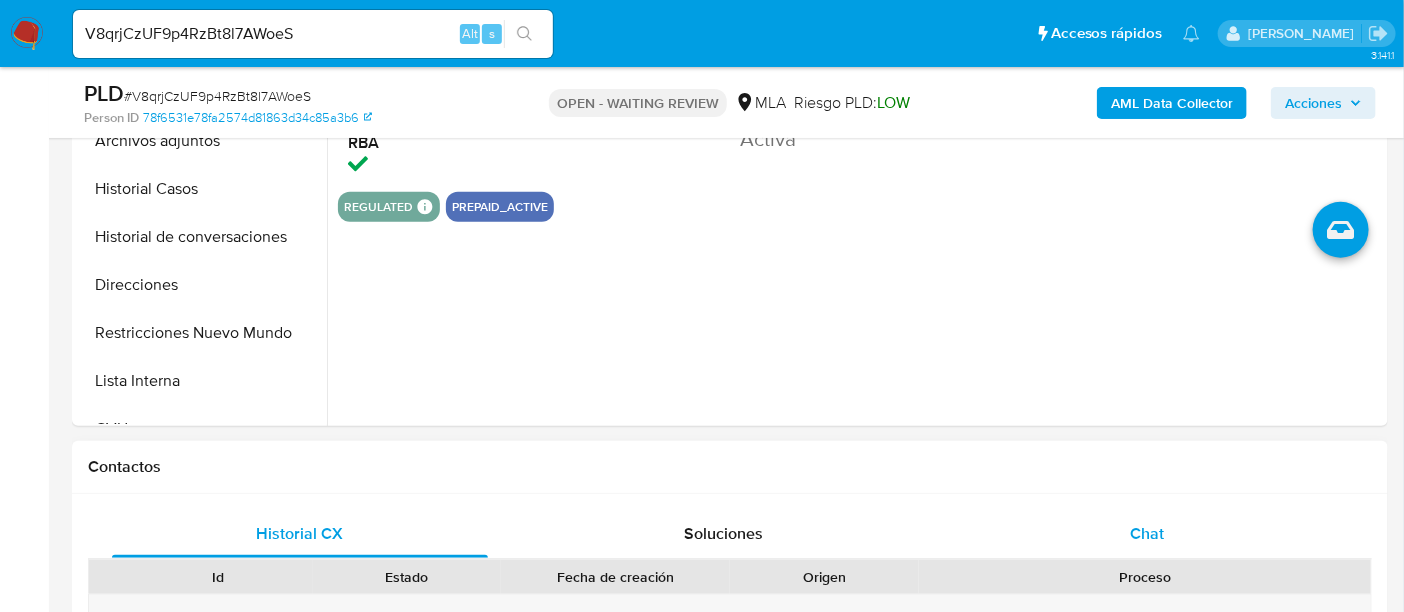 drag, startPoint x: 1170, startPoint y: 510, endPoint x: 1202, endPoint y: 531, distance: 38.27532 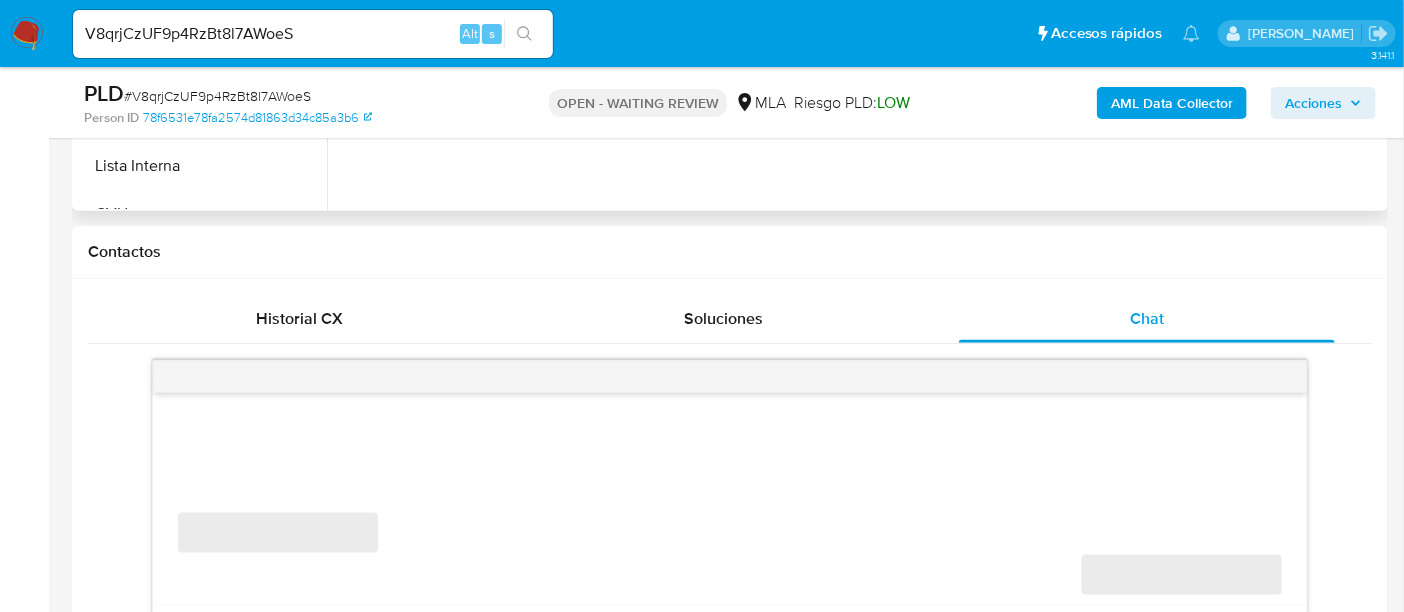 scroll, scrollTop: 836, scrollLeft: 0, axis: vertical 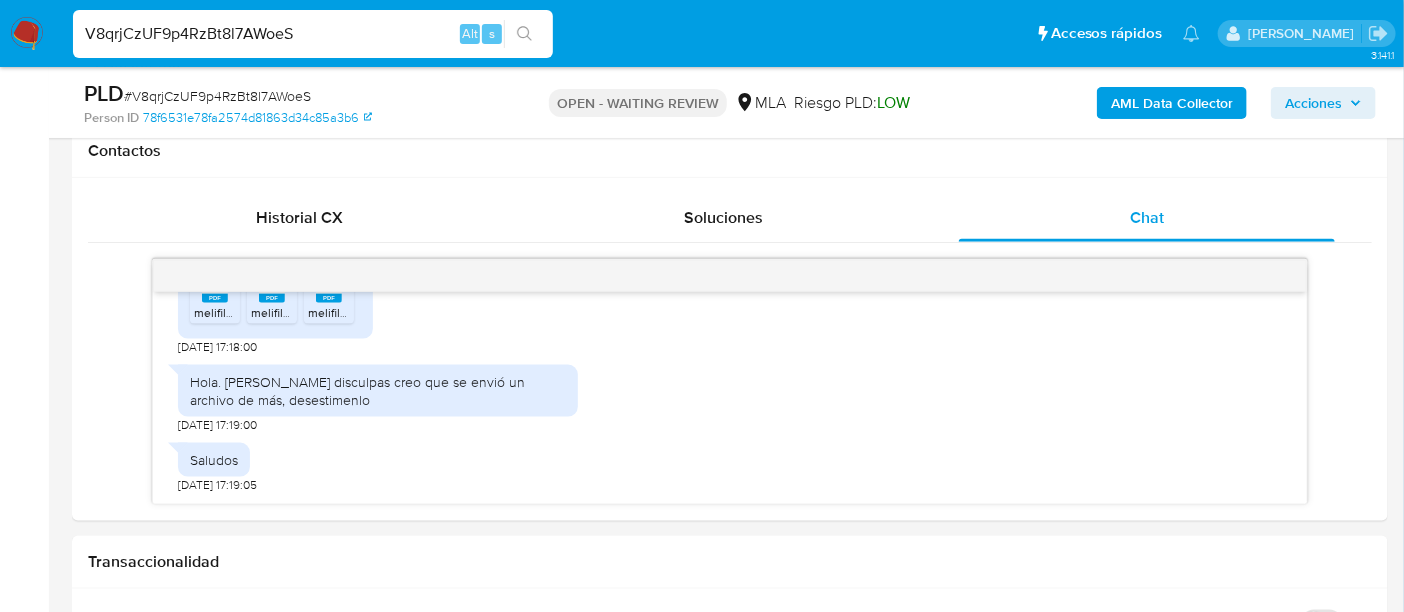click on "V8qrjCzUF9p4RzBt8l7AWoeS" at bounding box center [313, 34] 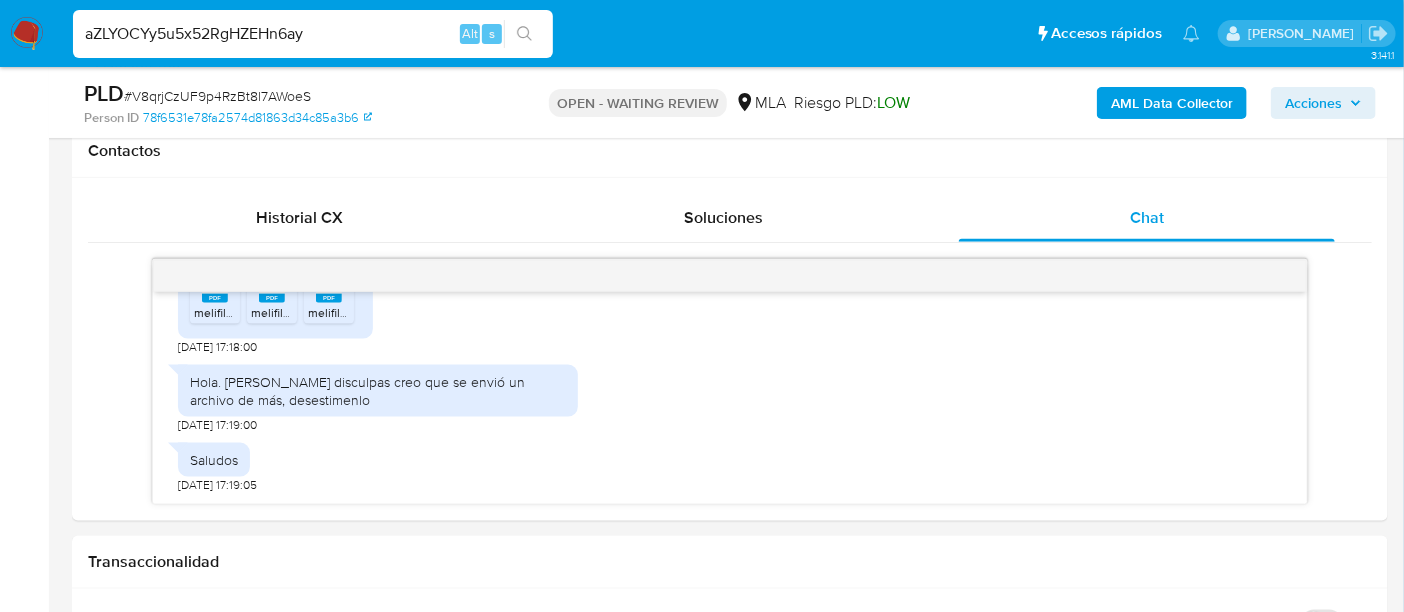 type on "aZLYOCYy5u5x52RgHZEHn6ay" 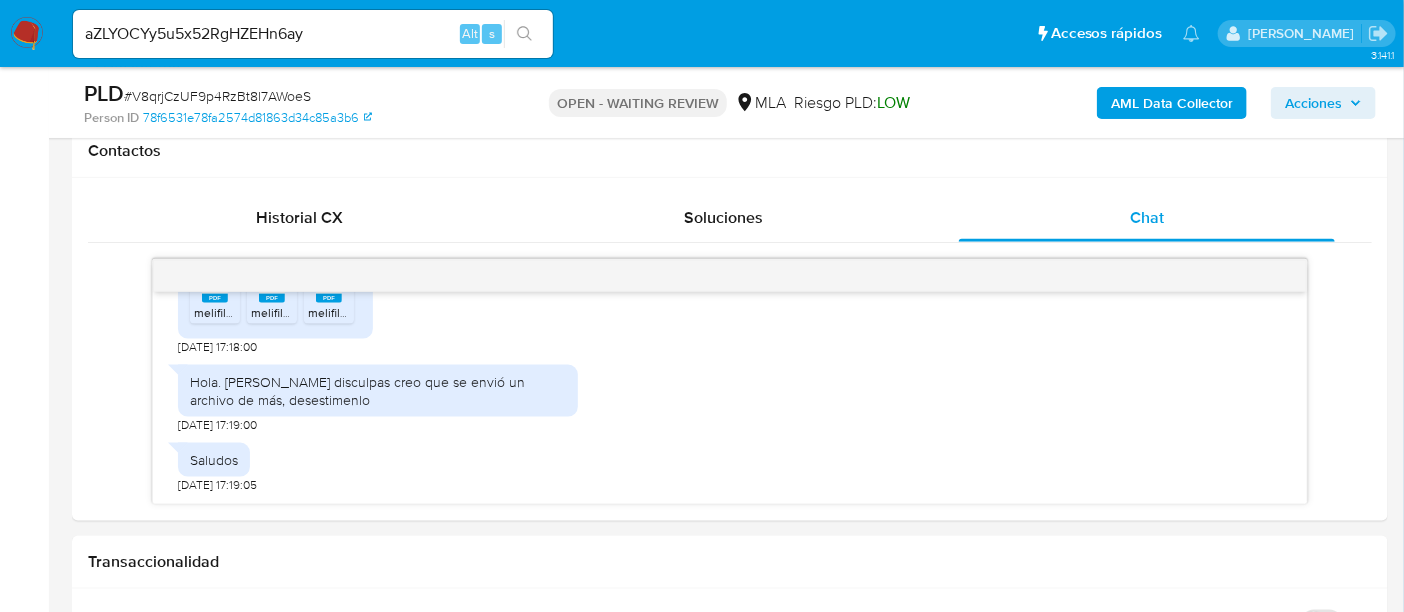 click at bounding box center [524, 34] 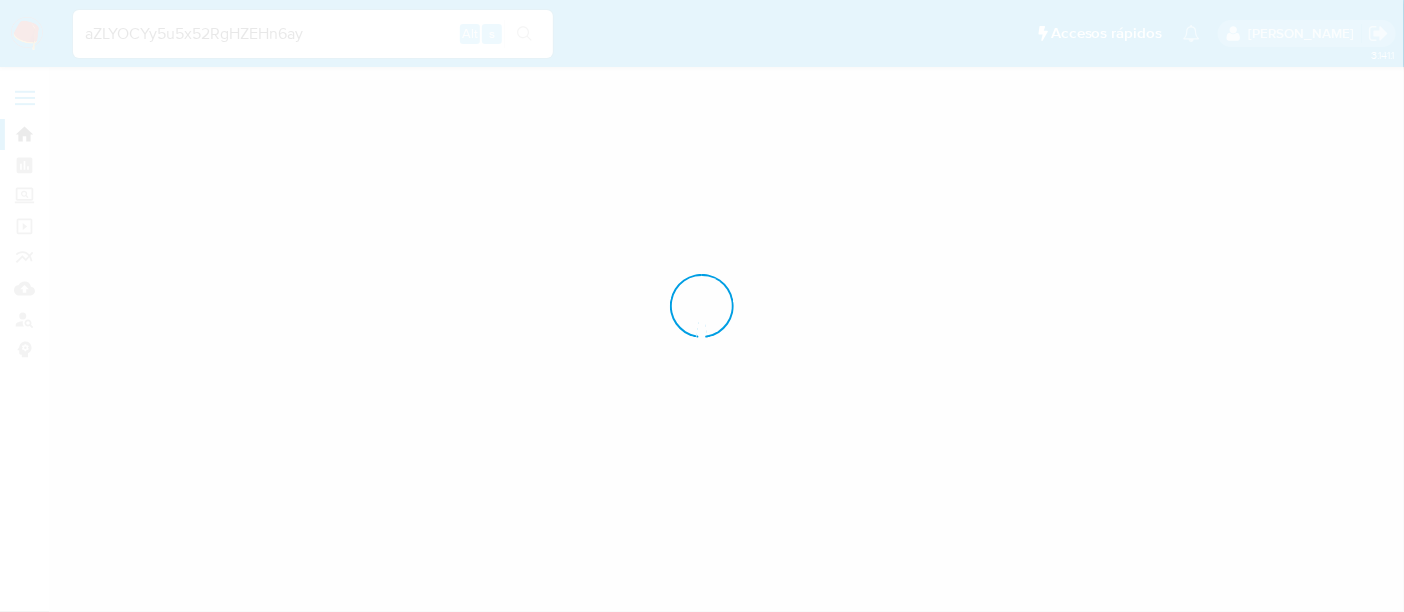 scroll, scrollTop: 0, scrollLeft: 0, axis: both 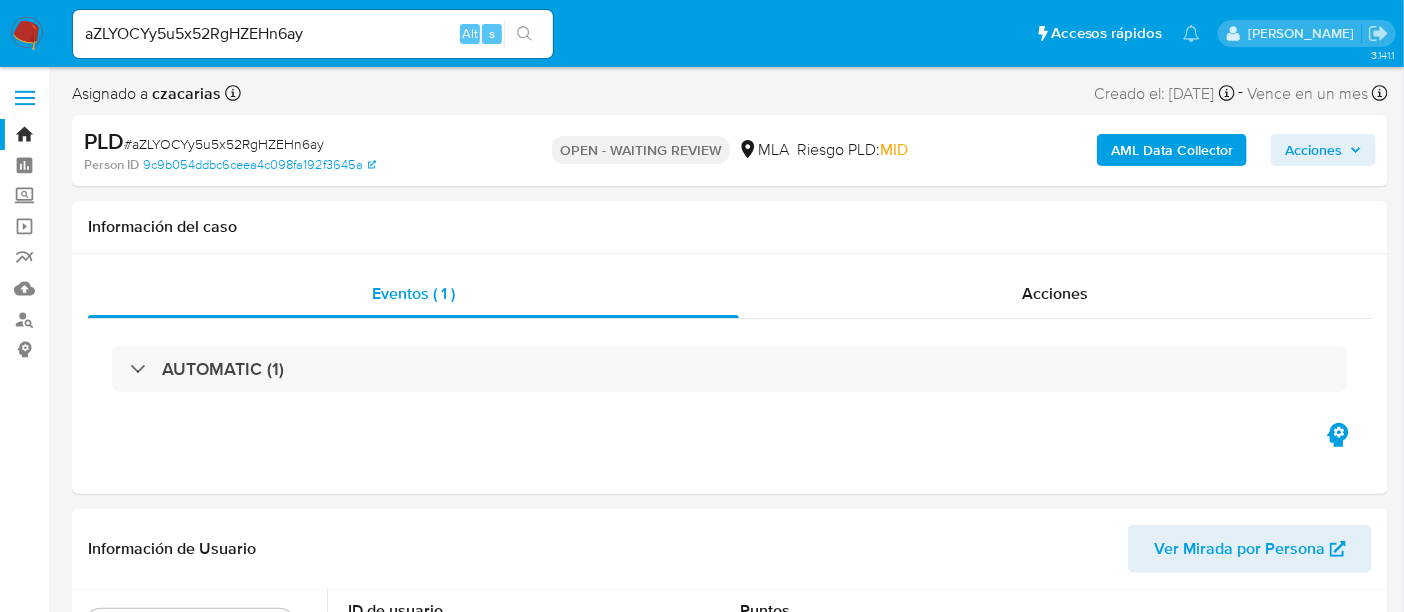 select on "10" 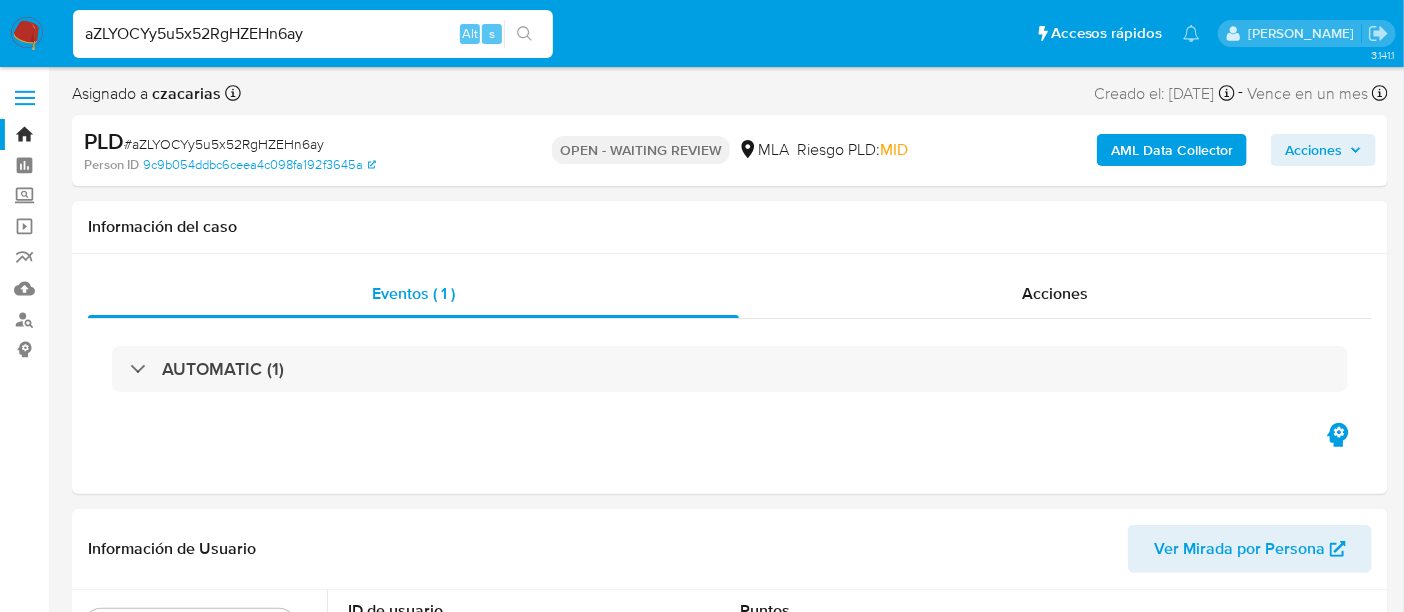 click on "aZLYOCYy5u5x52RgHZEHn6ay" at bounding box center [313, 34] 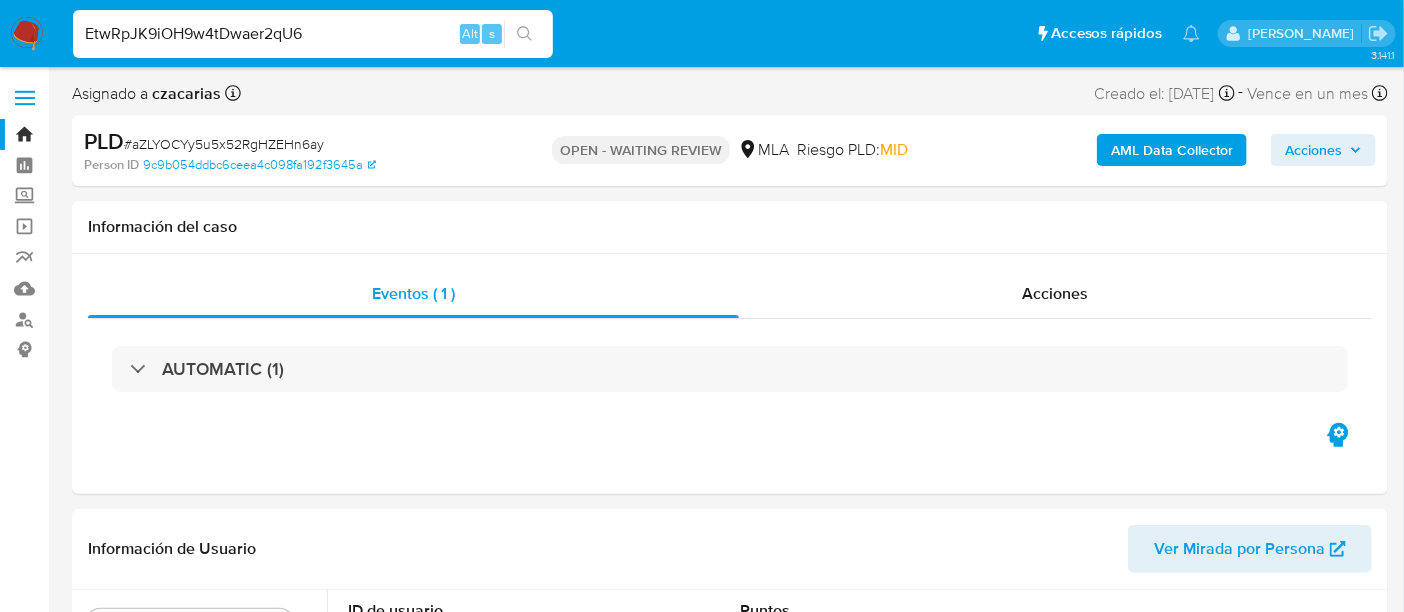 type on "EtwRpJK9iOH9w4tDwaer2qU6" 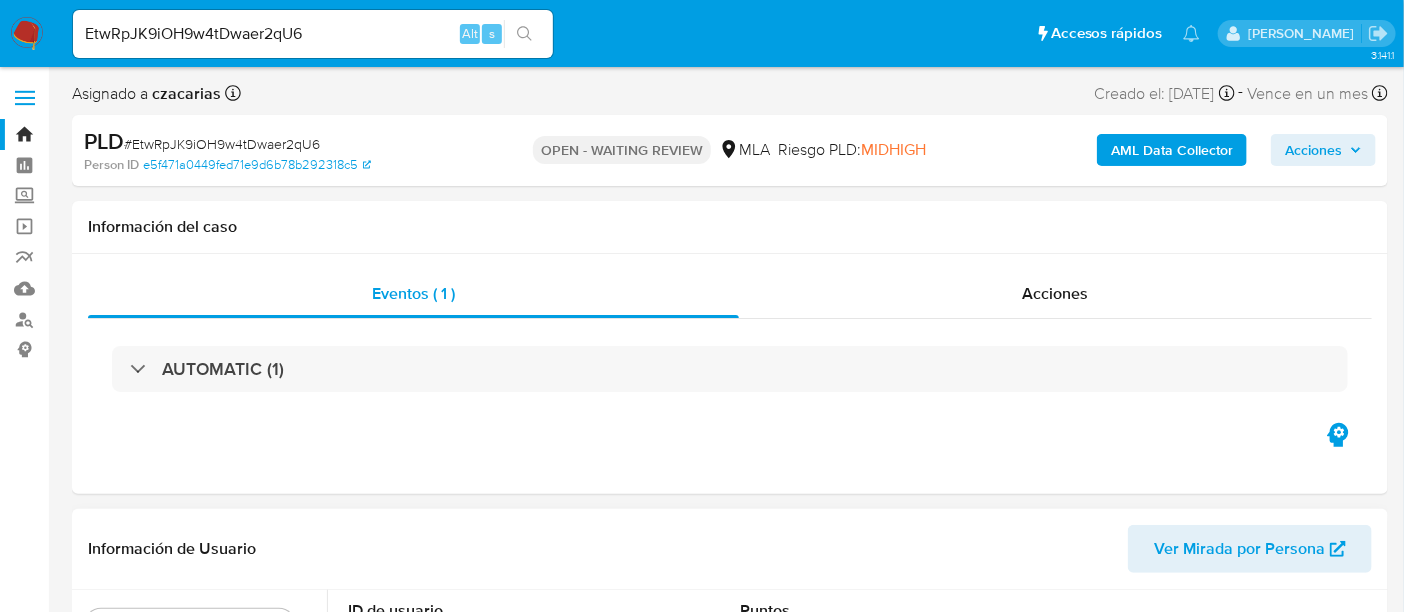 select on "10" 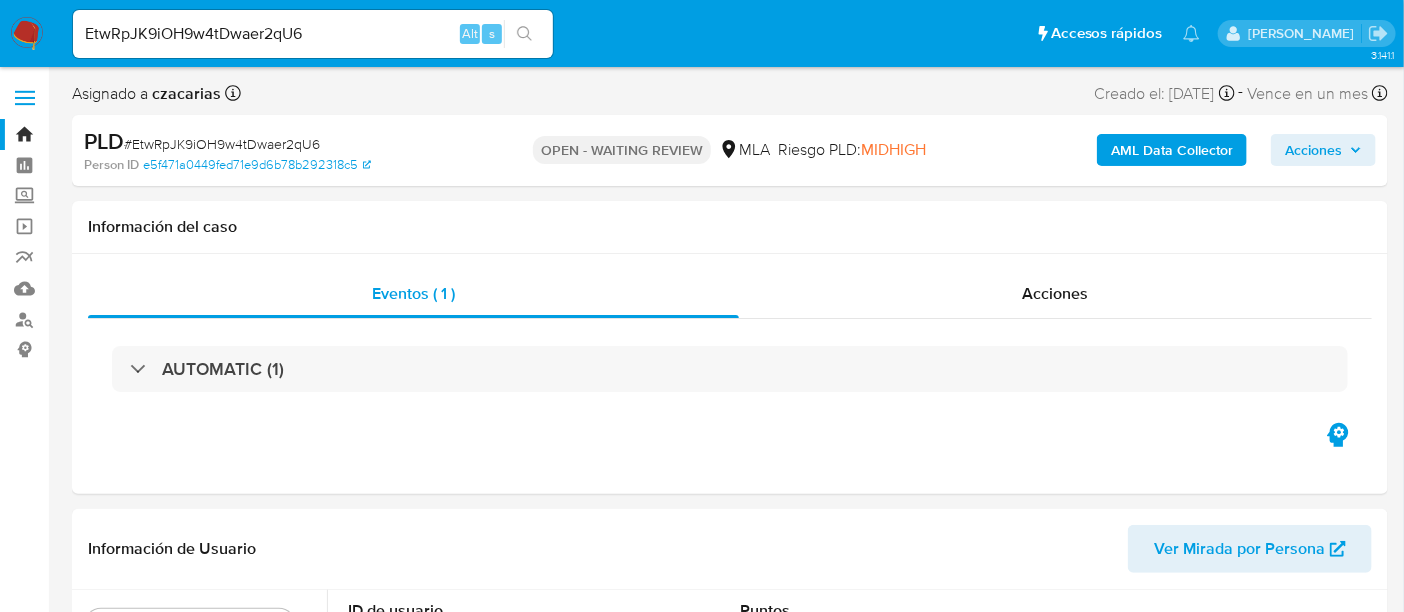 click on "EtwRpJK9iOH9w4tDwaer2qU6 Alt s" at bounding box center [313, 34] 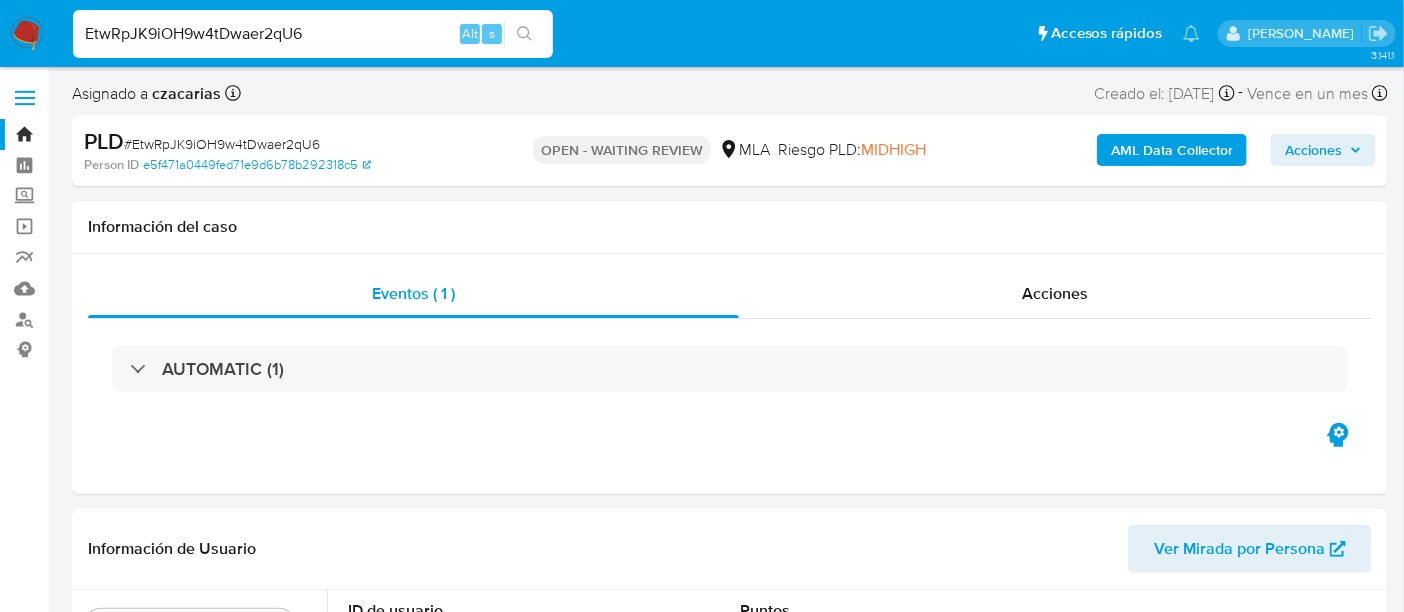 click on "EtwRpJK9iOH9w4tDwaer2qU6" at bounding box center [313, 34] 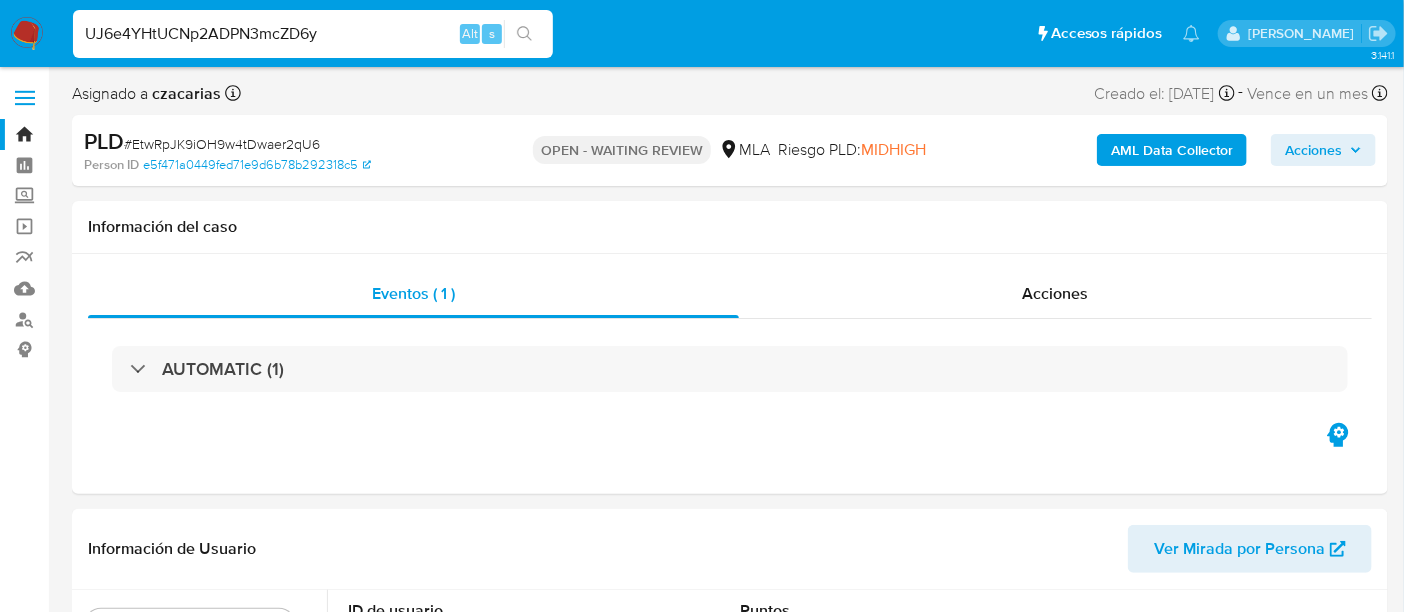 type on "UJ6e4YHtUCNp2ADPN3mcZD6y" 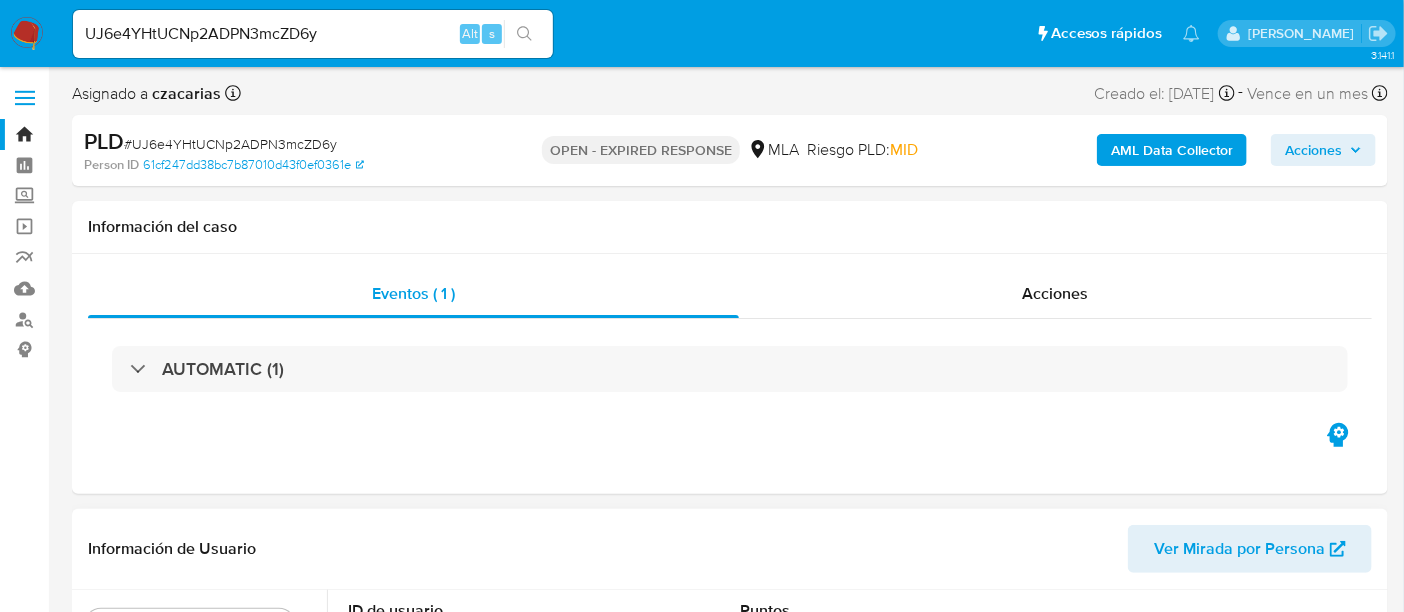 select on "10" 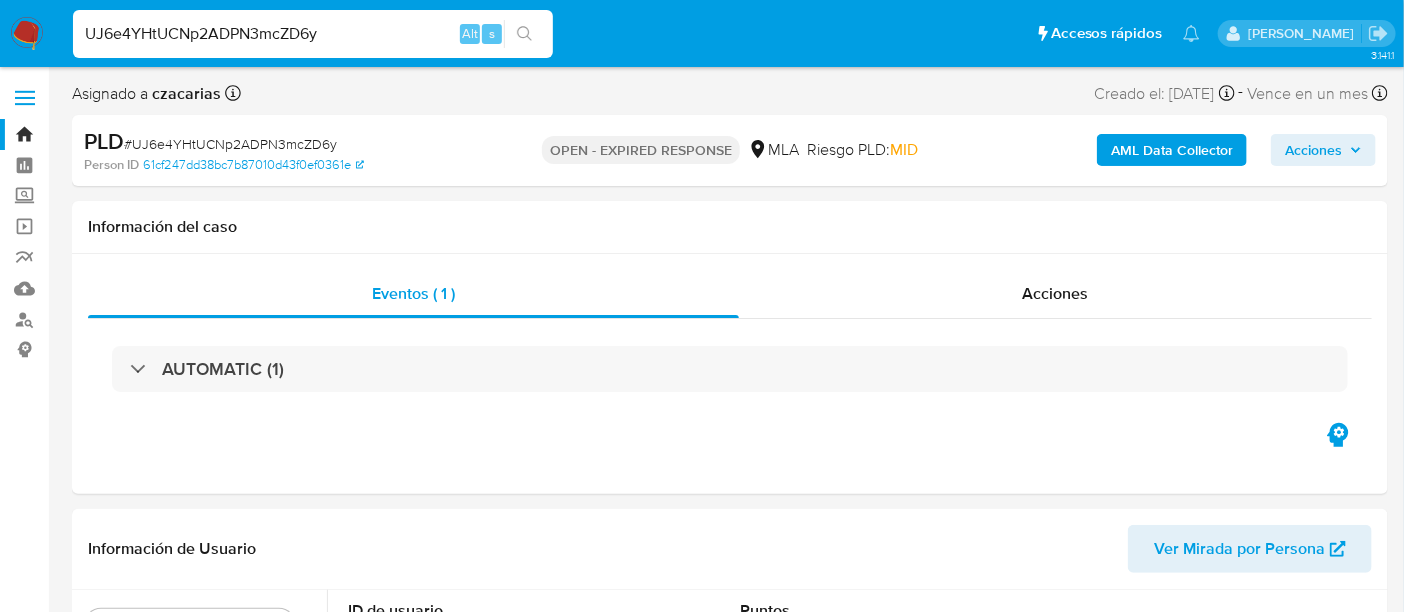 click on "UJ6e4YHtUCNp2ADPN3mcZD6y" at bounding box center (313, 34) 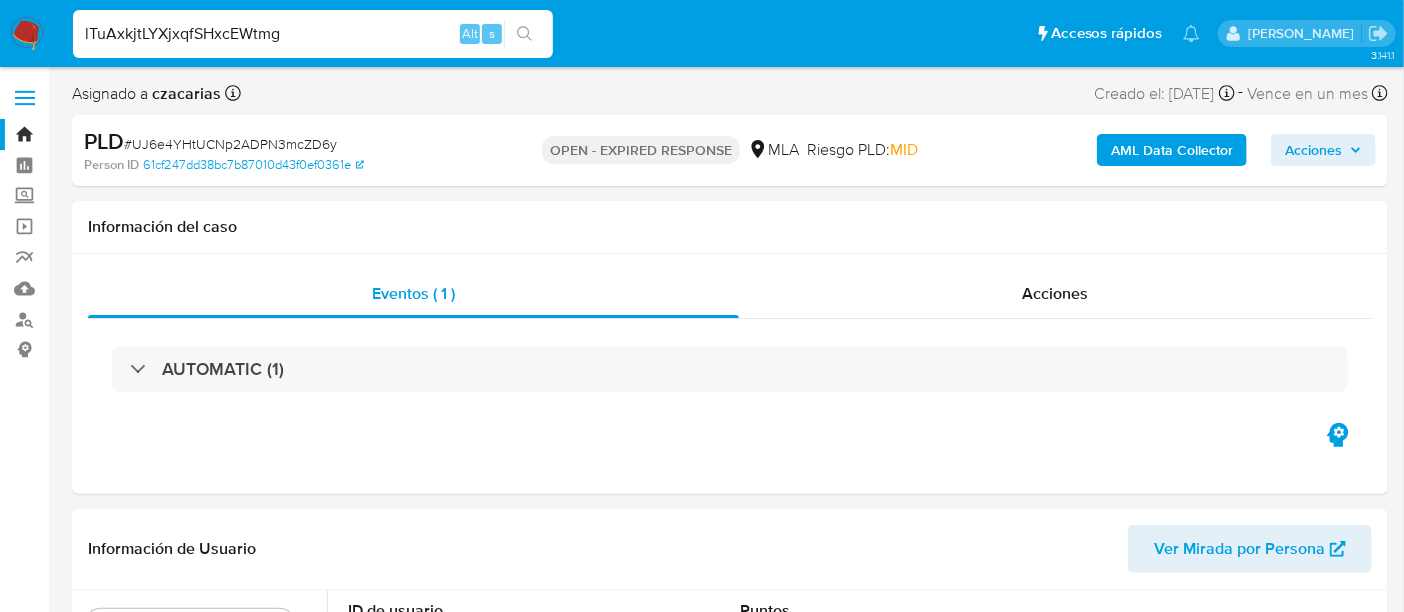 type on "lTuAxkjtLYXjxqfSHxcEWtmg" 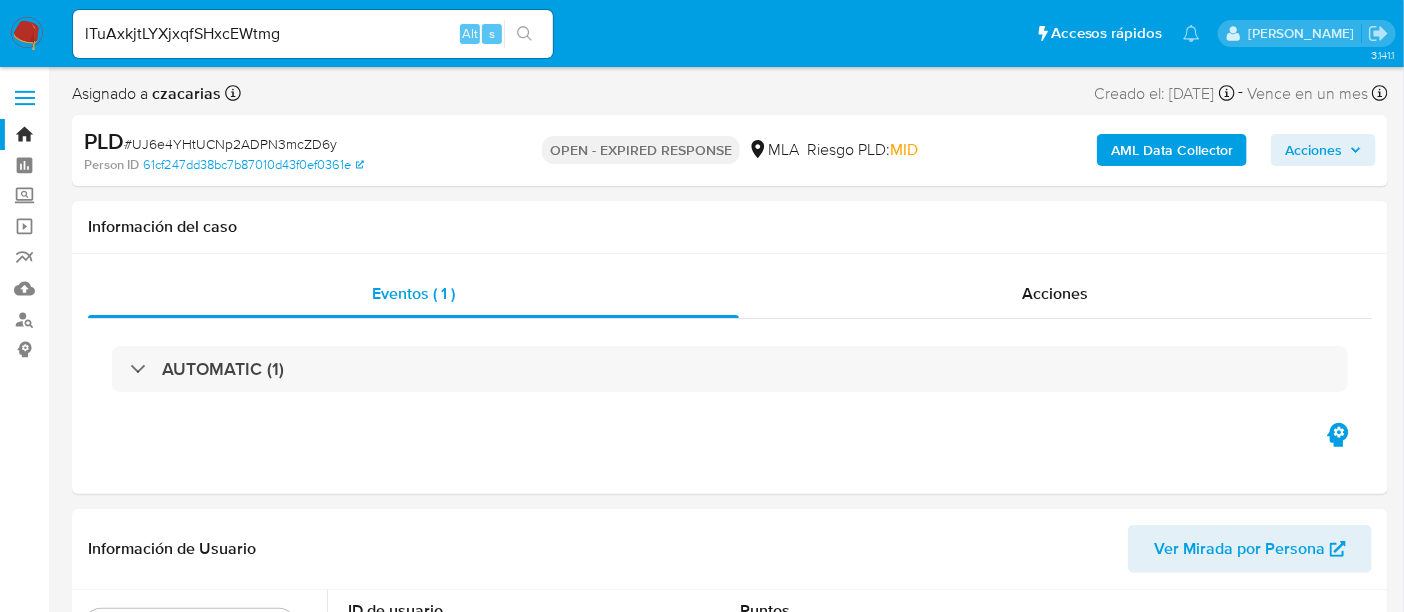 click 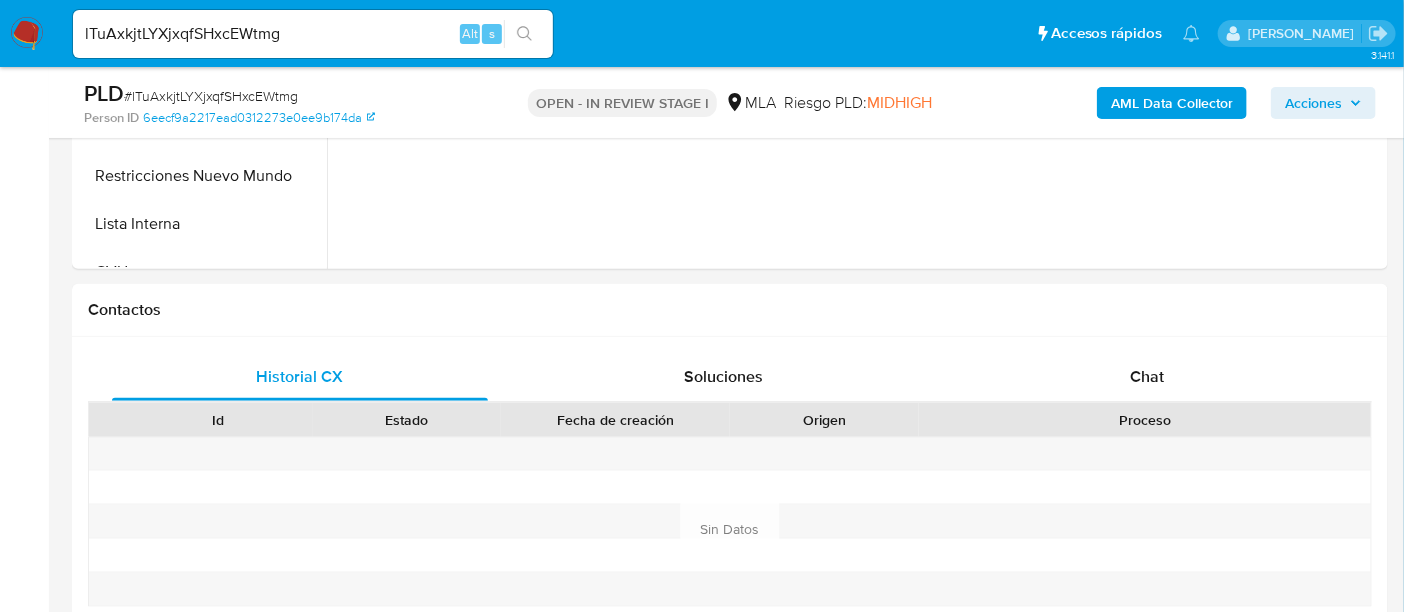 select on "10" 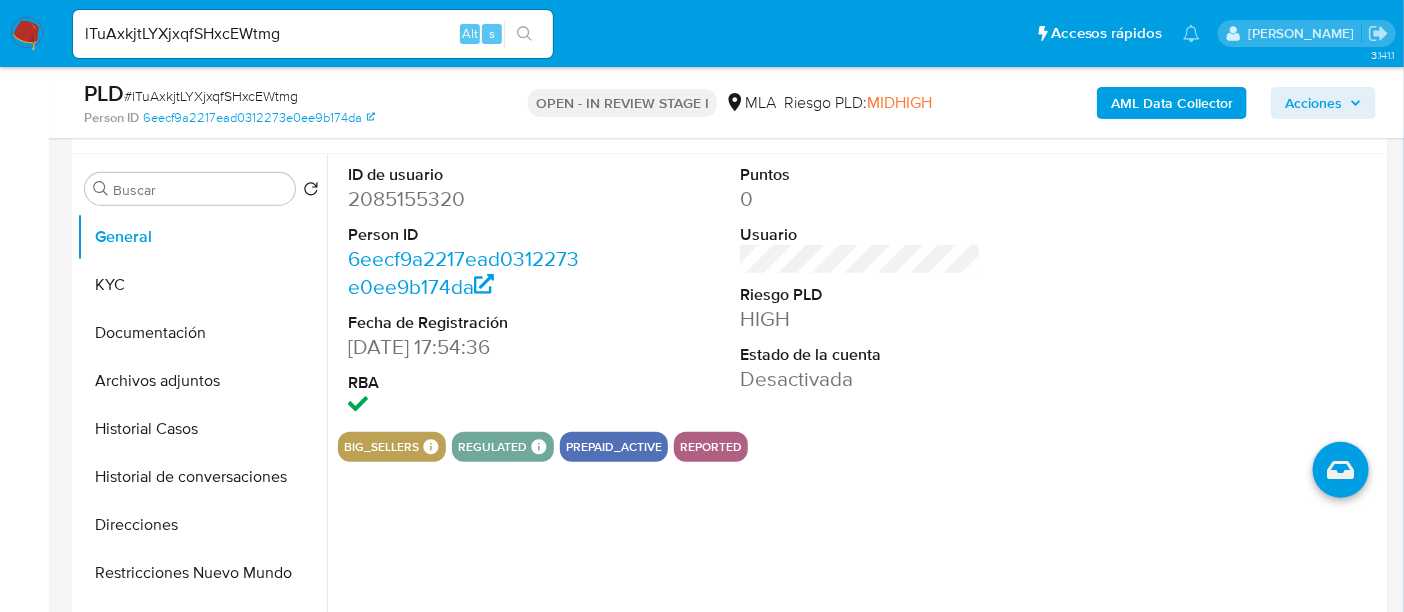scroll, scrollTop: 367, scrollLeft: 0, axis: vertical 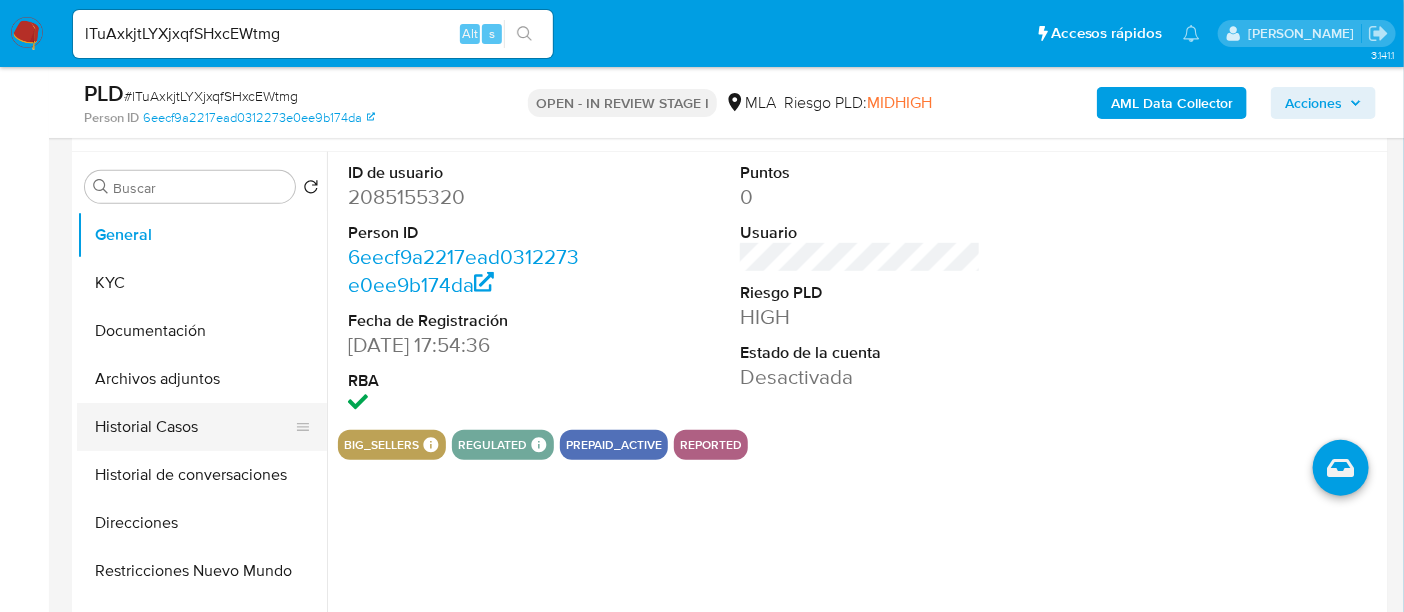 click on "Historial Casos" at bounding box center [194, 427] 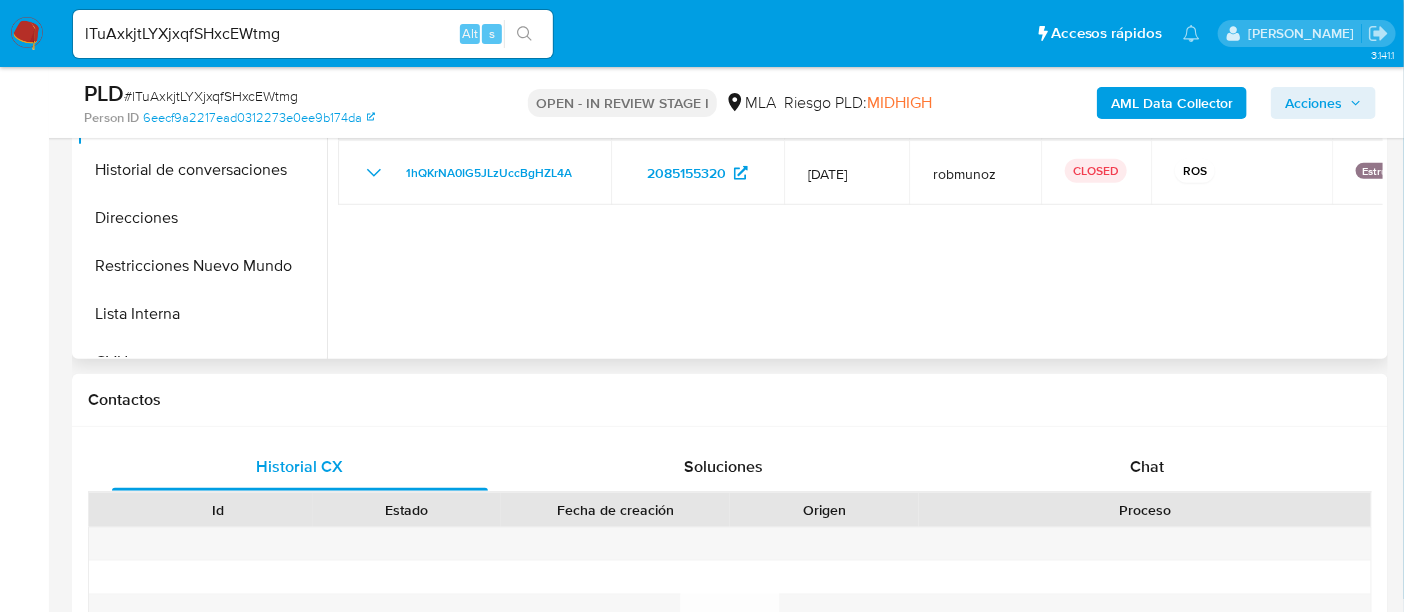 scroll, scrollTop: 716, scrollLeft: 0, axis: vertical 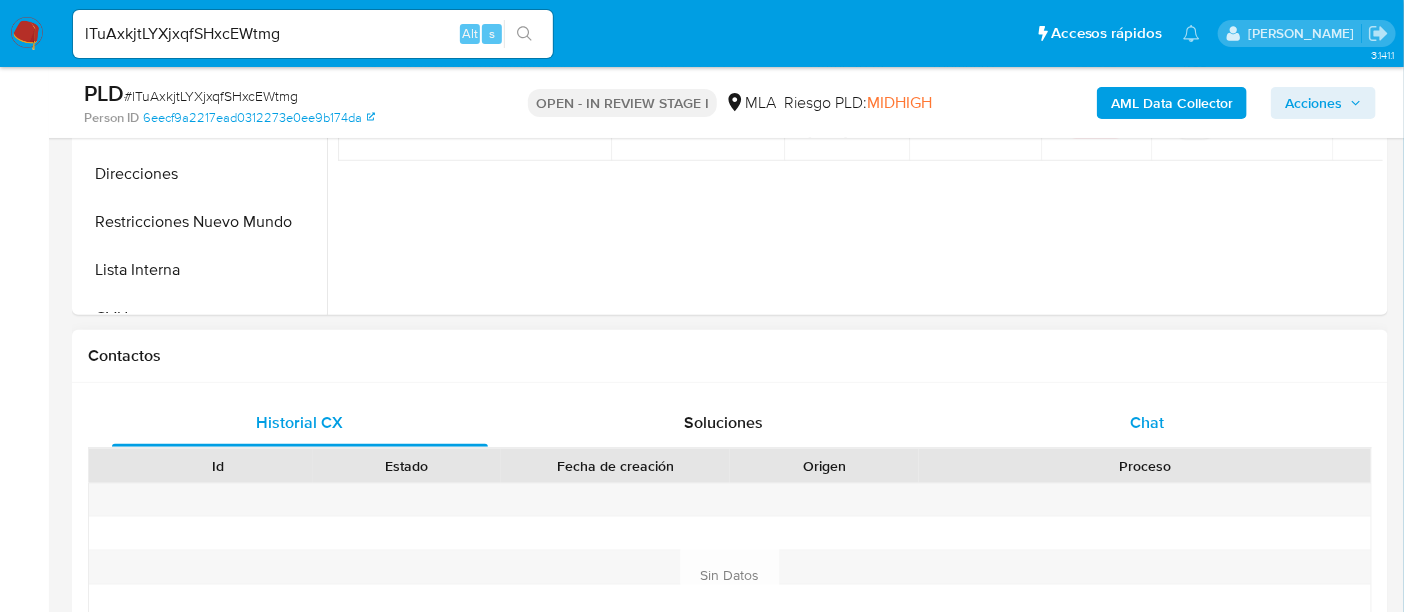 click on "Chat" at bounding box center [1147, 423] 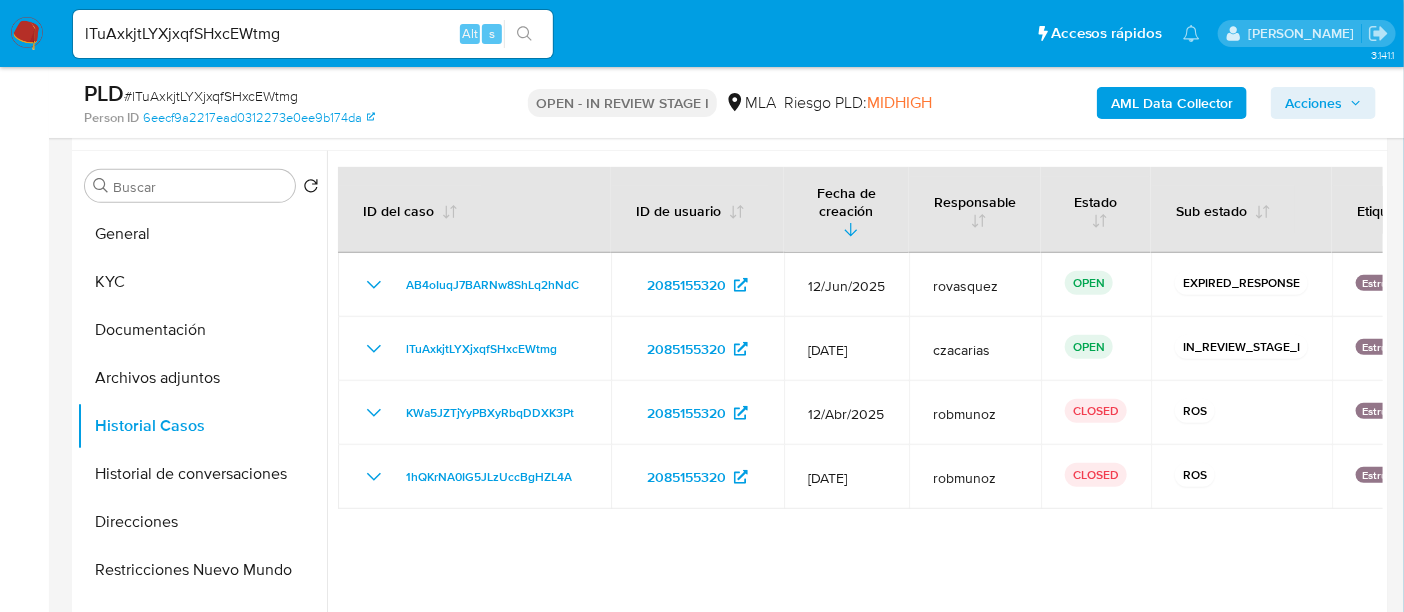 scroll, scrollTop: 365, scrollLeft: 0, axis: vertical 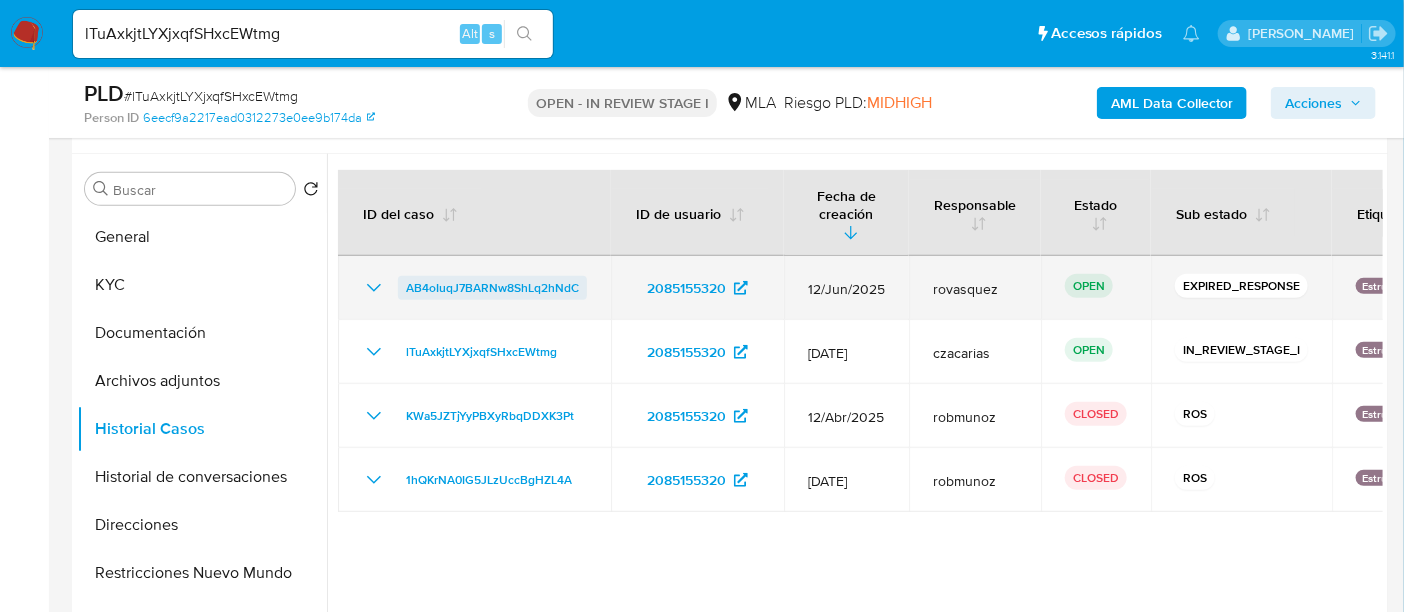 click on "AB4oIuqJ7BARNw8ShLq2hNdC" at bounding box center (492, 288) 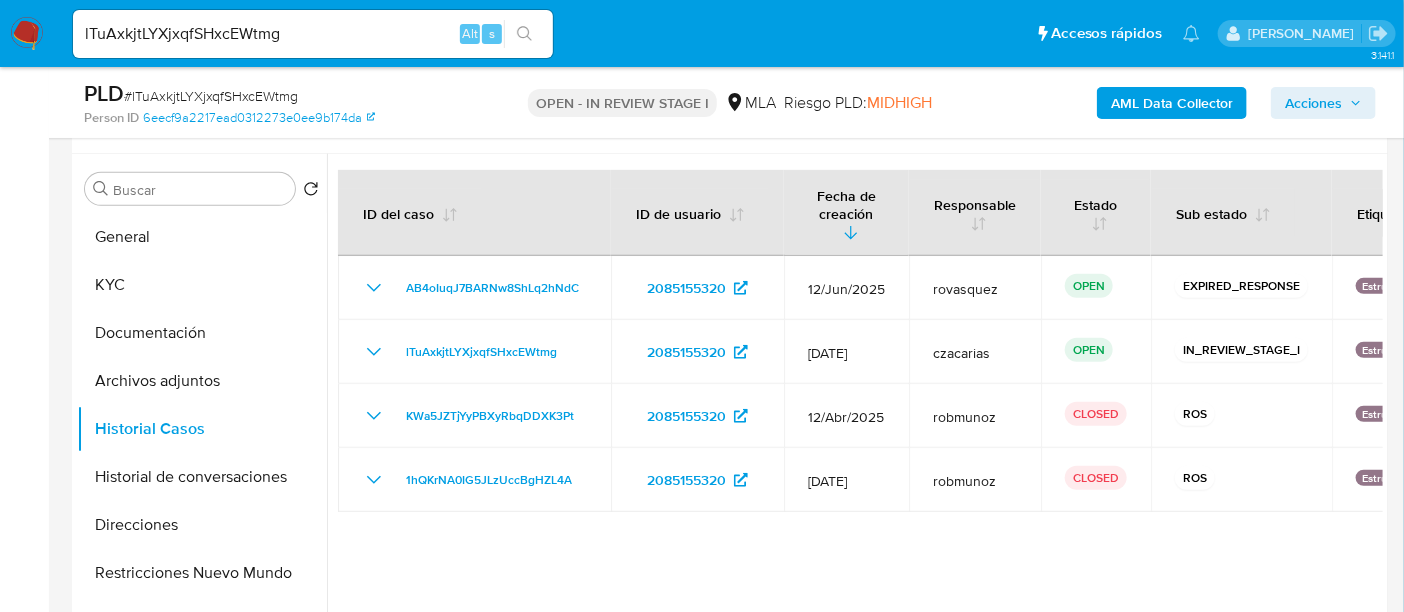 click on "lTuAxkjtLYXjxqfSHxcEWtmg" at bounding box center [313, 34] 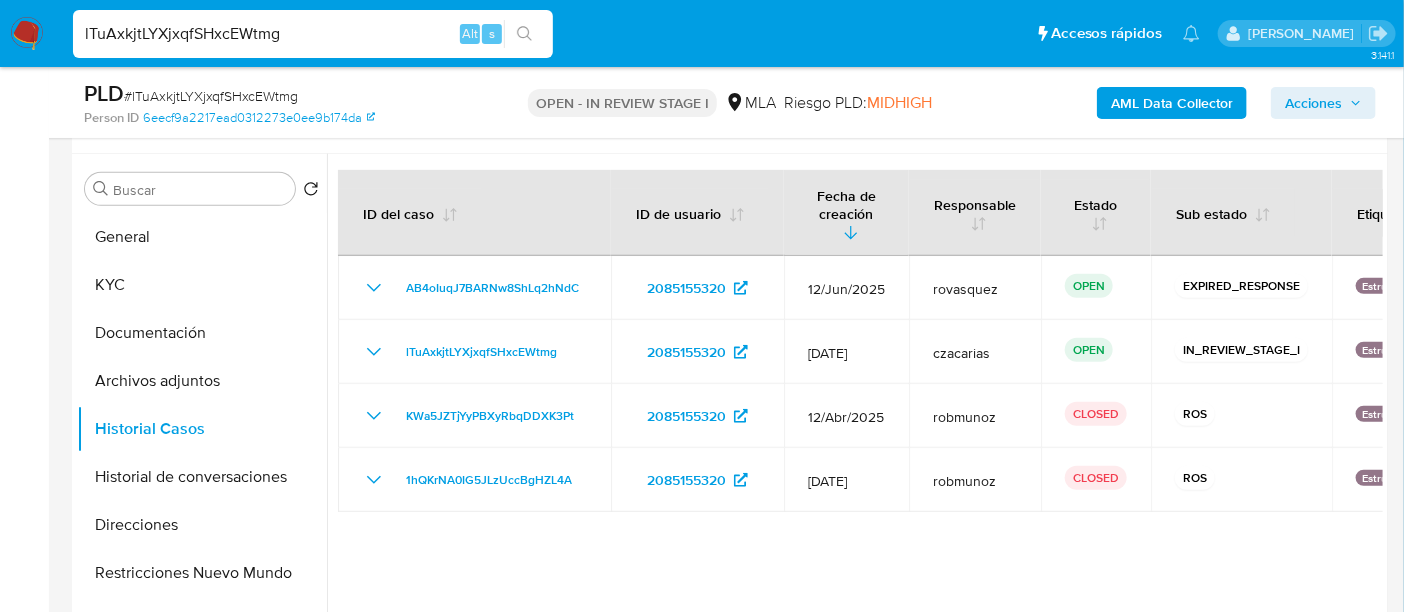 click on "lTuAxkjtLYXjxqfSHxcEWtmg" at bounding box center [313, 34] 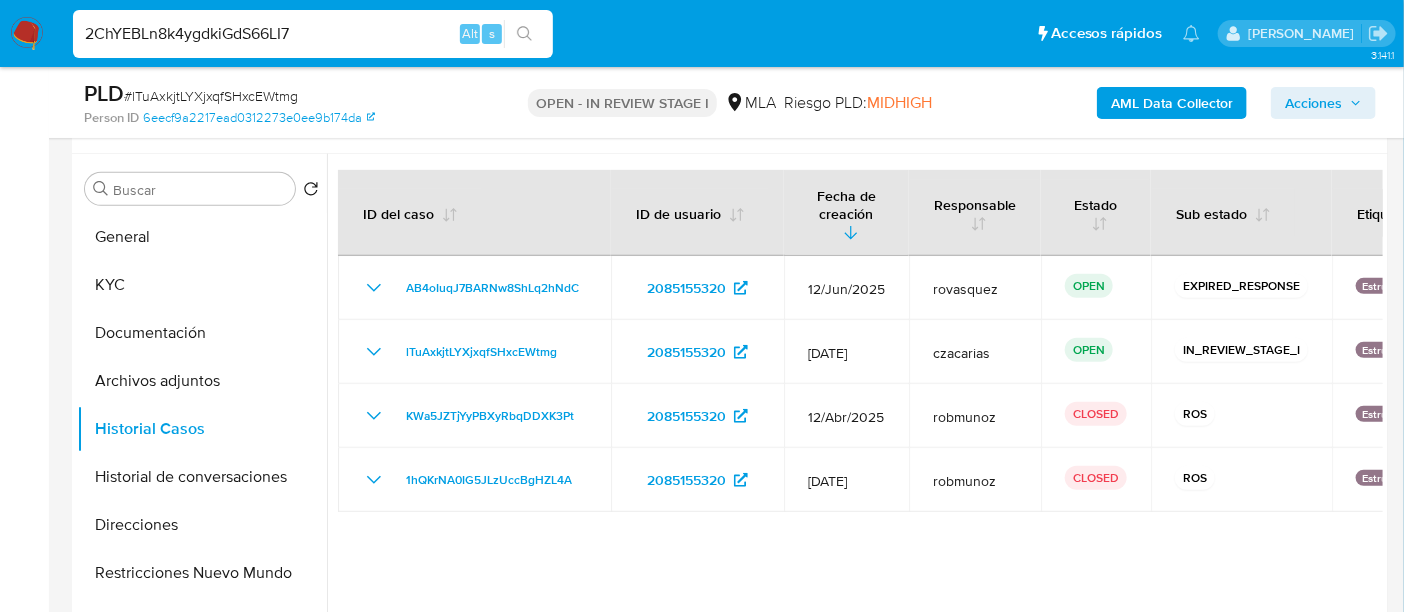 type on "2ChYEBLn8k4ygdkiGdS66LI7" 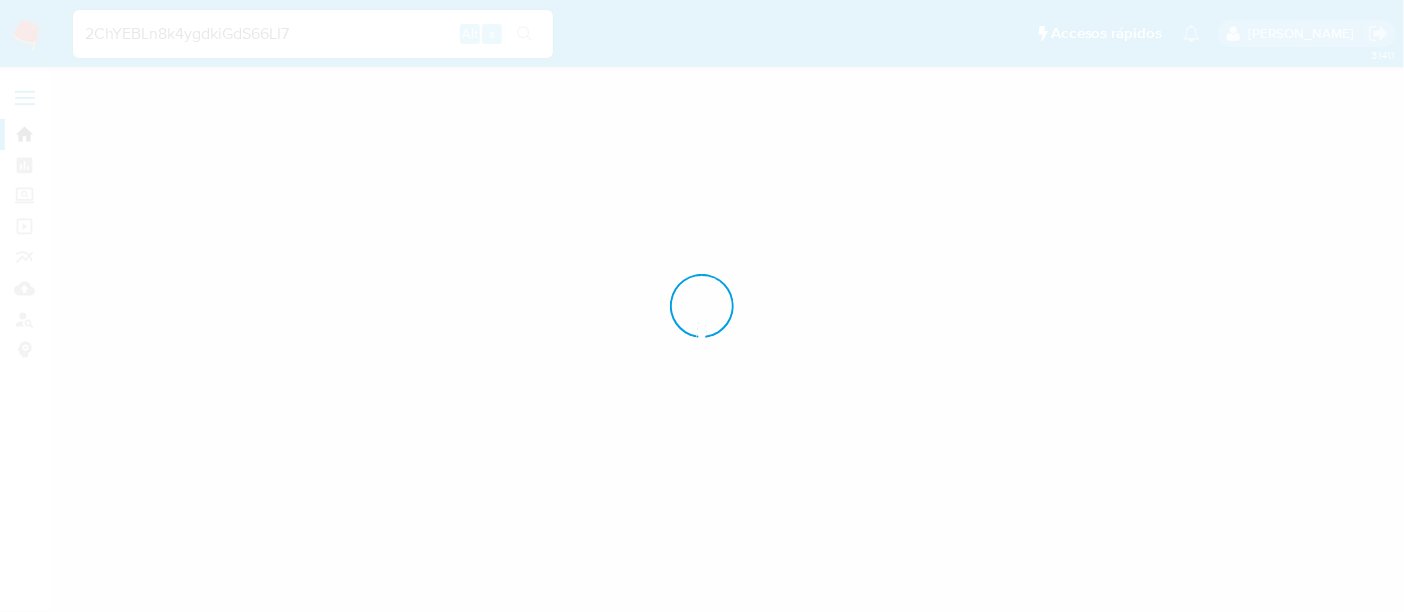 scroll, scrollTop: 0, scrollLeft: 0, axis: both 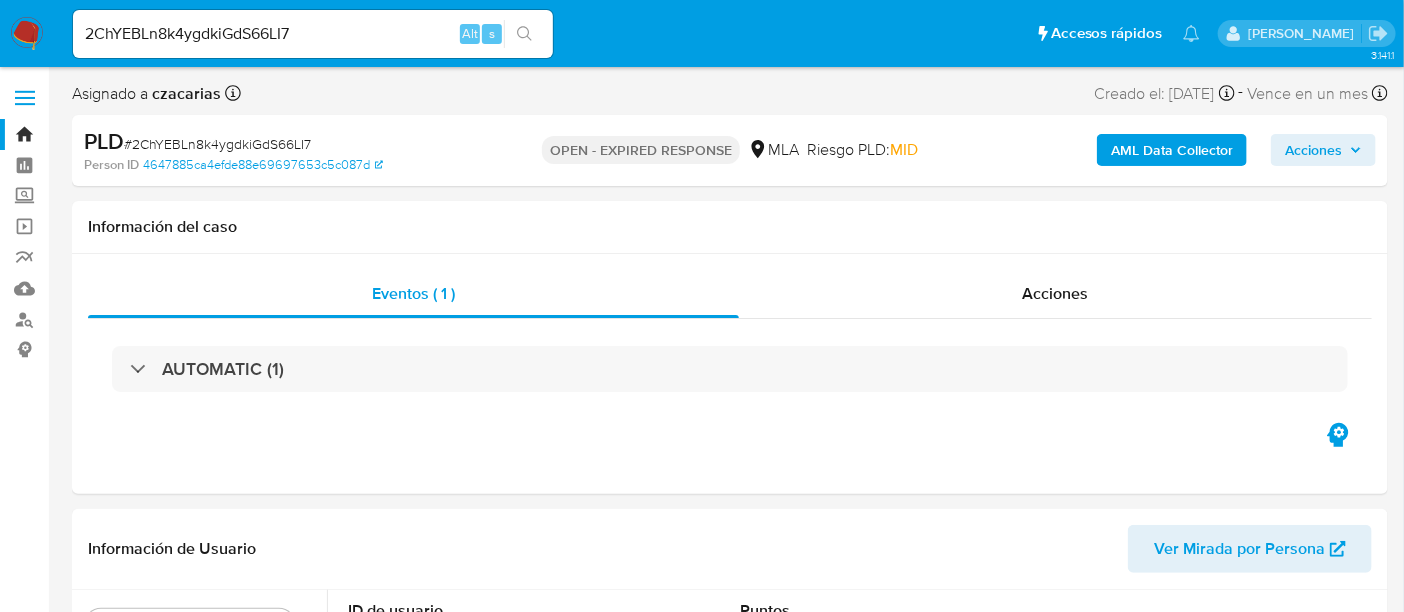 select on "10" 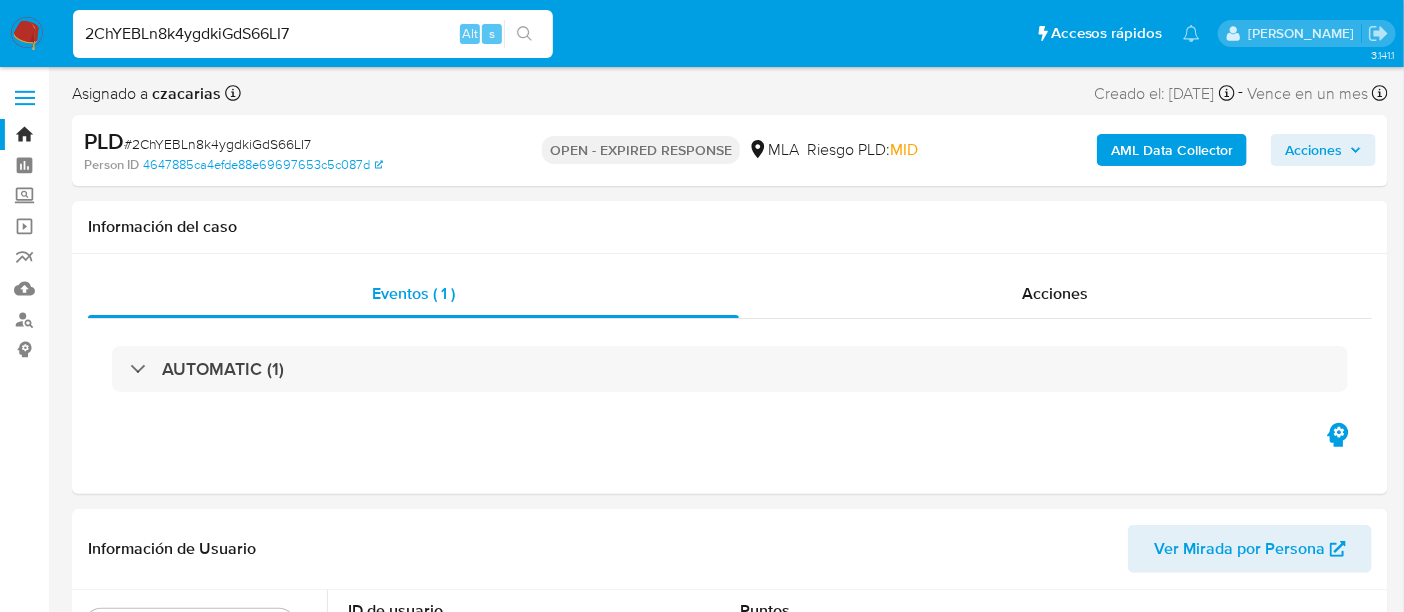 click on "2ChYEBLn8k4ygdkiGdS66LI7" at bounding box center [313, 34] 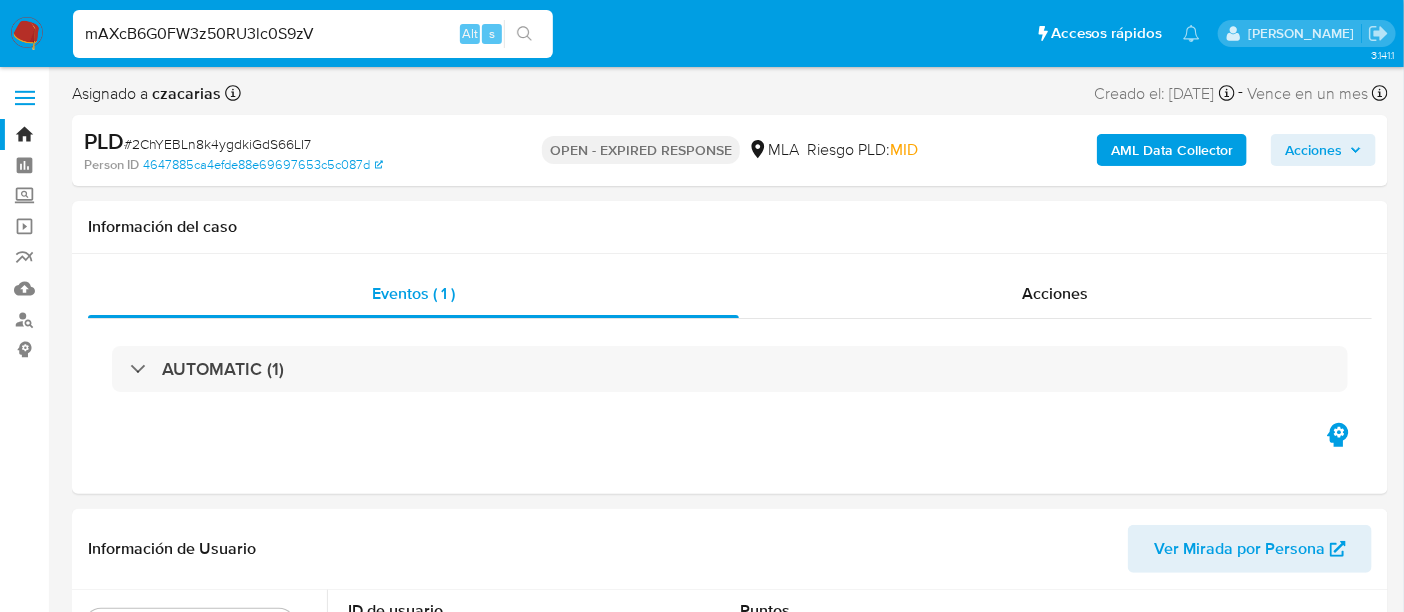 type on "mAXcB6G0FW3z50RU3lc0S9zV" 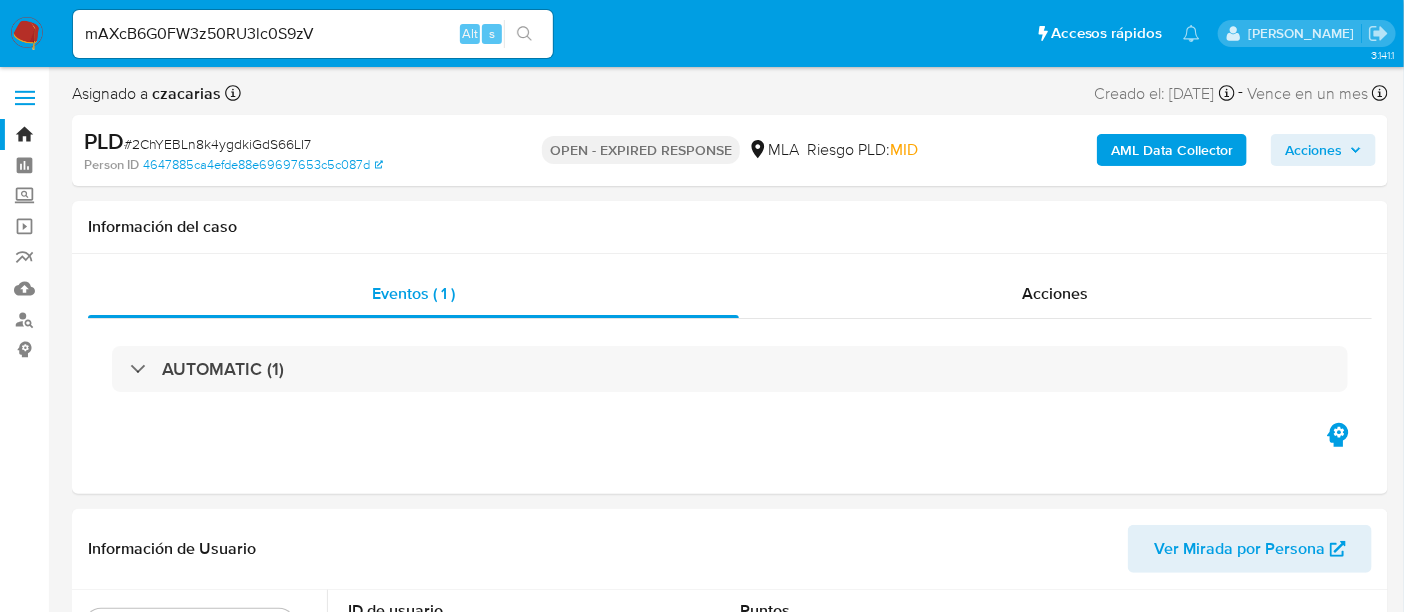 click at bounding box center (524, 34) 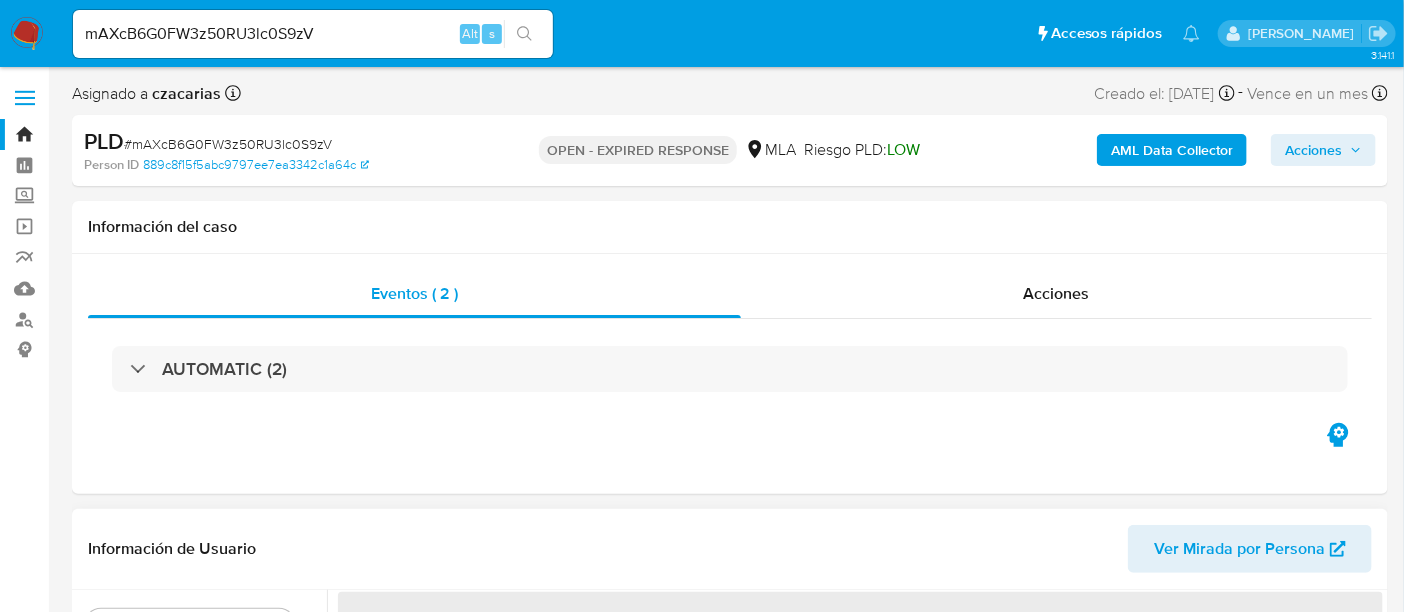 select on "10" 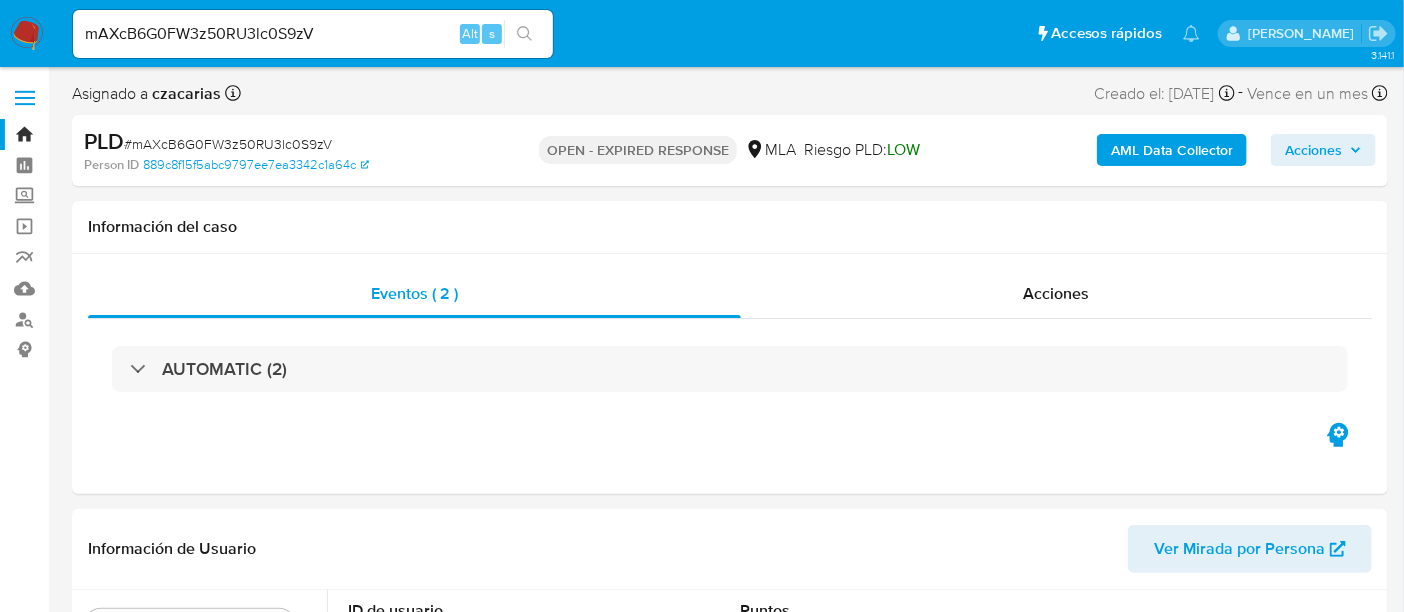 click on "mAXcB6G0FW3z50RU3lc0S9zV Alt s" at bounding box center [313, 34] 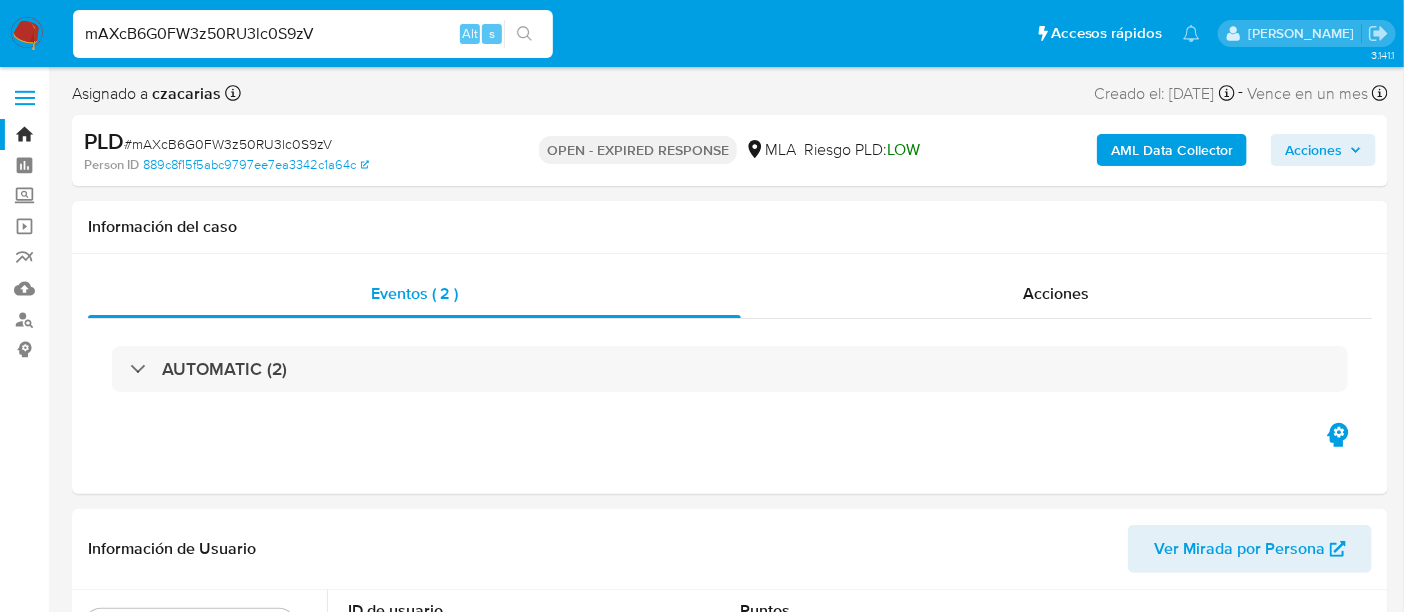 click on "mAXcB6G0FW3z50RU3lc0S9zV" at bounding box center [313, 34] 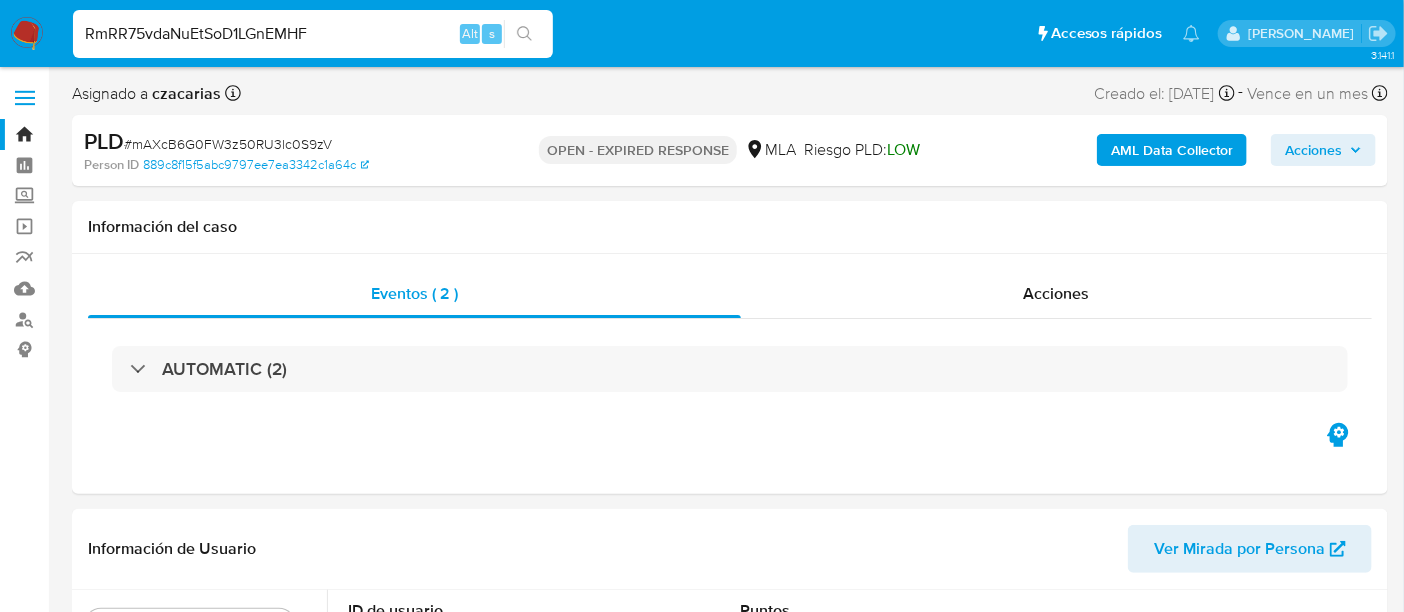type on "RmRR75vdaNuEtSoD1LGnEMHF" 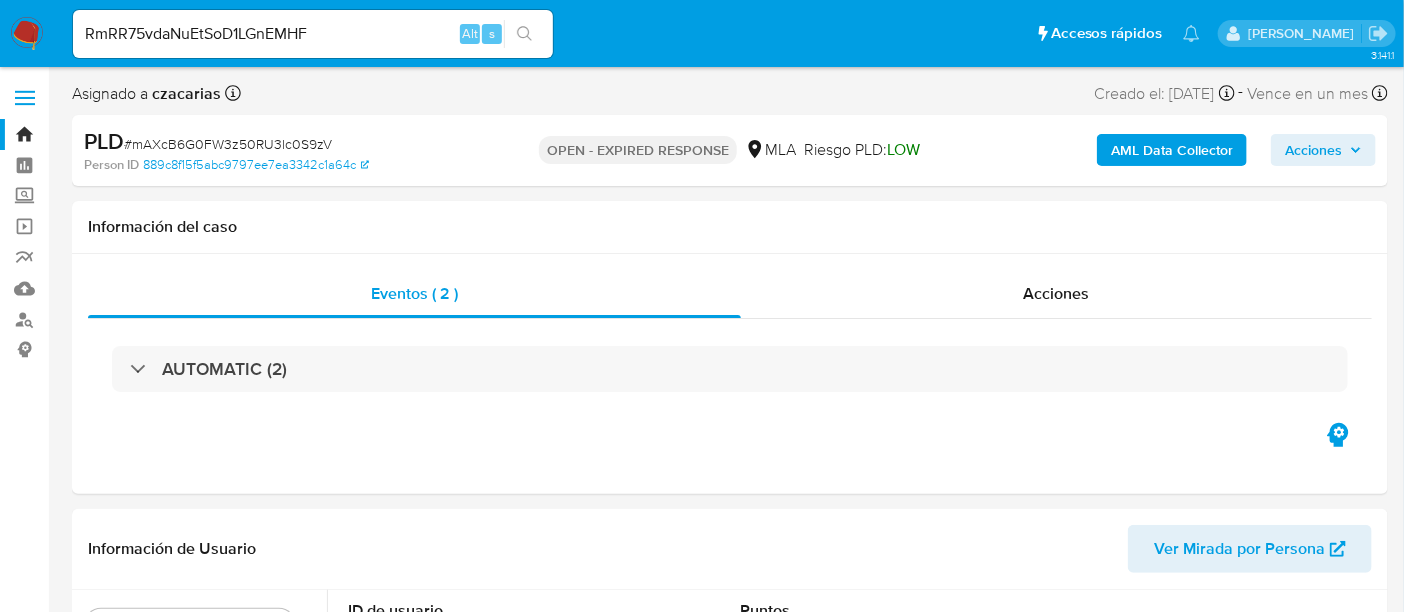 click at bounding box center [524, 34] 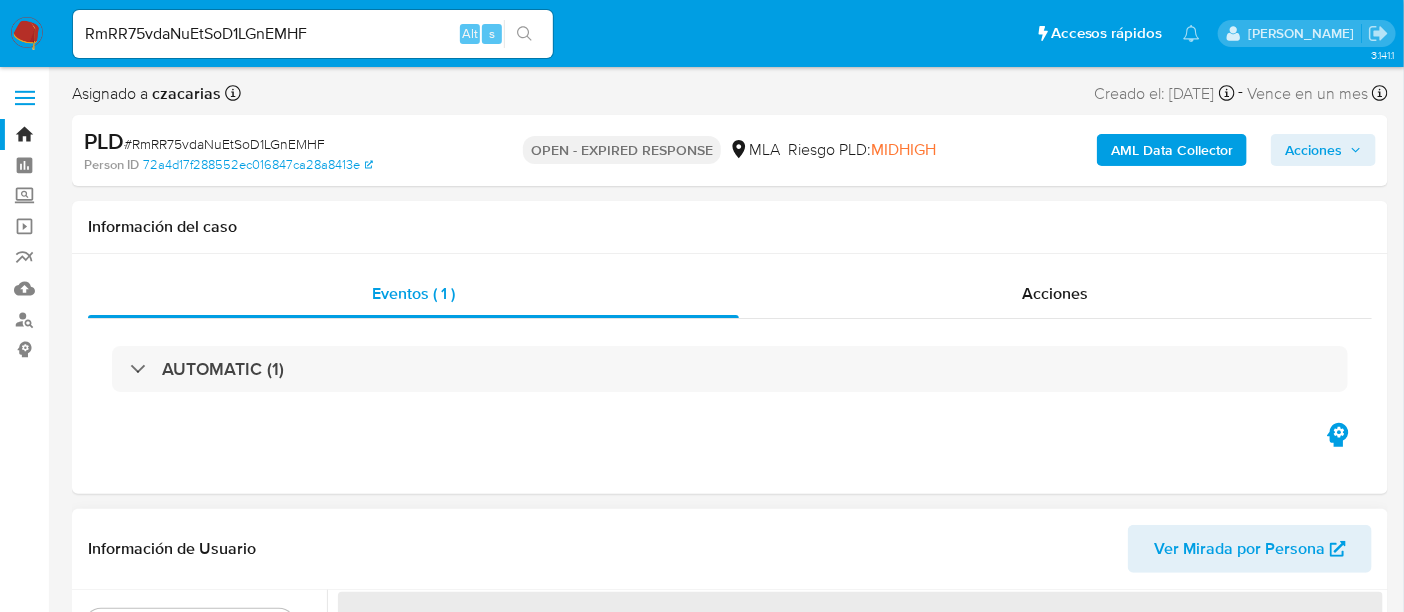 select on "10" 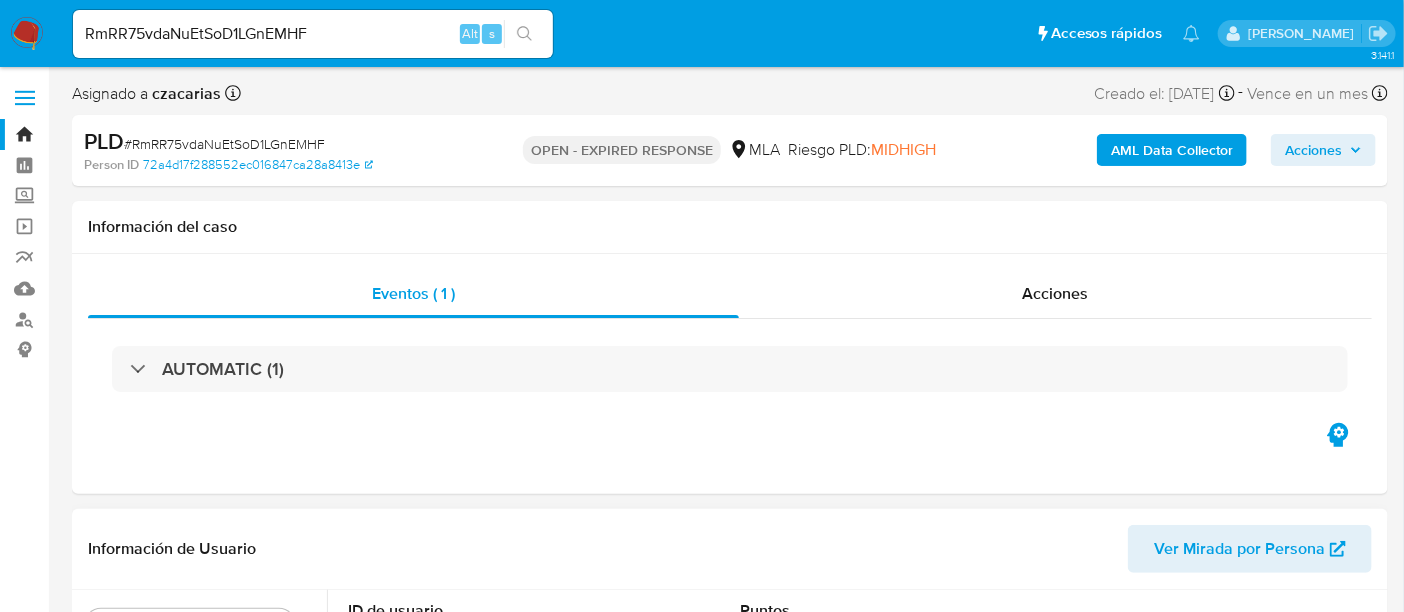 click on "RmRR75vdaNuEtSoD1LGnEMHF" at bounding box center [313, 34] 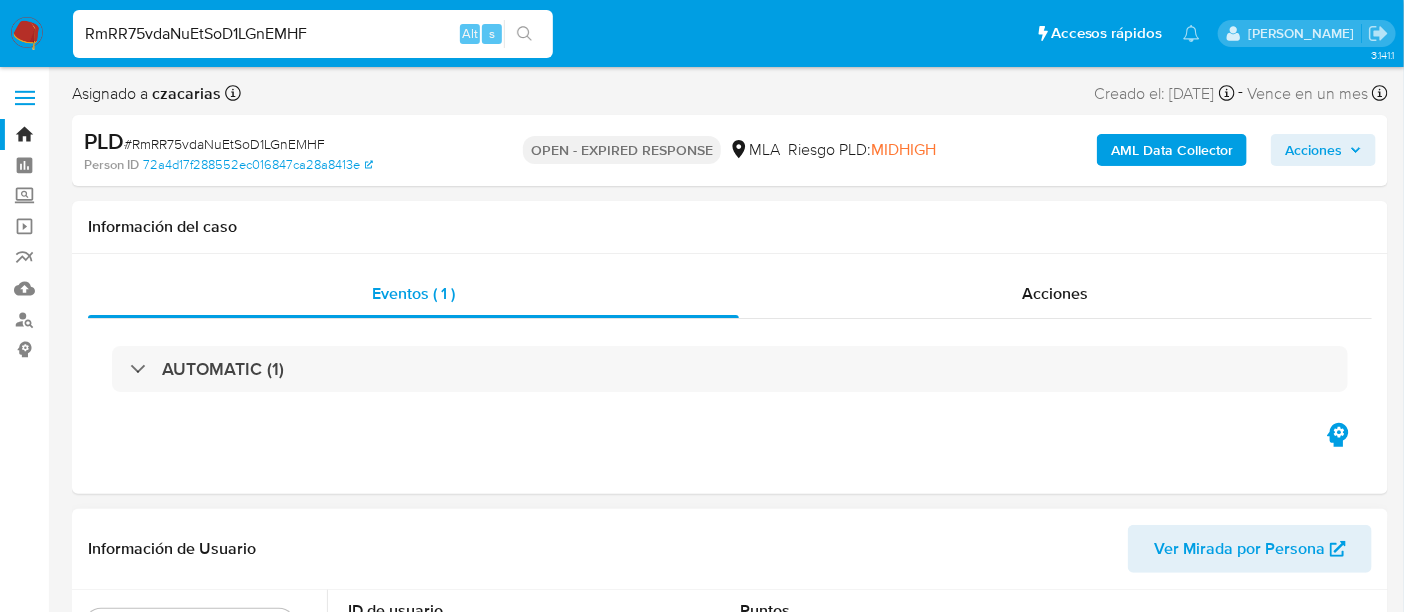 click on "RmRR75vdaNuEtSoD1LGnEMHF" at bounding box center [313, 34] 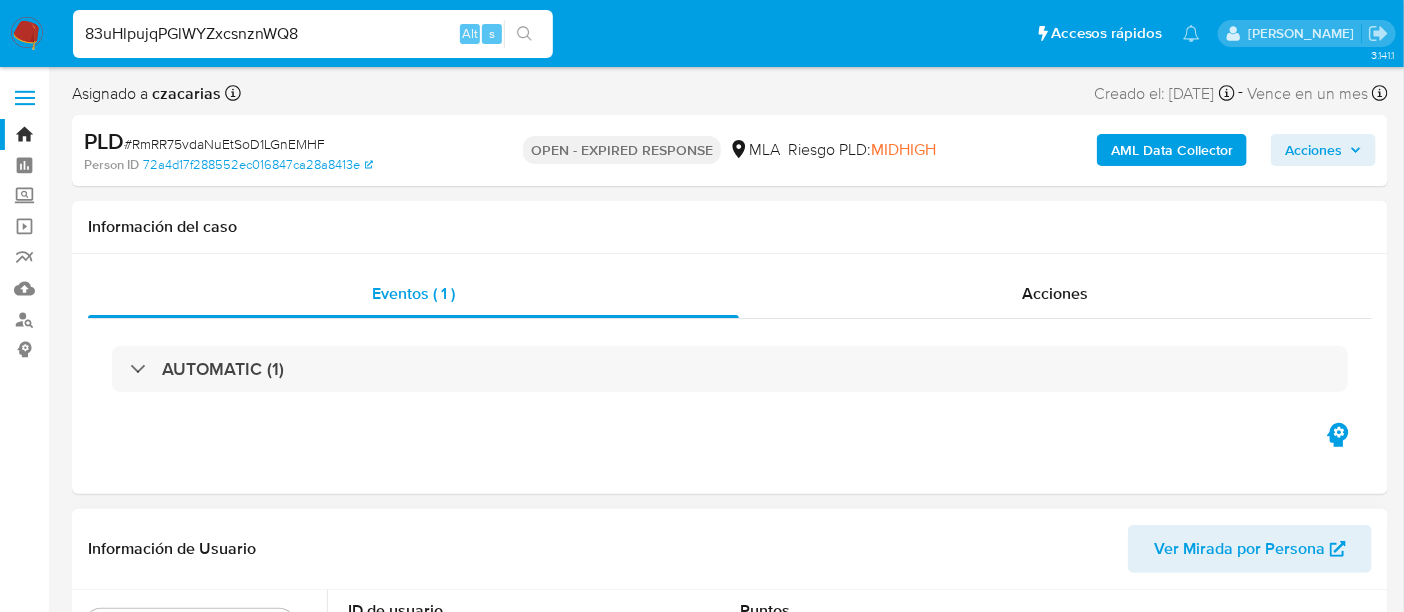 type on "83uHlpujqPGlWYZxcsnznWQ8" 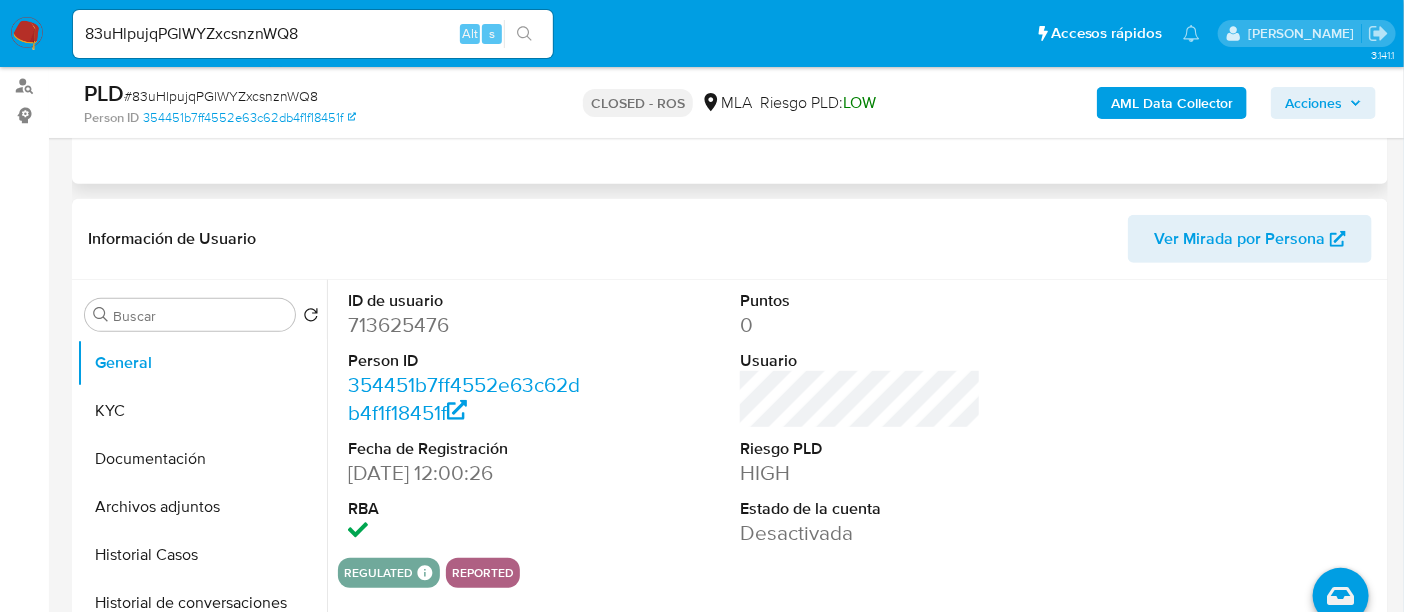 select on "10" 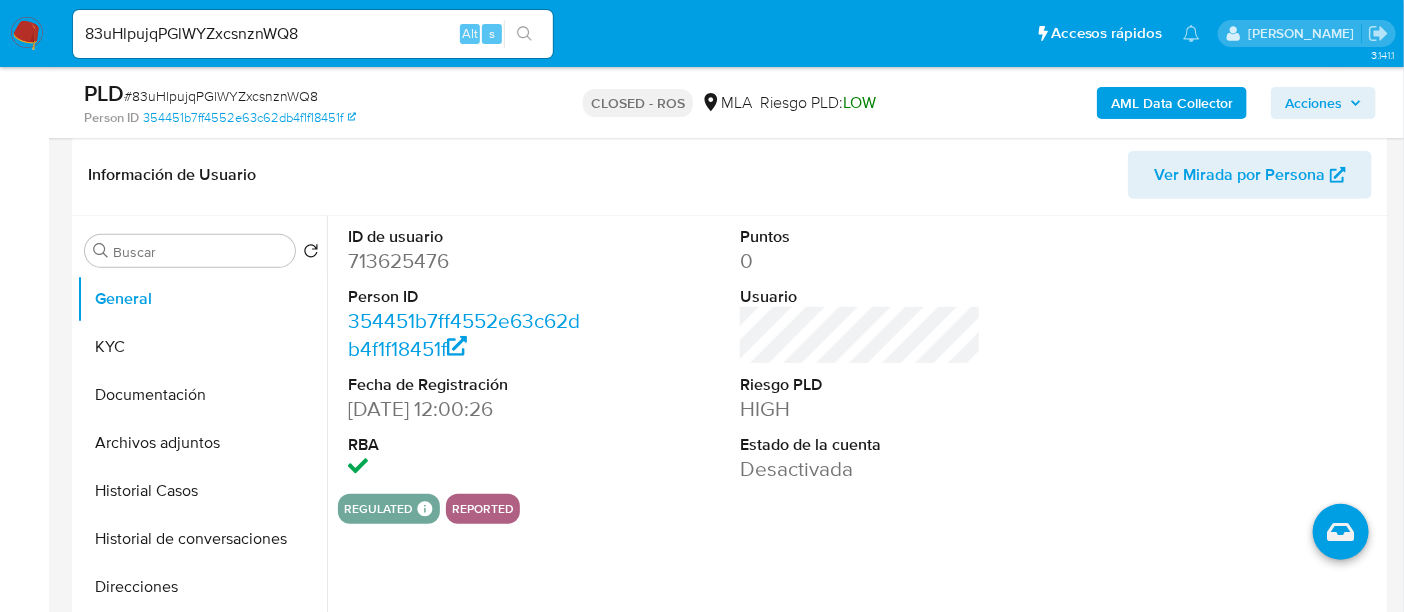 scroll, scrollTop: 296, scrollLeft: 0, axis: vertical 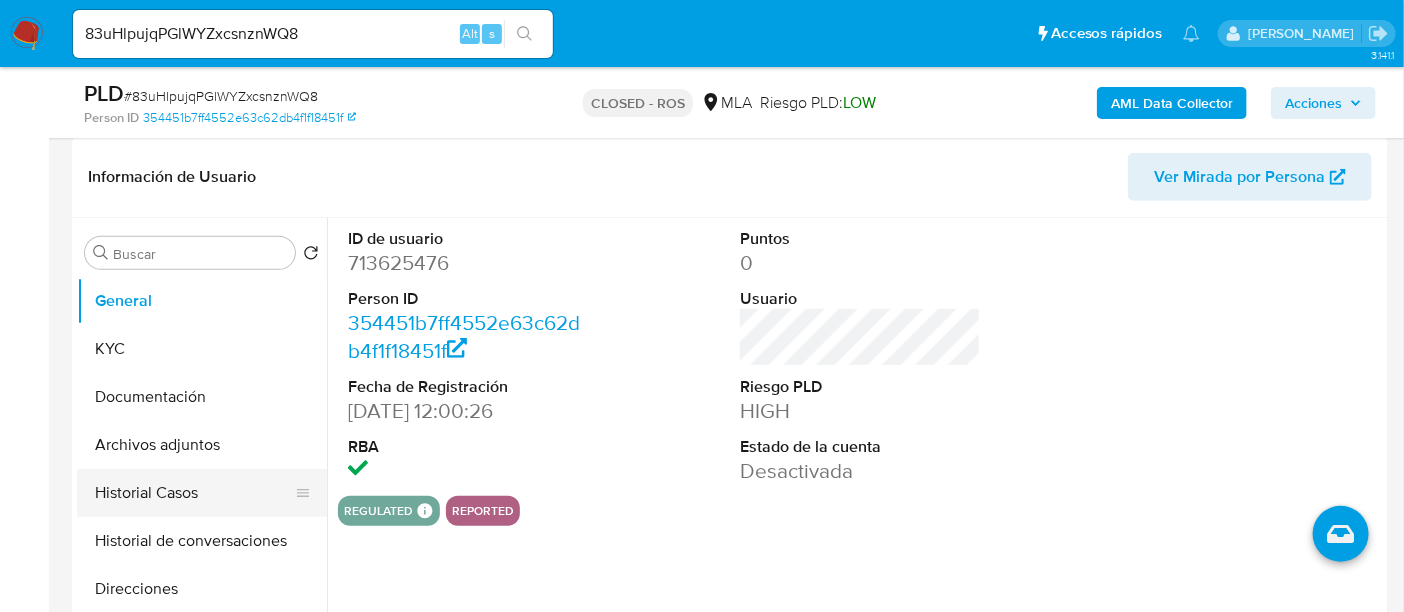 click on "Historial Casos" at bounding box center [194, 493] 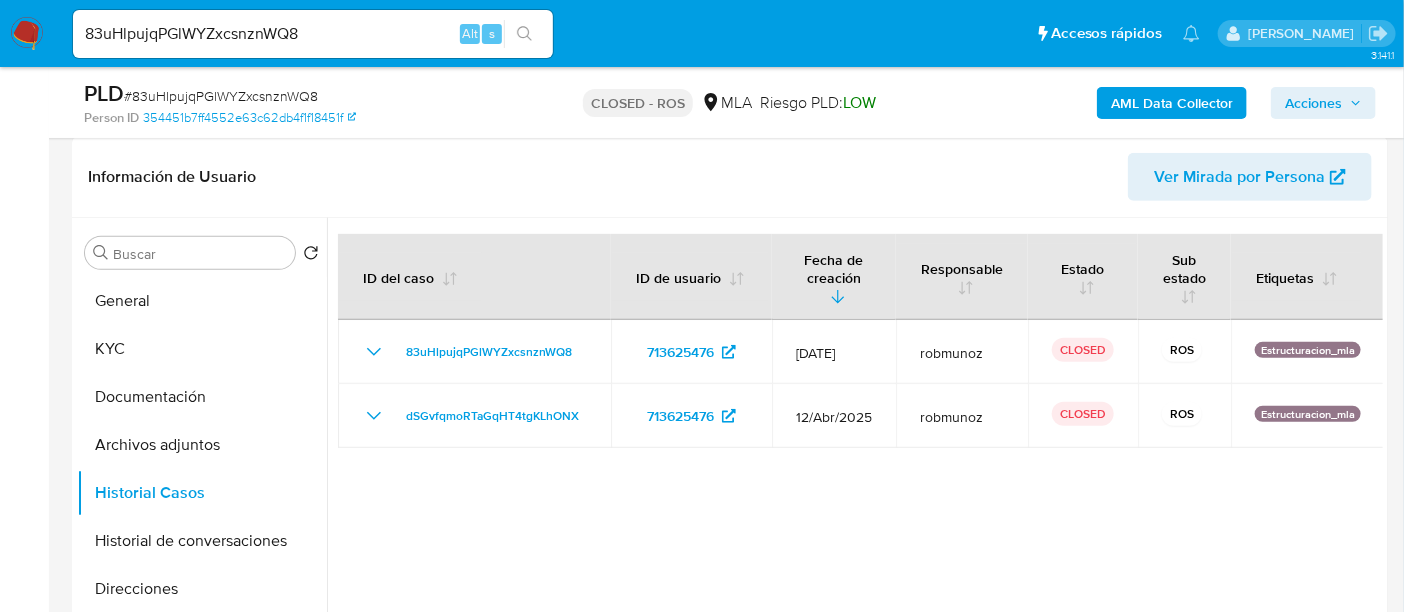 click on "83uHlpujqPGlWYZxcsnznWQ8" at bounding box center [313, 34] 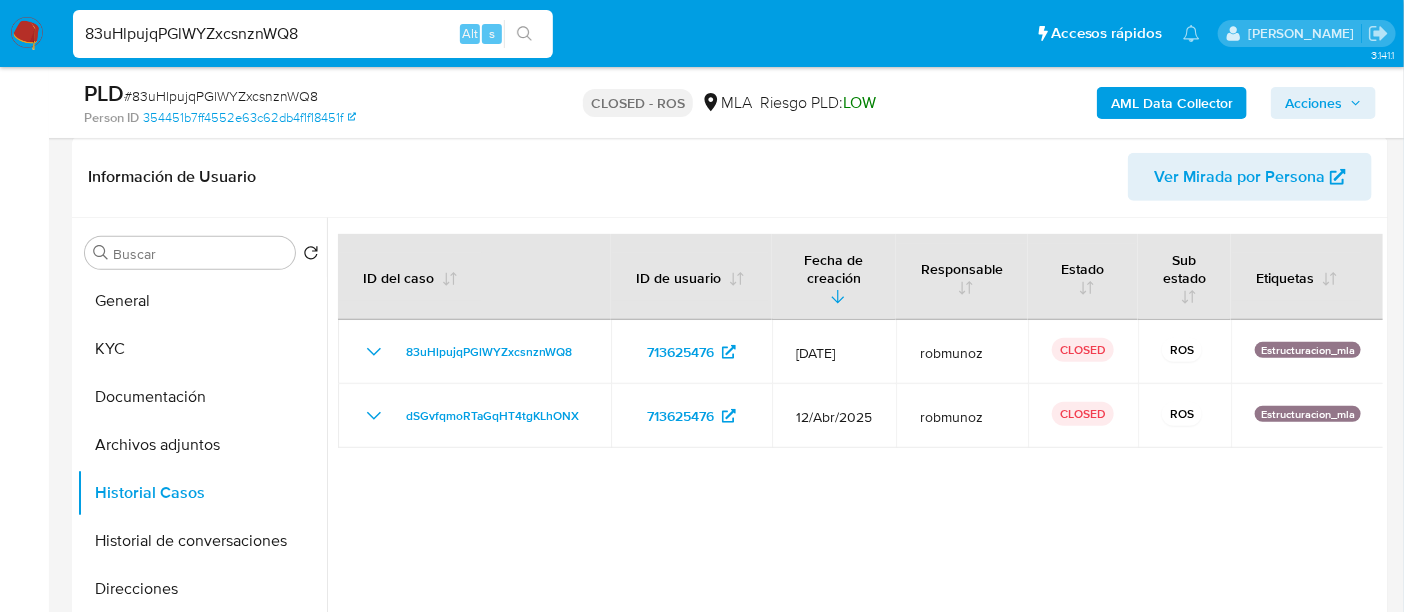 click on "83uHlpujqPGlWYZxcsnznWQ8" at bounding box center (313, 34) 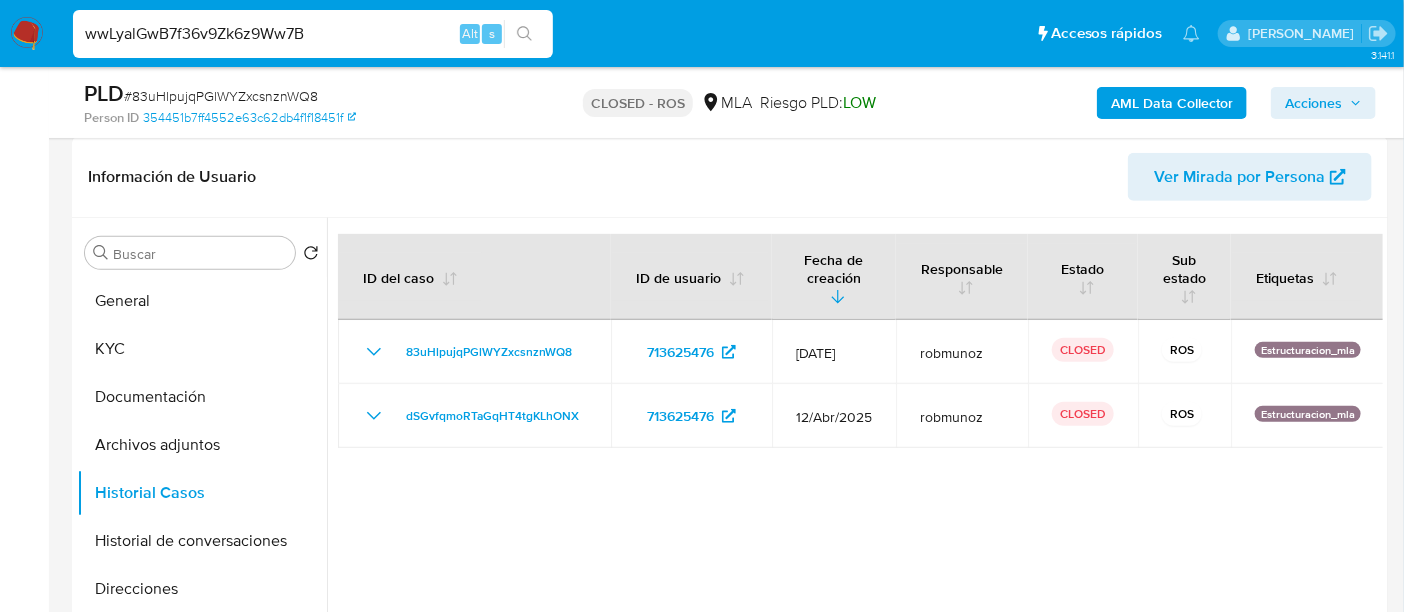 type on "wwLyalGwB7f36v9Zk6z9Ww7B" 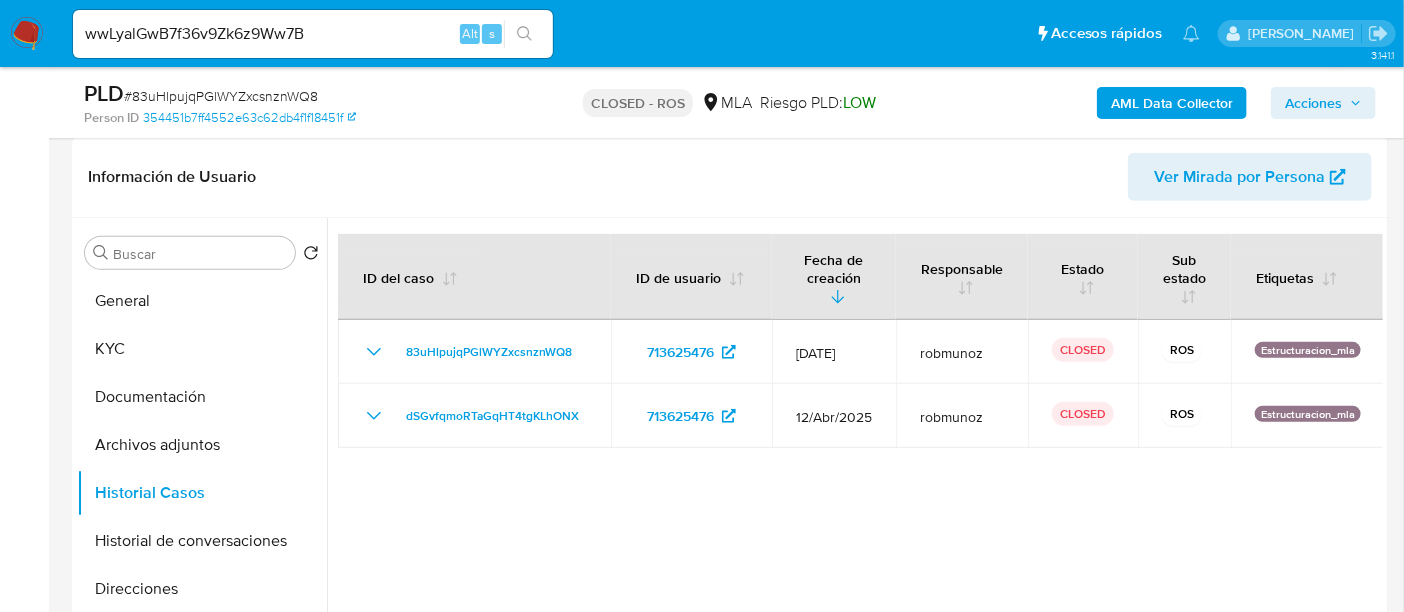 click 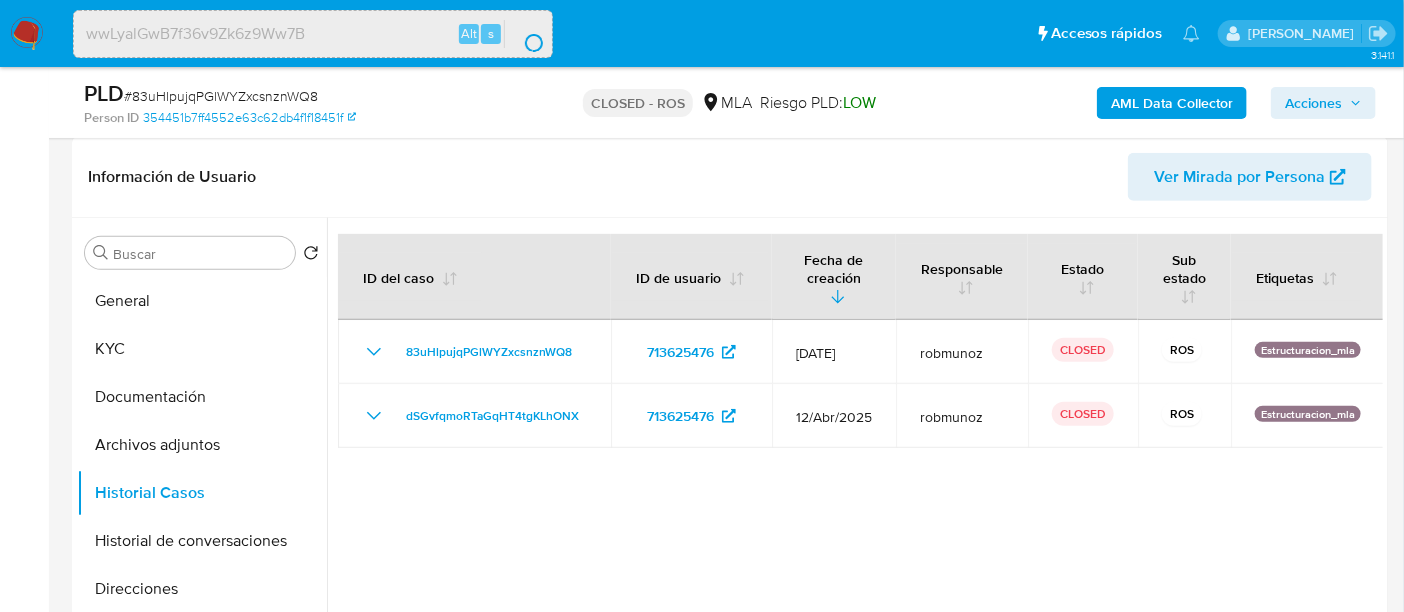 scroll, scrollTop: 0, scrollLeft: 0, axis: both 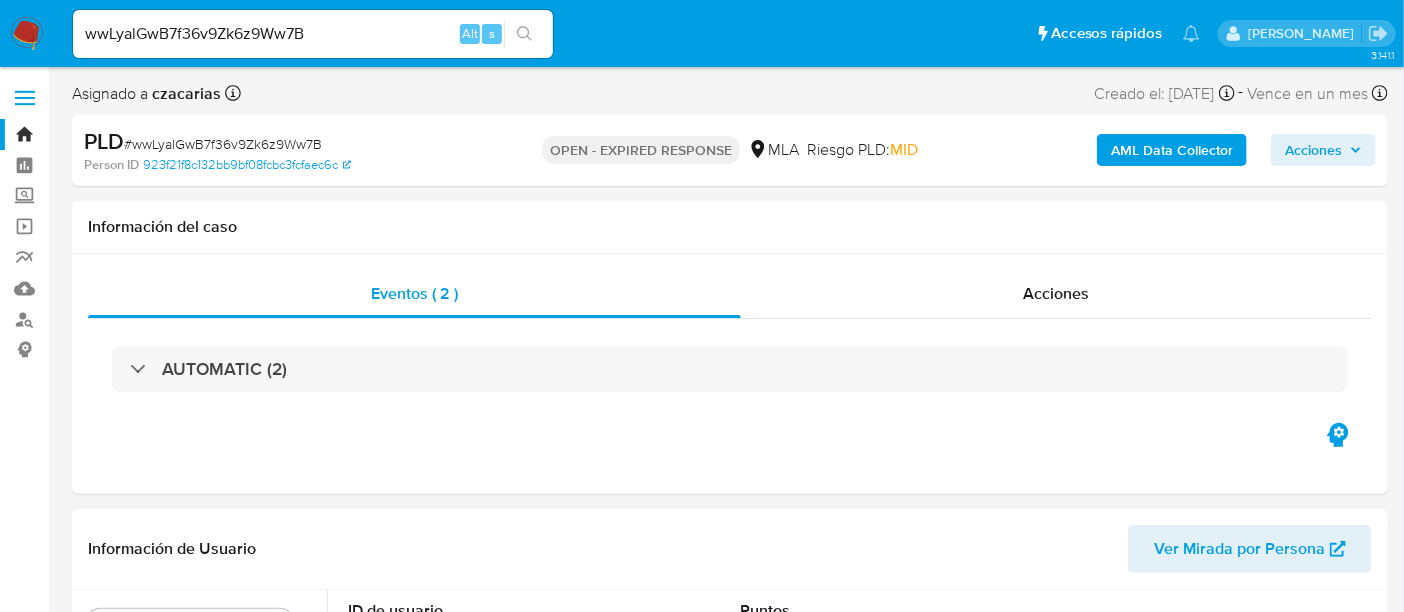 select on "10" 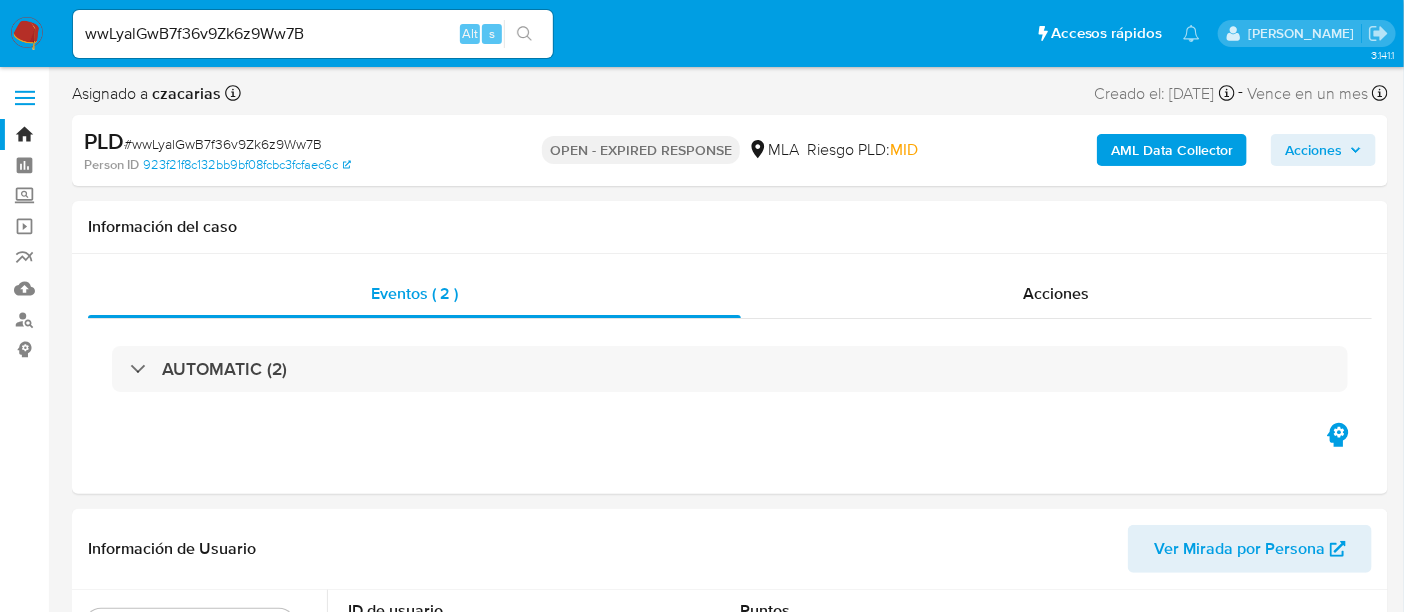 click on "wwLyalGwB7f36v9Zk6z9Ww7B Alt s" at bounding box center [313, 34] 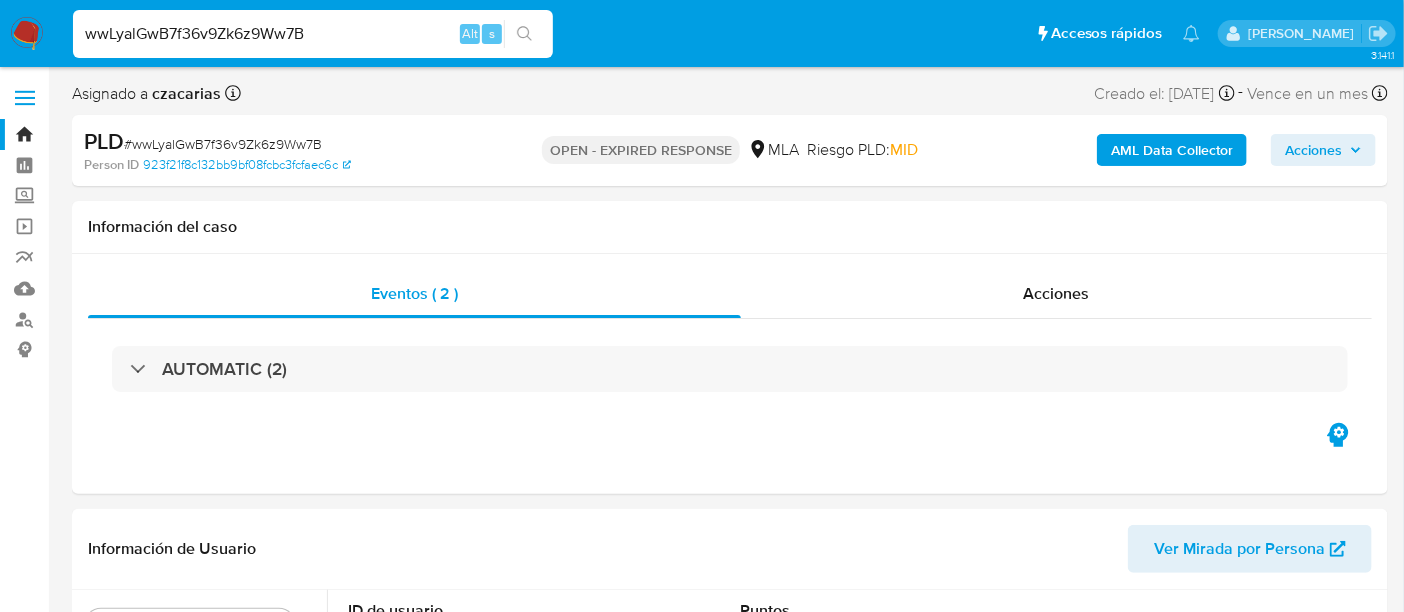 click on "wwLyalGwB7f36v9Zk6z9Ww7B" at bounding box center (313, 34) 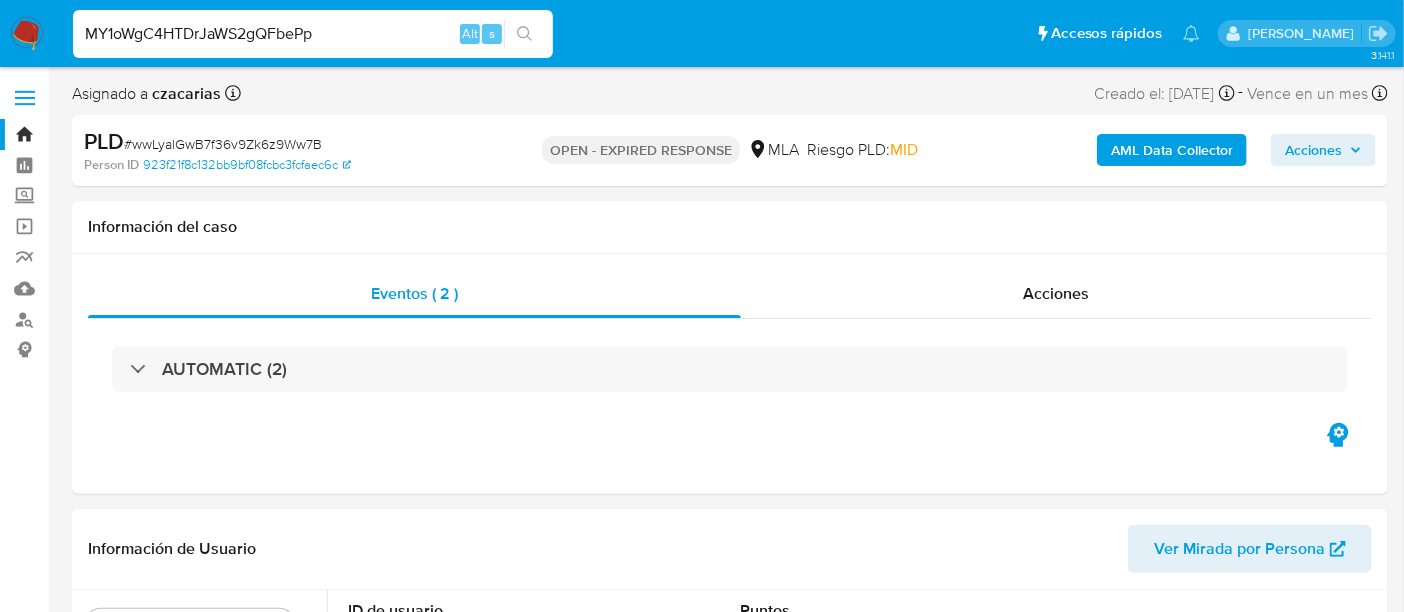 type on "MY1oWgC4HTDrJaWS2gQFbePp" 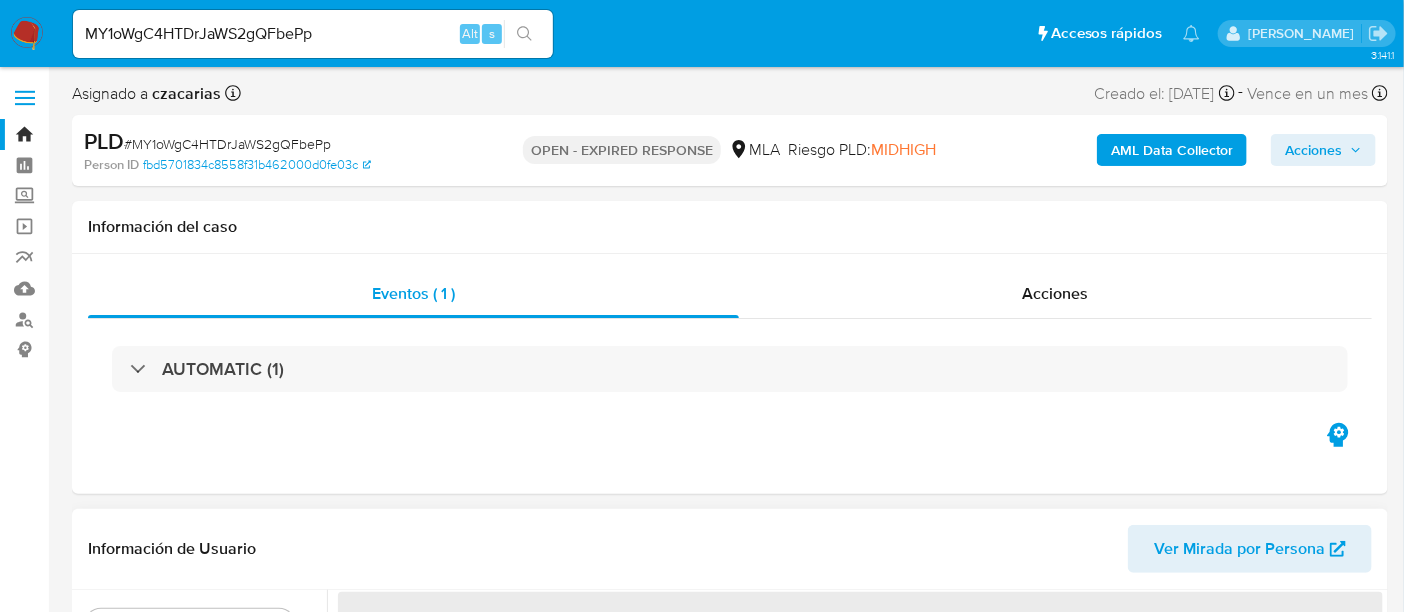 select on "10" 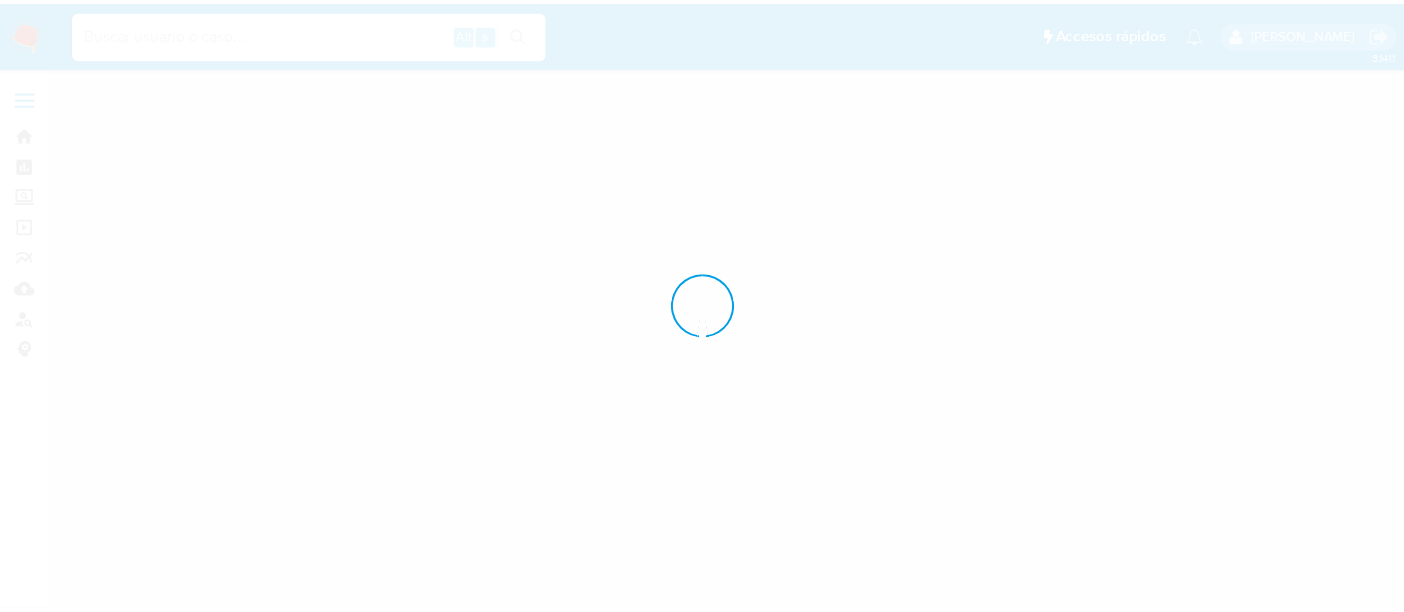scroll, scrollTop: 0, scrollLeft: 0, axis: both 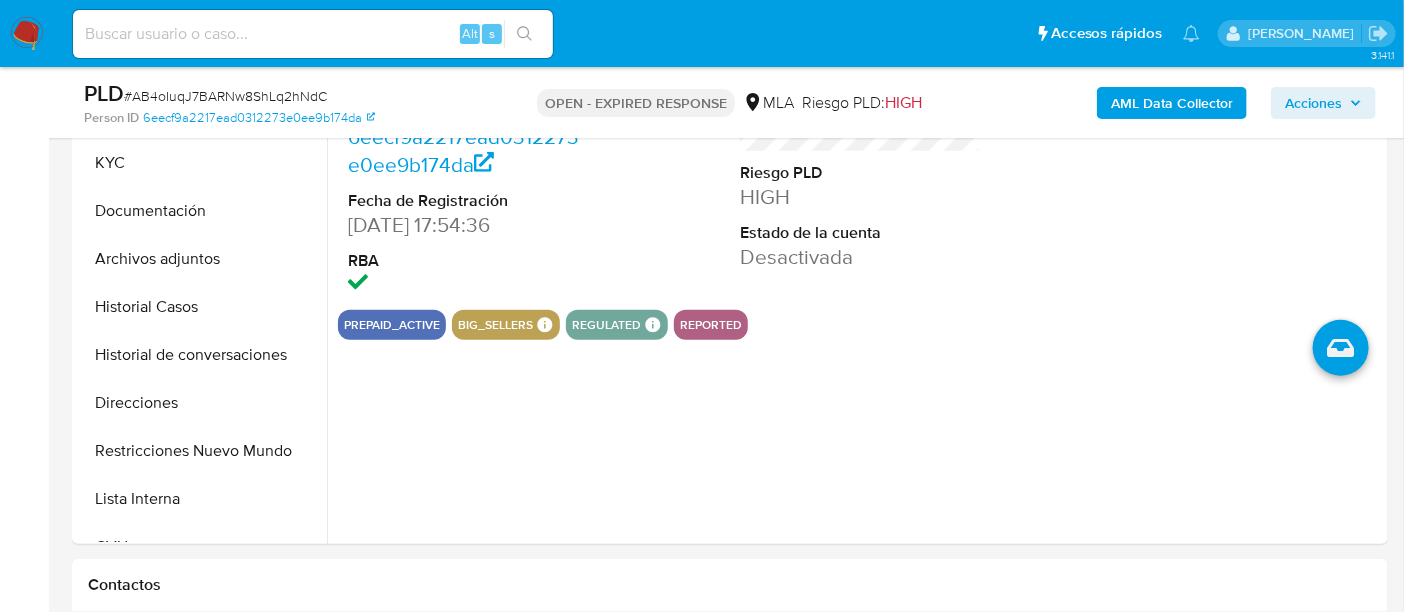 select on "10" 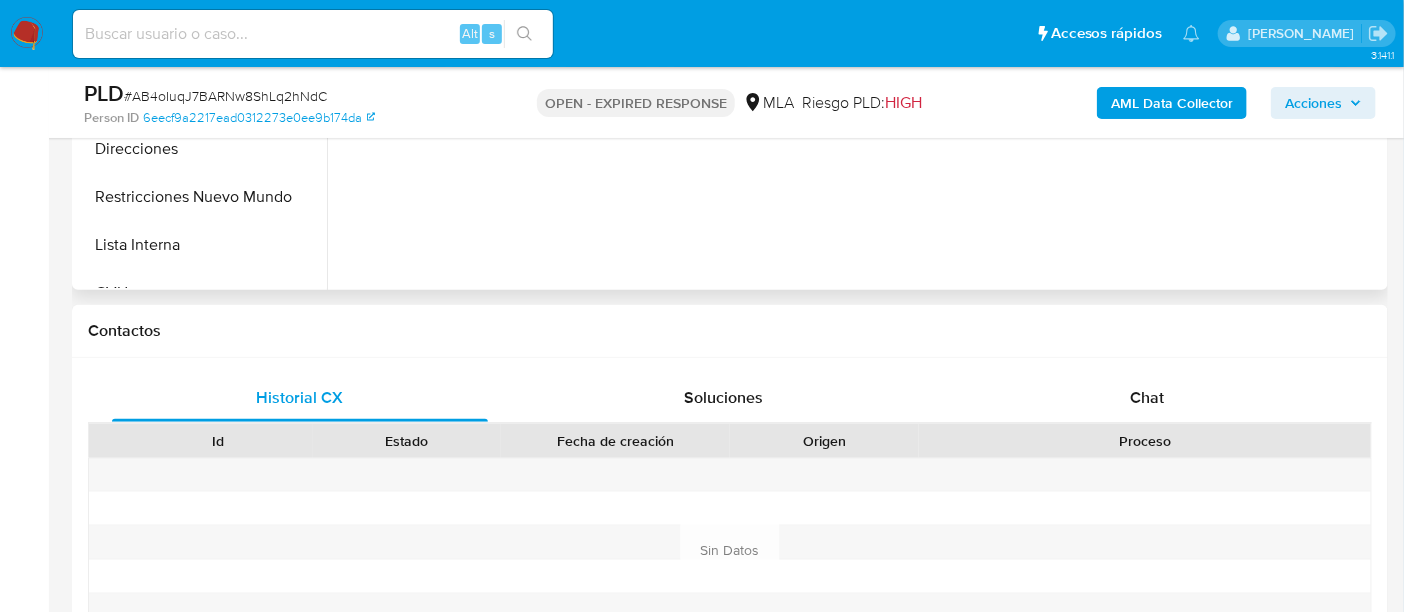 scroll, scrollTop: 742, scrollLeft: 0, axis: vertical 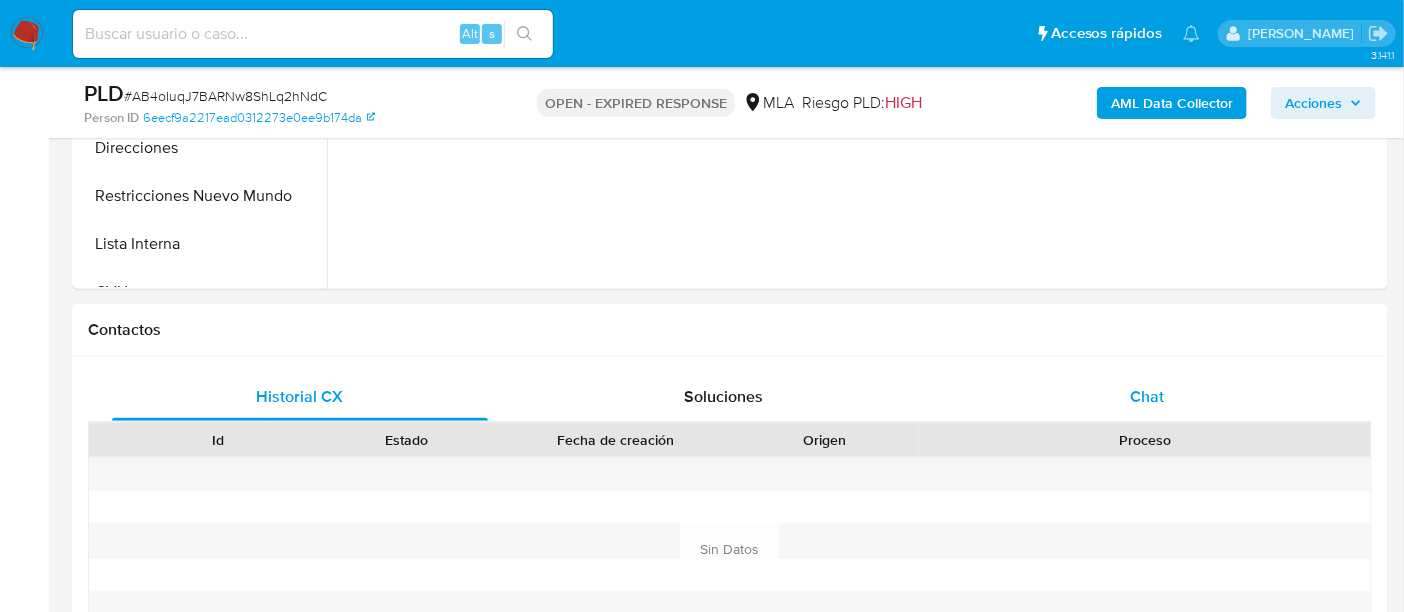 click on "Chat" at bounding box center (1147, 396) 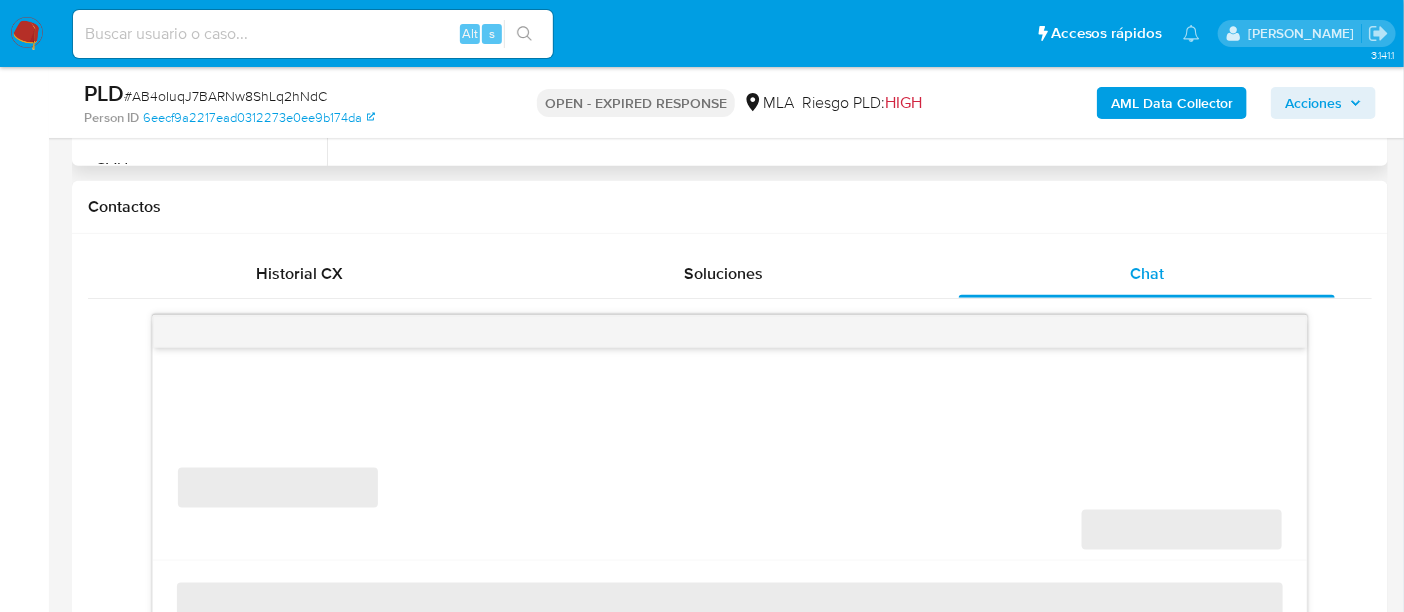 scroll, scrollTop: 885, scrollLeft: 0, axis: vertical 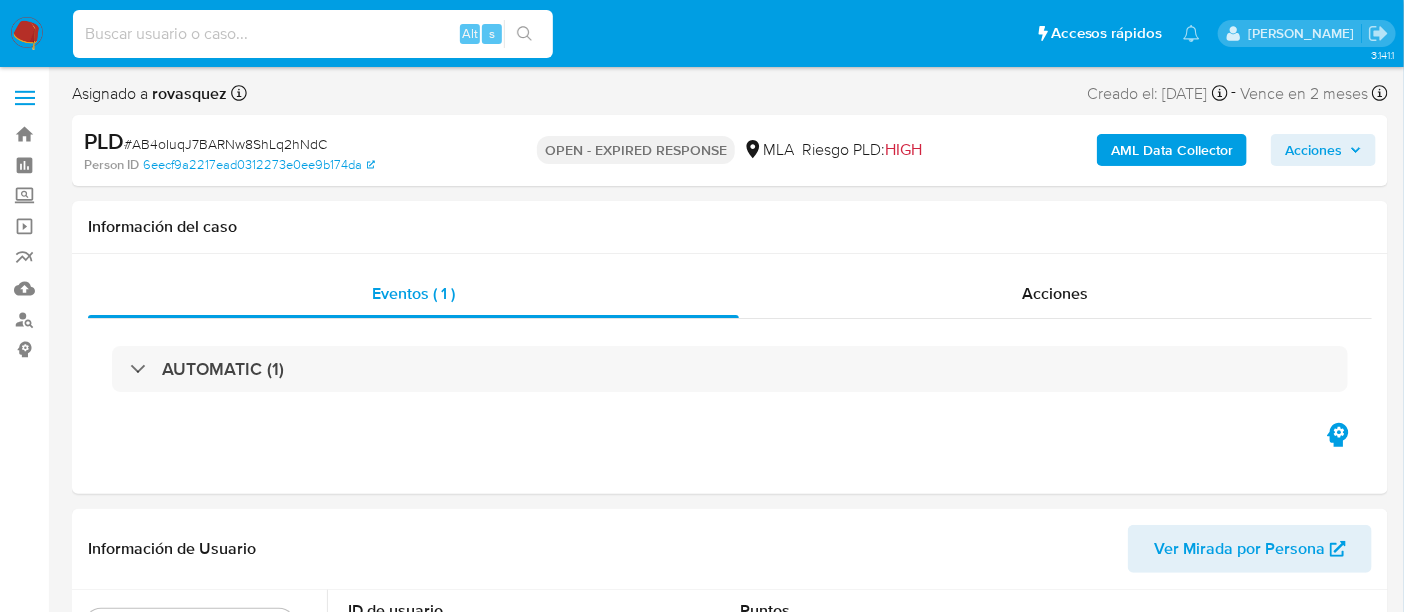 click at bounding box center [313, 34] 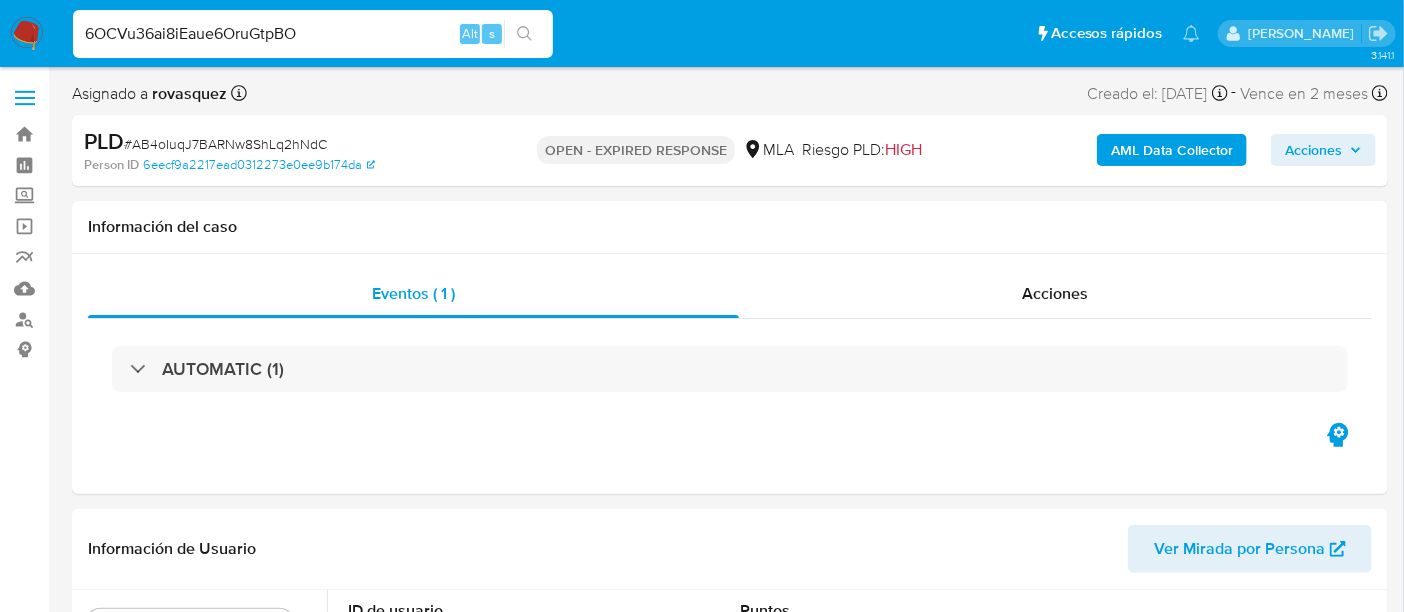 type on "6OCVu36ai8iEaue6OruGtpBO" 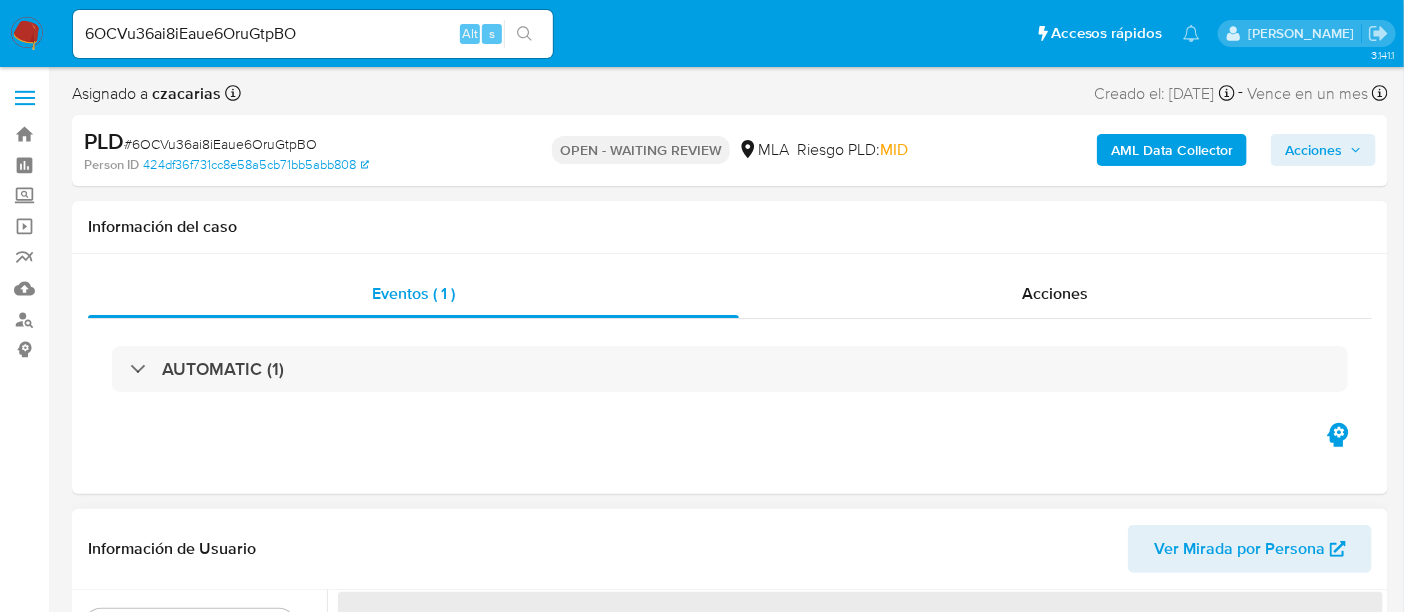 select on "10" 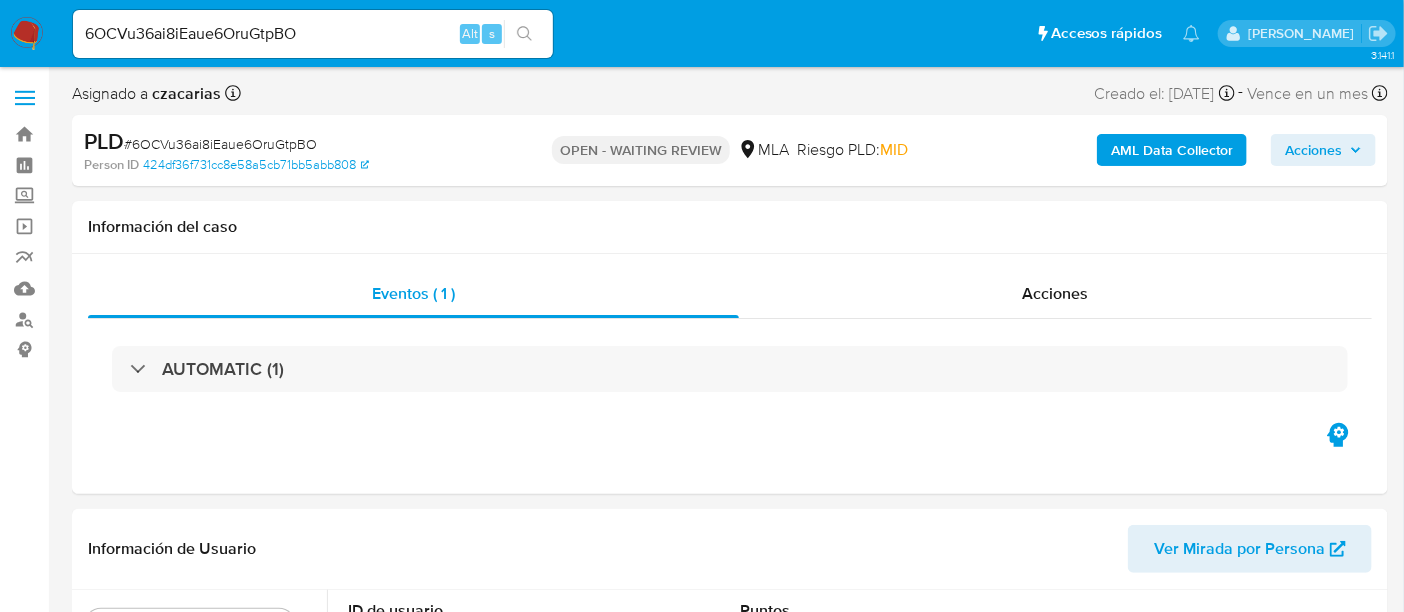 click on "6OCVu36ai8iEaue6OruGtpBO" at bounding box center [313, 34] 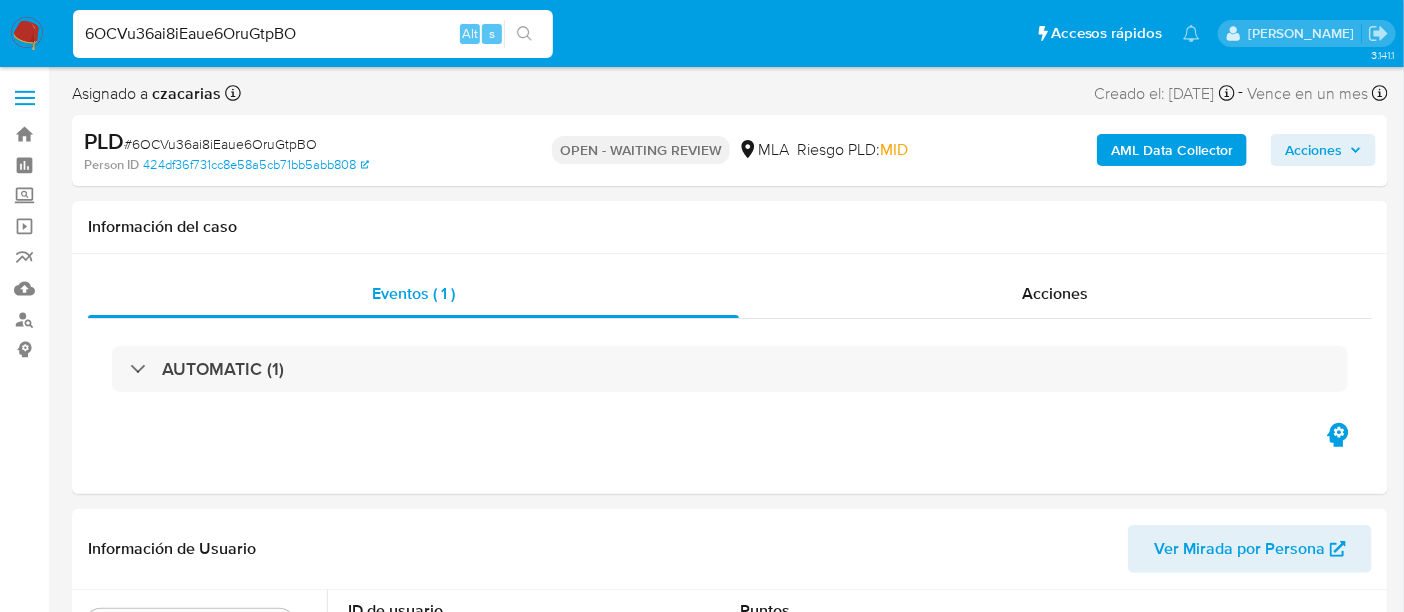 click on "6OCVu36ai8iEaue6OruGtpBO" at bounding box center [313, 34] 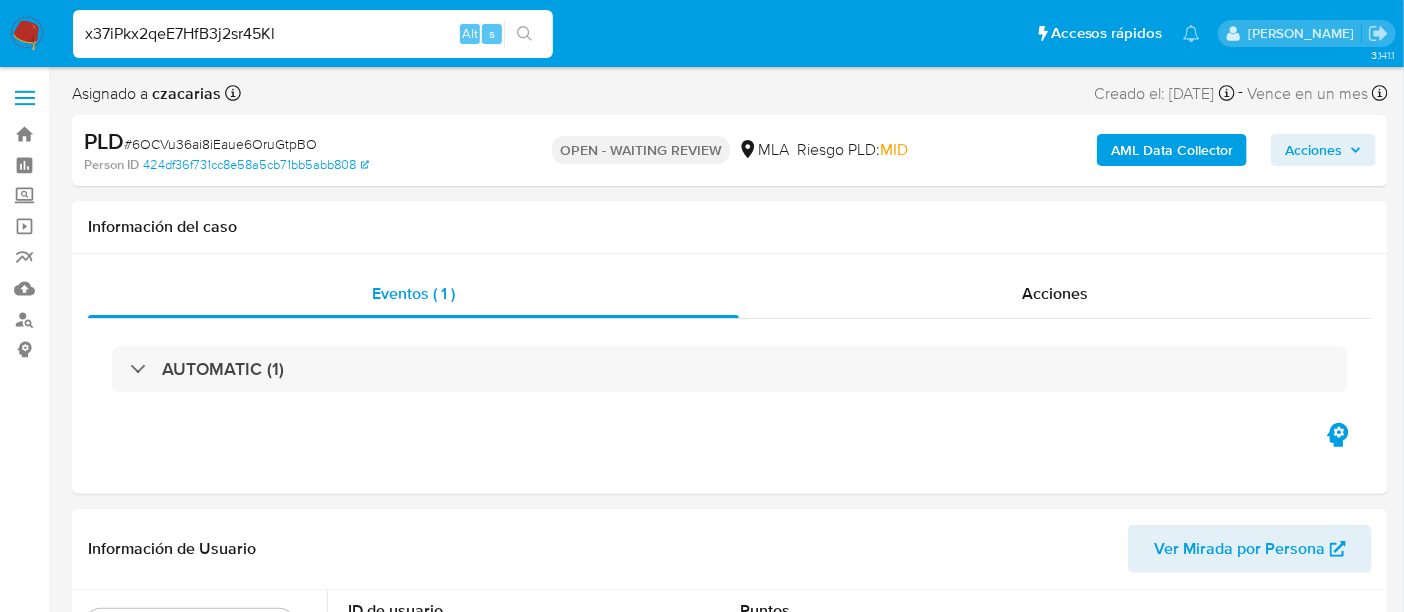 type on "x37iPkx2qeE7HfB3j2sr45Kl" 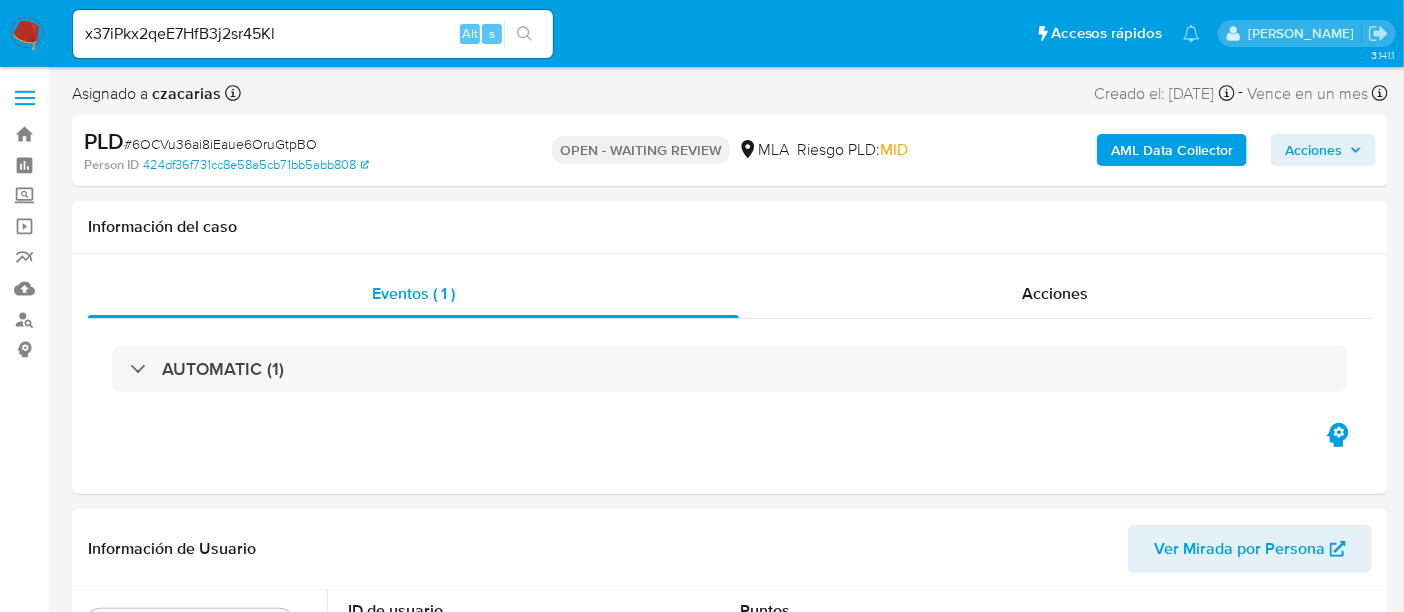 click at bounding box center (524, 34) 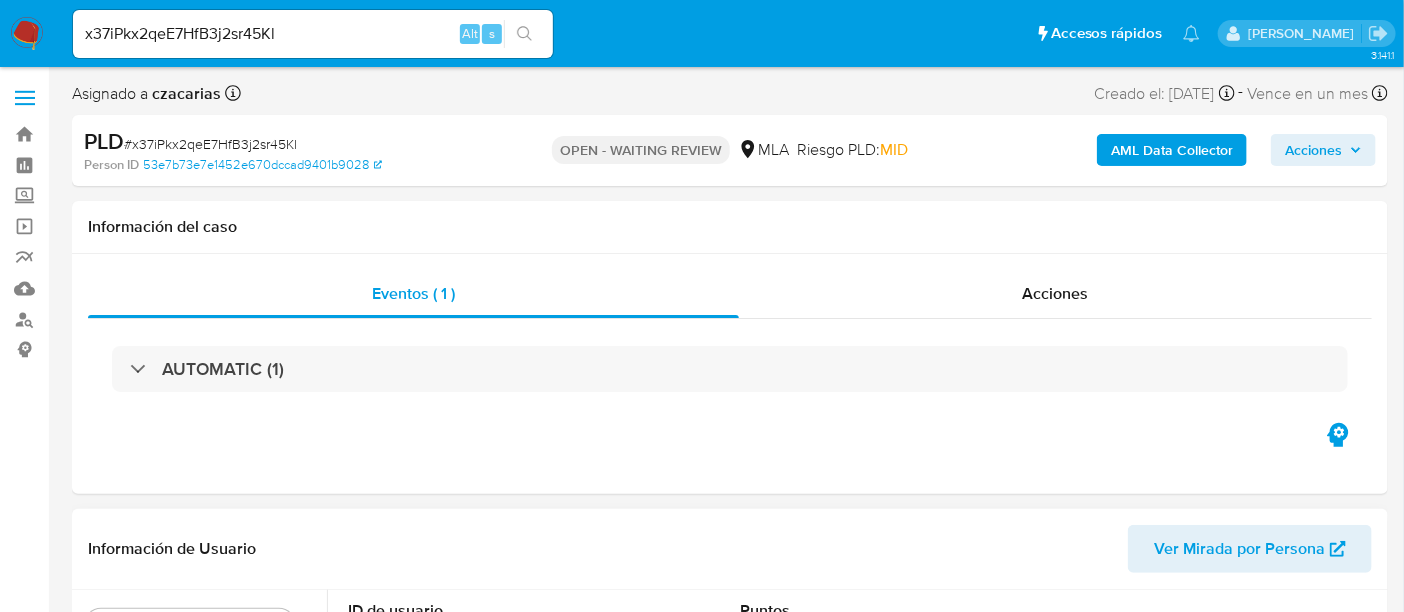 click on "ID de usuario 24112723 Person ID 53e7b73e7e1452e670dccad9401b9028 Fecha de Registración 20/02/2010 11:42:56 RBA Puntos 56 Usuario Riesgo PLD MID Estado de la cuenta Activa" at bounding box center (860, 729) 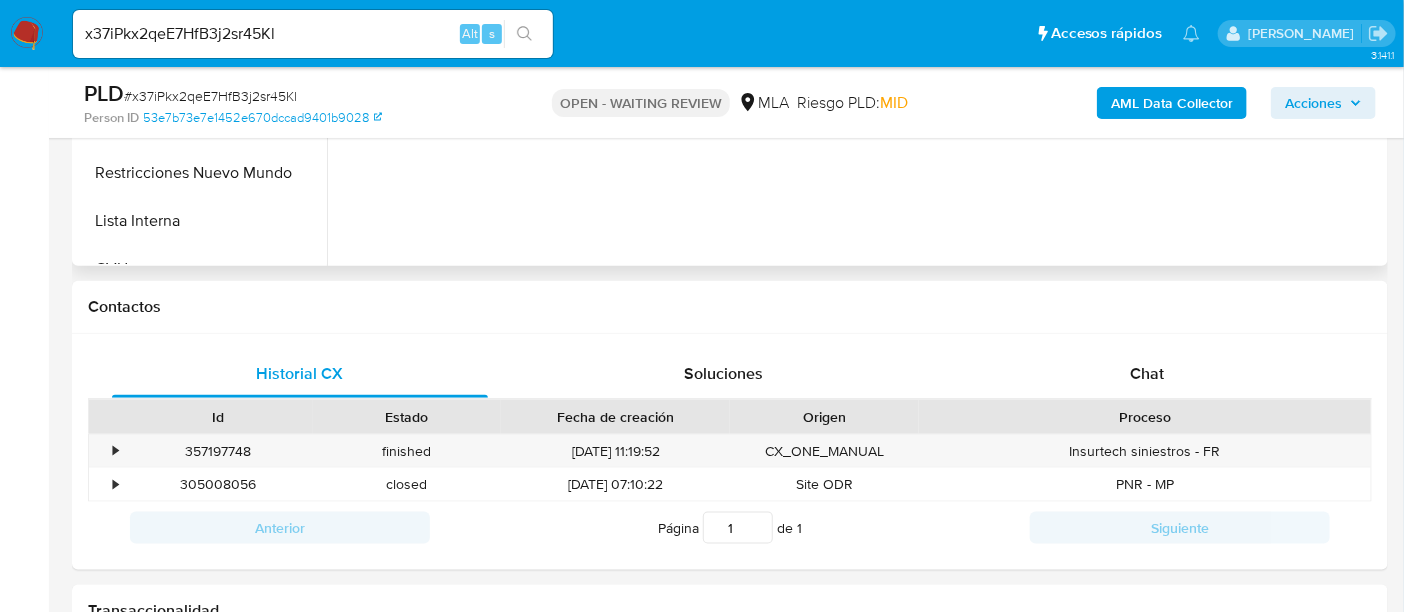 scroll, scrollTop: 774, scrollLeft: 0, axis: vertical 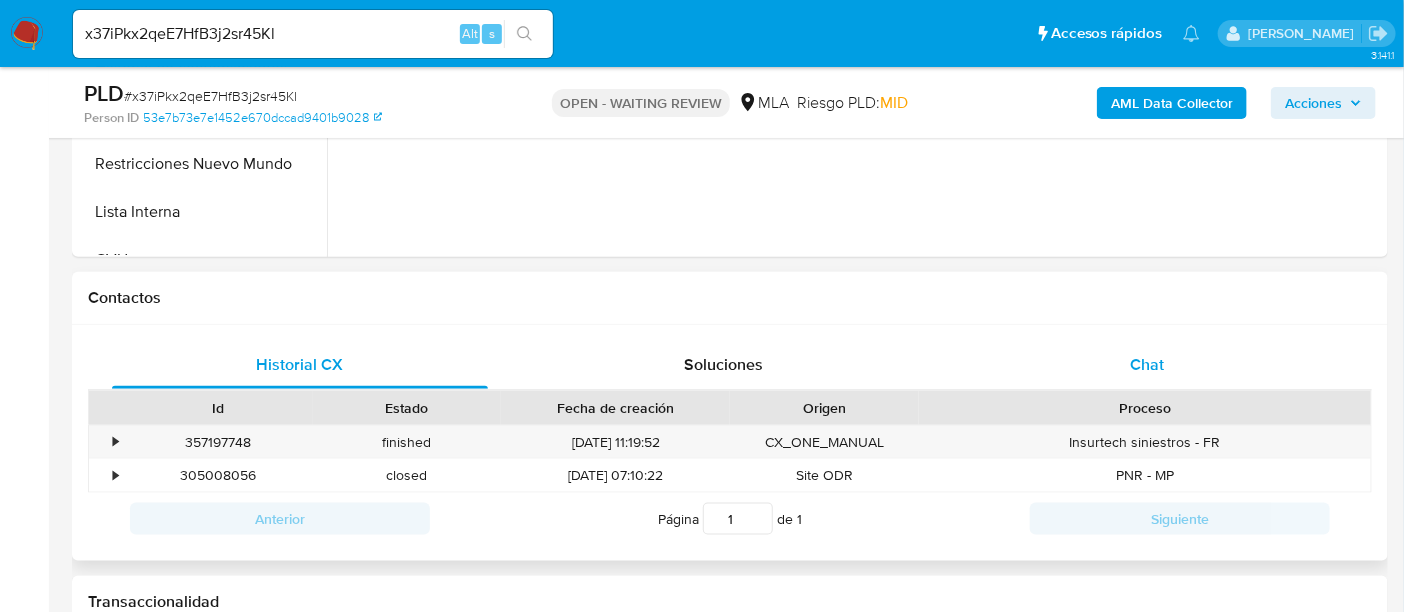 click on "Chat" at bounding box center (1147, 365) 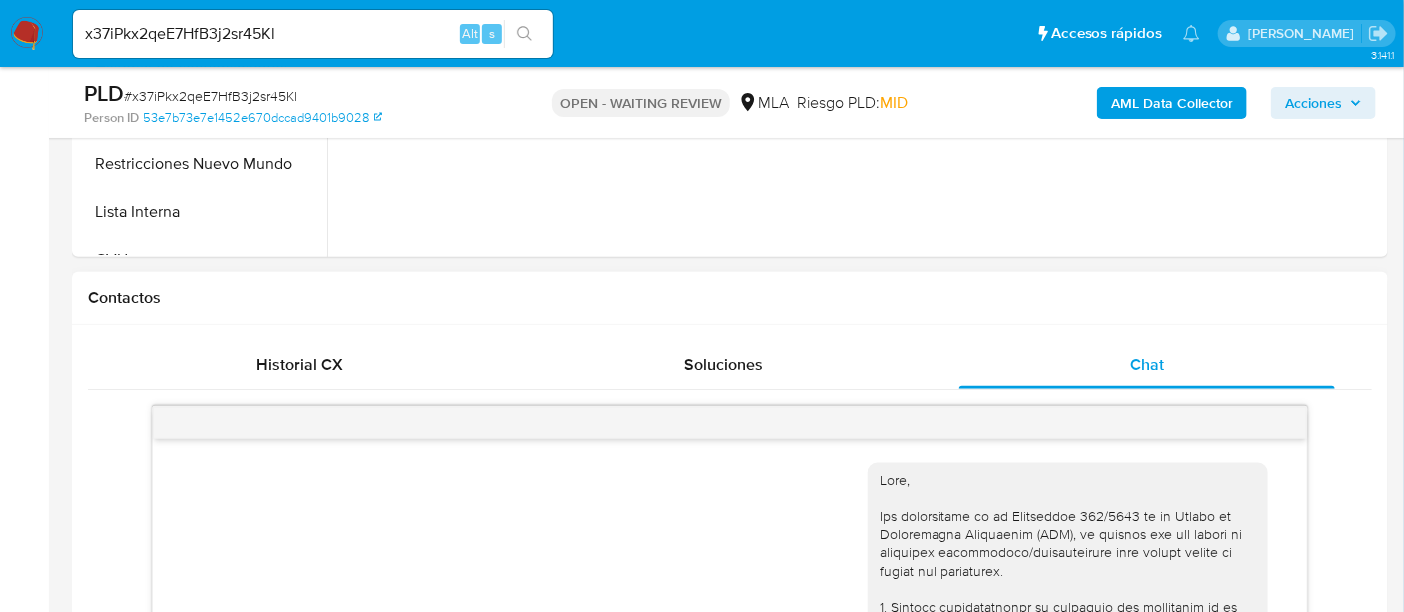 scroll, scrollTop: 818, scrollLeft: 0, axis: vertical 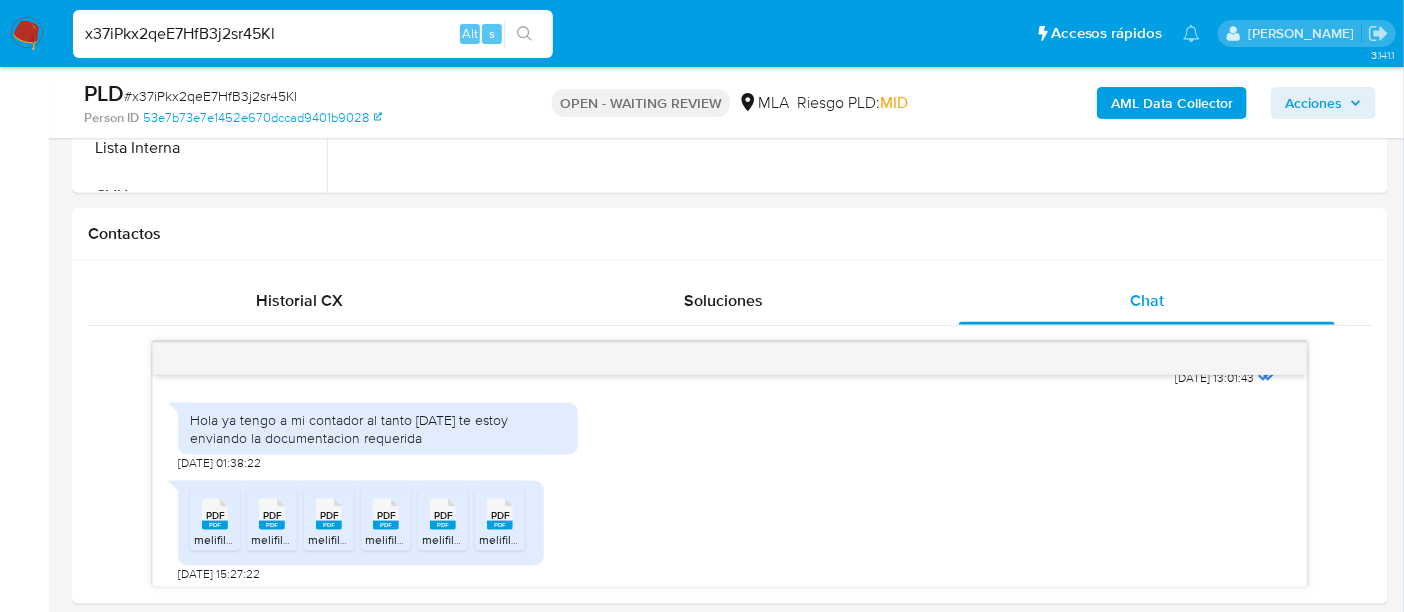 click on "x37iPkx2qeE7HfB3j2sr45Kl" at bounding box center [313, 34] 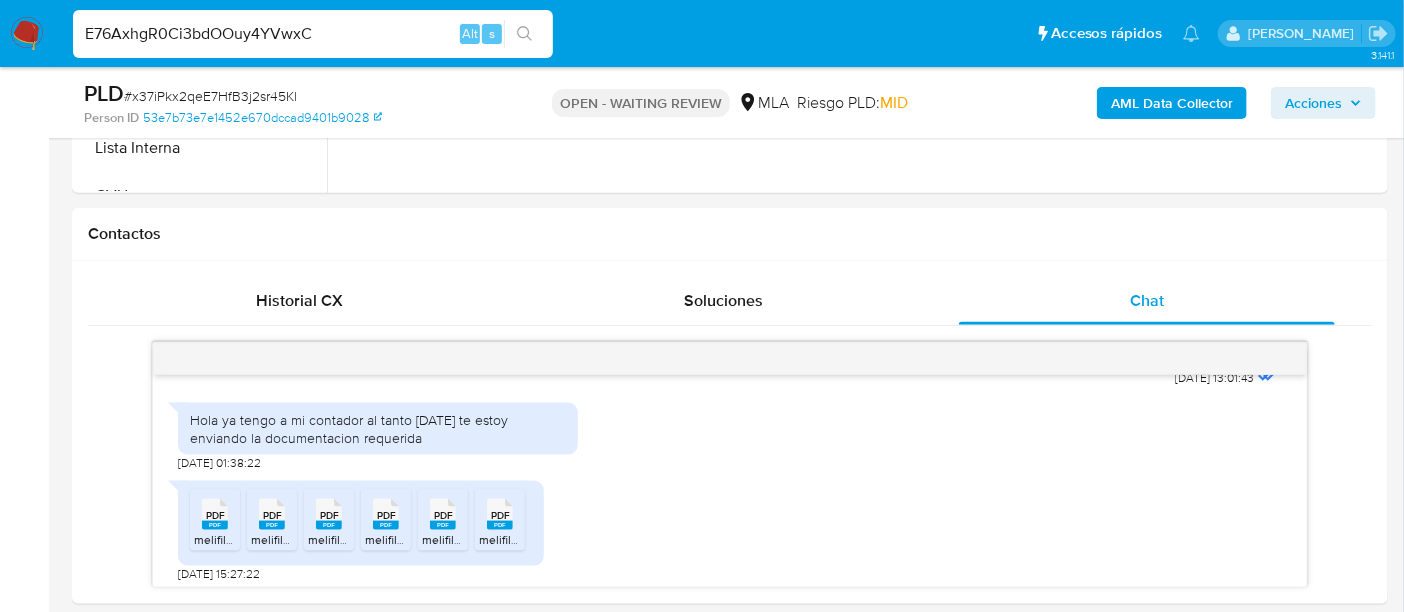 type on "E76AxhgR0Ci3bdOOuy4YVwxC" 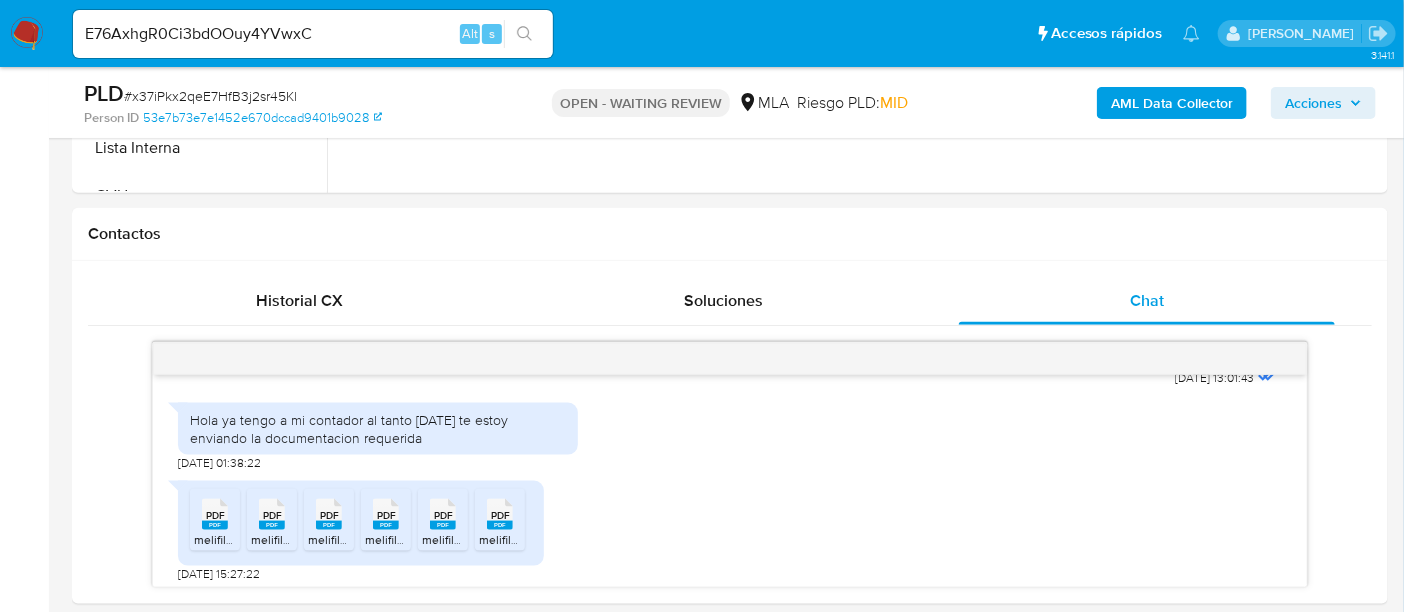 click 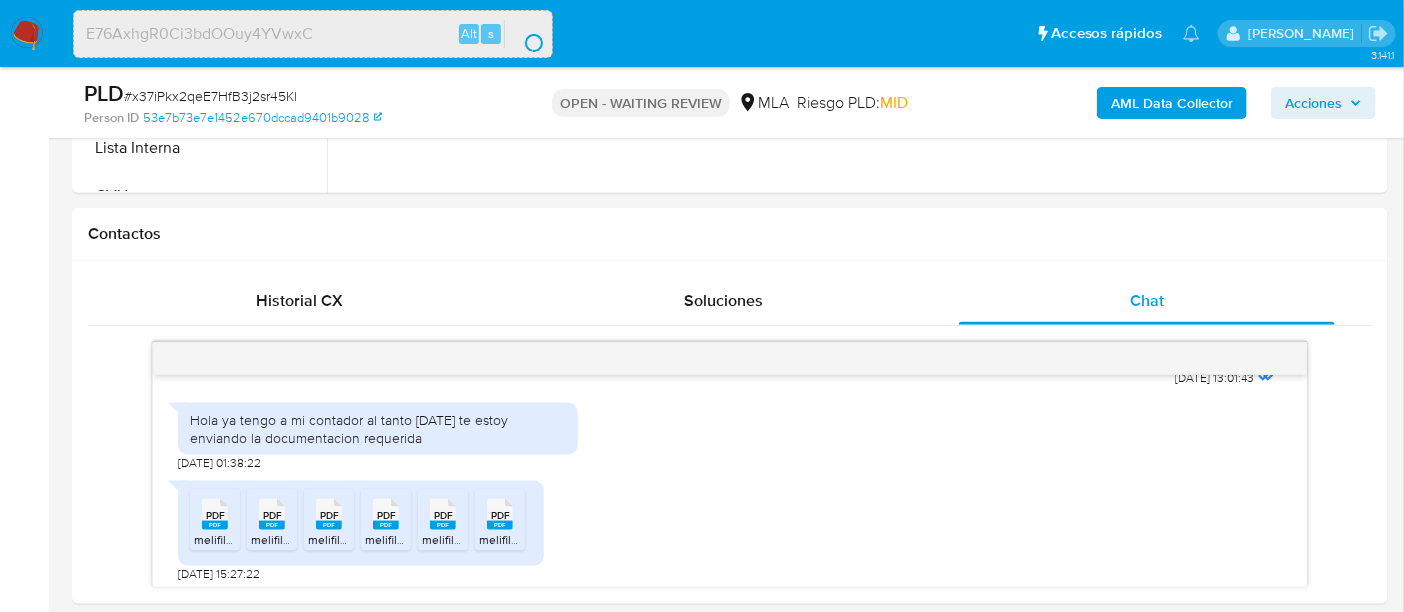 scroll, scrollTop: 0, scrollLeft: 0, axis: both 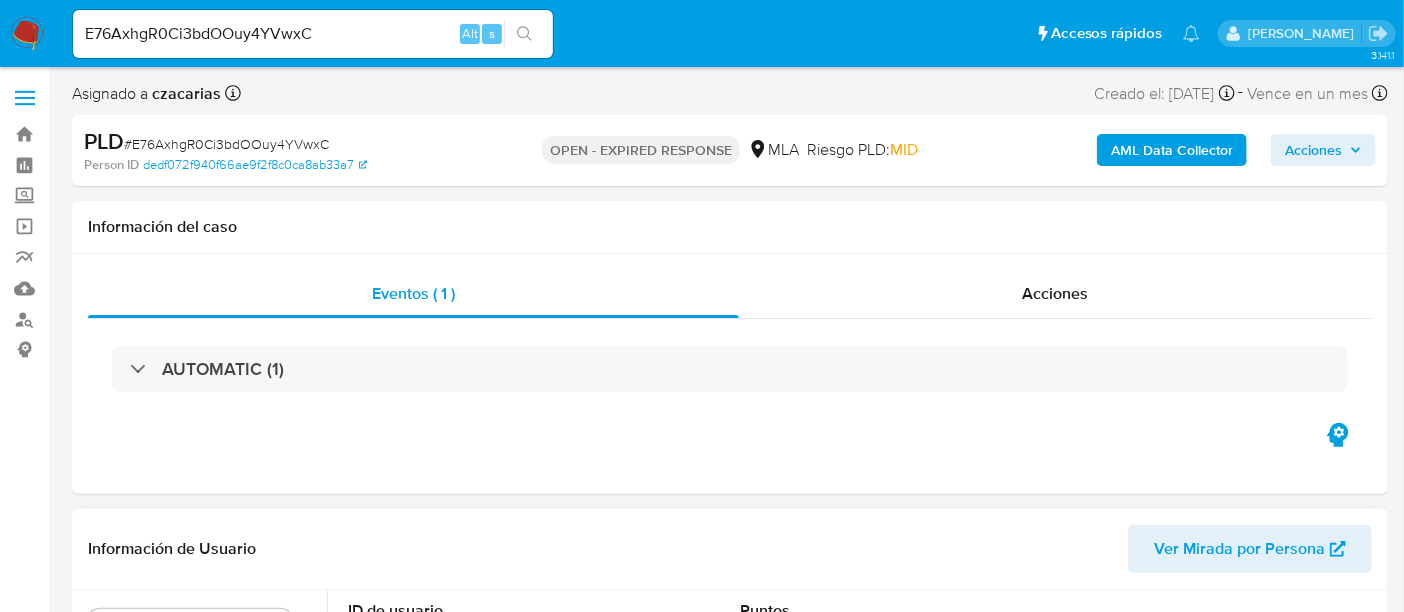 select on "10" 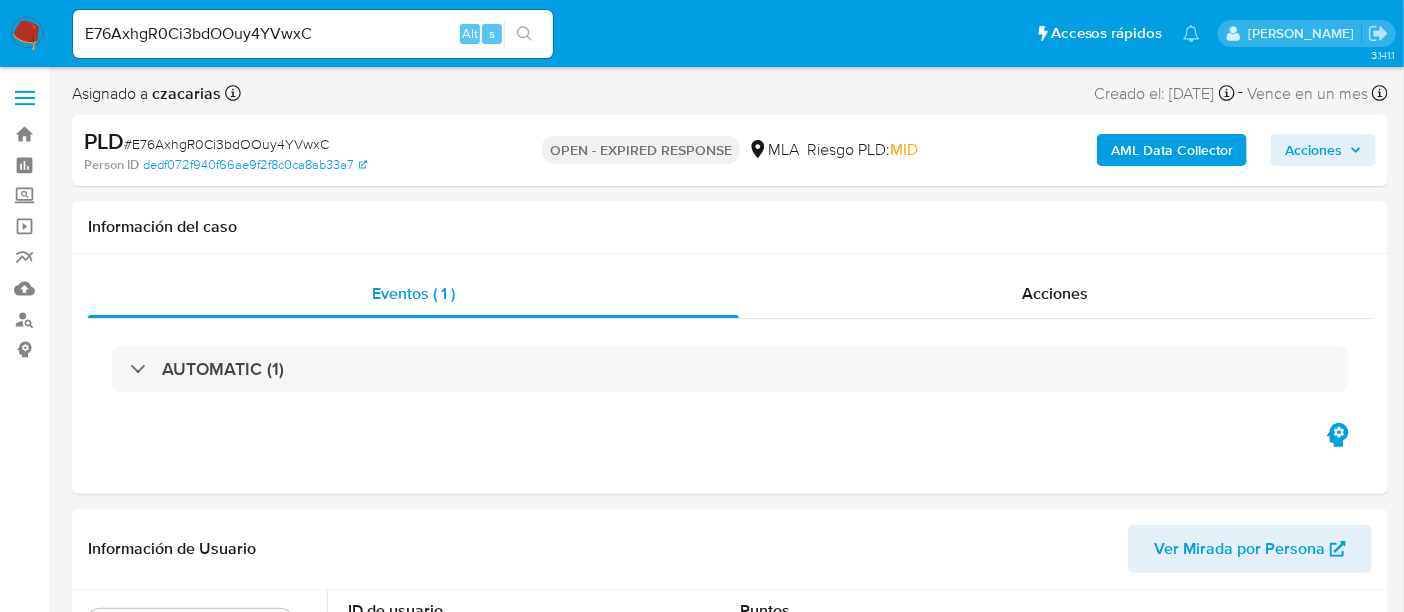 click on "E76AxhgR0Ci3bdOOuy4YVwxC" at bounding box center [313, 34] 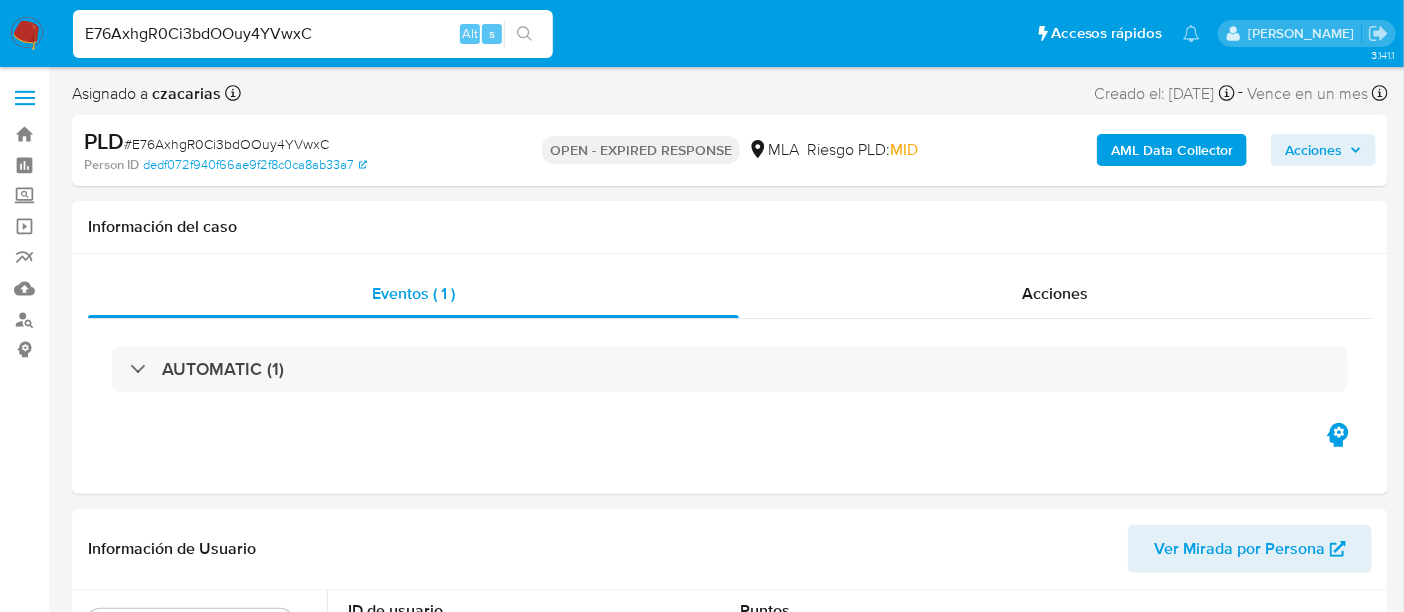 click on "E76AxhgR0Ci3bdOOuy4YVwxC" at bounding box center (313, 34) 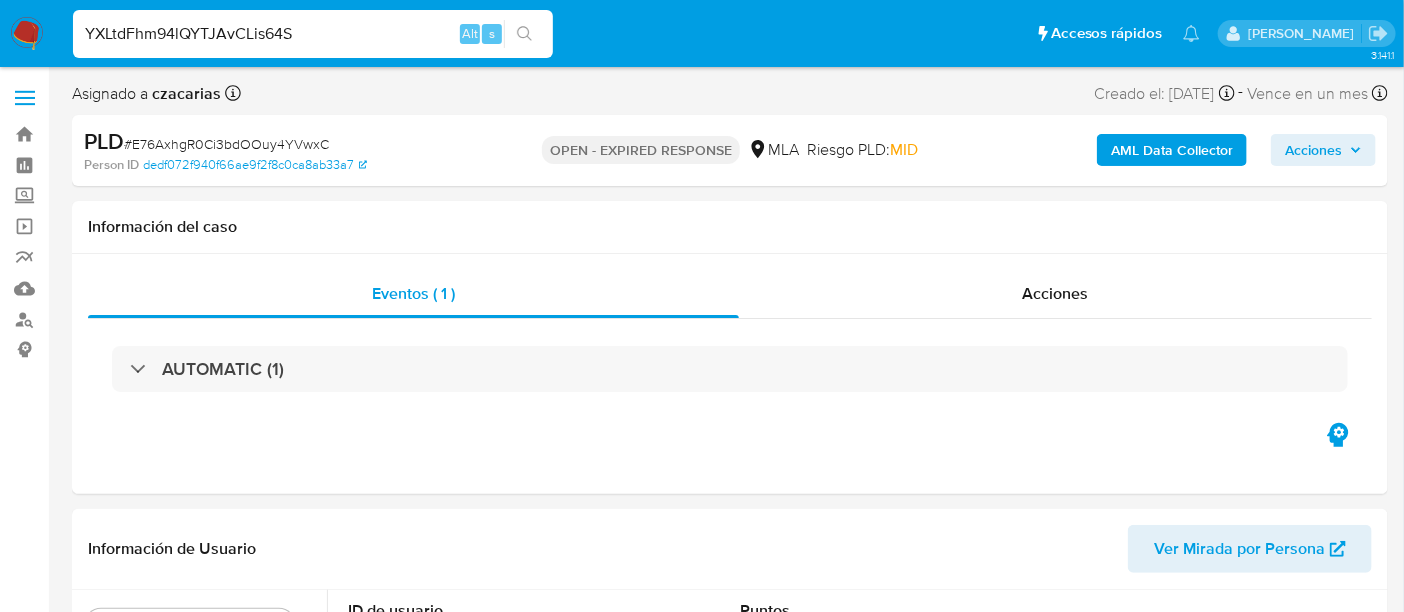 type on "YXLtdFhm94lQYTJAvCLis64S" 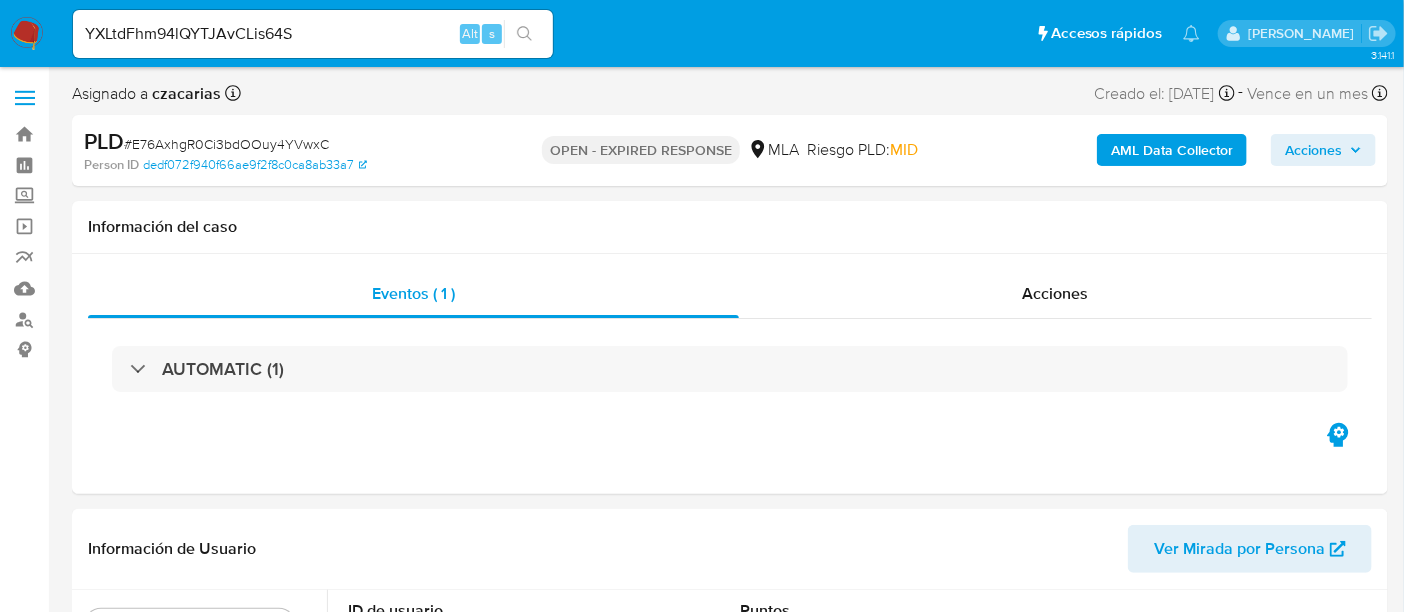 click at bounding box center (524, 34) 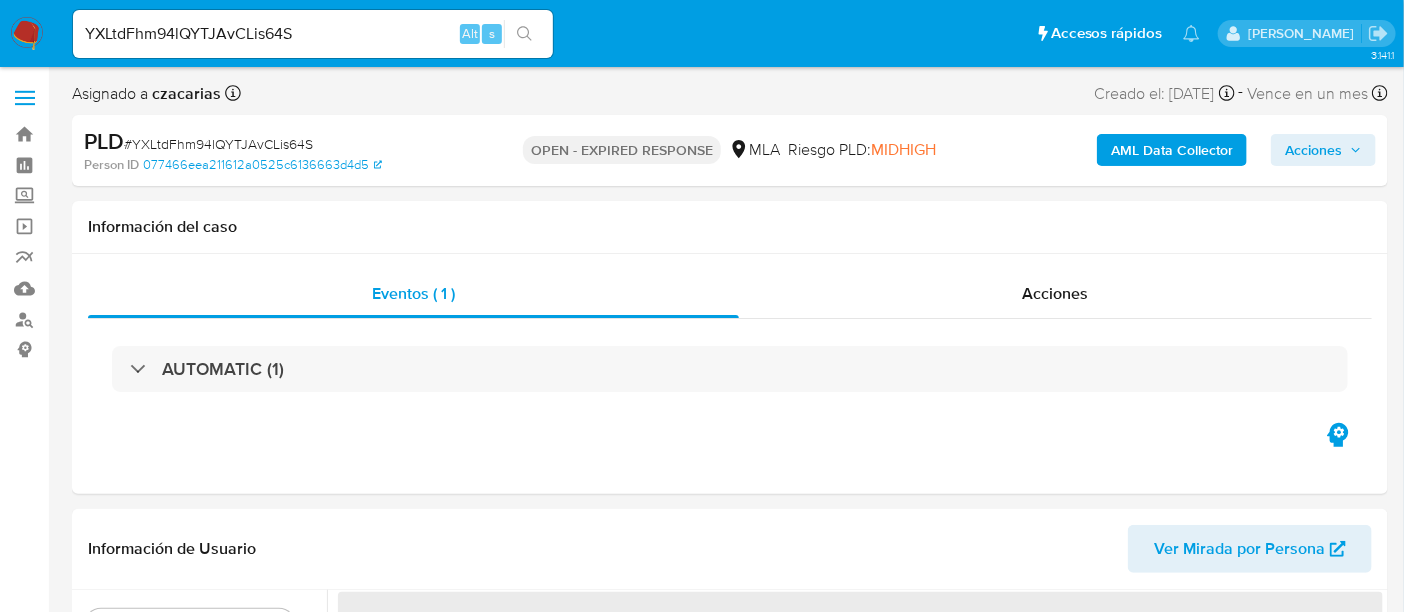 select on "10" 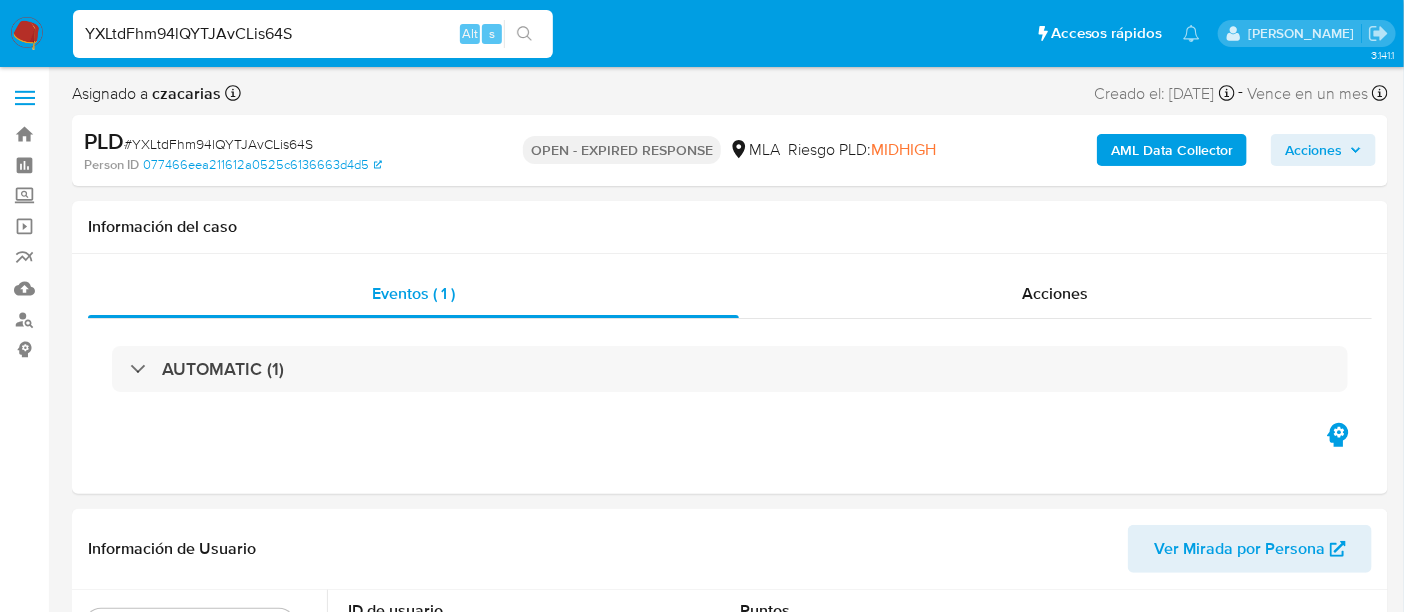 click on "YXLtdFhm94lQYTJAvCLis64S" at bounding box center (313, 34) 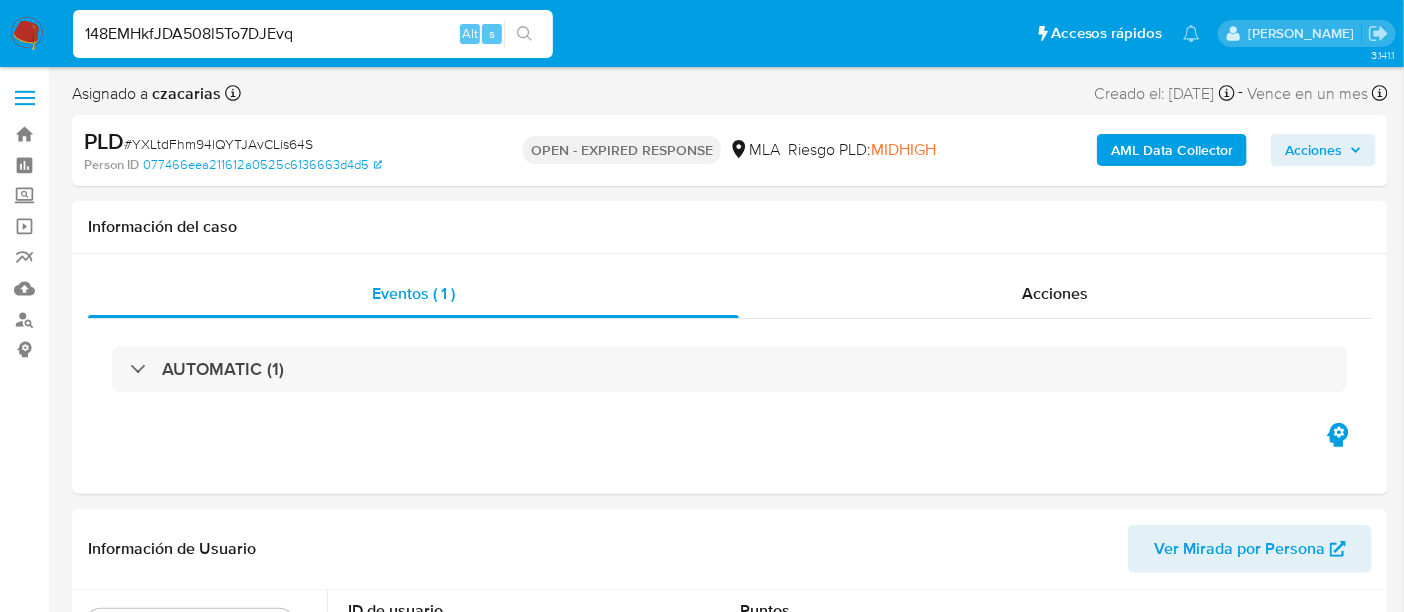 type on "148EMHkfJDA508l5To7DJEvq" 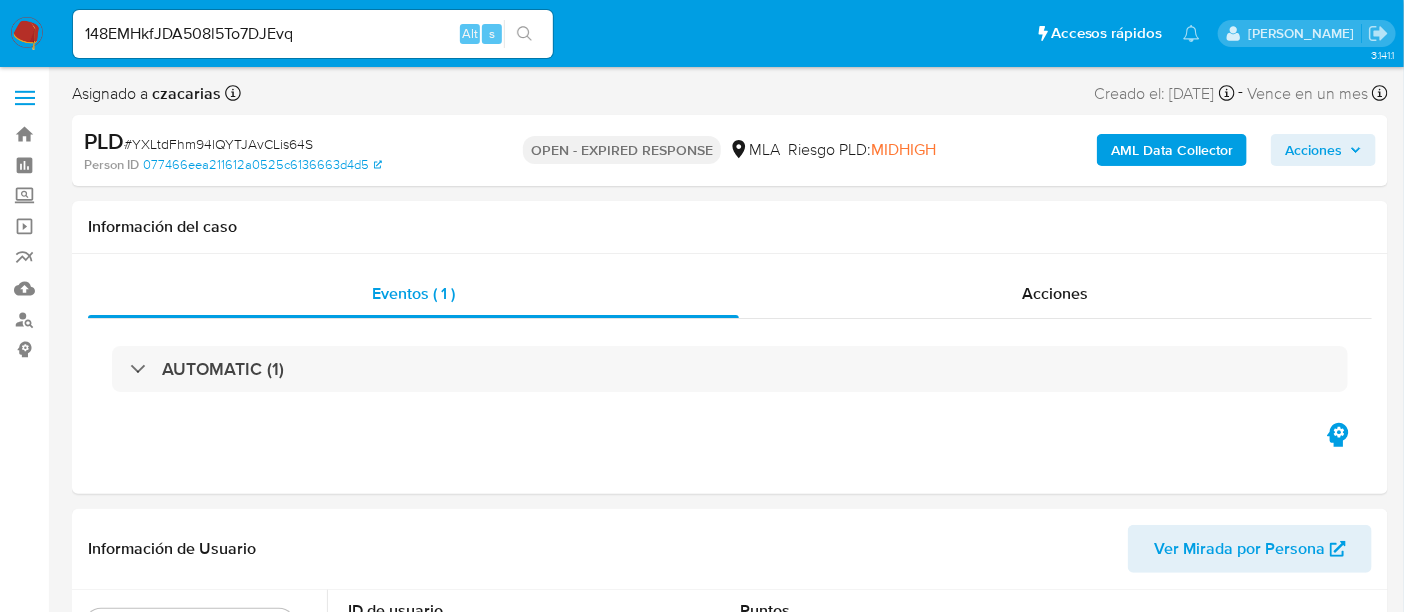 click 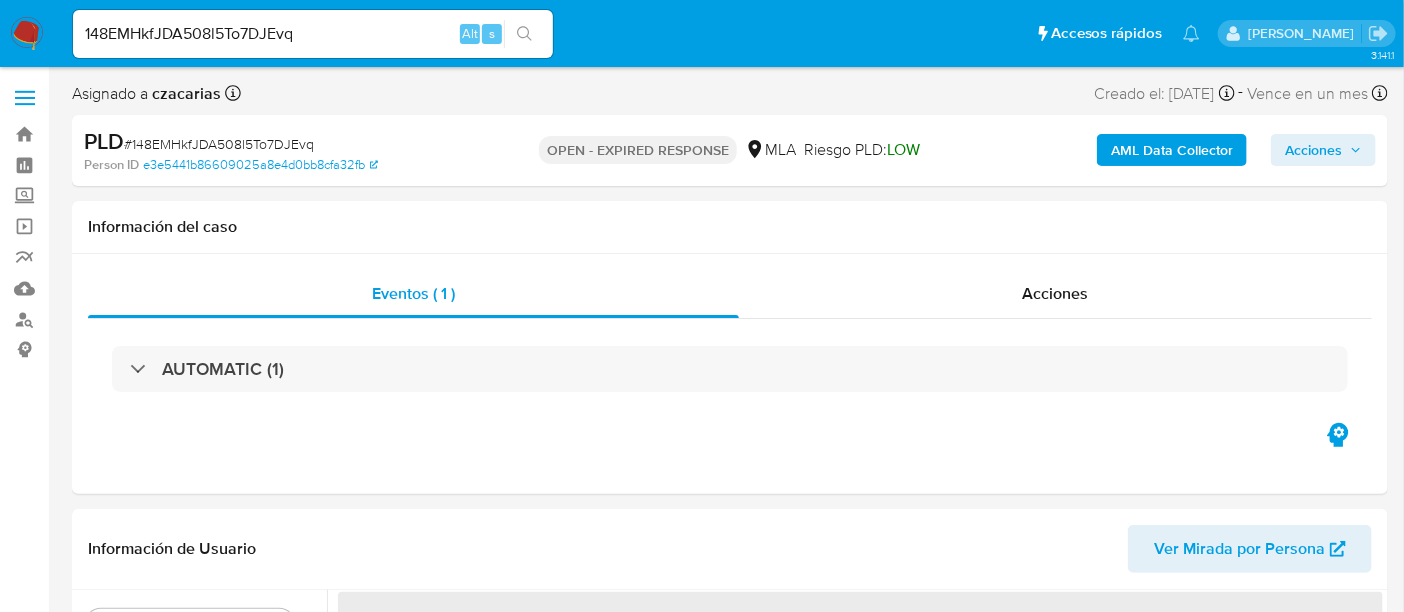 select on "10" 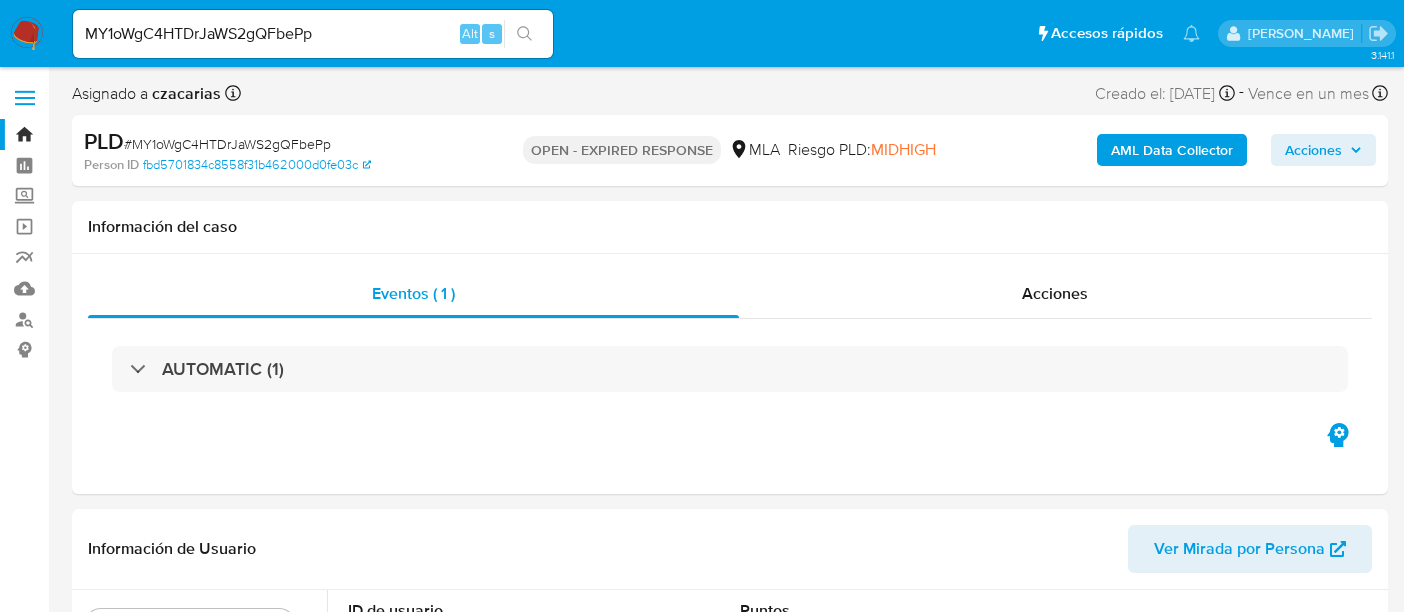 select on "10" 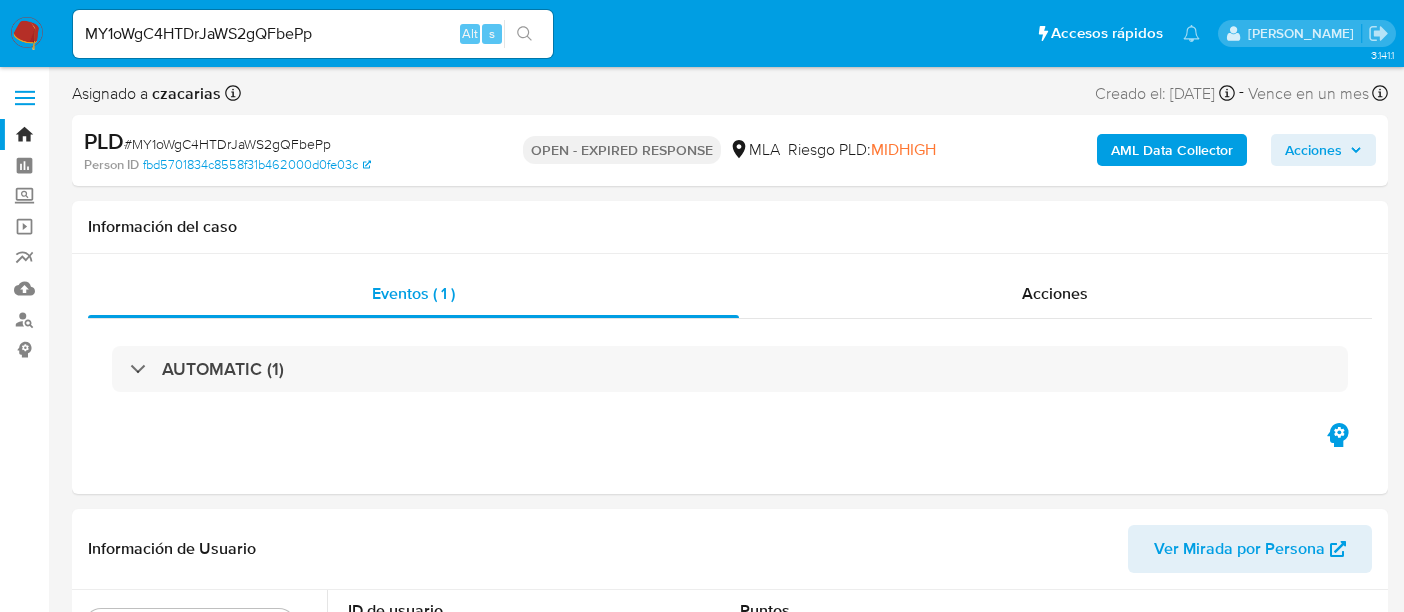 scroll, scrollTop: 0, scrollLeft: 0, axis: both 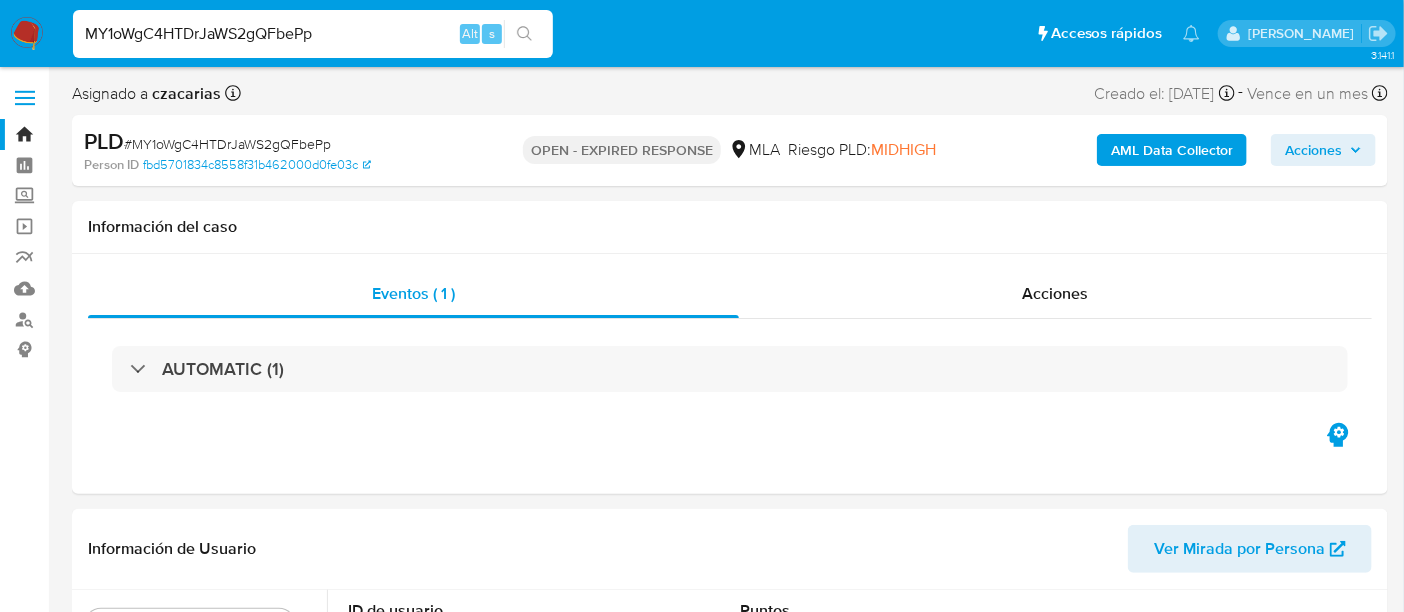 click on "MY1oWgC4HTDrJaWS2gQFbePp" at bounding box center (313, 34) 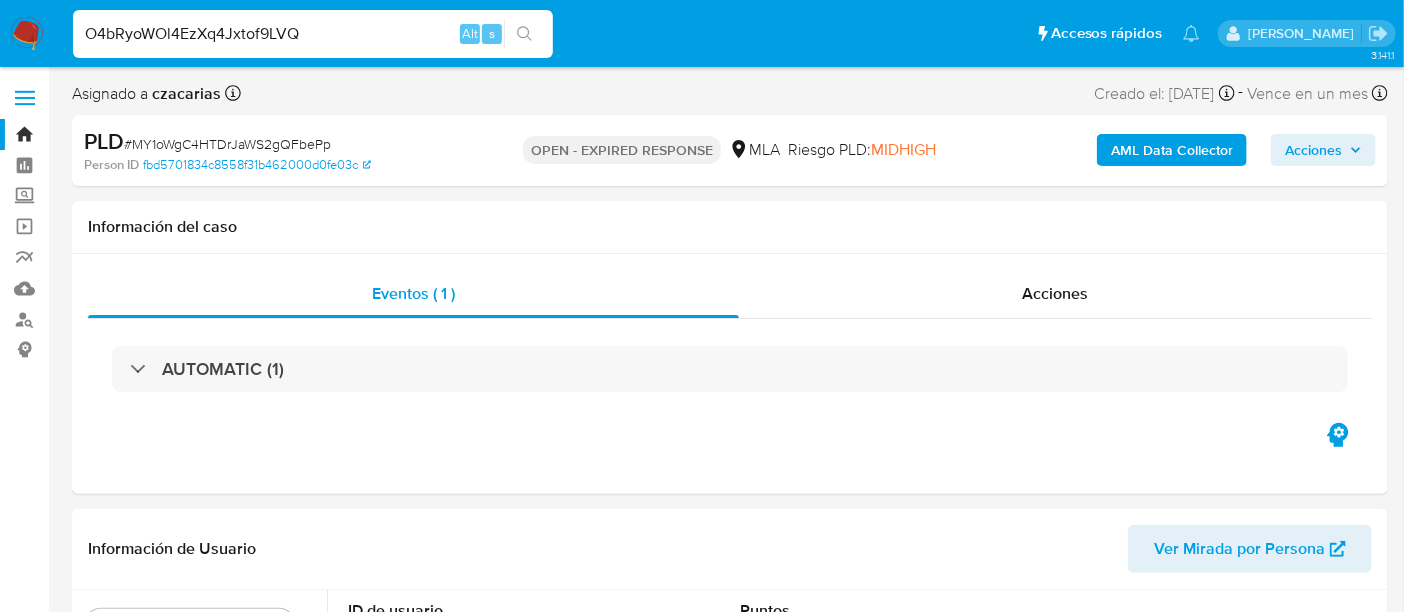 type on "O4bRyoWOl4EzXq4Jxtof9LVQ" 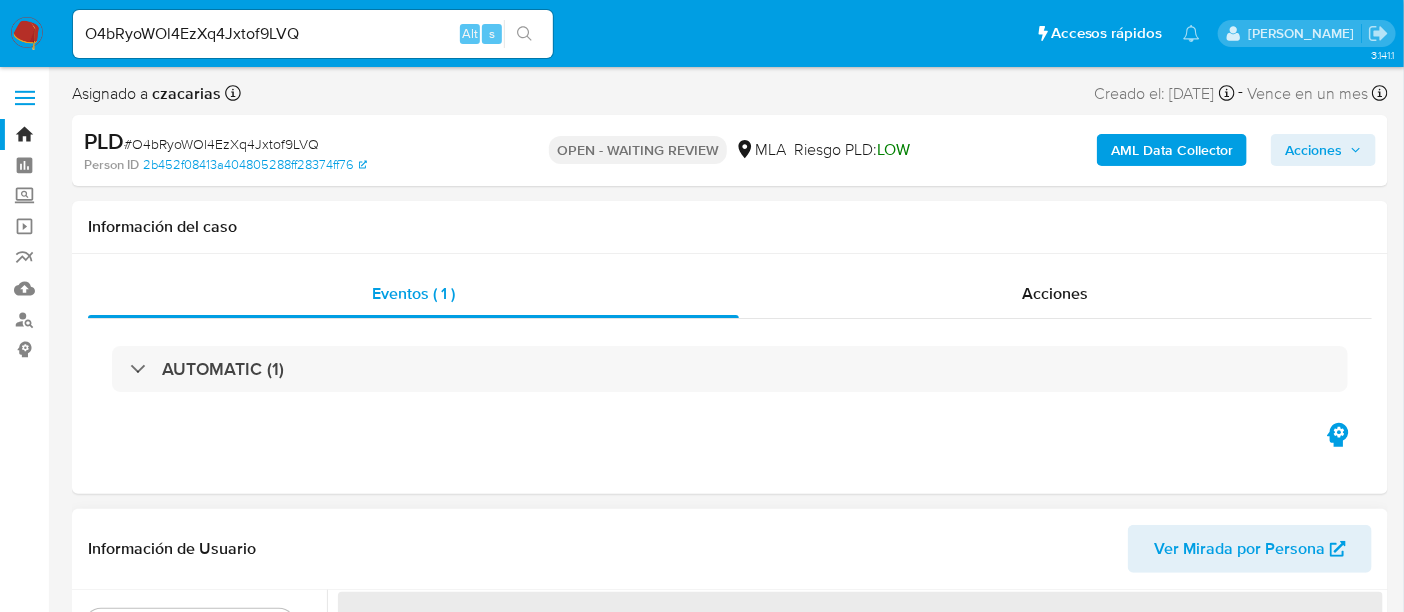 select on "10" 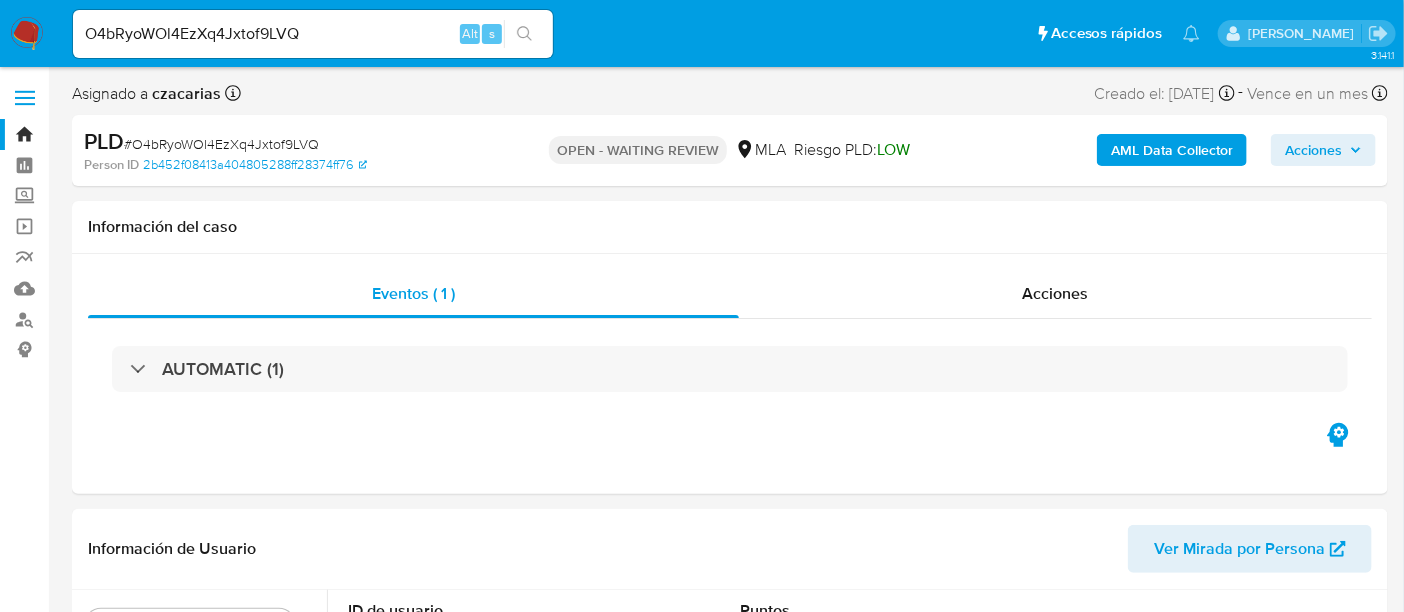 click on "O4bRyoWOl4EzXq4Jxtof9LVQ Alt s" at bounding box center [313, 34] 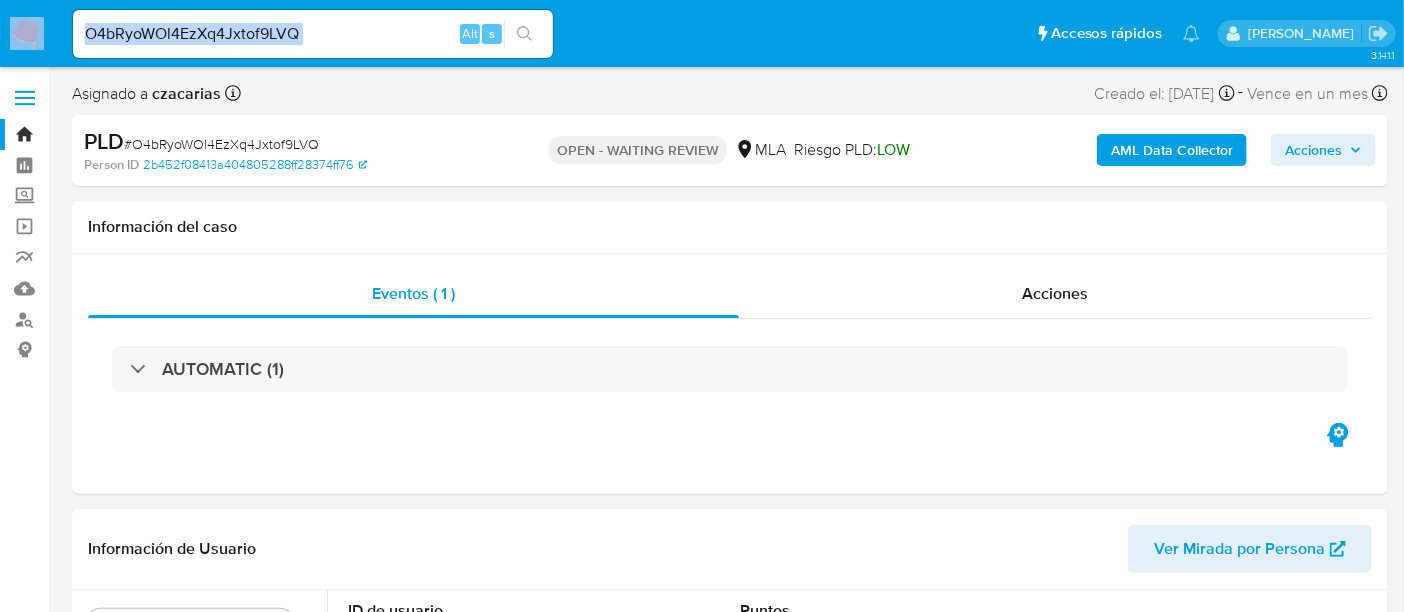 click on "O4bRyoWOl4EzXq4Jxtof9LVQ Alt s" at bounding box center [313, 34] 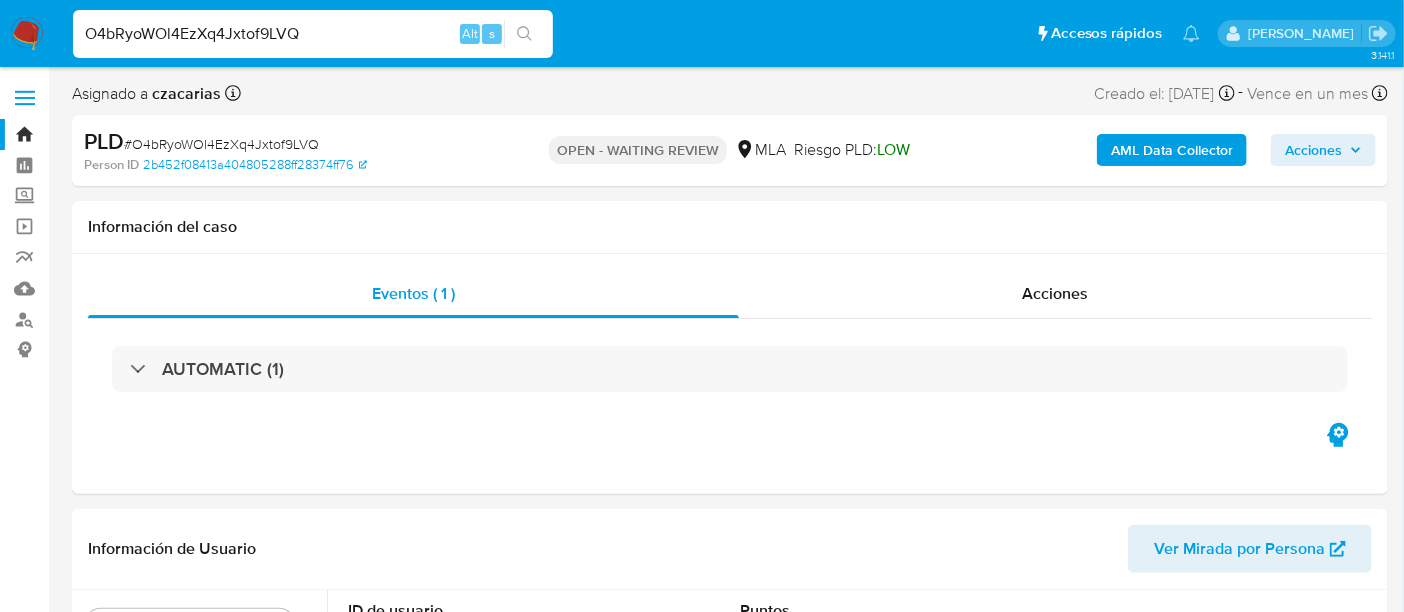 click on "O4bRyoWOl4EzXq4Jxtof9LVQ" at bounding box center [313, 34] 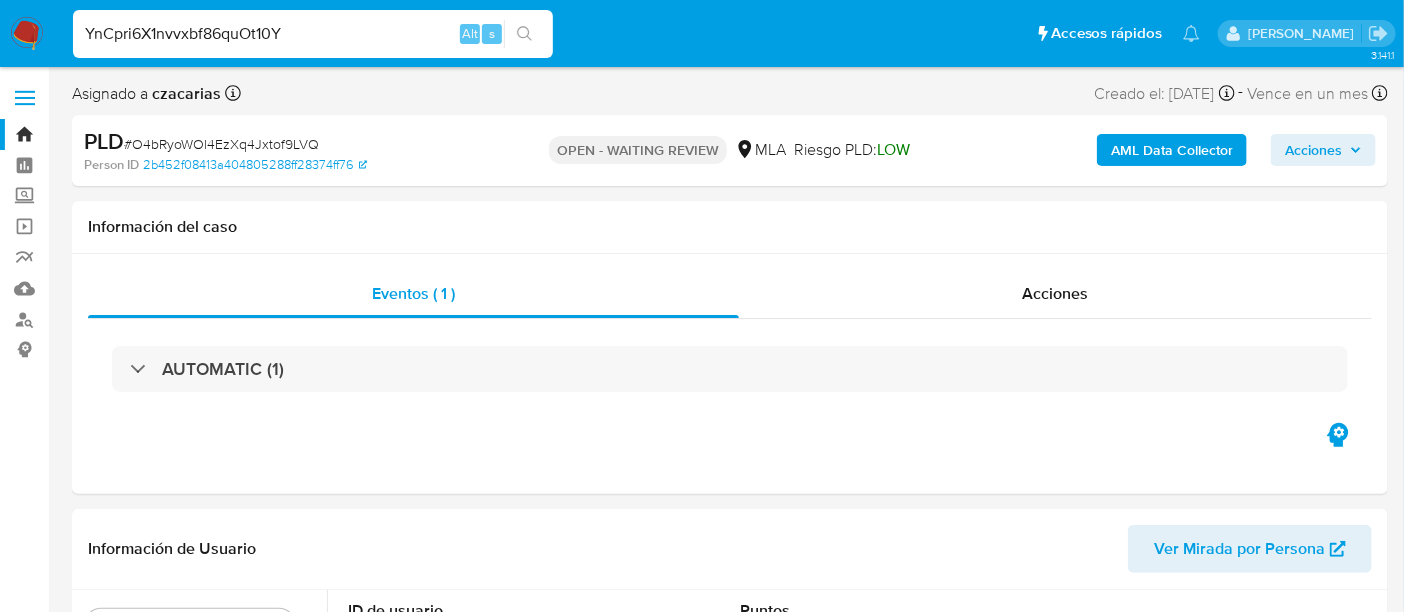 type on "YnCpri6X1nvvxbf86quOt10Y" 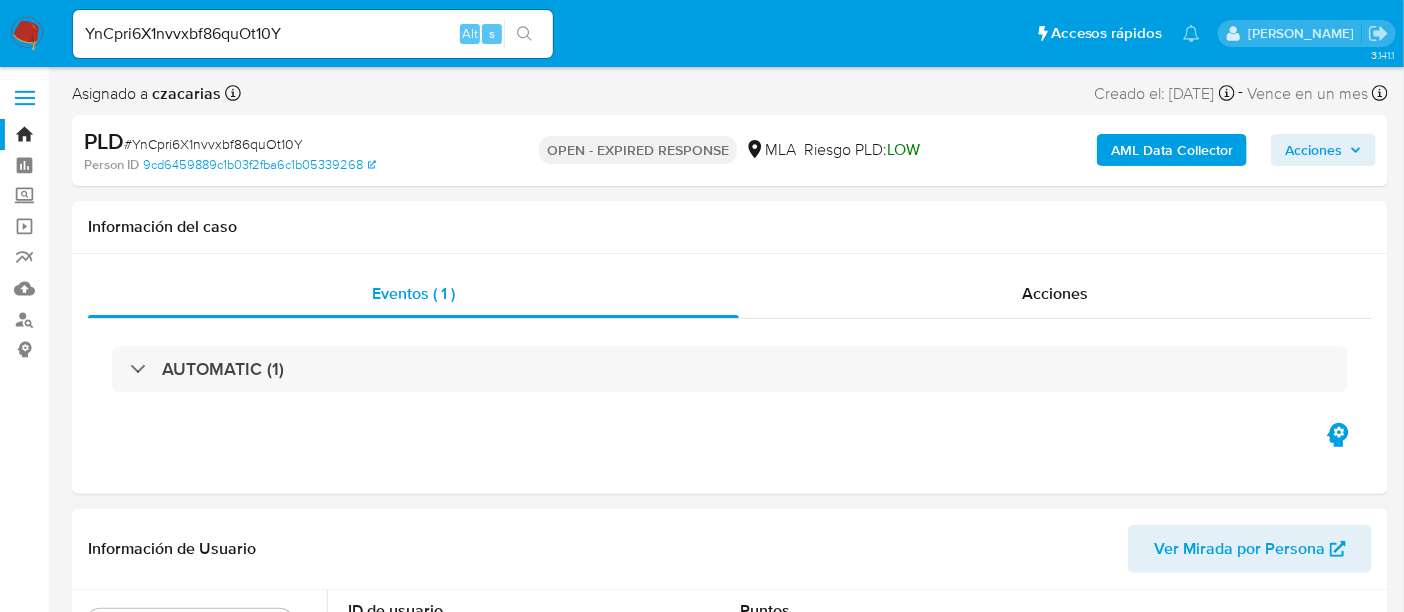select on "10" 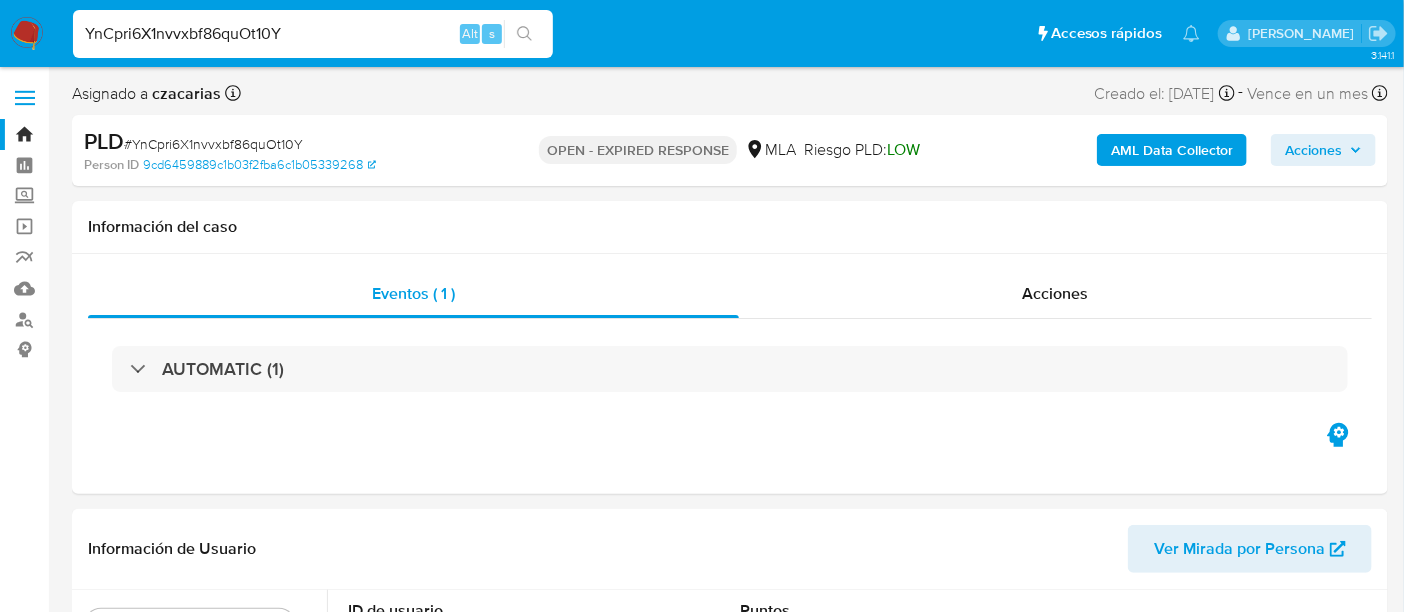 click on "YnCpri6X1nvvxbf86quOt10Y" at bounding box center (313, 34) 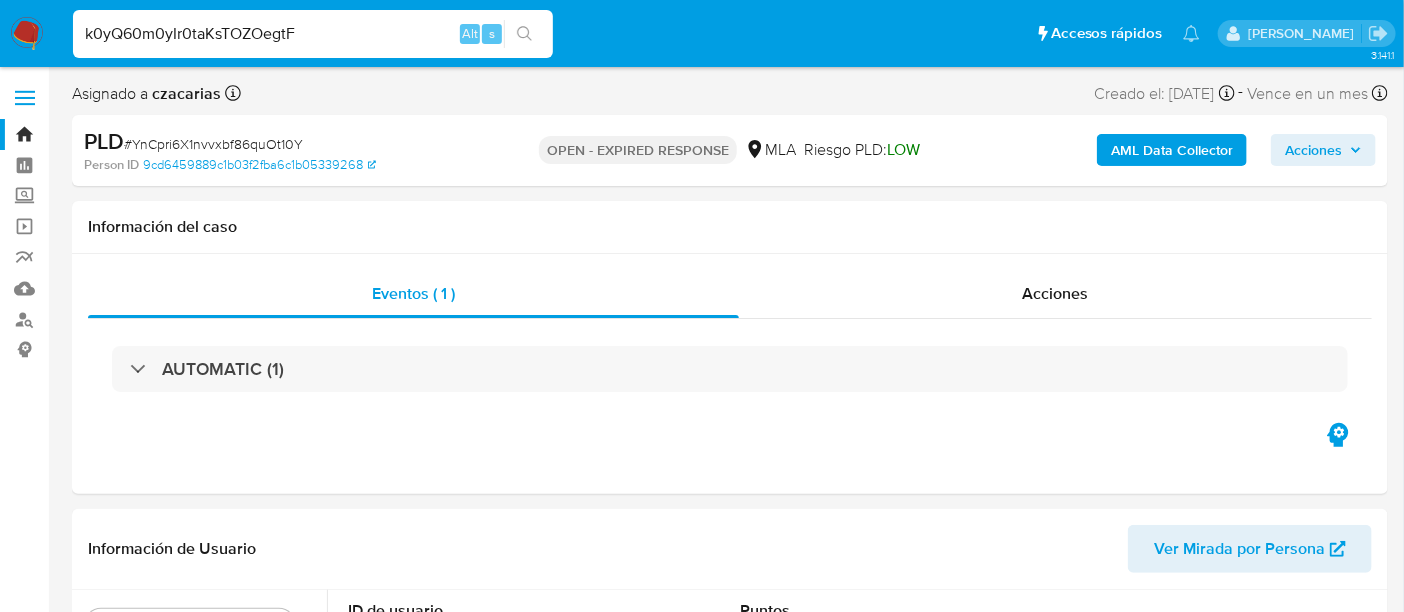type on "k0yQ60m0yIr0taKsTOZOegtF" 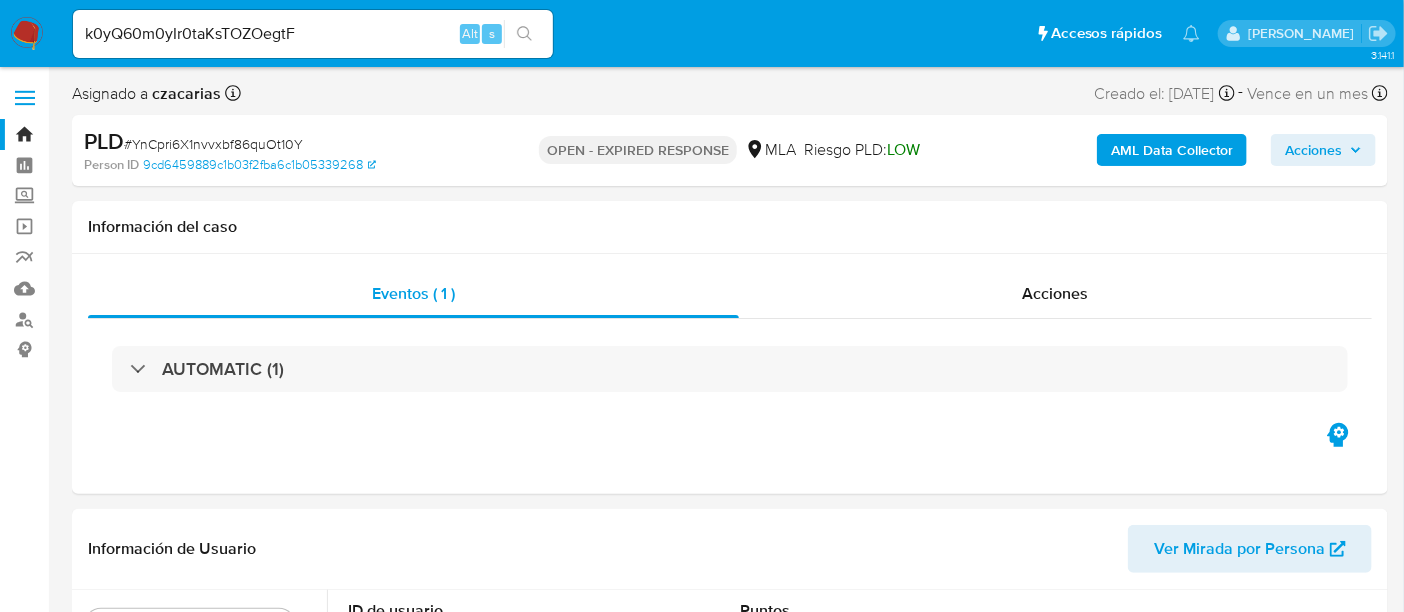 click 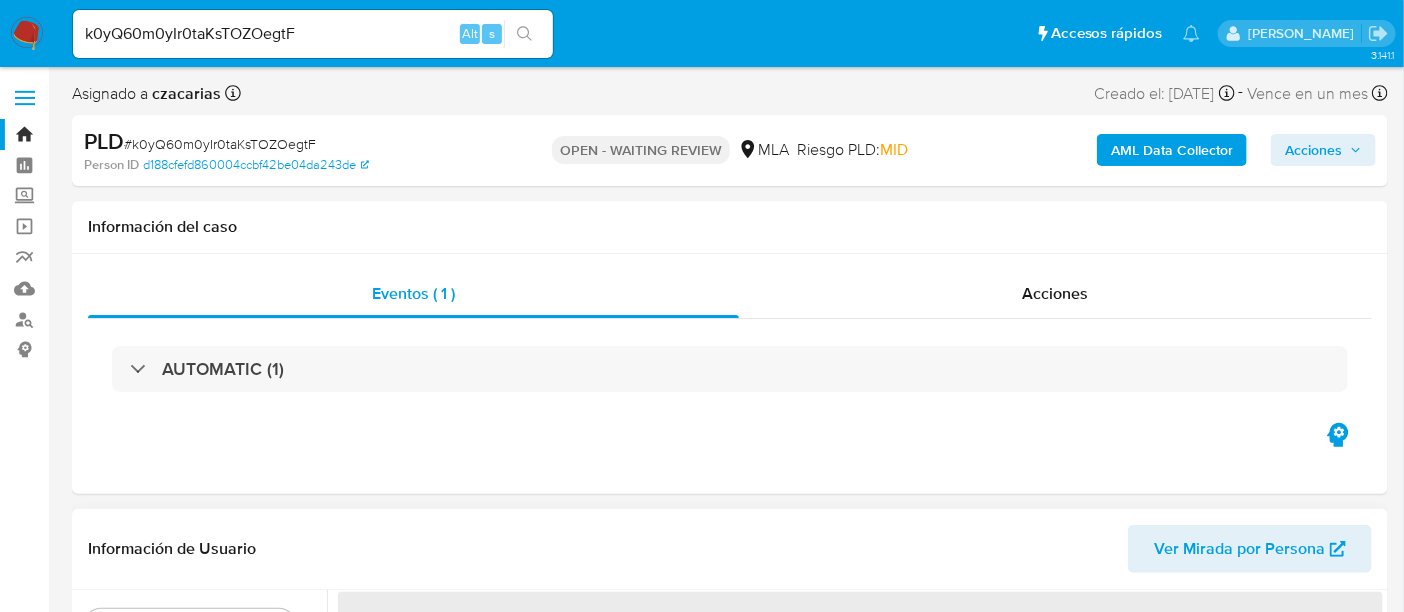 select on "10" 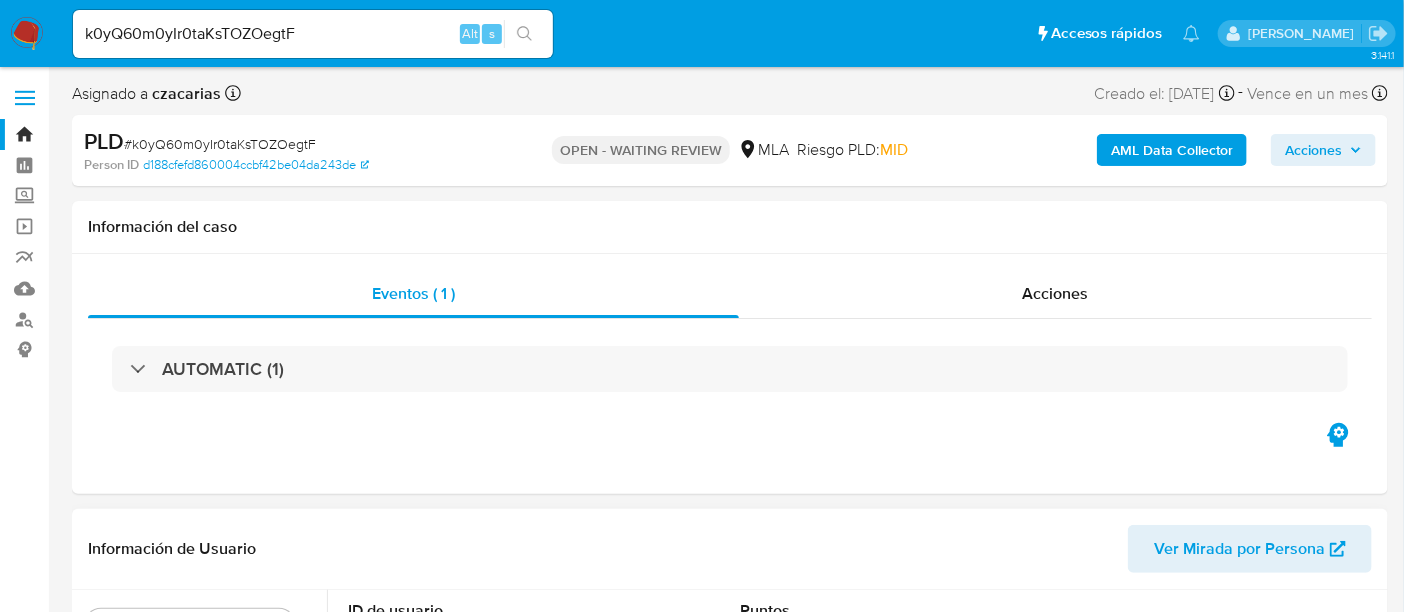 click on "k0yQ60m0yIr0taKsTOZOegtF" at bounding box center (313, 34) 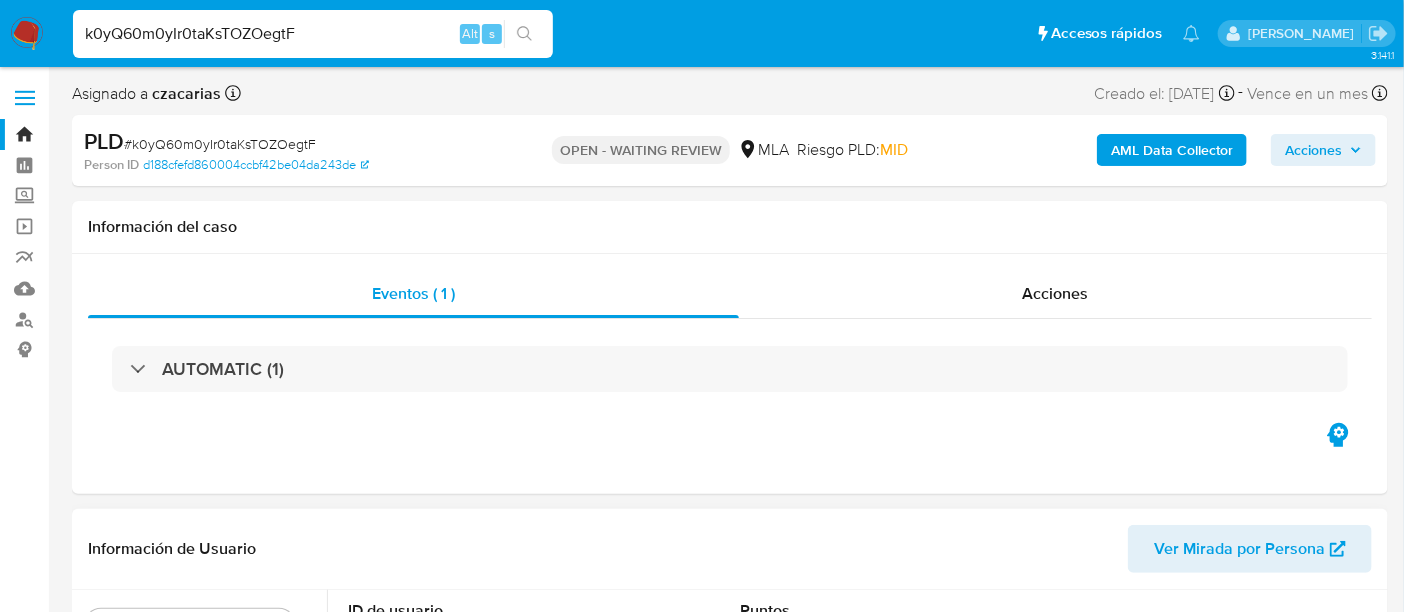 click on "k0yQ60m0yIr0taKsTOZOegtF" at bounding box center (313, 34) 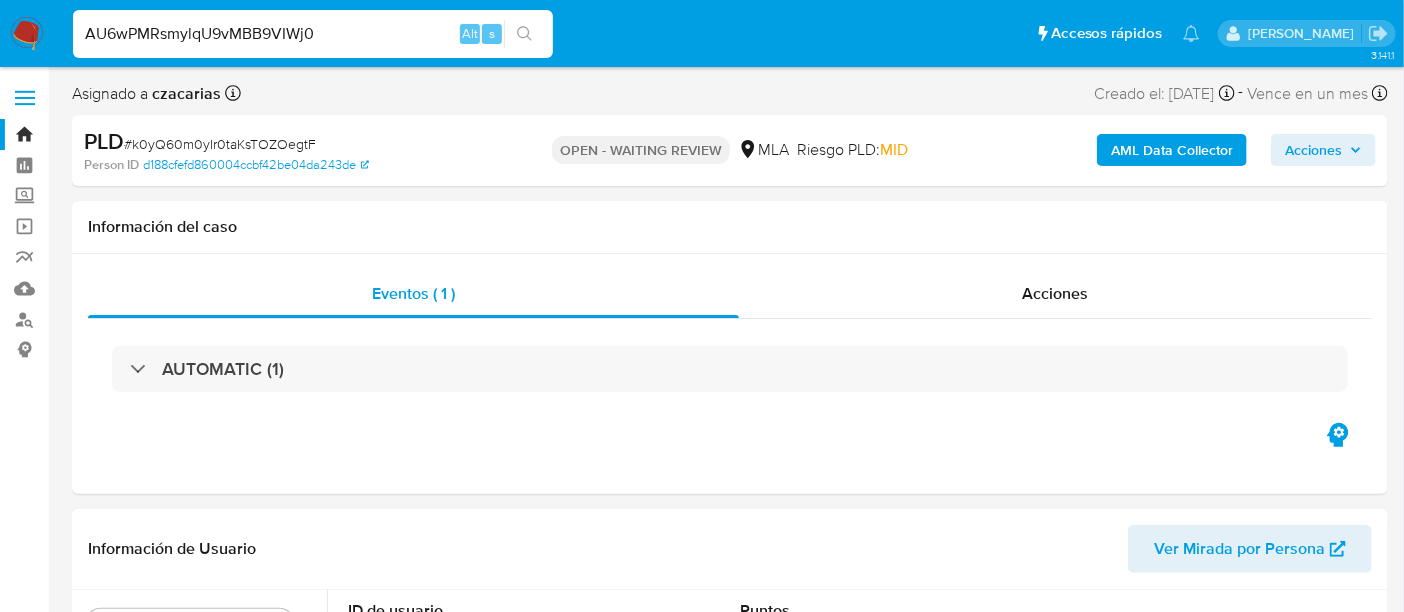 type on "AU6wPMRsmylqU9vMBB9VIWj0" 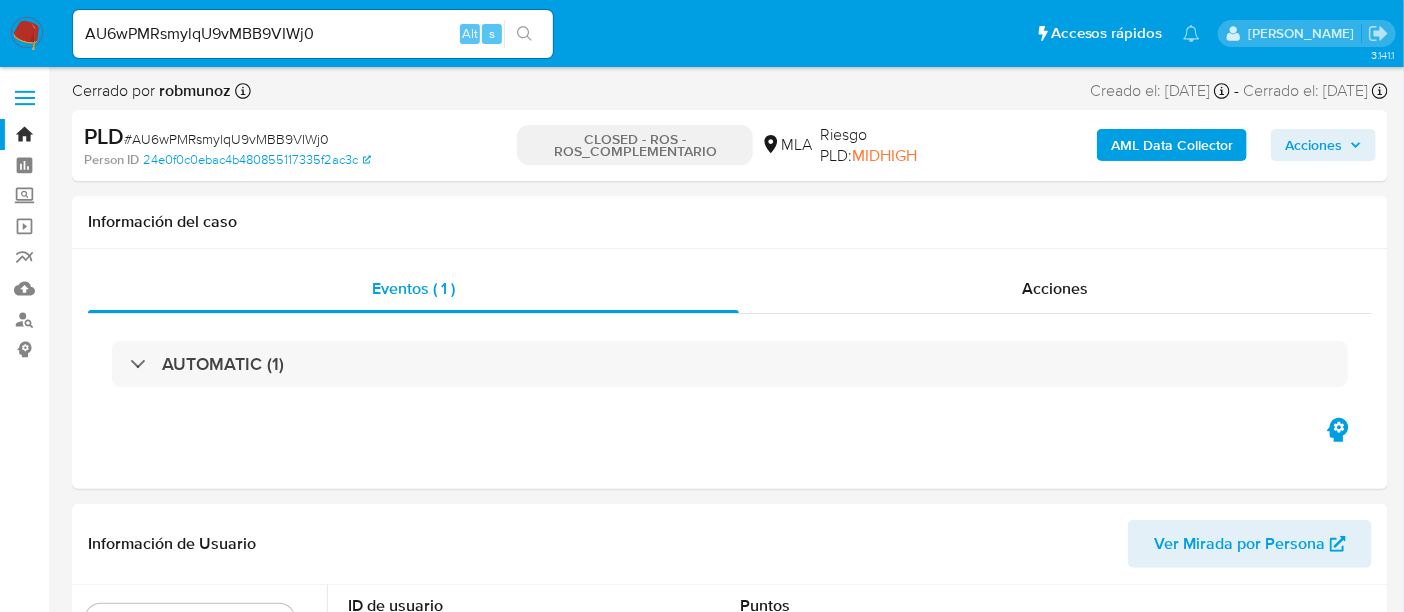 select on "10" 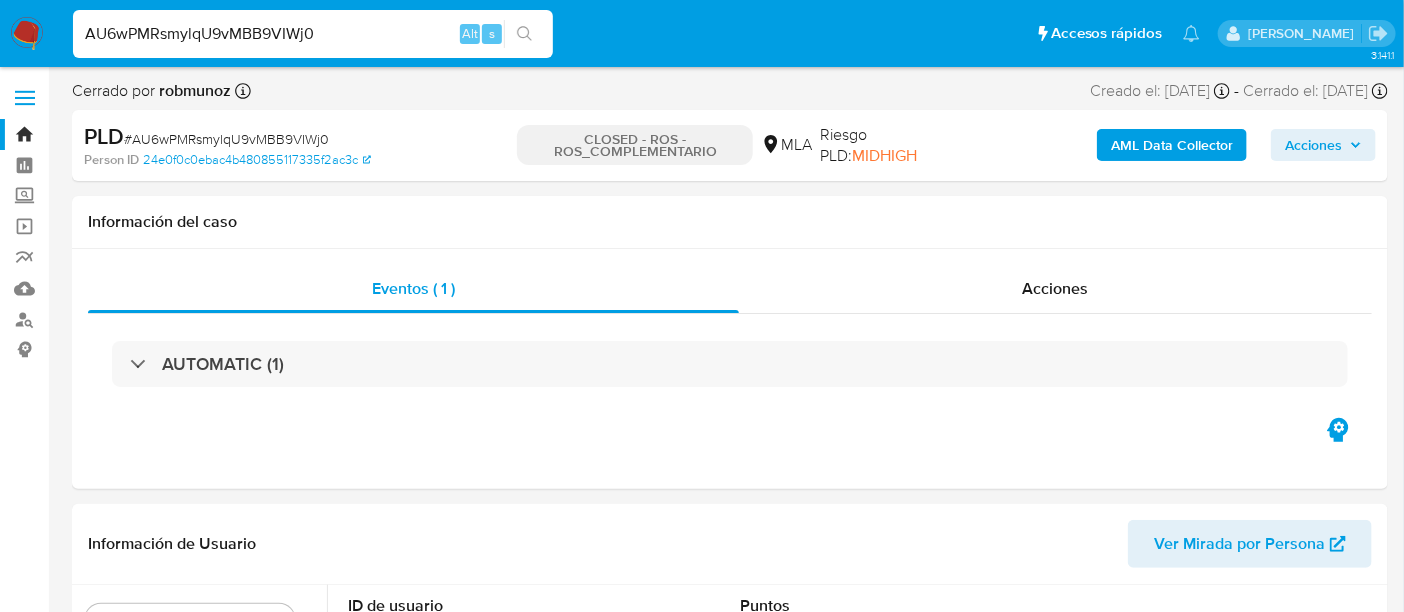 click on "AU6wPMRsmylqU9vMBB9VIWj0" at bounding box center [313, 34] 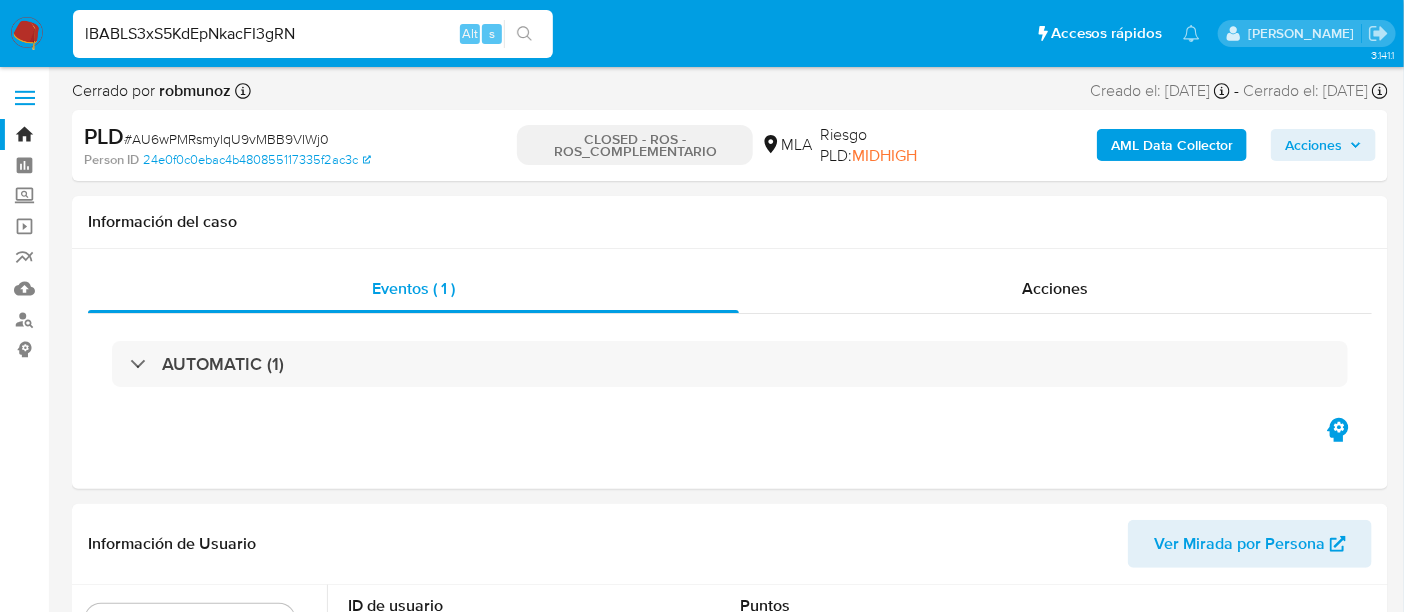 type on "lBABLS3xS5KdEpNkacFI3gRN" 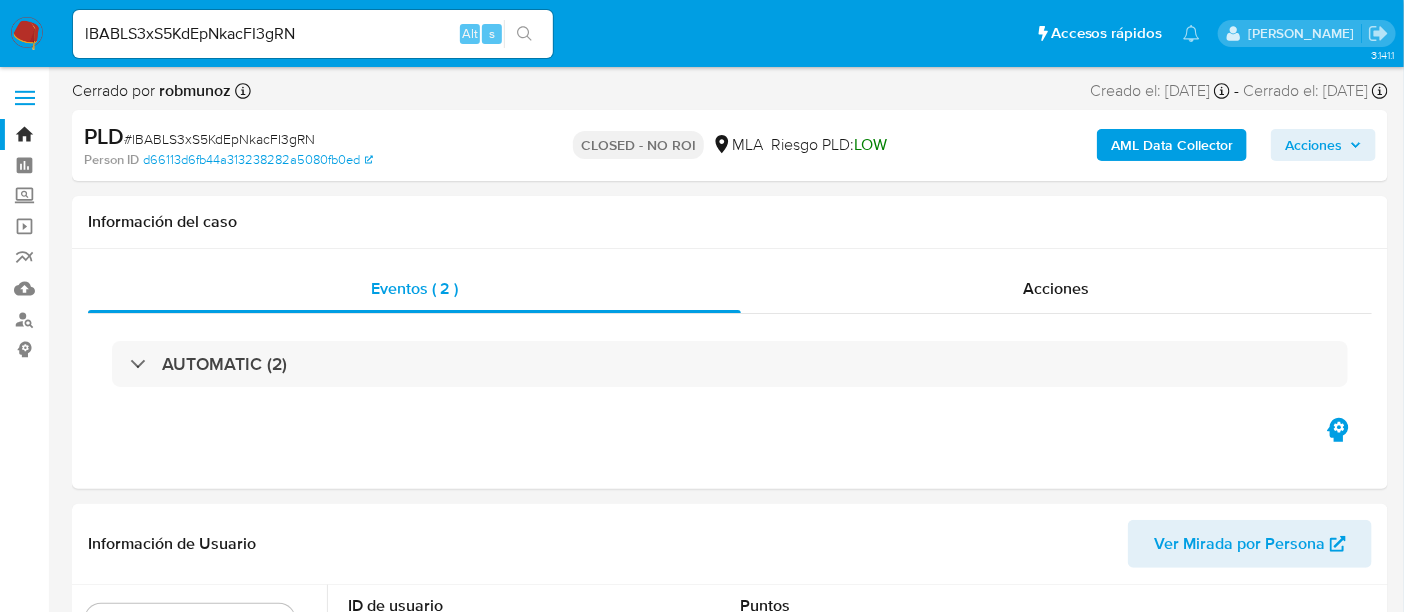 select on "10" 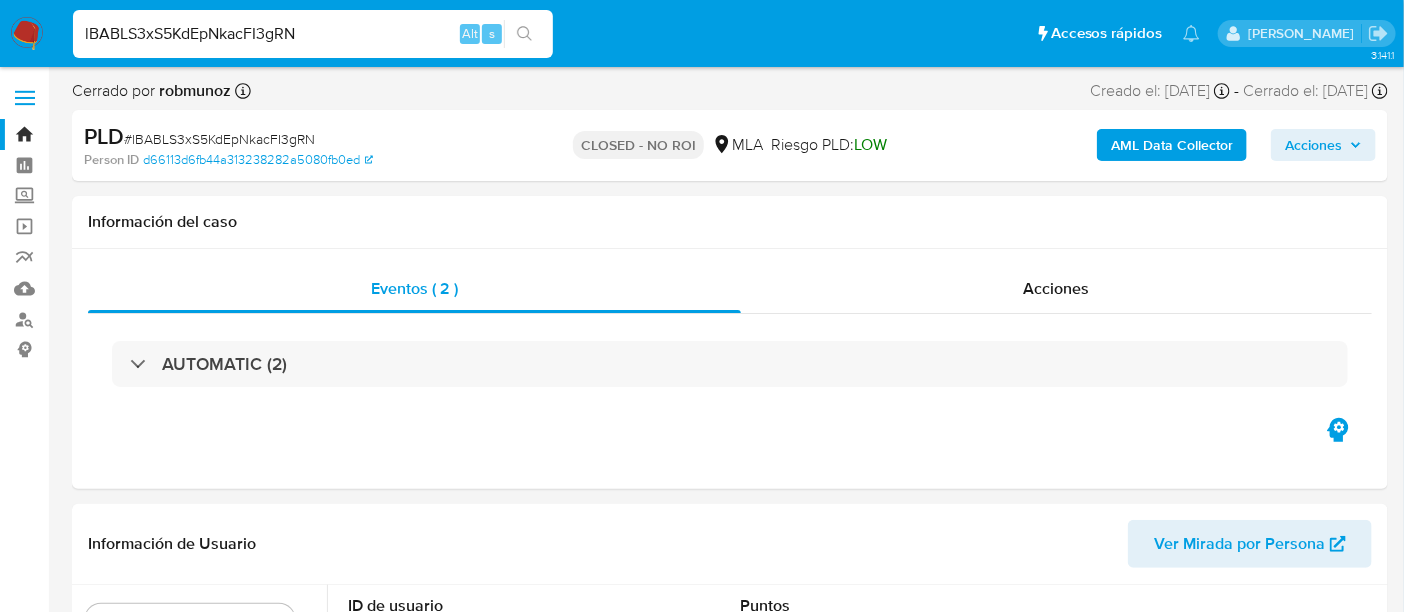 click on "lBABLS3xS5KdEpNkacFI3gRN" at bounding box center [313, 34] 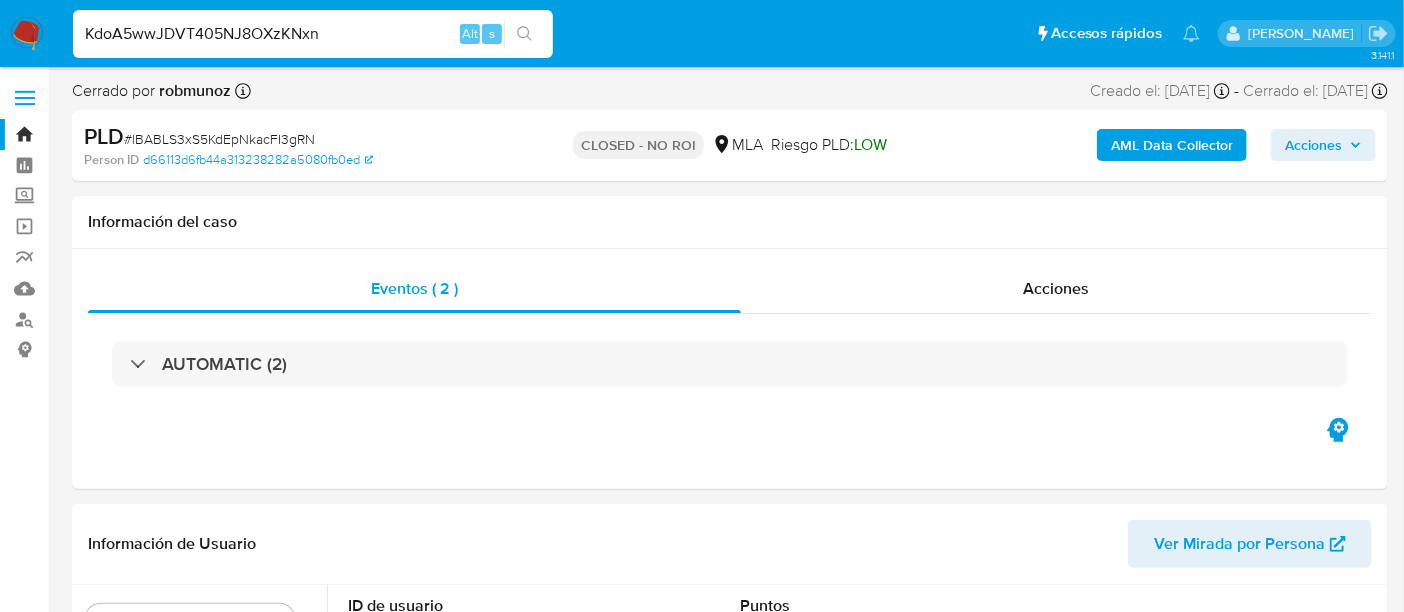 type on "KdoA5wwJDVT405NJ8OXzKNxn" 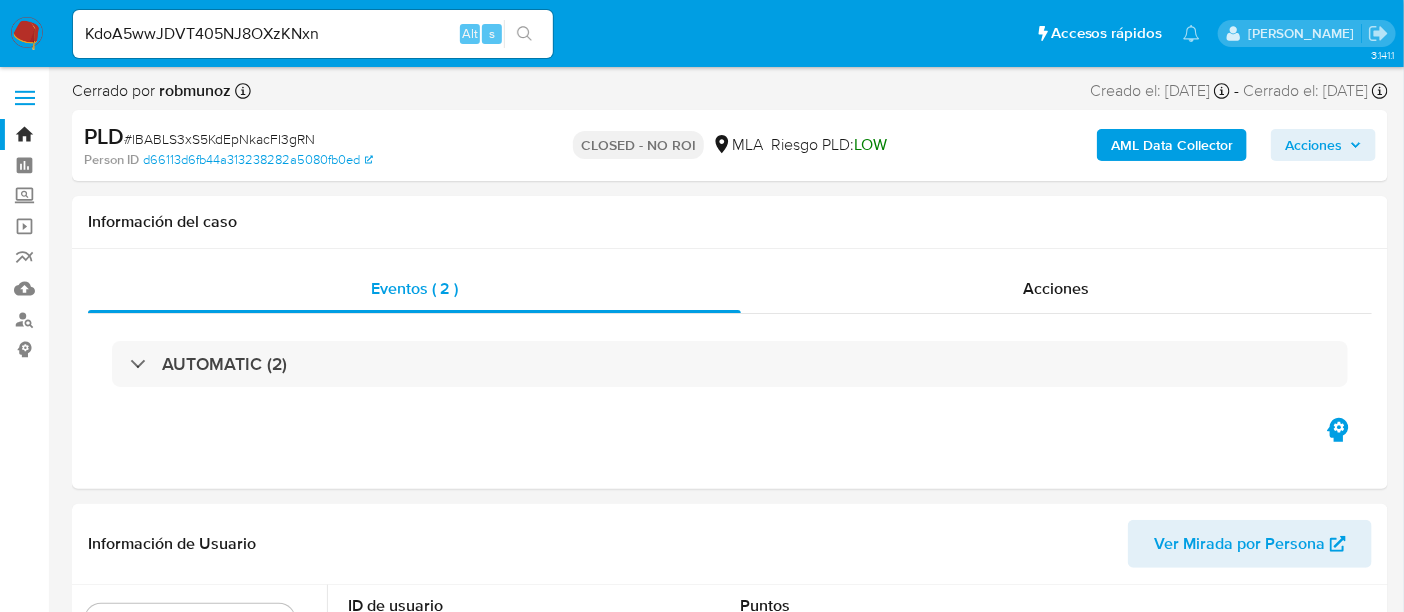 click 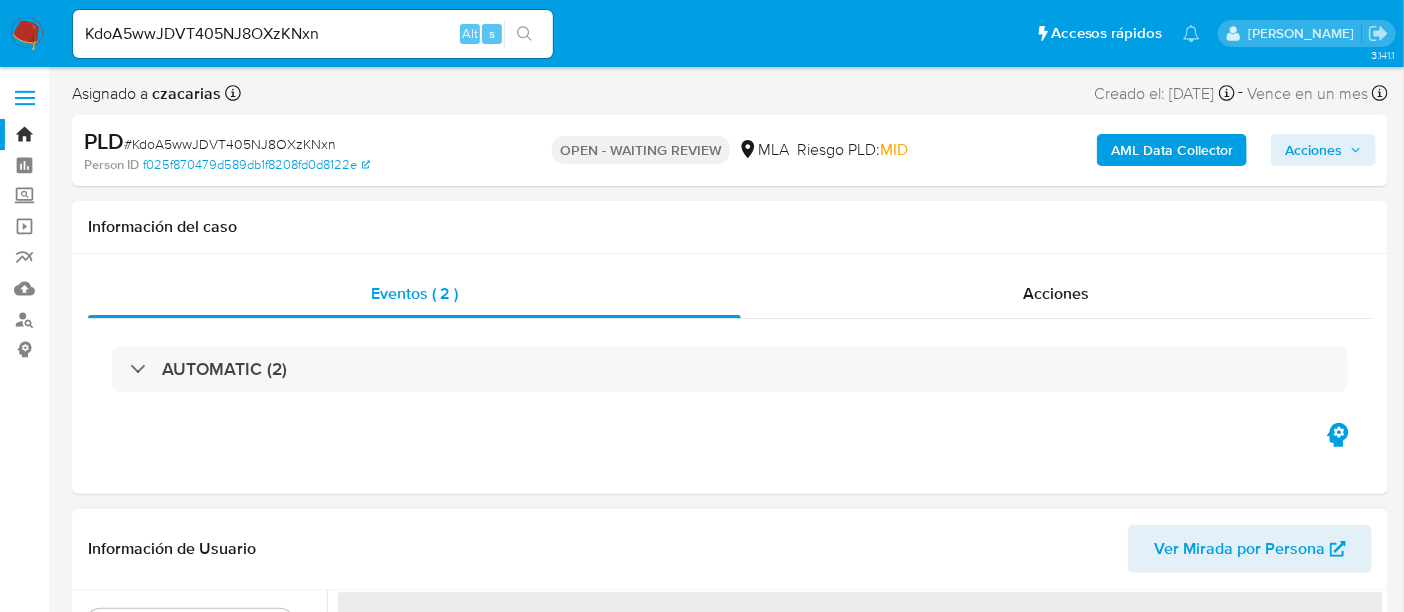 select on "10" 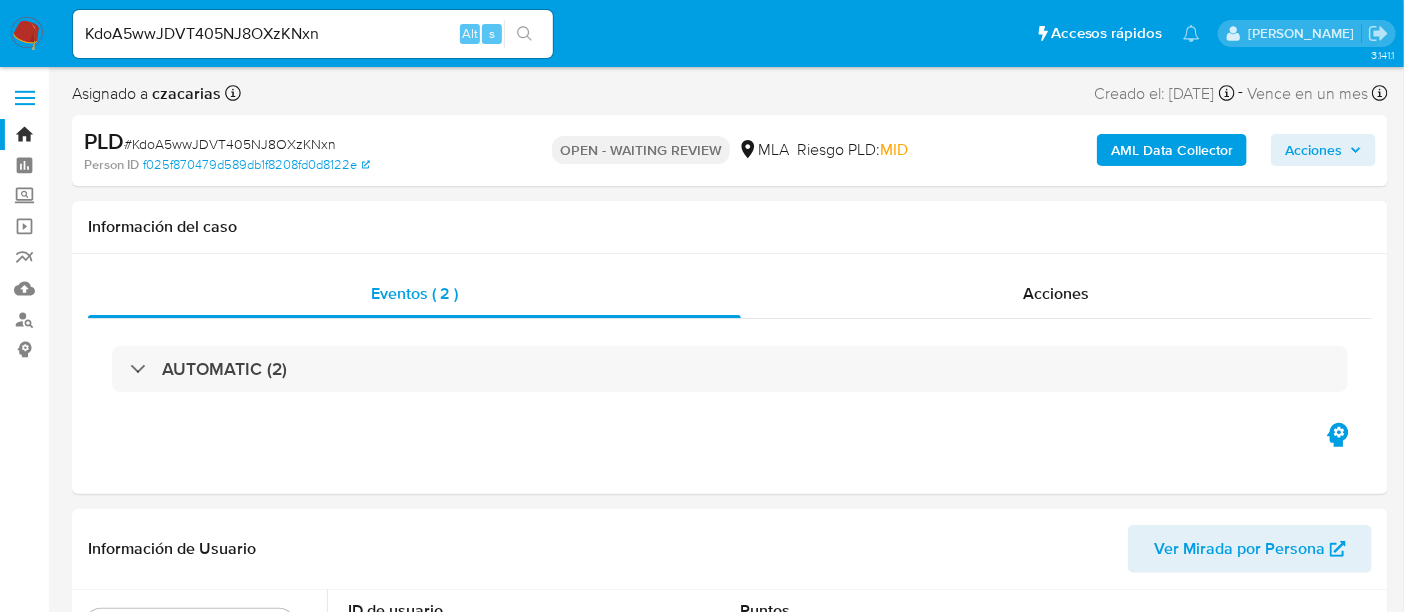 click on "KdoA5wwJDVT405NJ8OXzKNxn" at bounding box center (313, 34) 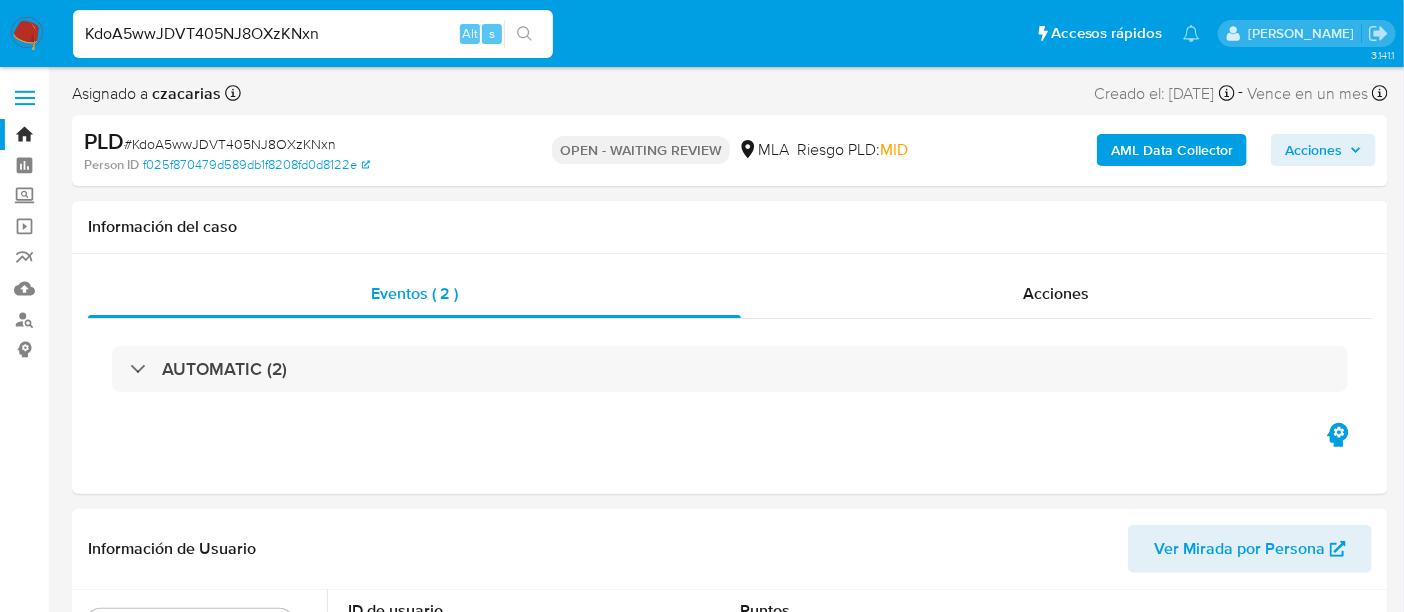 click on "KdoA5wwJDVT405NJ8OXzKNxn" at bounding box center (313, 34) 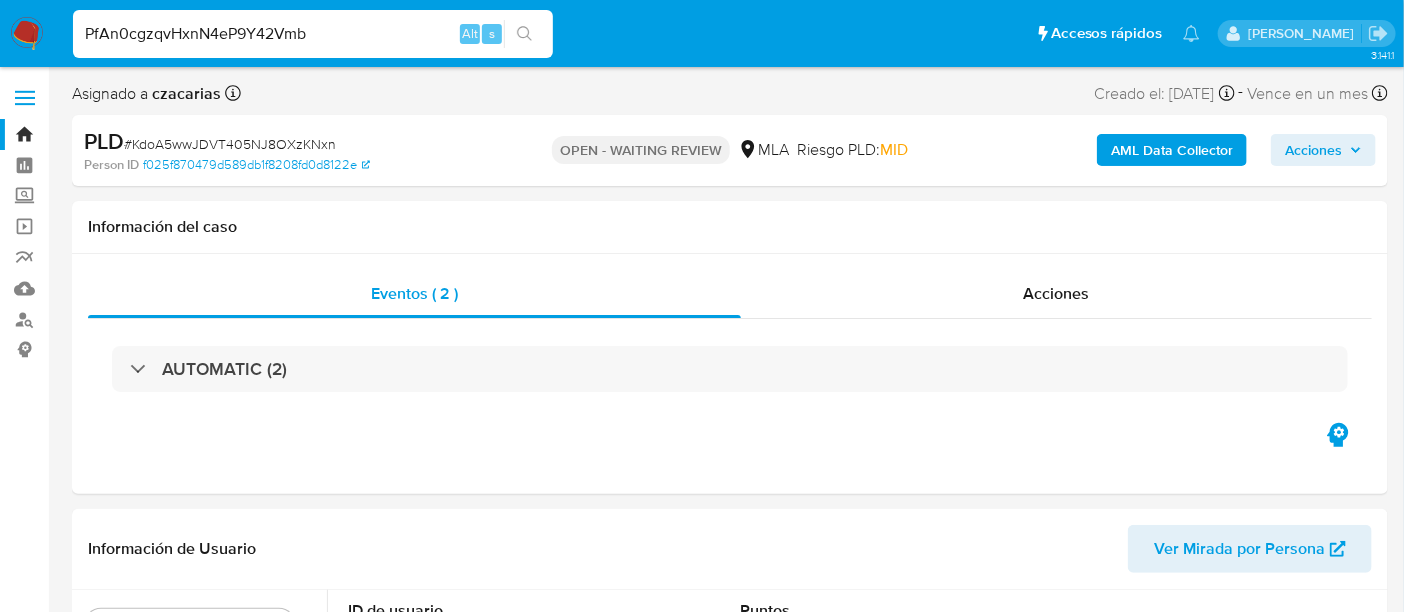 type on "PfAn0cgzqvHxnN4eP9Y42Vmb" 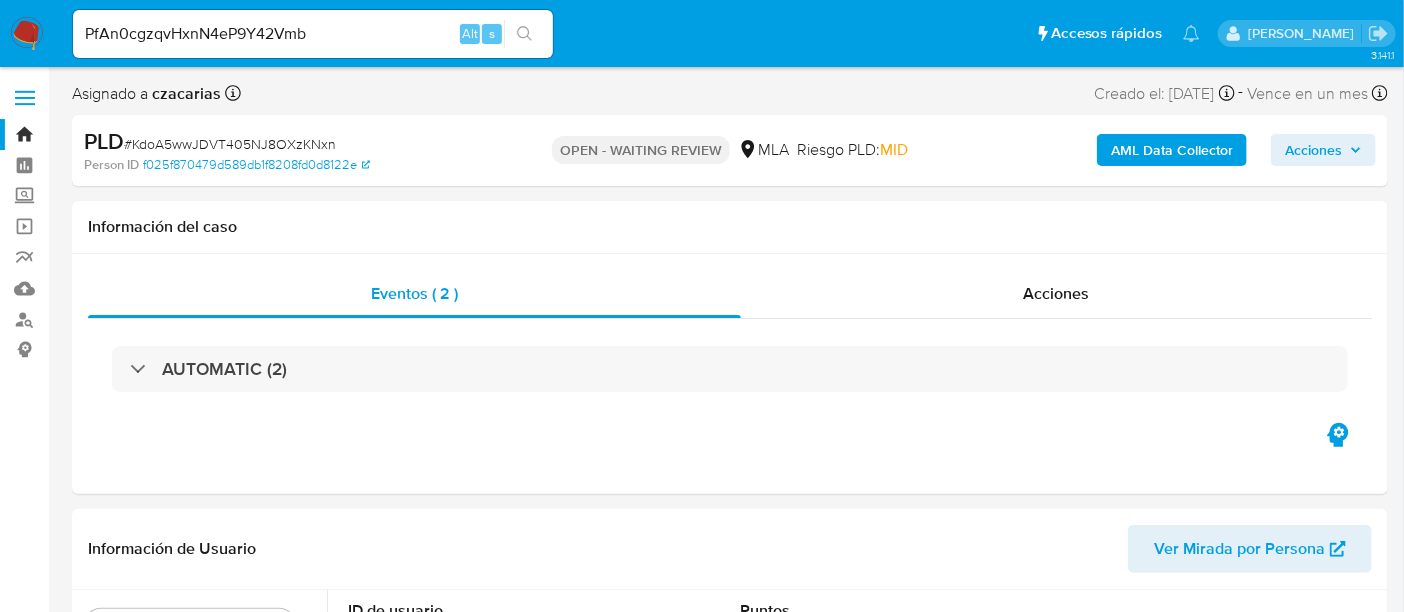 click at bounding box center (524, 34) 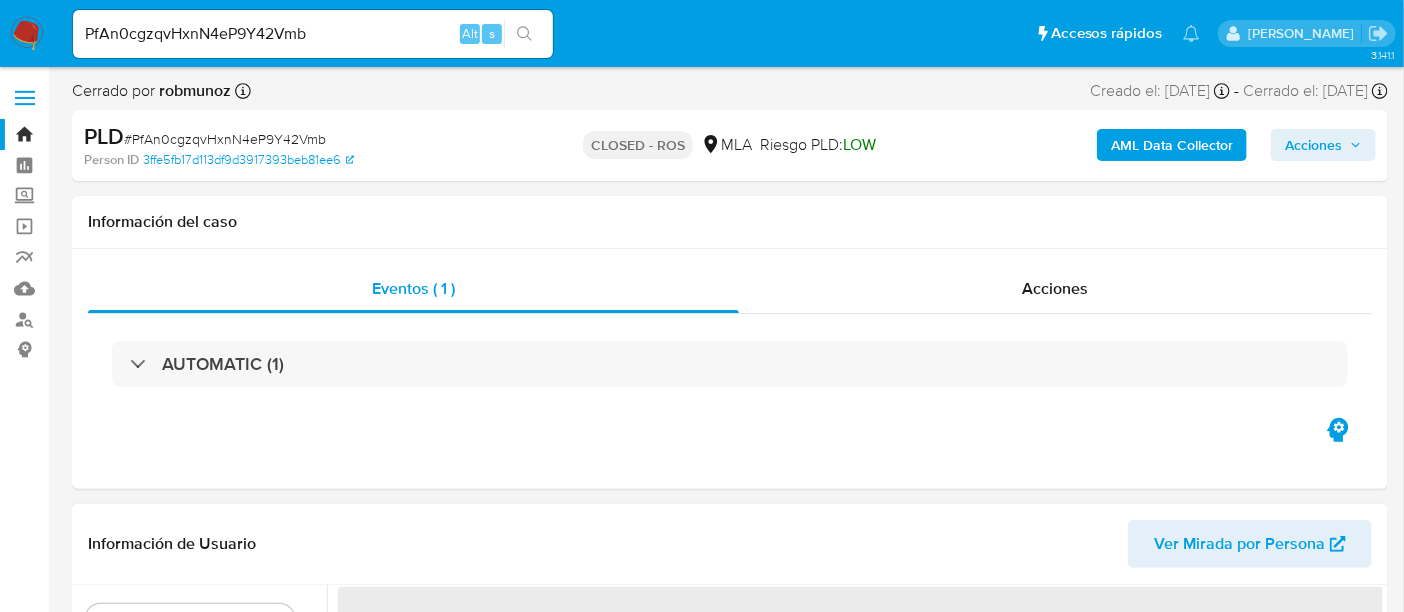 select on "10" 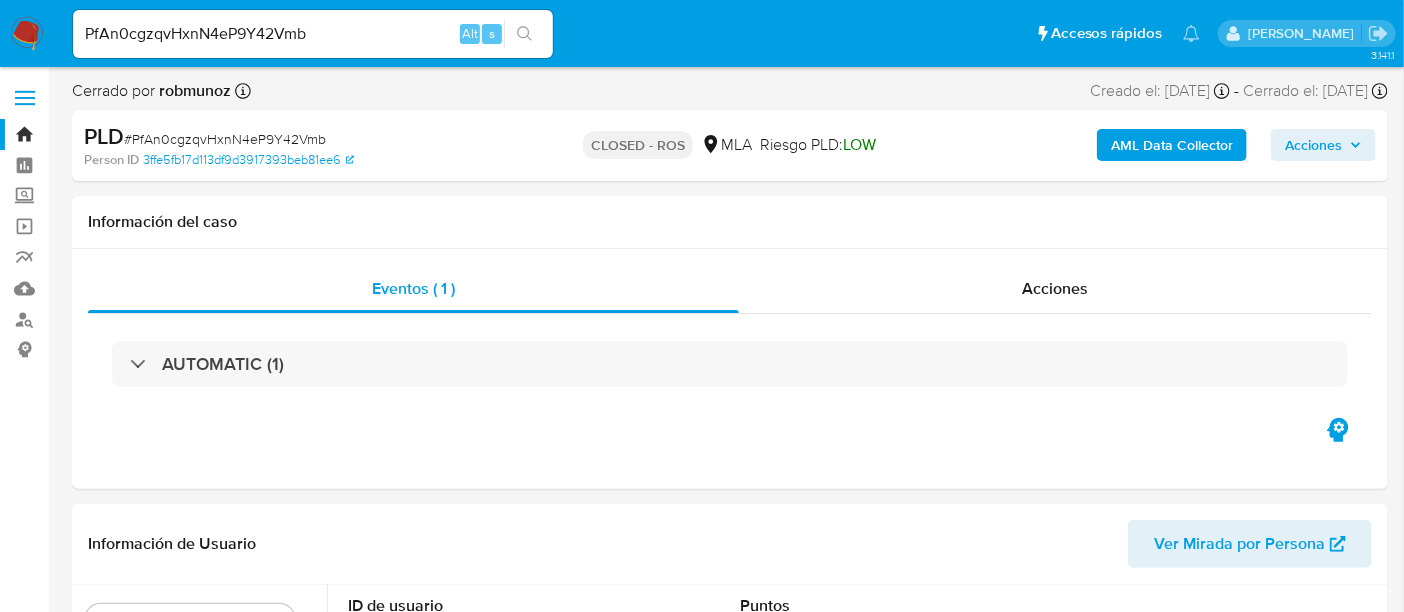 click on "PfAn0cgzqvHxnN4eP9Y42Vmb" at bounding box center (313, 34) 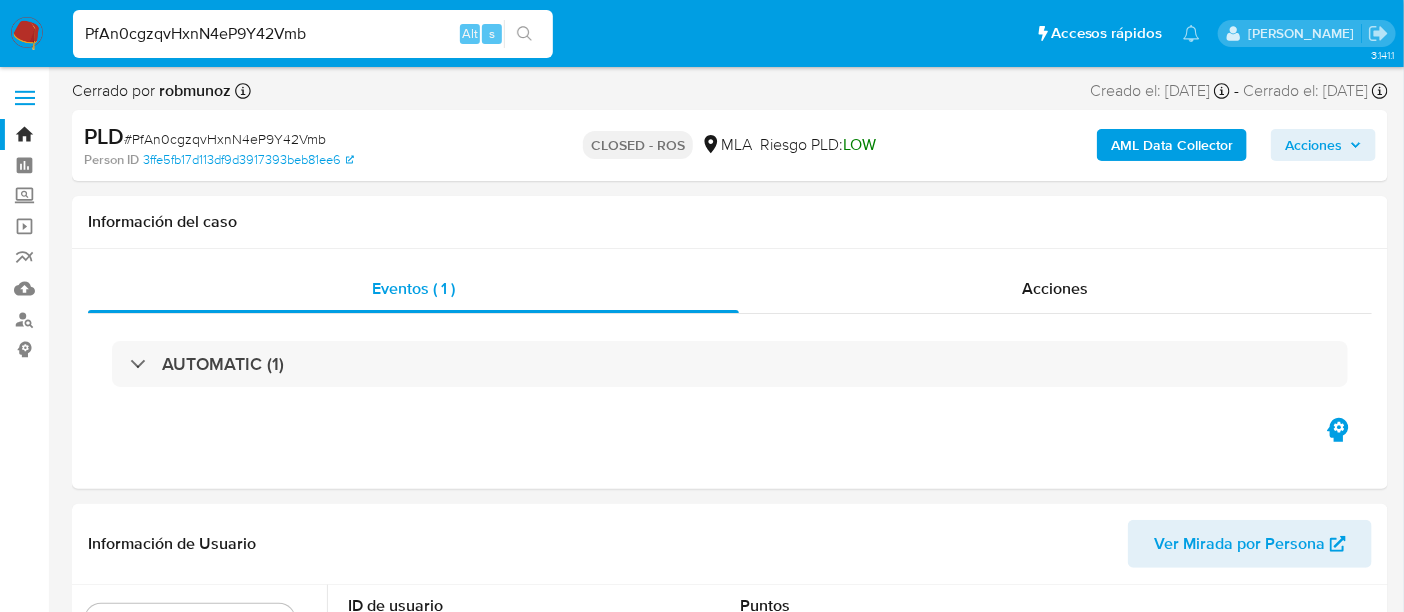 click on "PfAn0cgzqvHxnN4eP9Y42Vmb" at bounding box center (313, 34) 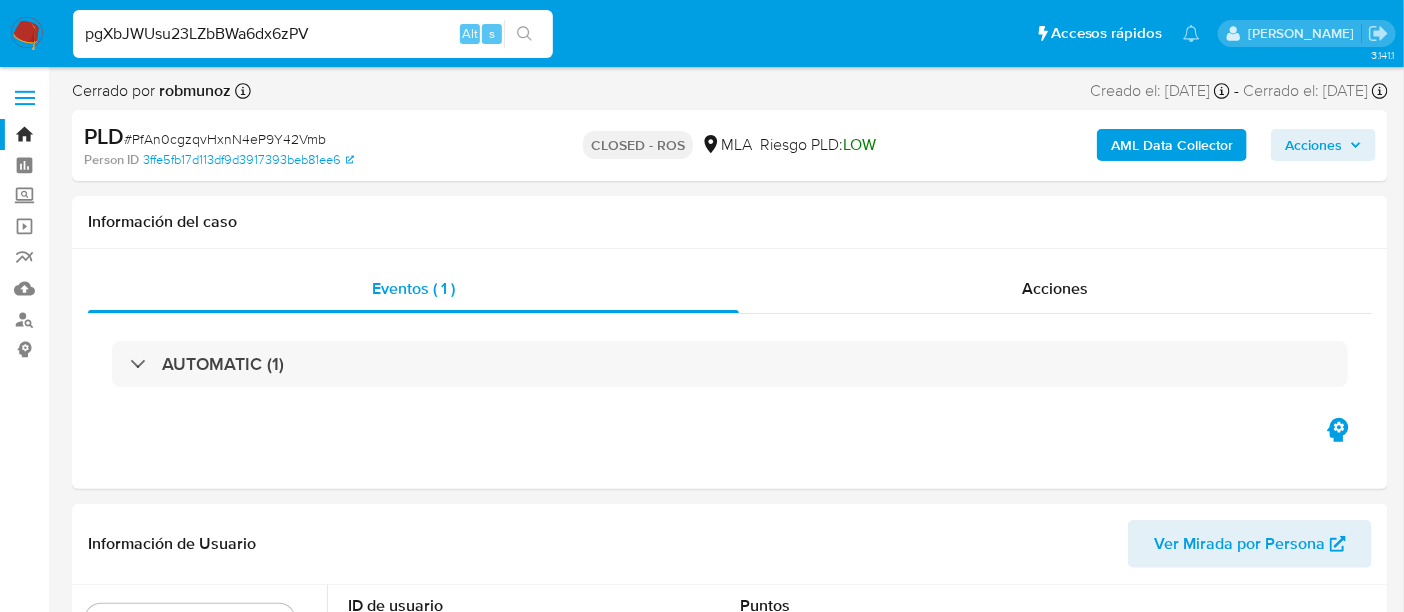 type on "pgXbJWUsu23LZbBWa6dx6zPV" 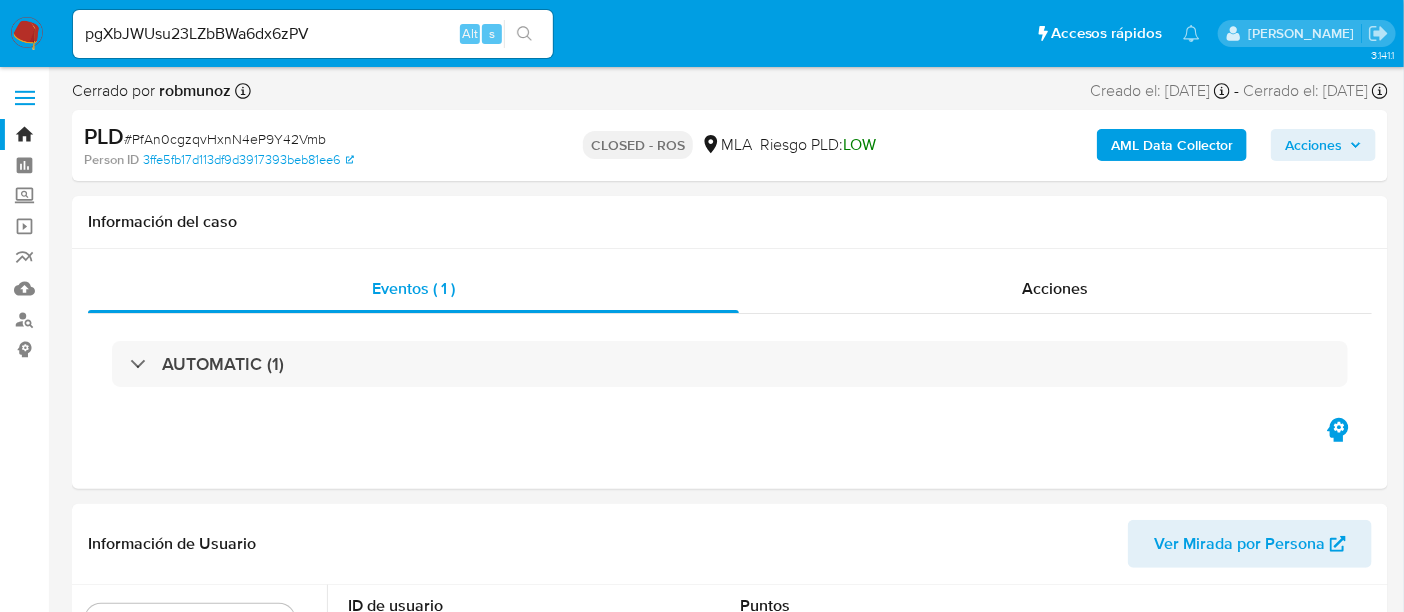 click at bounding box center (524, 34) 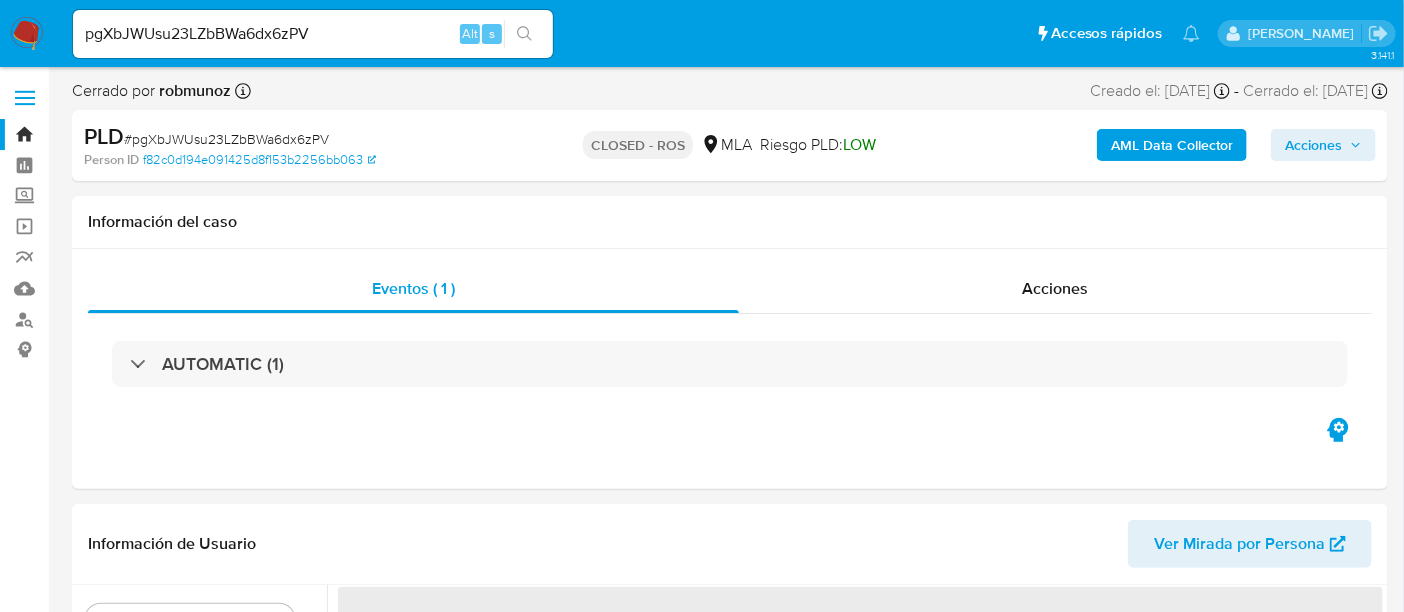 select on "10" 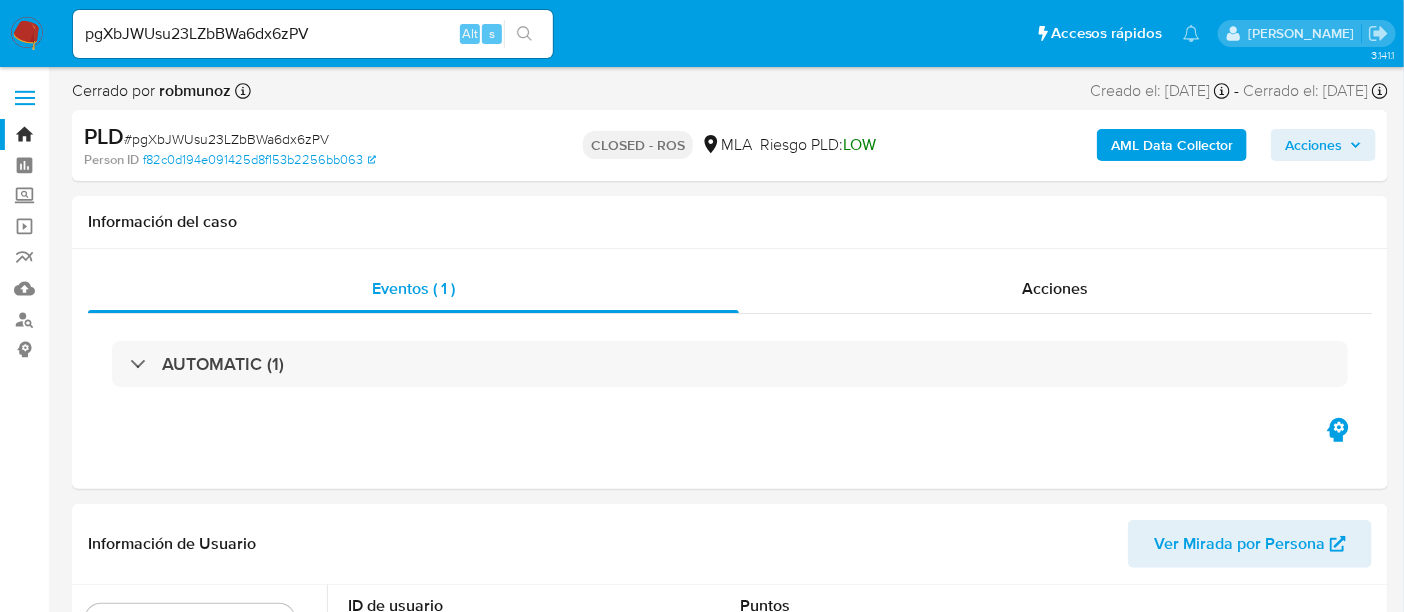 click on "pgXbJWUsu23LZbBWa6dx6zPV" at bounding box center [313, 34] 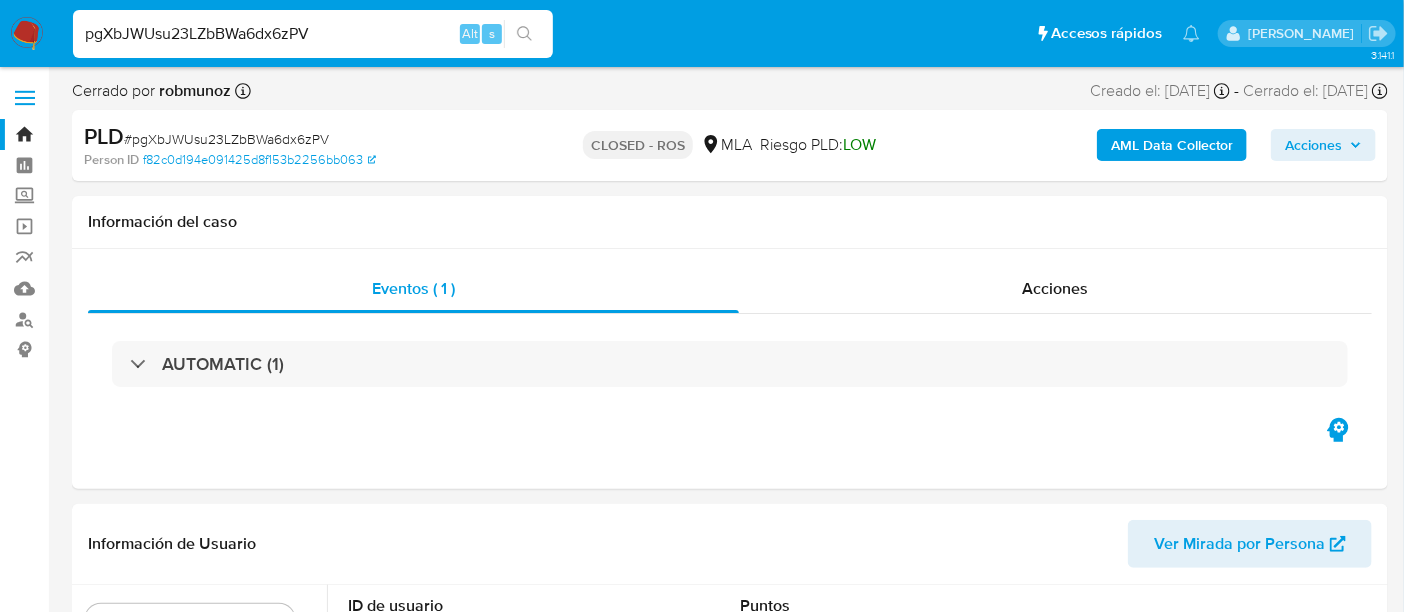 click on "pgXbJWUsu23LZbBWa6dx6zPV" at bounding box center (313, 34) 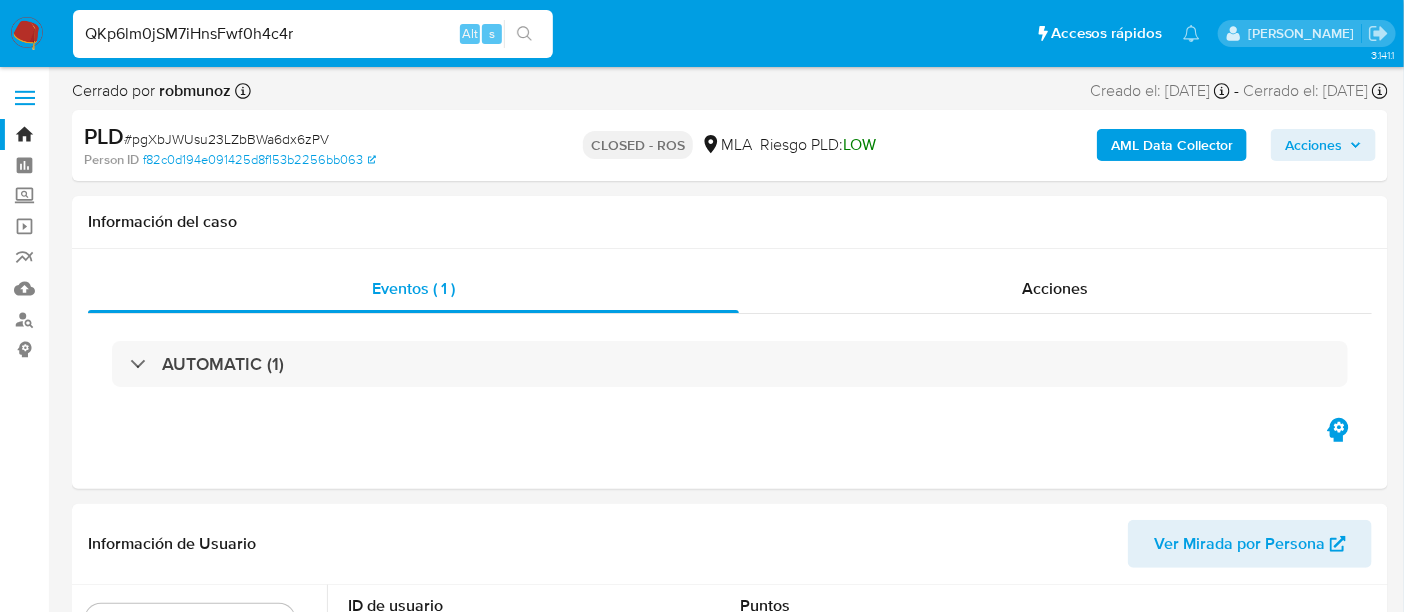 type on "QKp6lm0jSM7iHnsFwf0h4c4r" 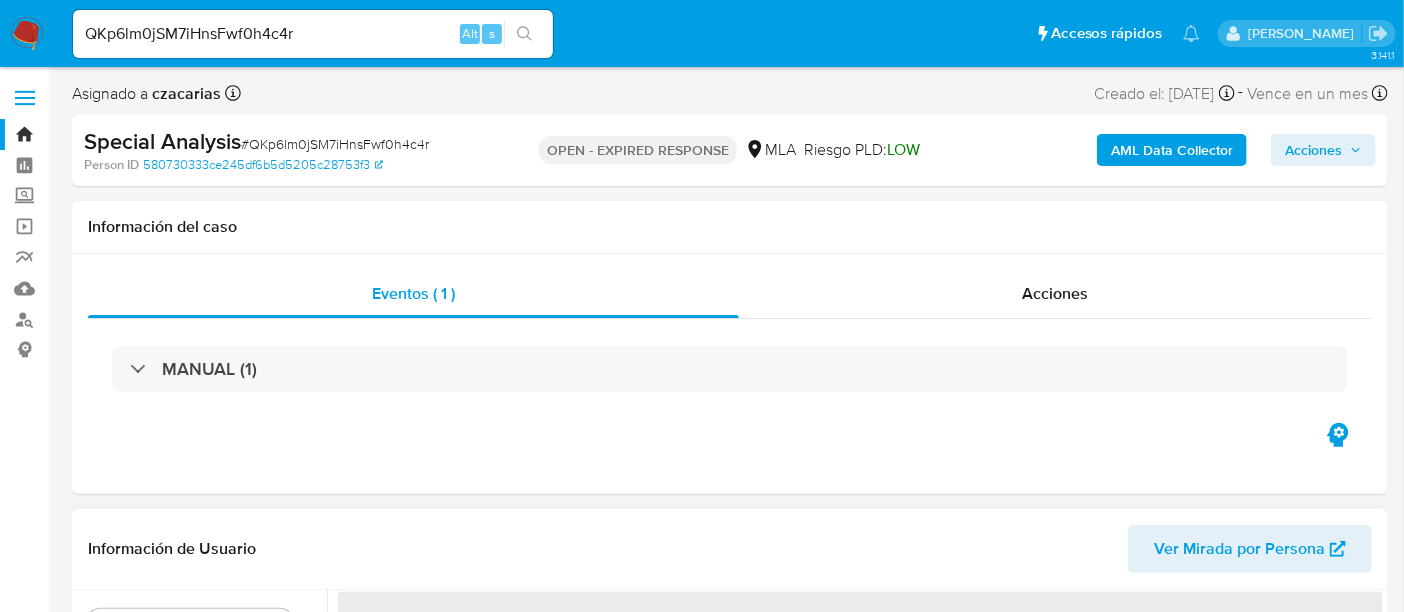 select on "10" 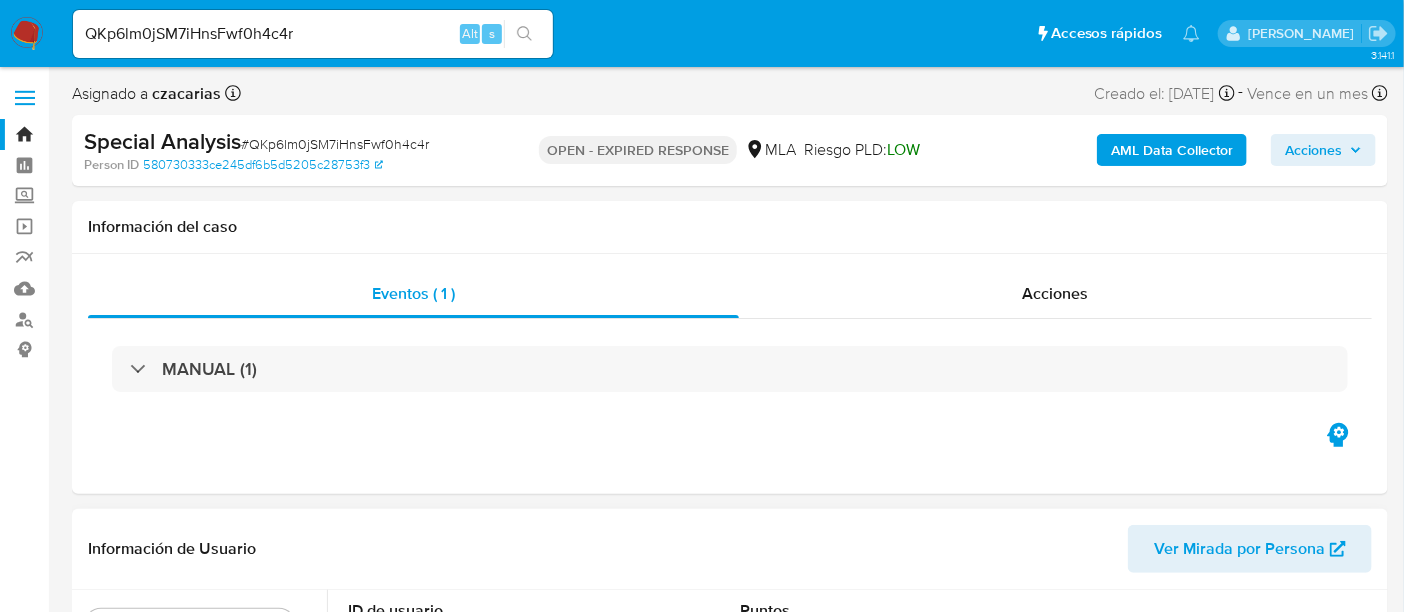 click at bounding box center (27, 34) 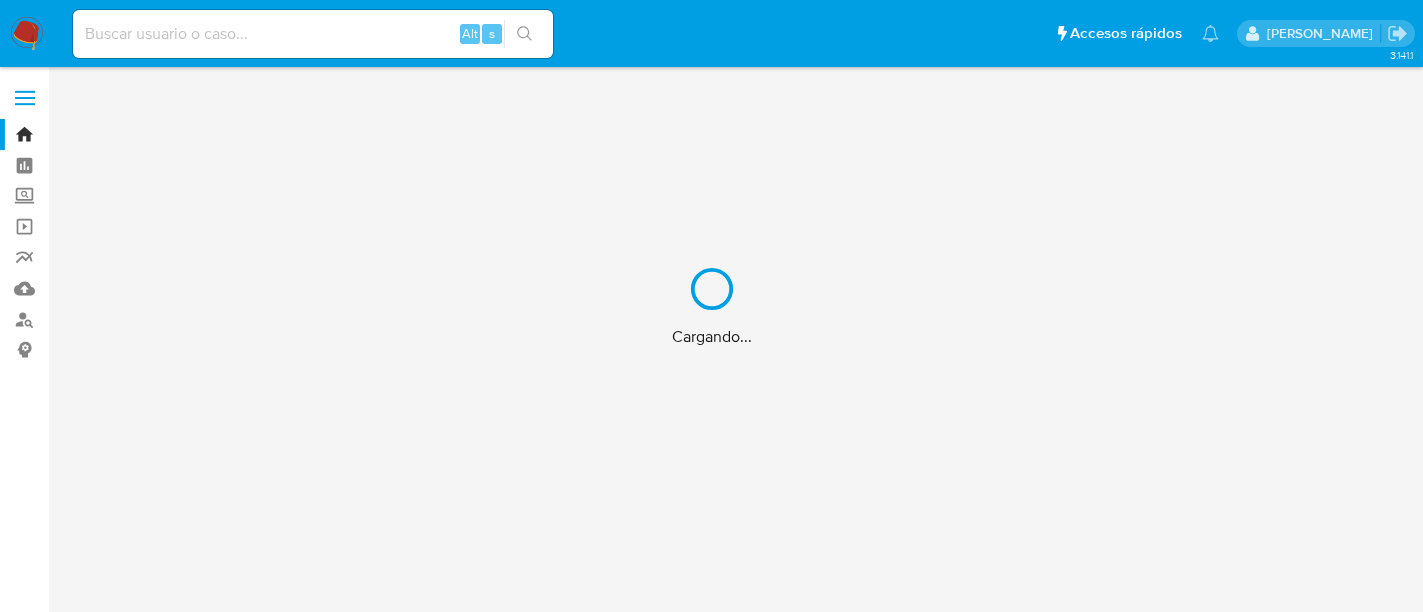 scroll, scrollTop: 0, scrollLeft: 0, axis: both 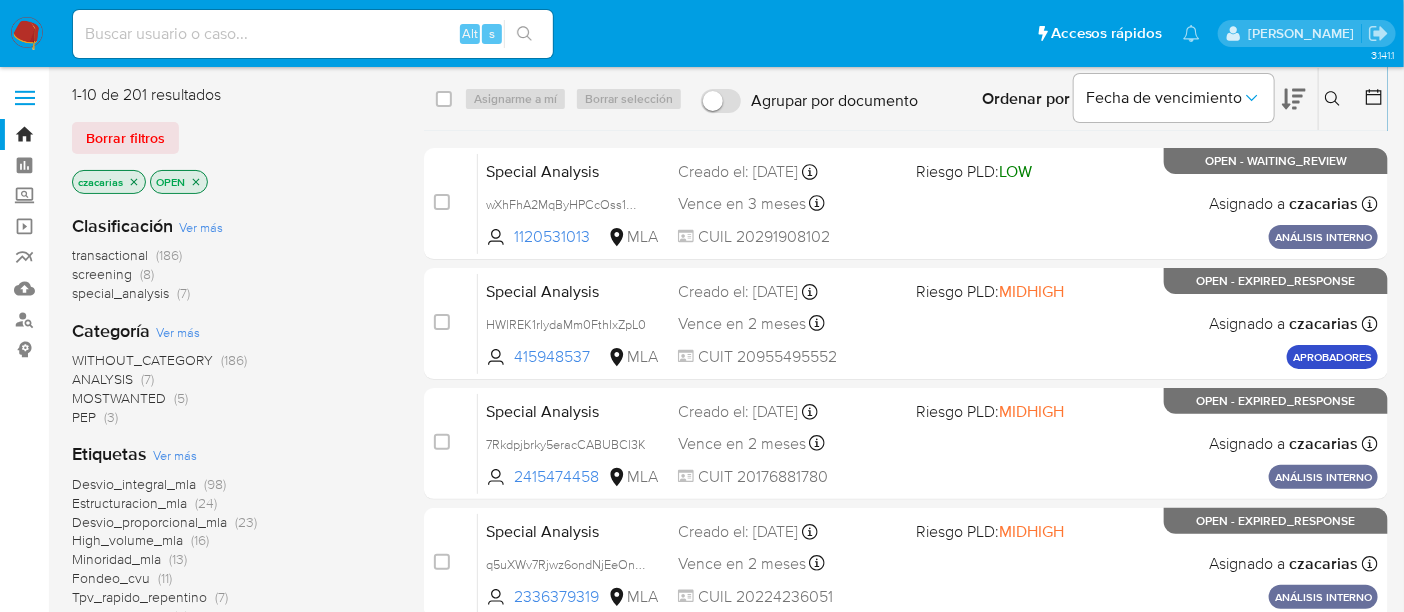 click at bounding box center [1335, 99] 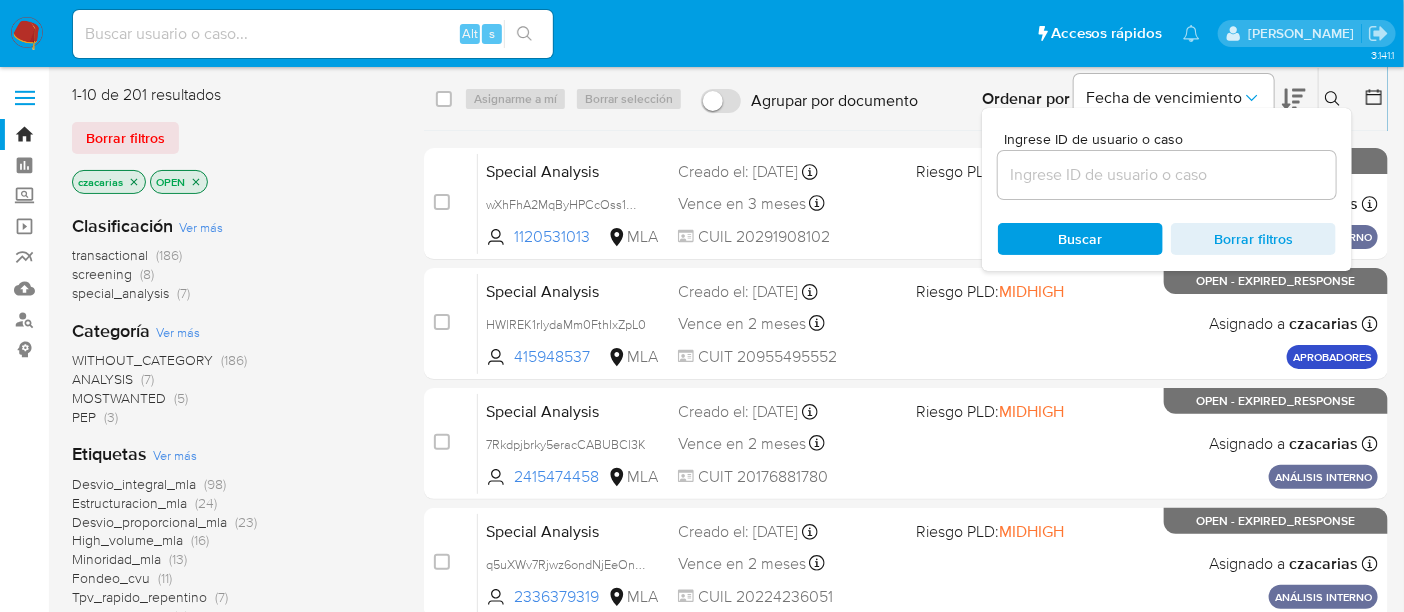 click at bounding box center (1167, 175) 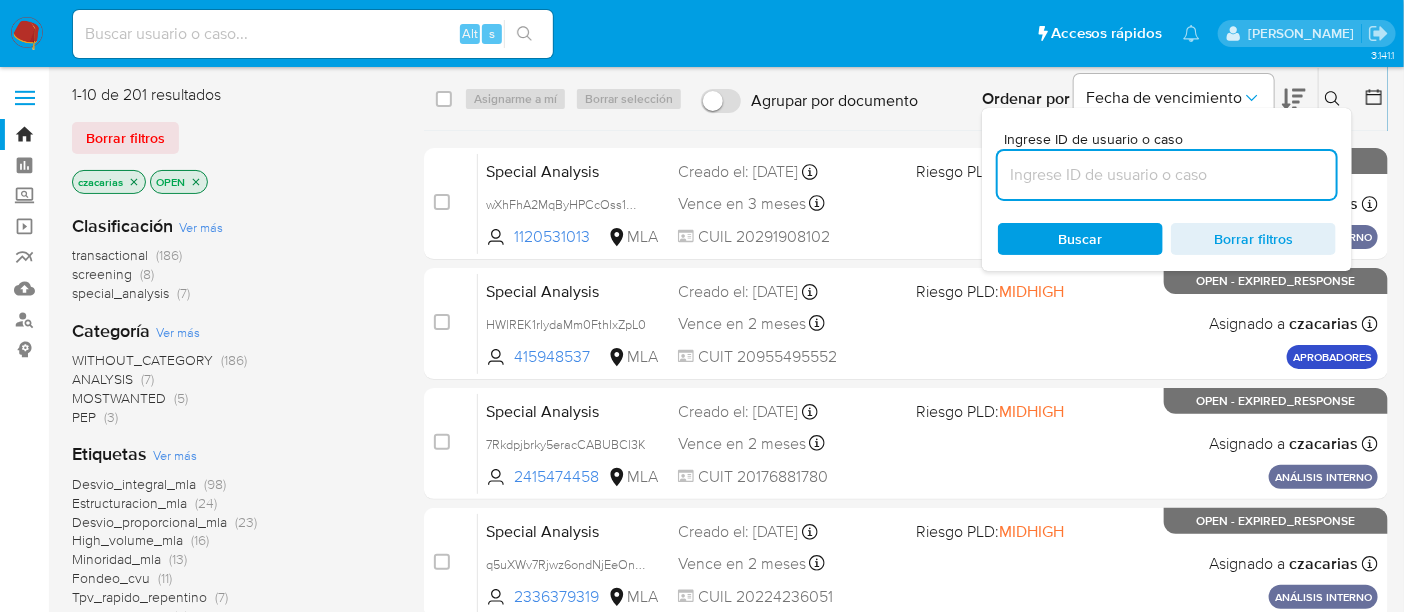 click at bounding box center [1167, 175] 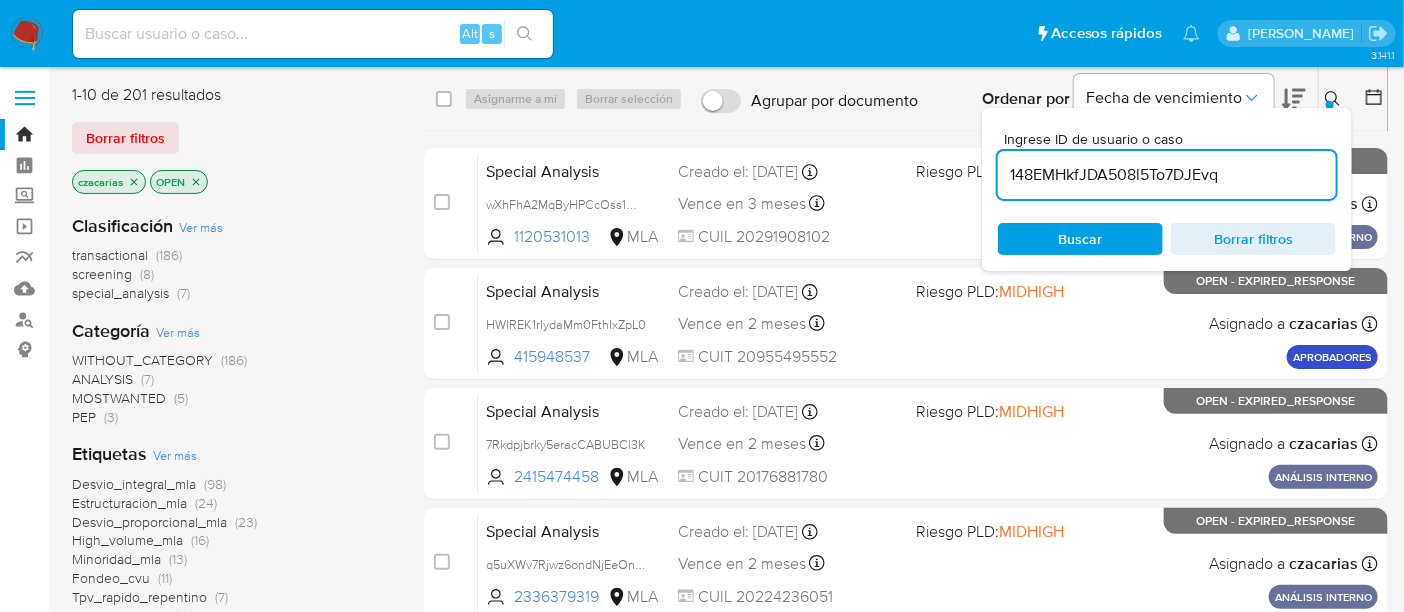 type on "148EMHkfJDA508l5To7DJEvq" 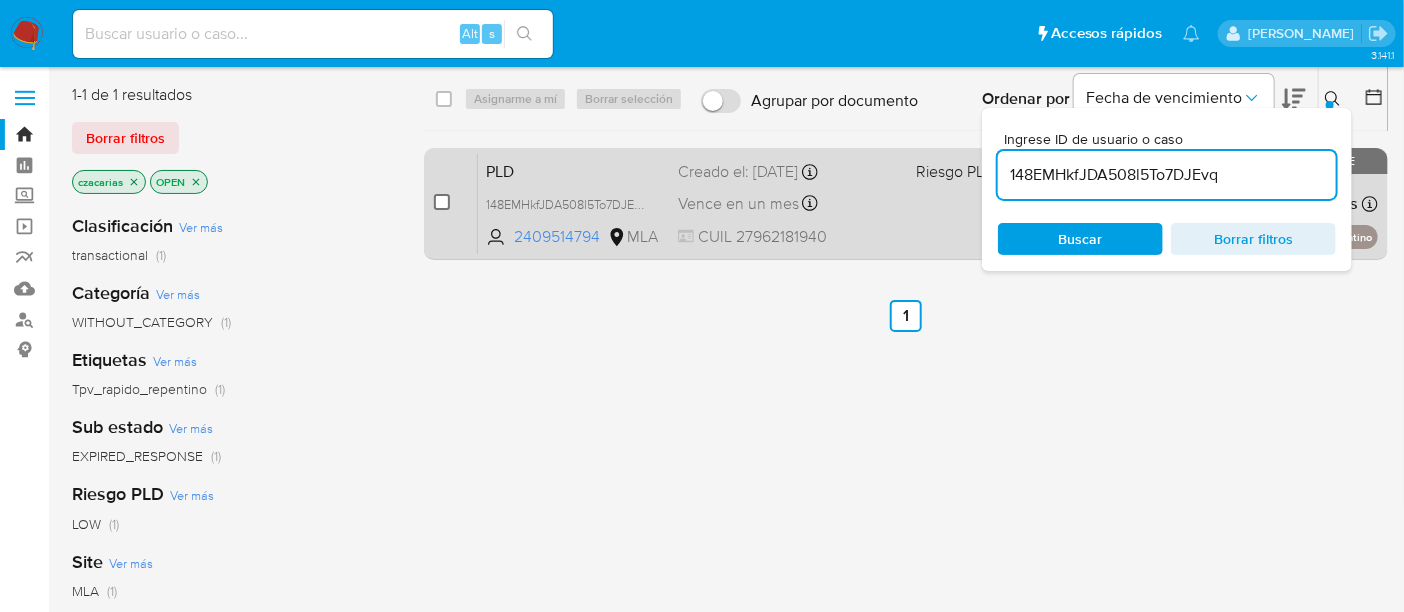click at bounding box center (442, 202) 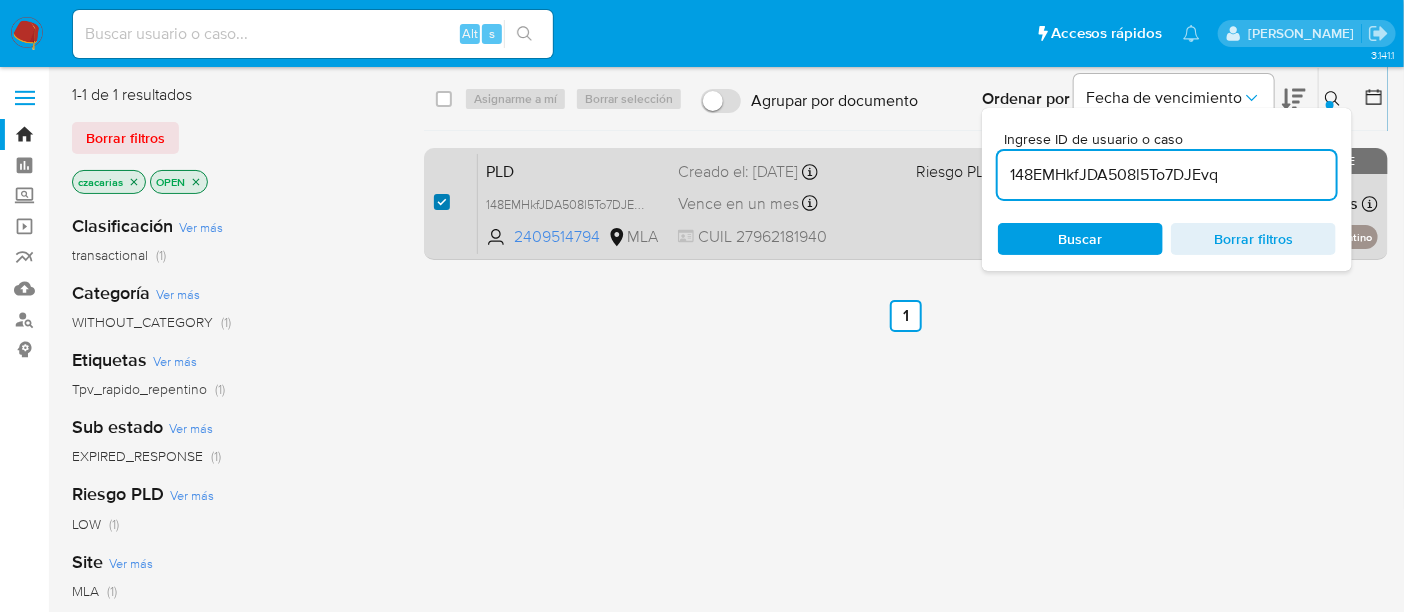 checkbox on "true" 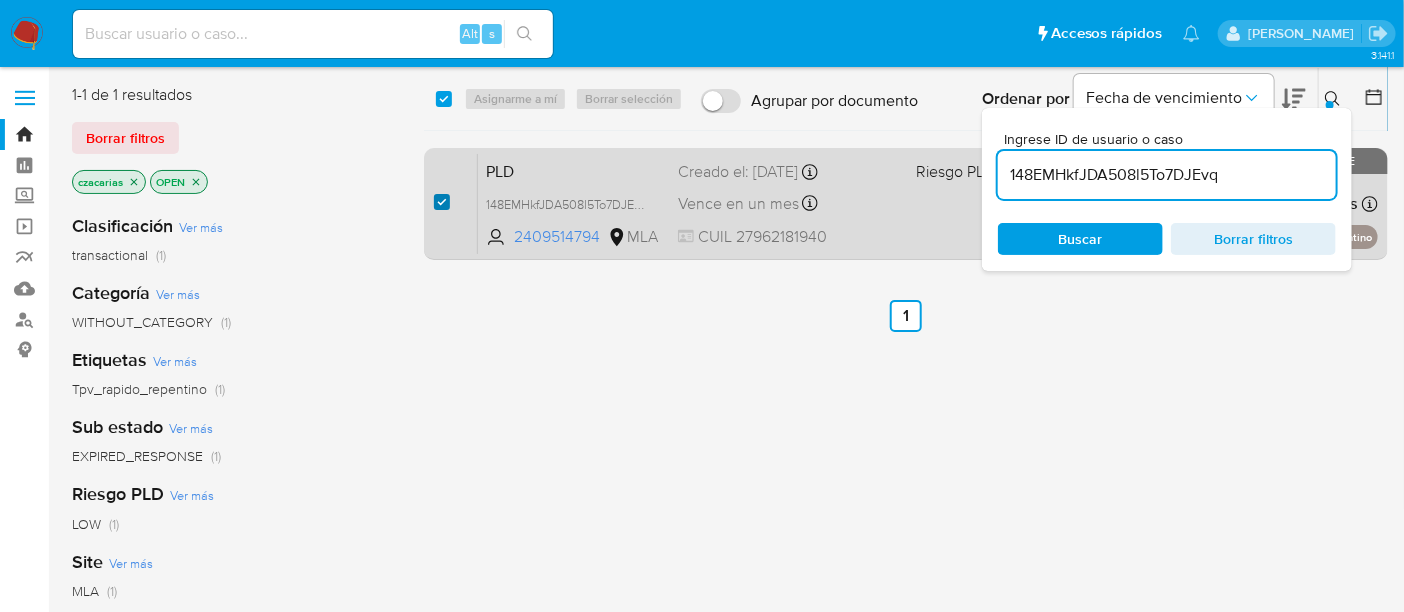 checkbox on "true" 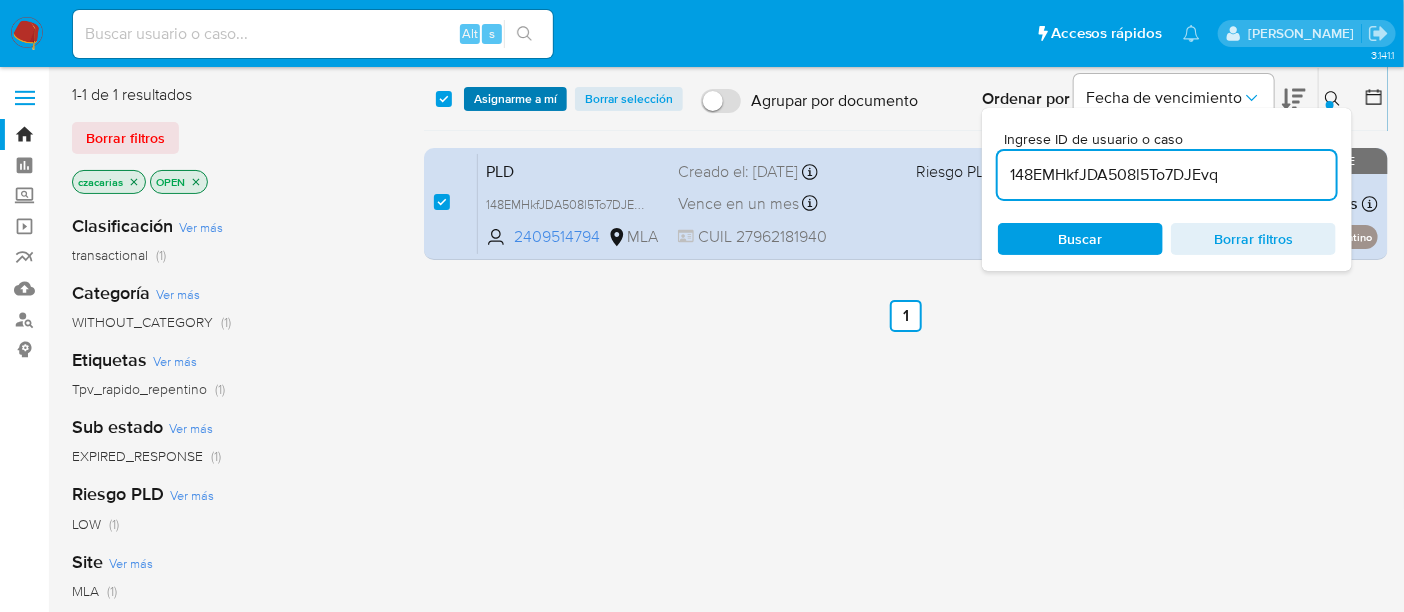 click on "Asignarme a mí" at bounding box center [515, 99] 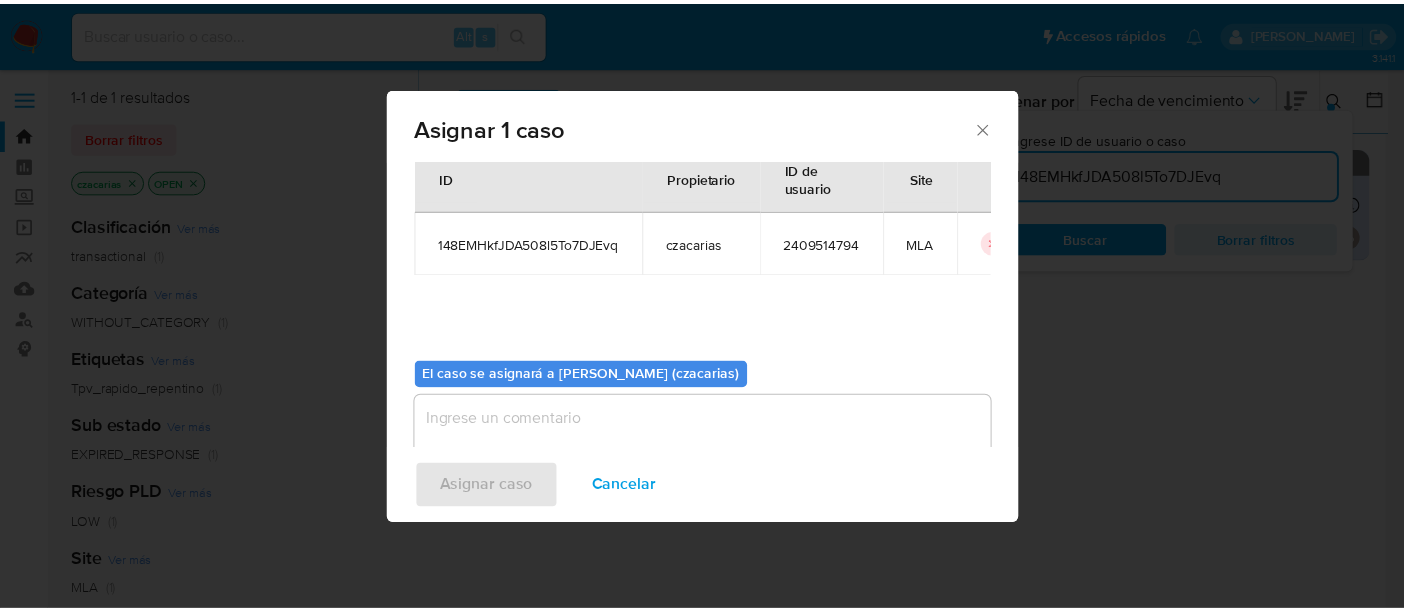 scroll, scrollTop: 102, scrollLeft: 0, axis: vertical 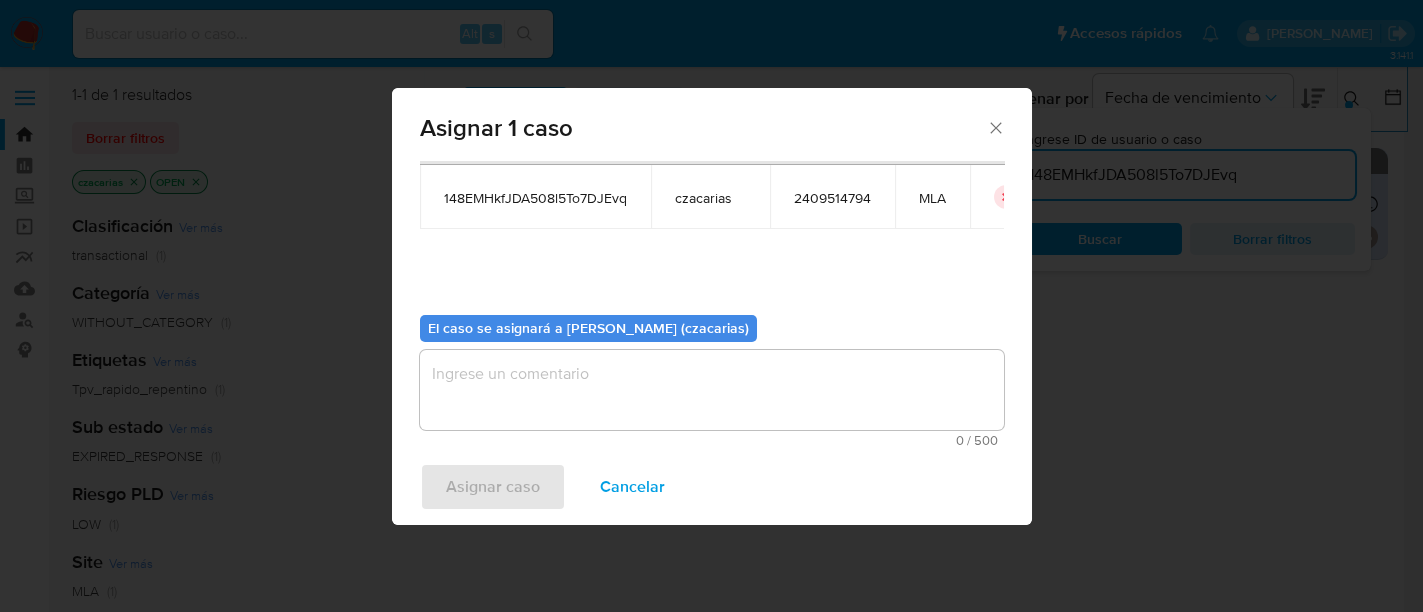click at bounding box center [712, 390] 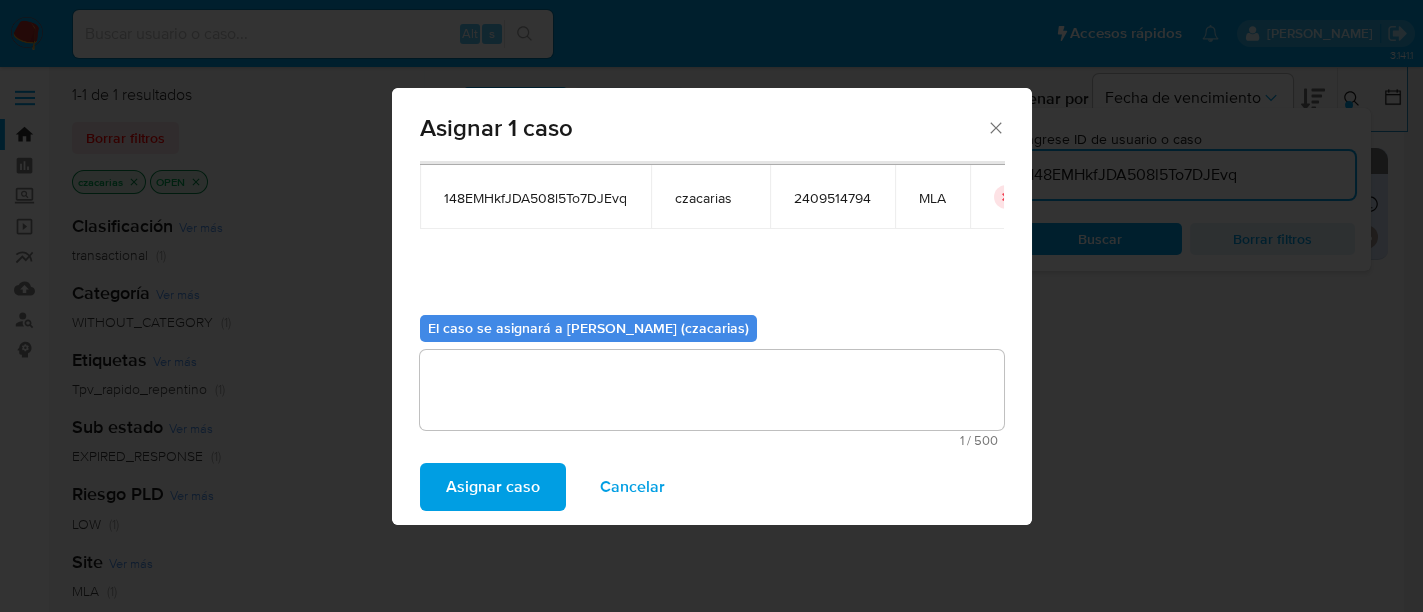 click on "Asignar caso Cancelar" at bounding box center [712, 487] 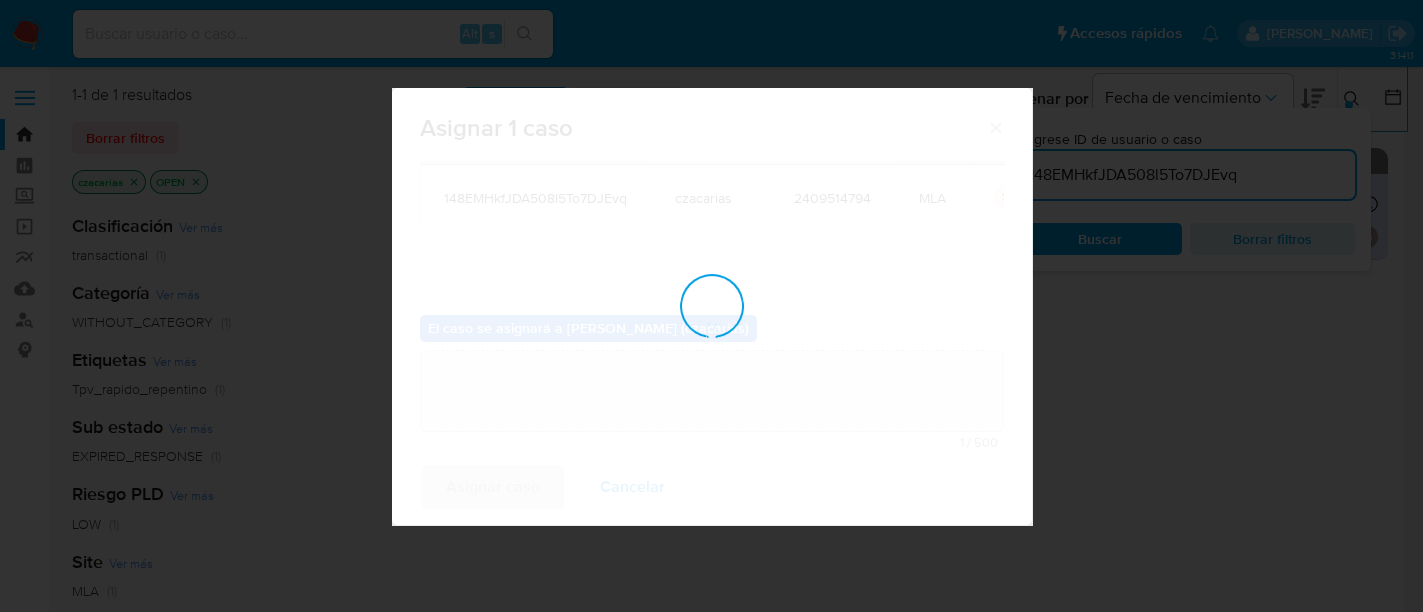 type 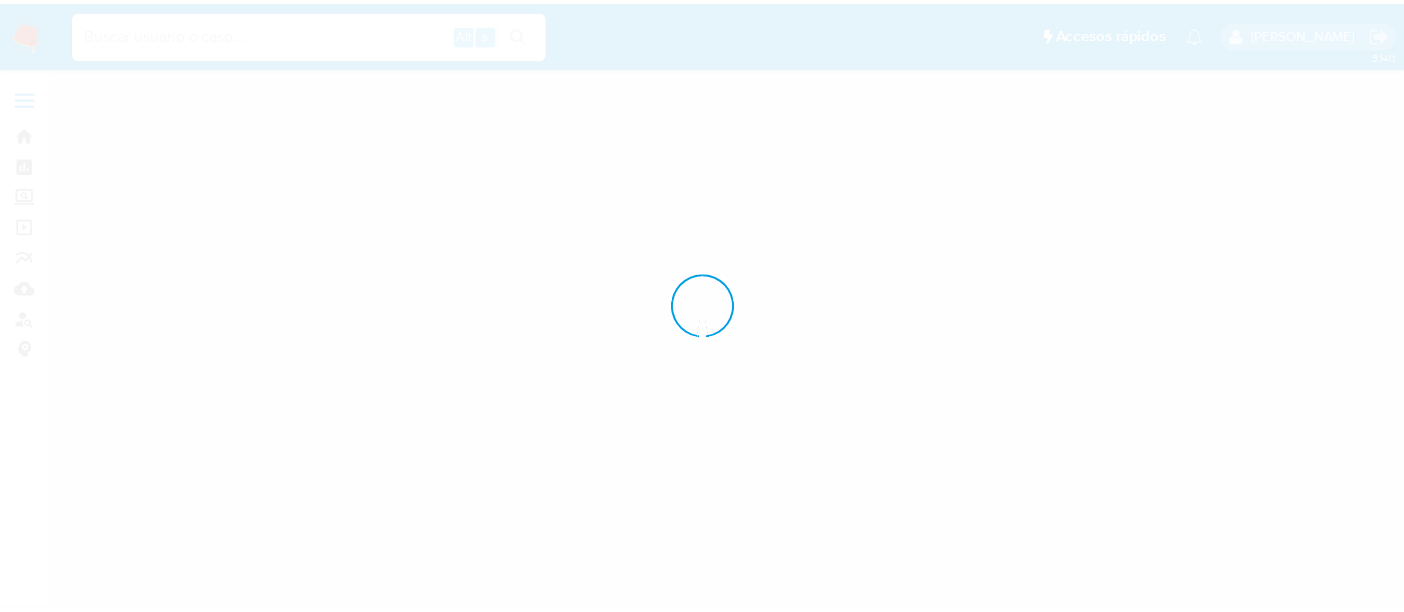 scroll, scrollTop: 0, scrollLeft: 0, axis: both 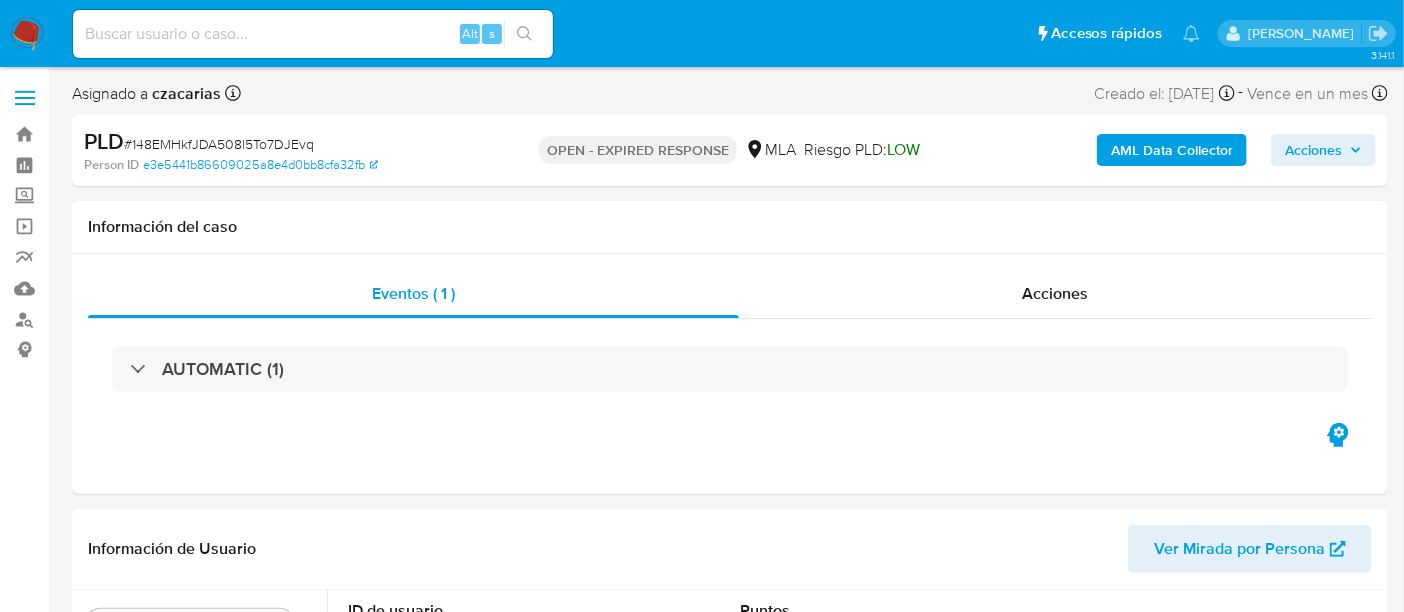 select on "10" 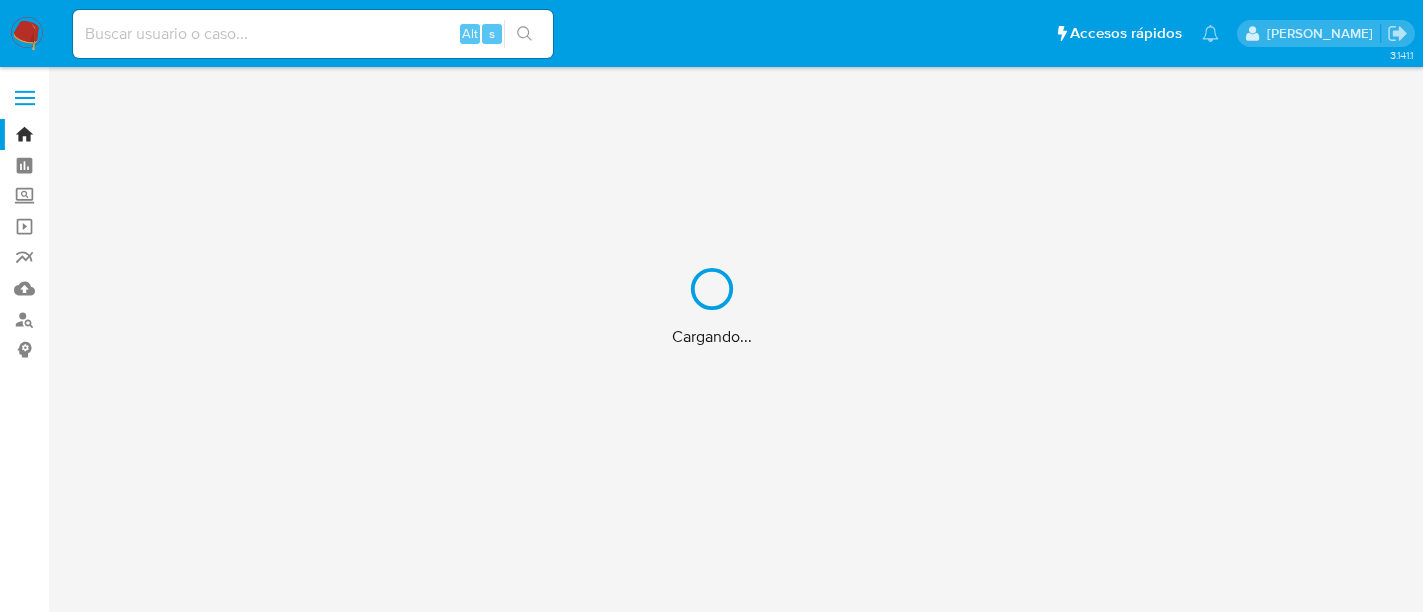 scroll, scrollTop: 0, scrollLeft: 0, axis: both 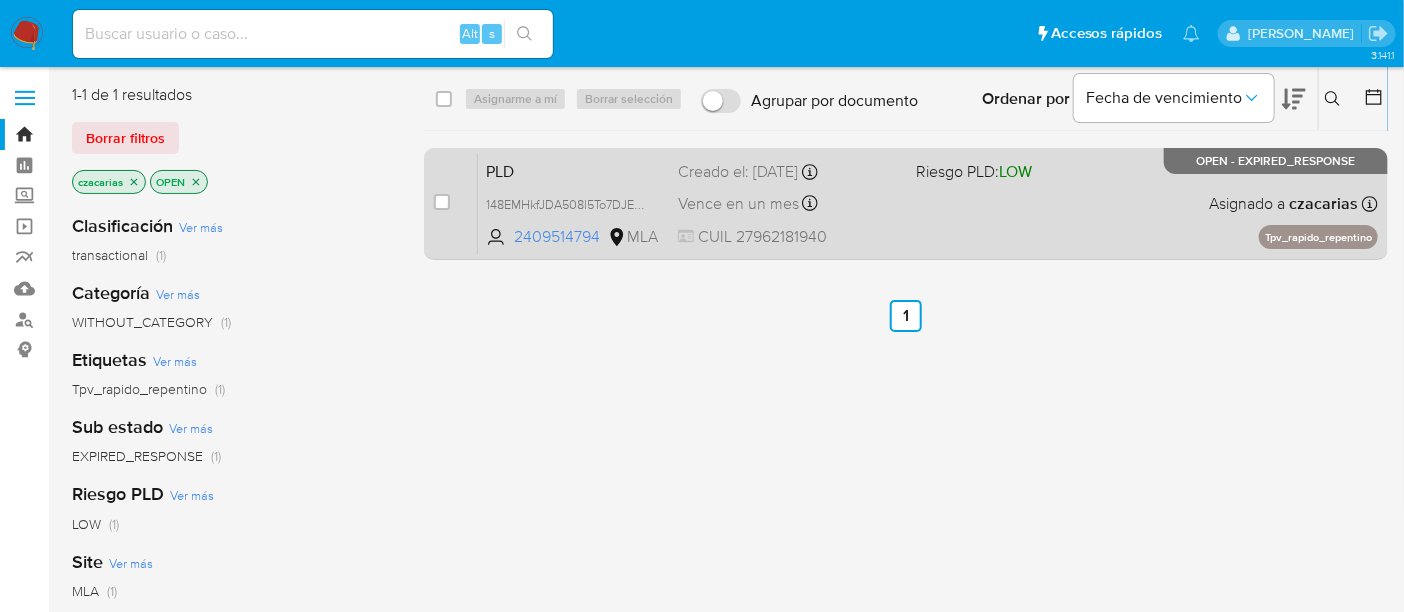 click on "case-item-checkbox" at bounding box center (442, 202) 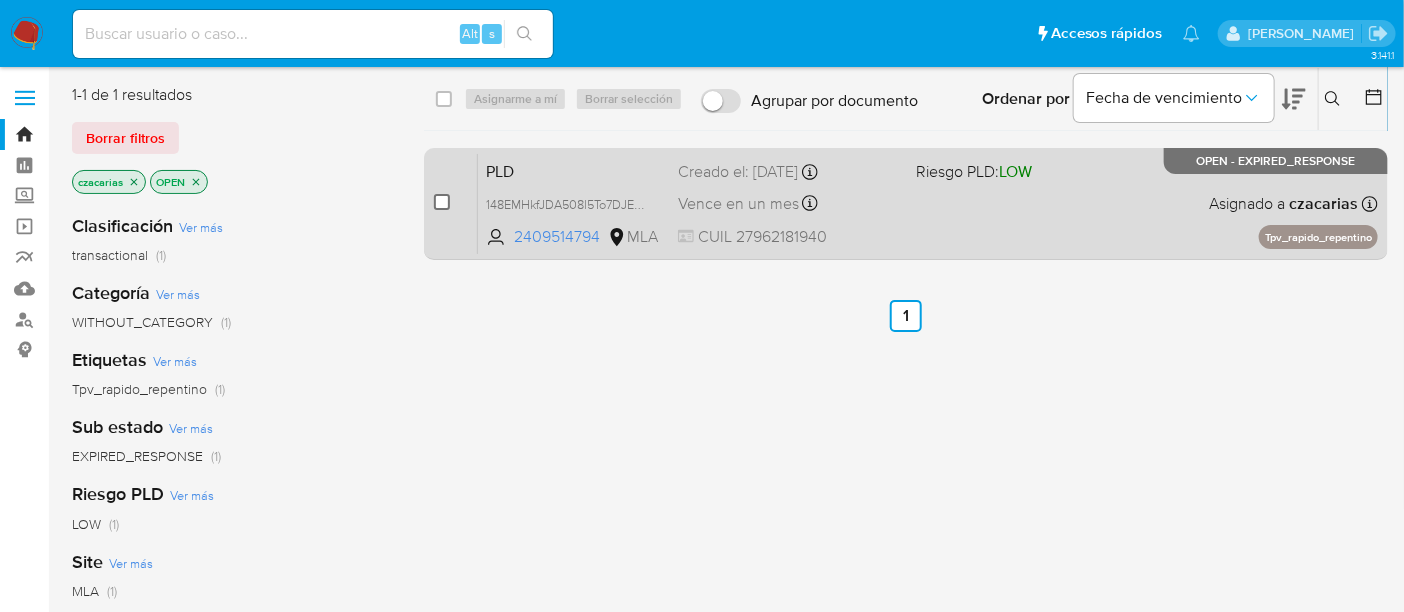 click at bounding box center (442, 202) 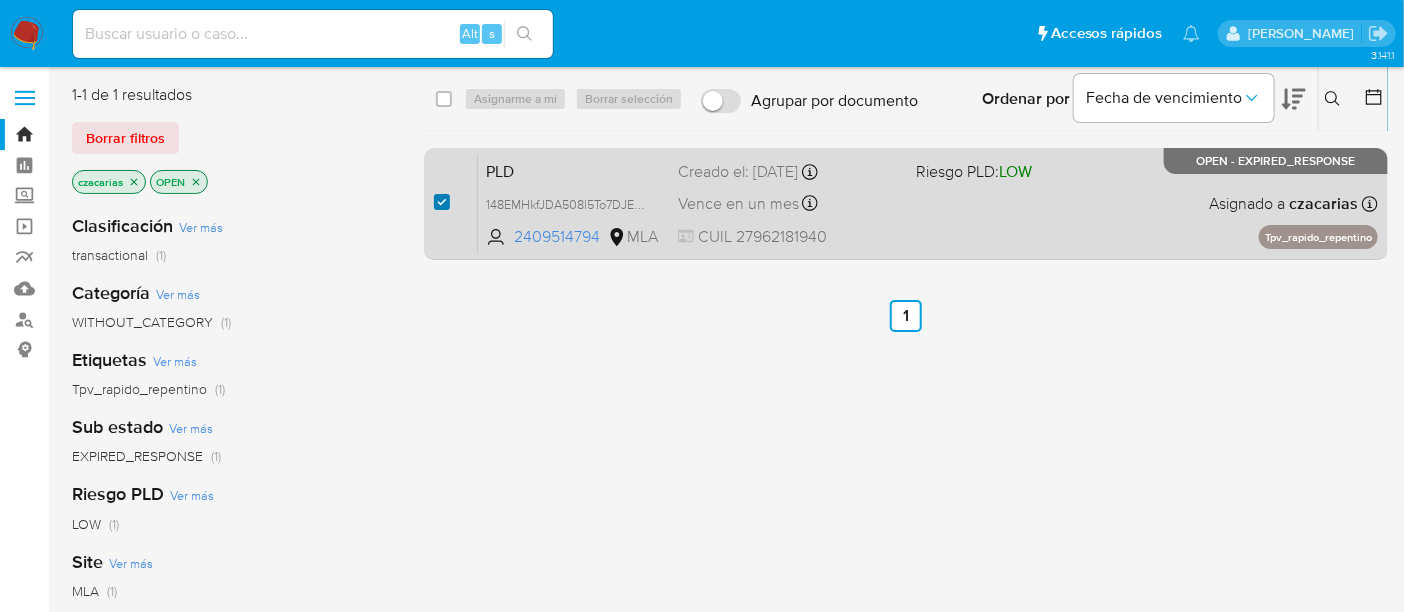checkbox on "true" 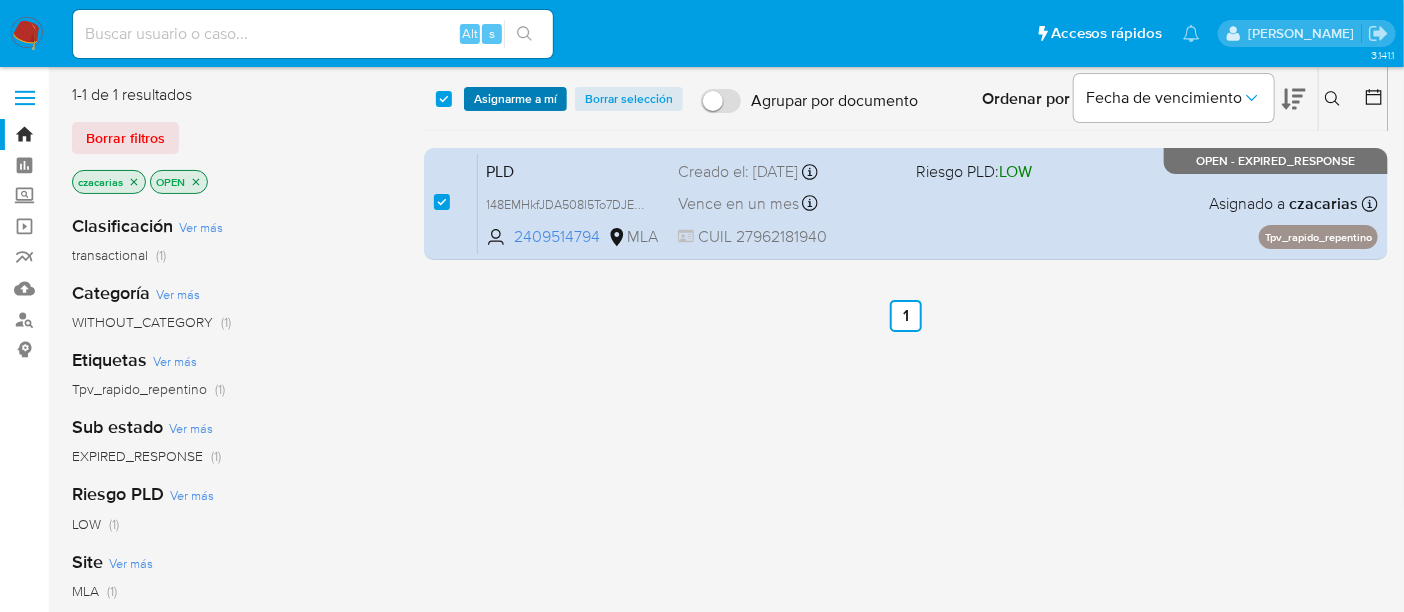 click on "Asignarme a mí" at bounding box center (515, 99) 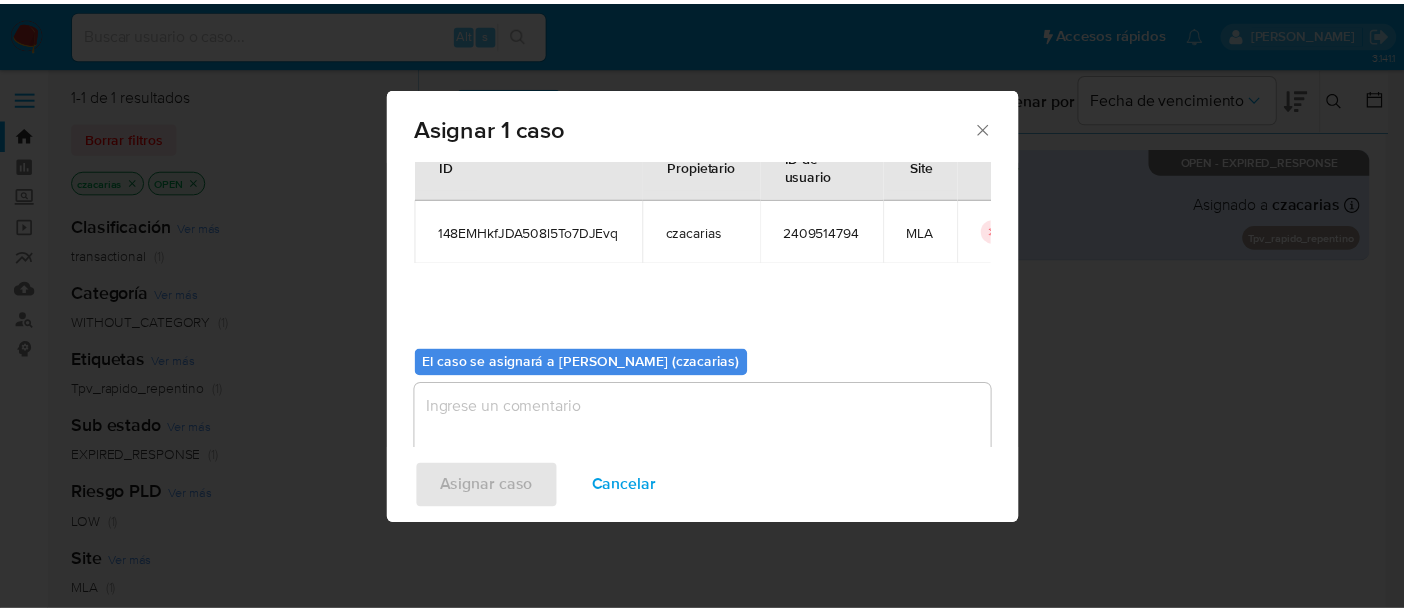 scroll, scrollTop: 102, scrollLeft: 0, axis: vertical 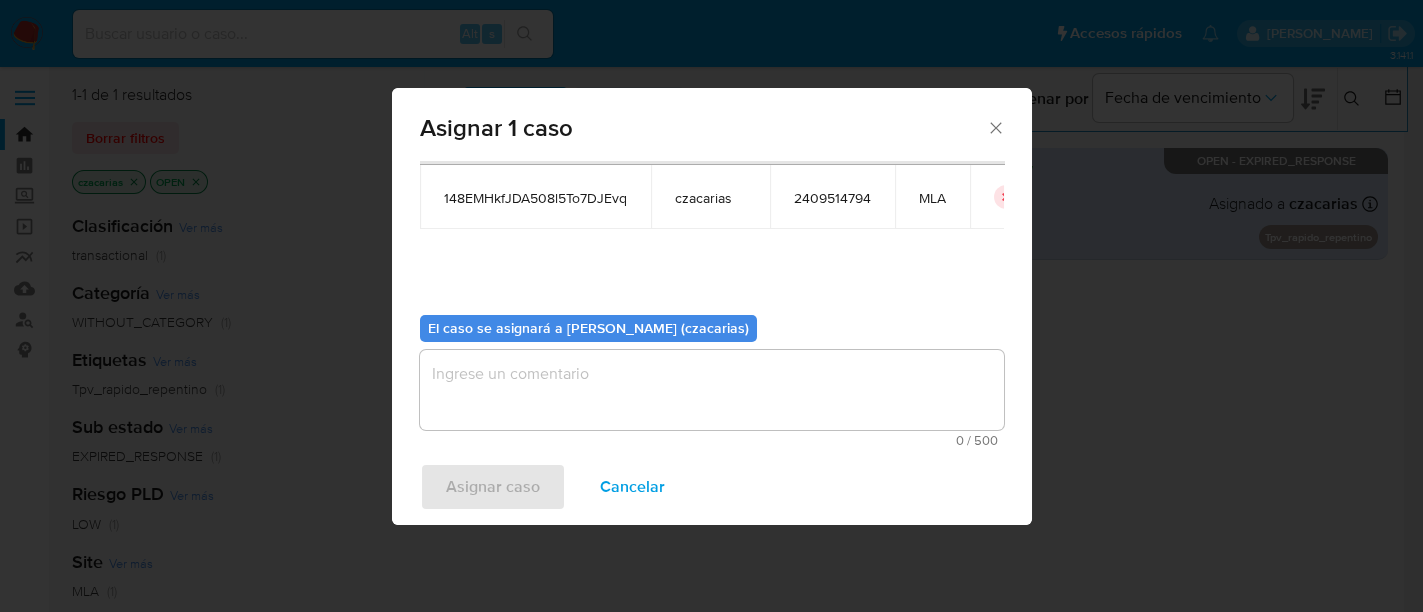 click at bounding box center (712, 390) 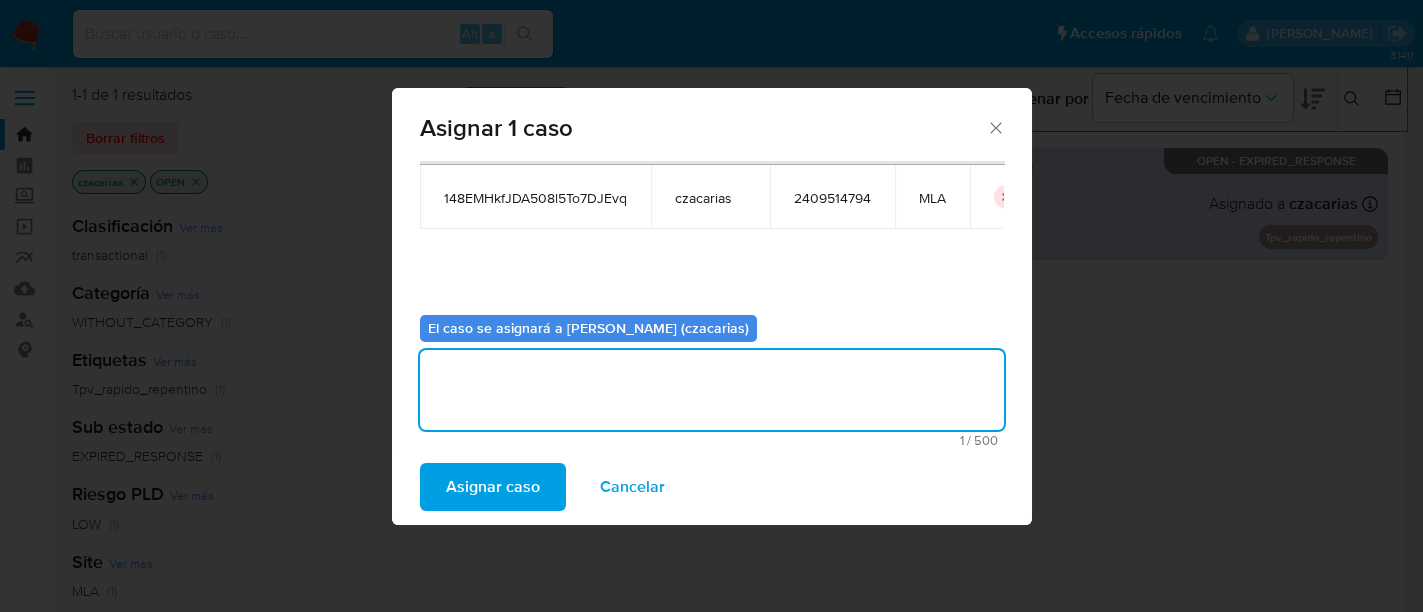 click on "1 / 500" at bounding box center (712, 440) 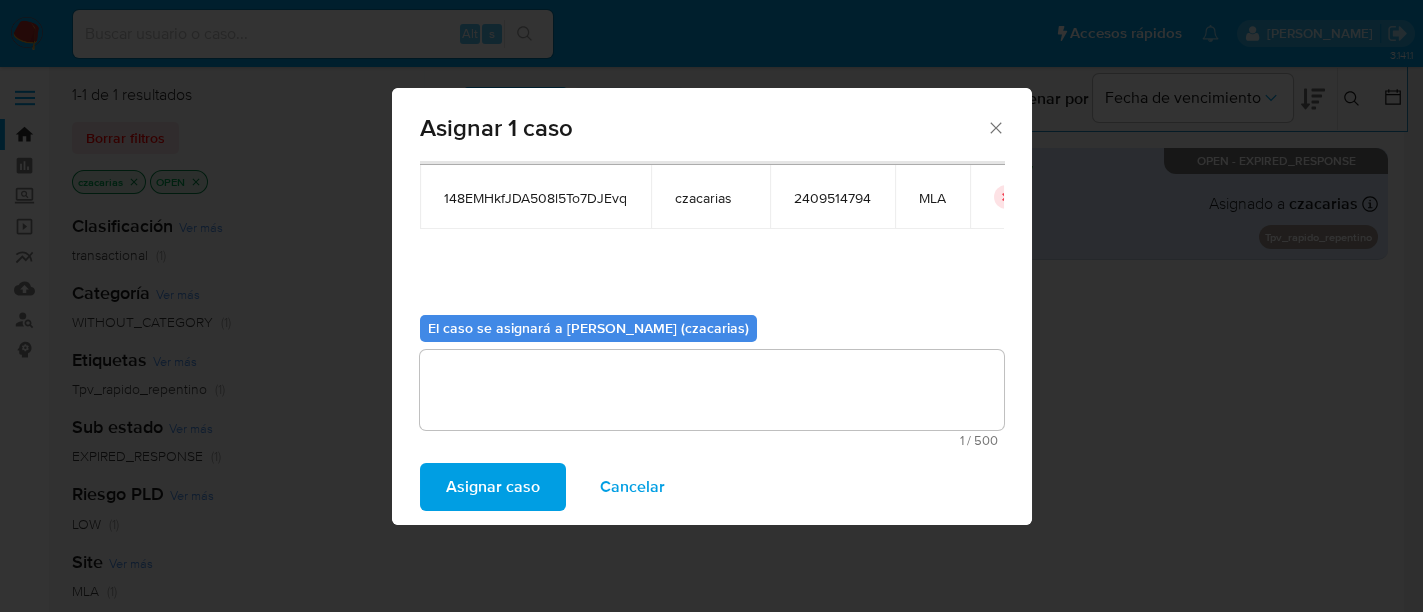 click on "Asignar caso" at bounding box center (493, 487) 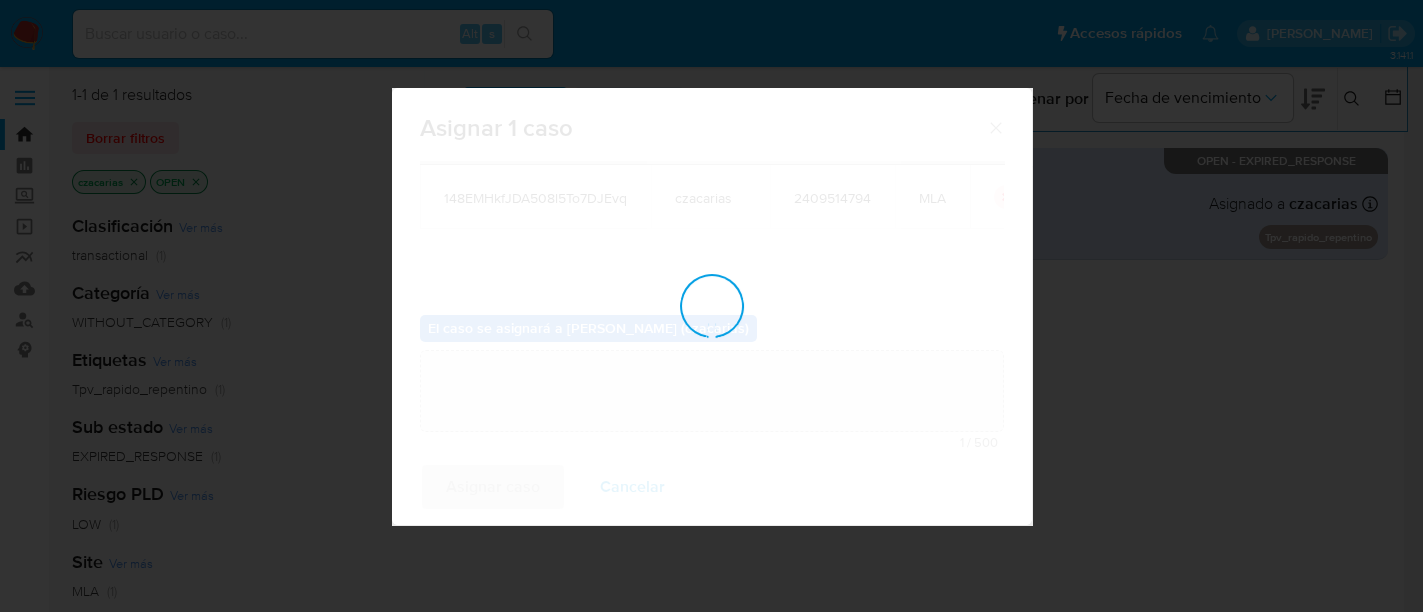 type 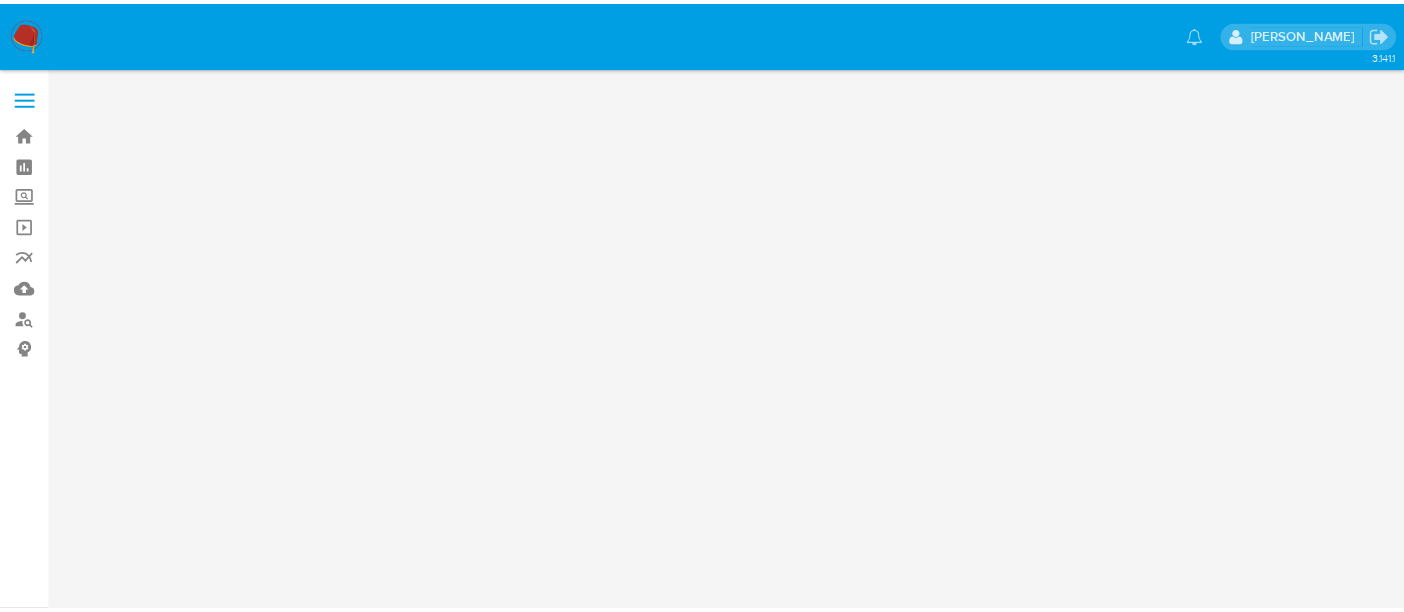 scroll, scrollTop: 0, scrollLeft: 0, axis: both 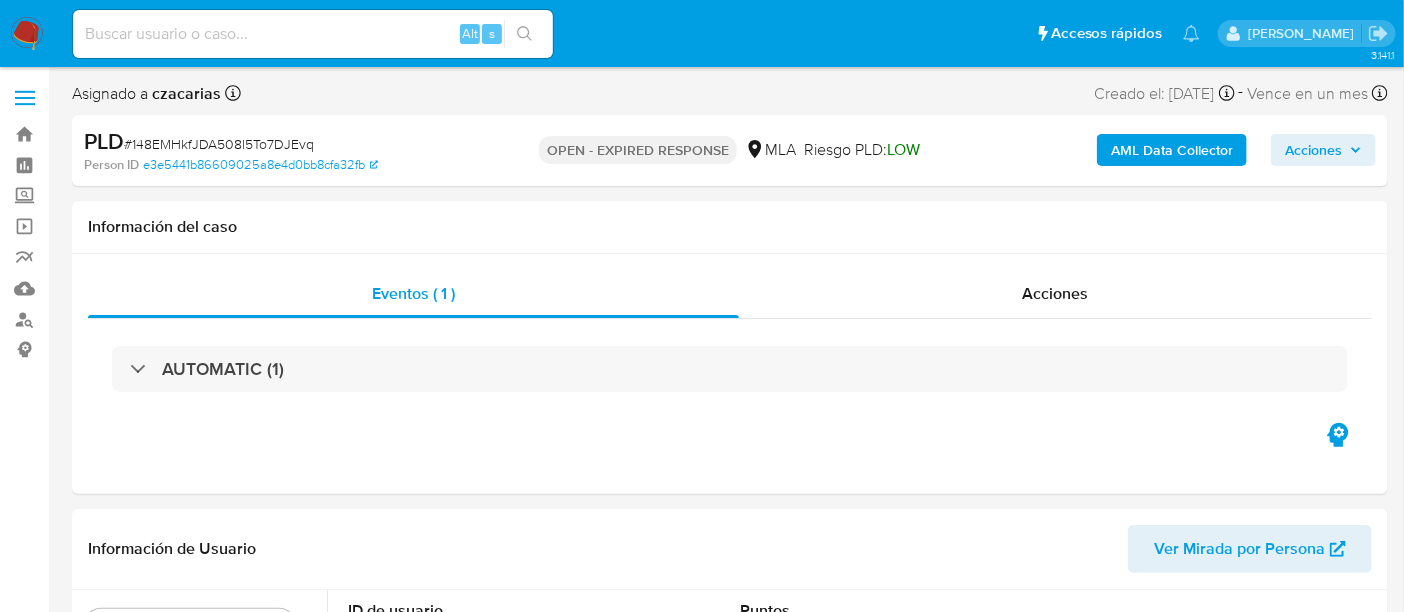 select on "10" 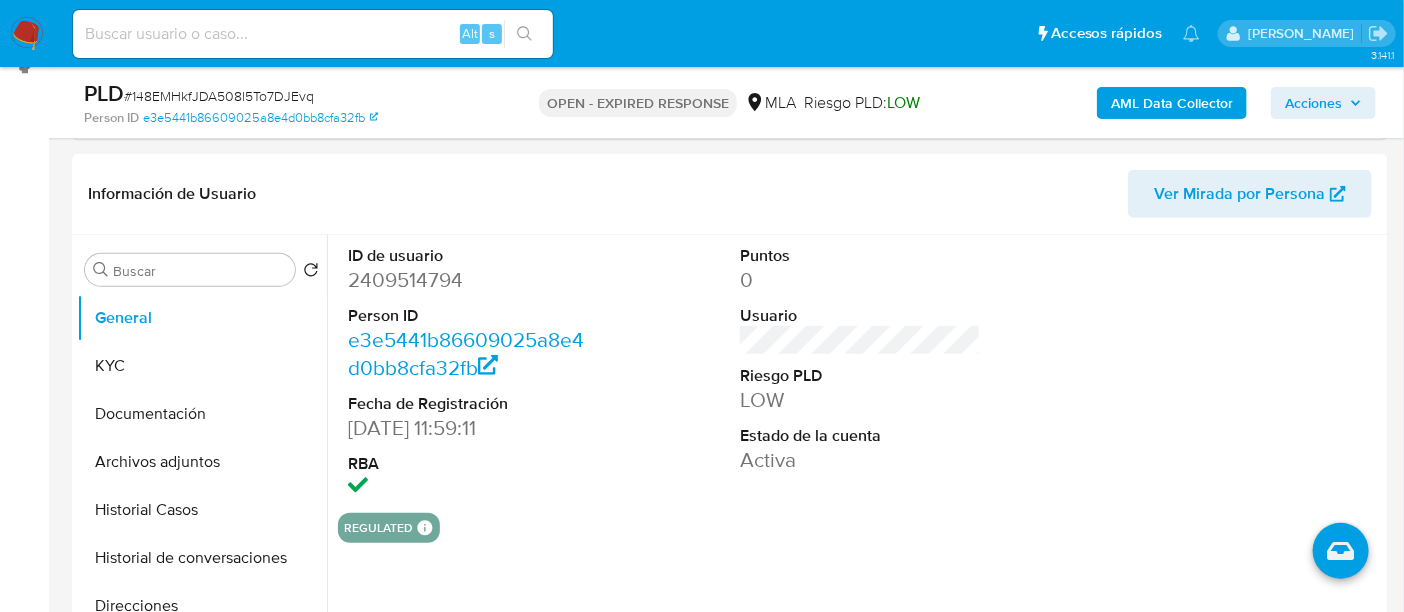 scroll, scrollTop: 250, scrollLeft: 0, axis: vertical 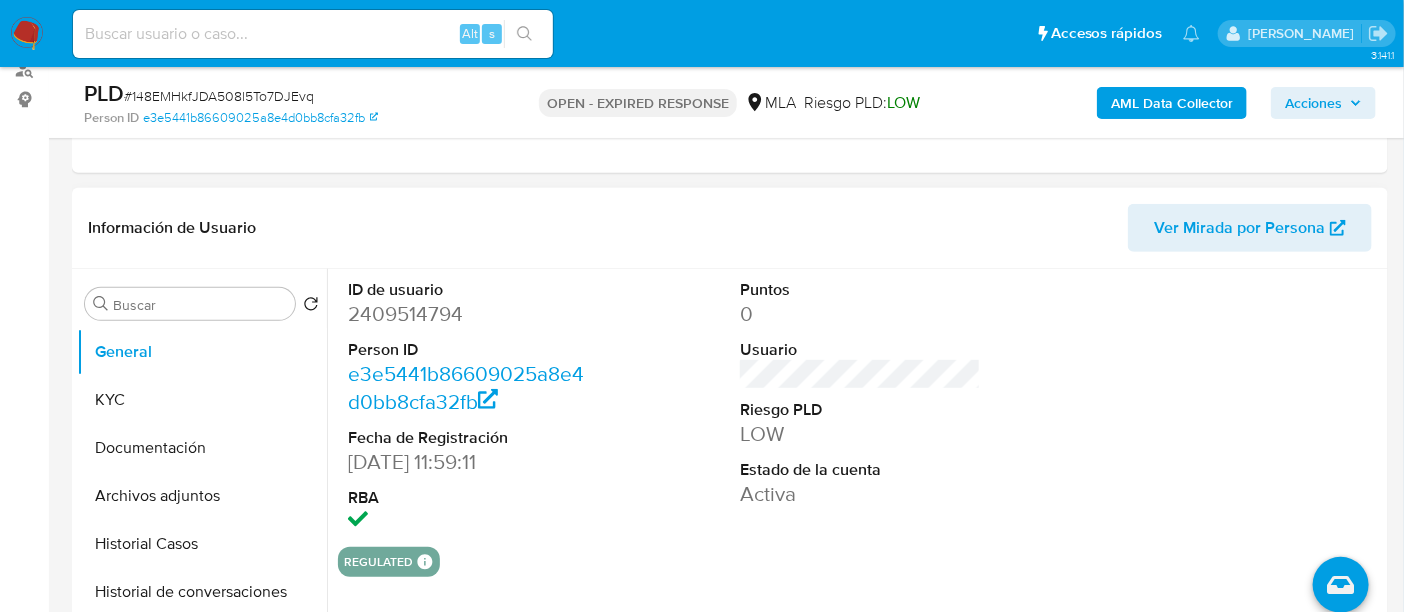 click on "2409514794" at bounding box center (468, 314) 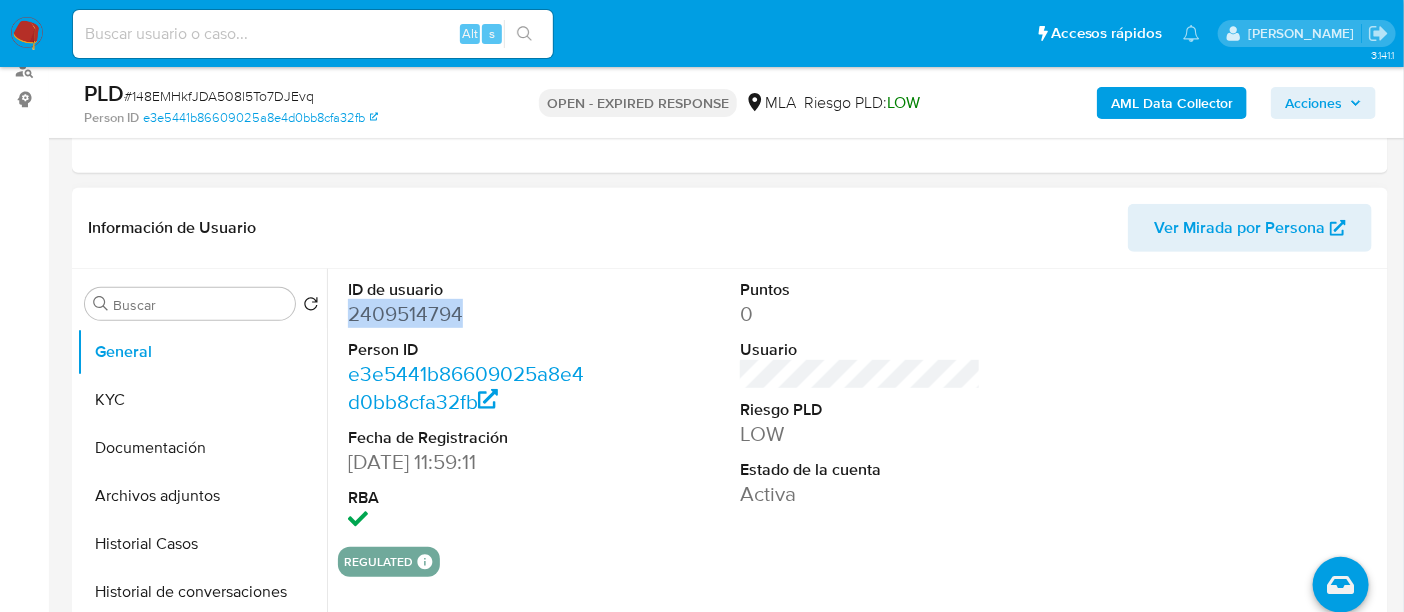 click on "2409514794" at bounding box center (468, 314) 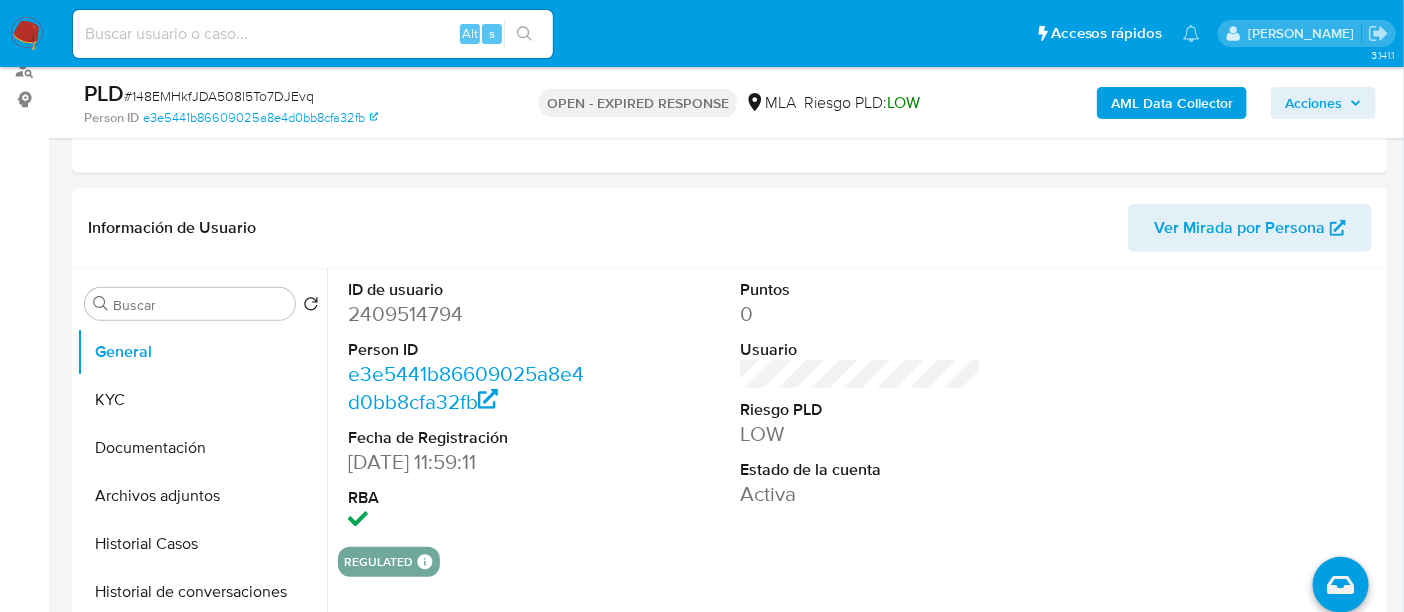 click on "# 148EMHkfJDA508l5To7DJEvq" at bounding box center (219, 96) 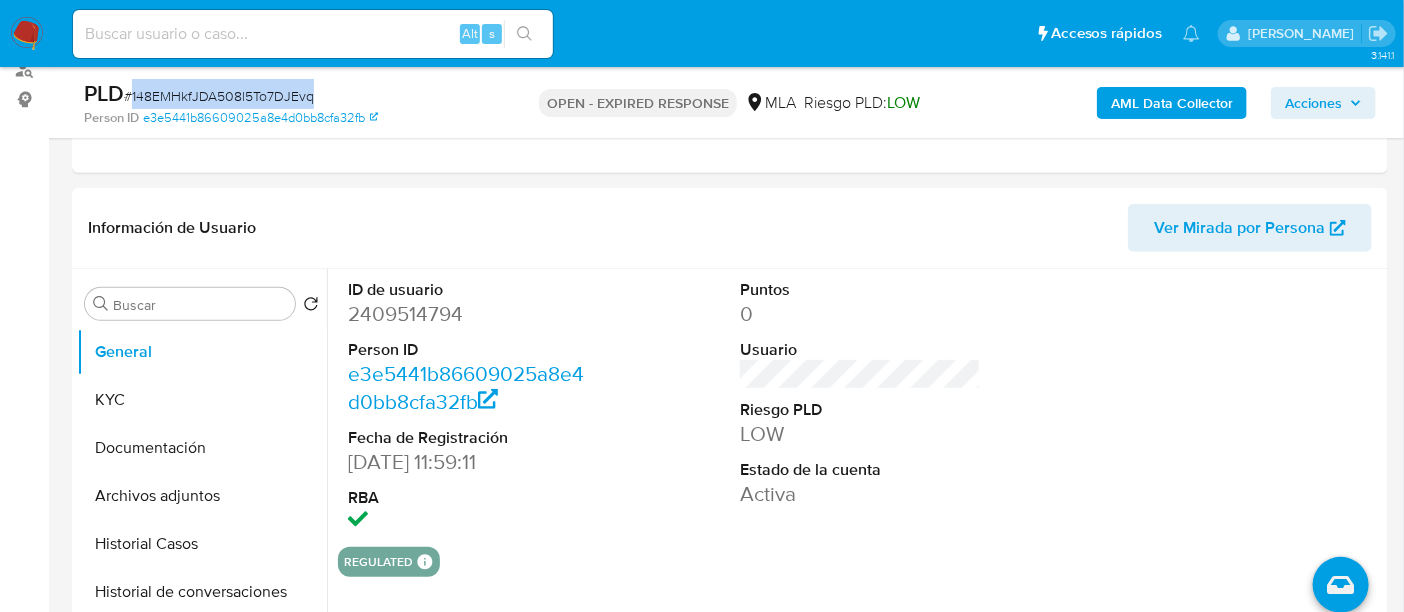 click on "# 148EMHkfJDA508l5To7DJEvq" at bounding box center [219, 96] 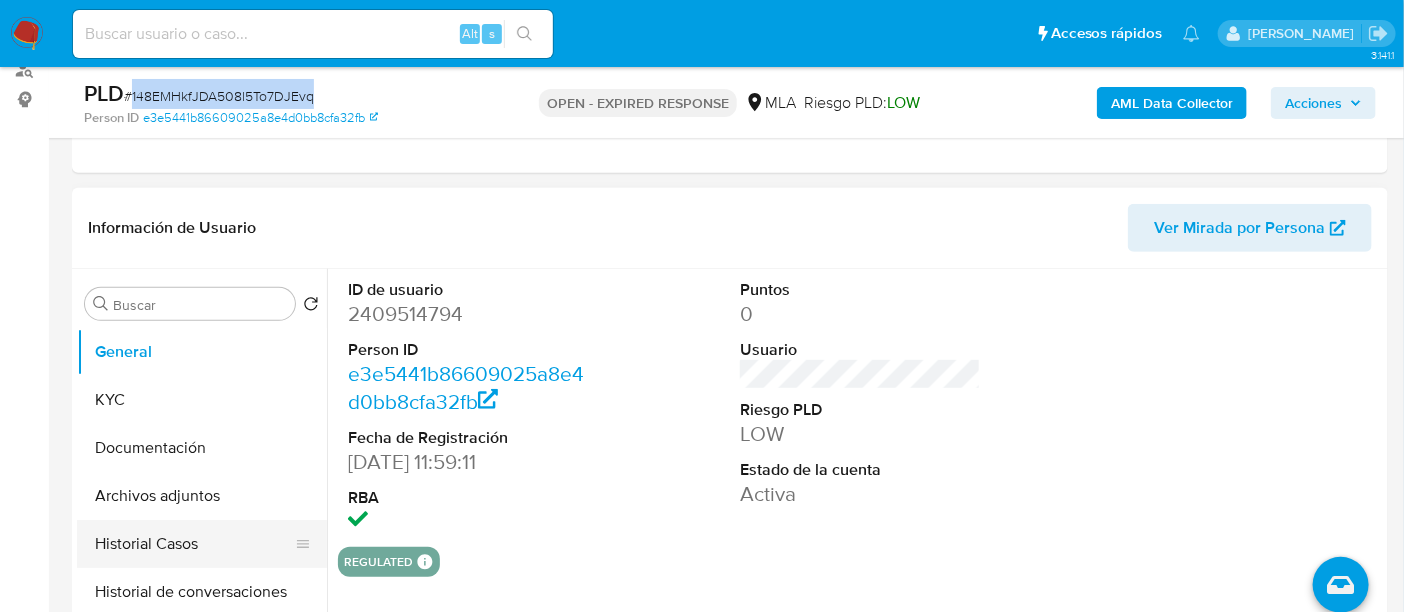 click on "Historial Casos" at bounding box center [194, 544] 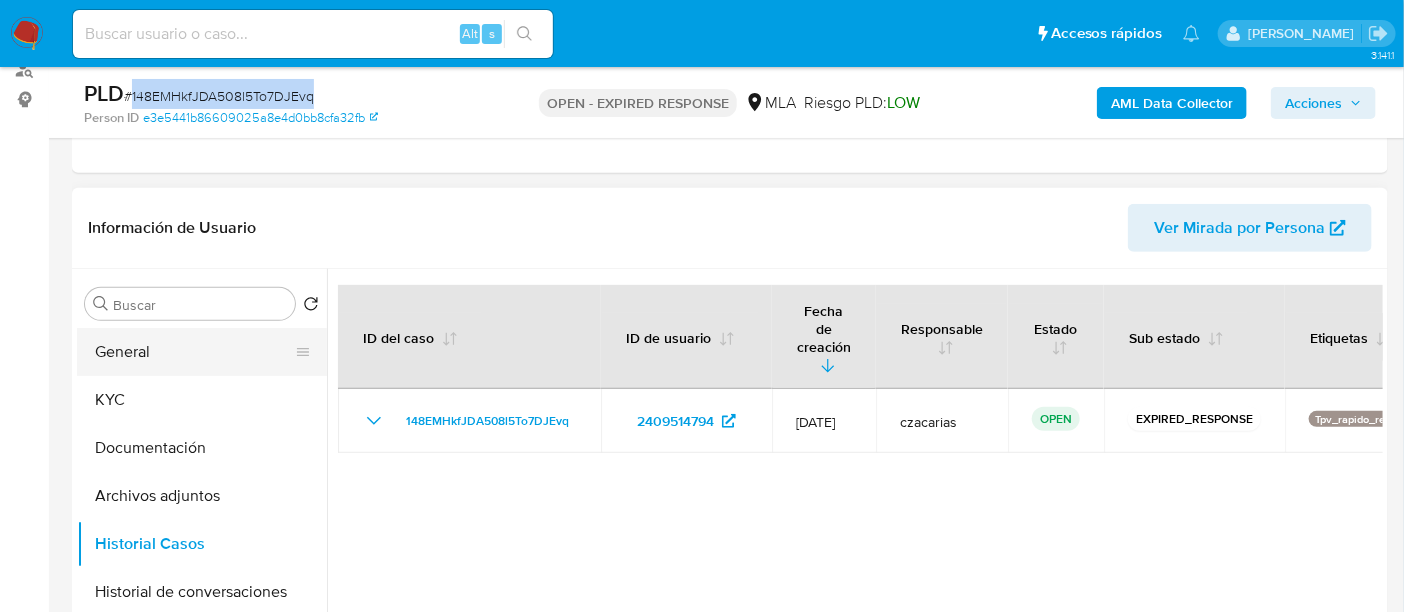 click on "General" at bounding box center [194, 352] 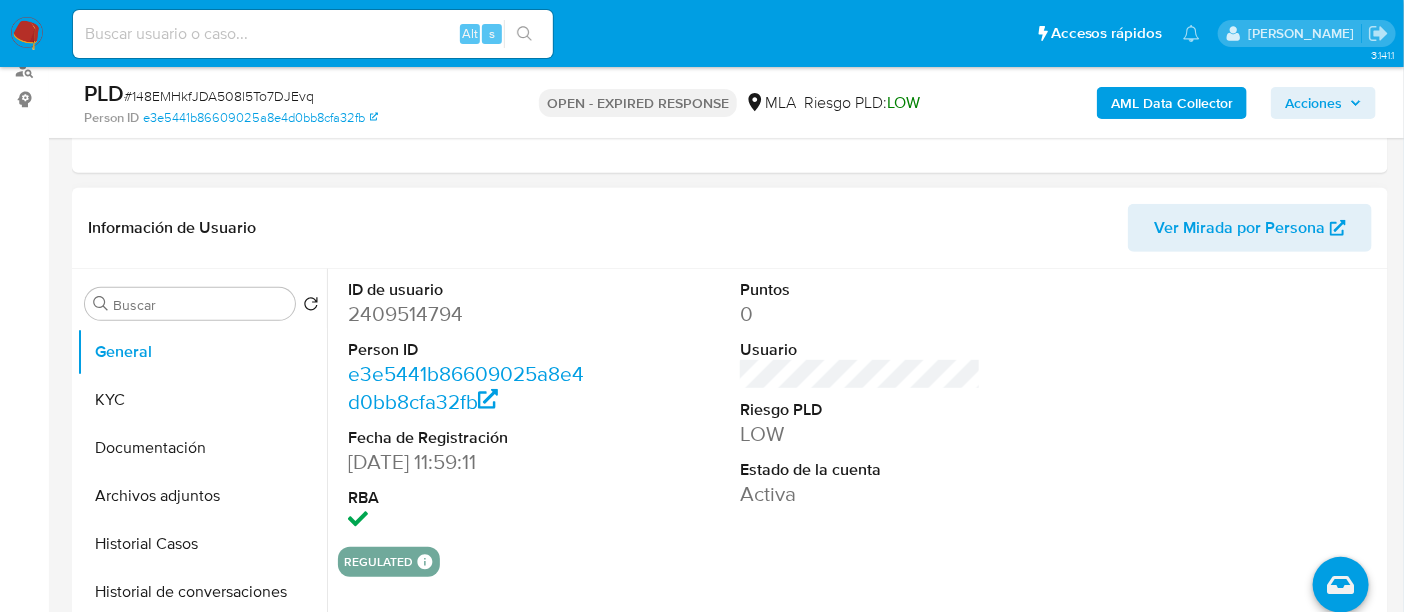 click on "2409514794" at bounding box center [468, 314] 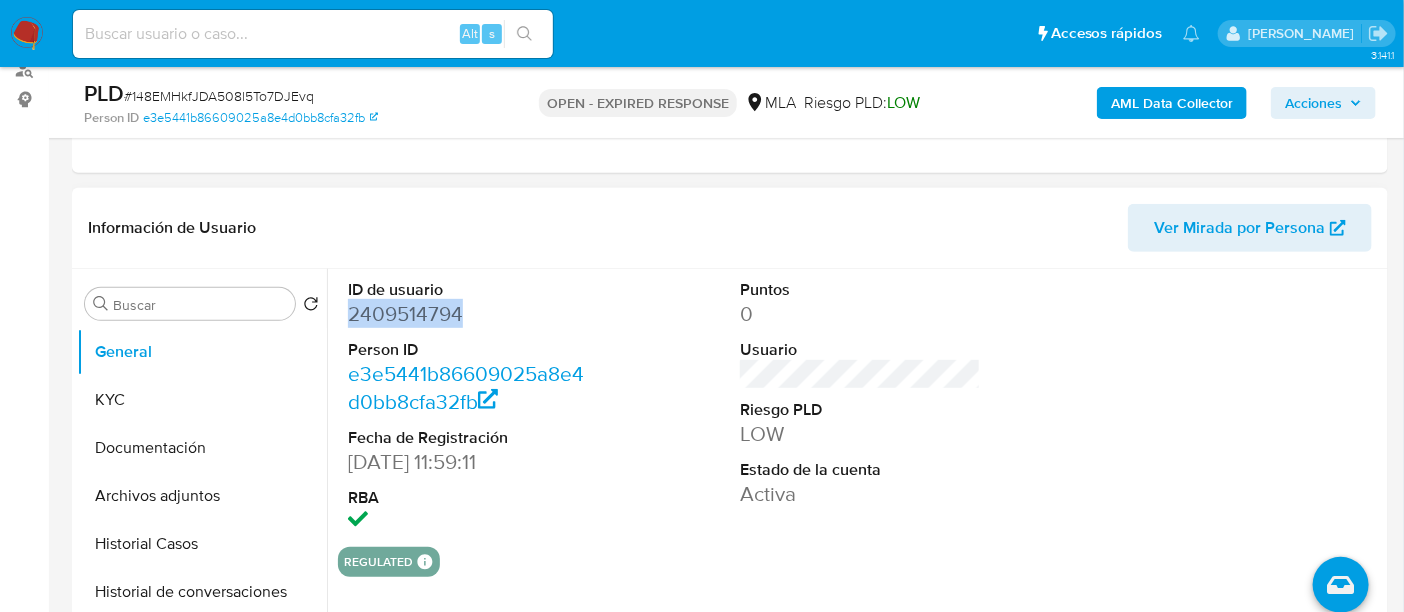 click on "2409514794" at bounding box center (468, 314) 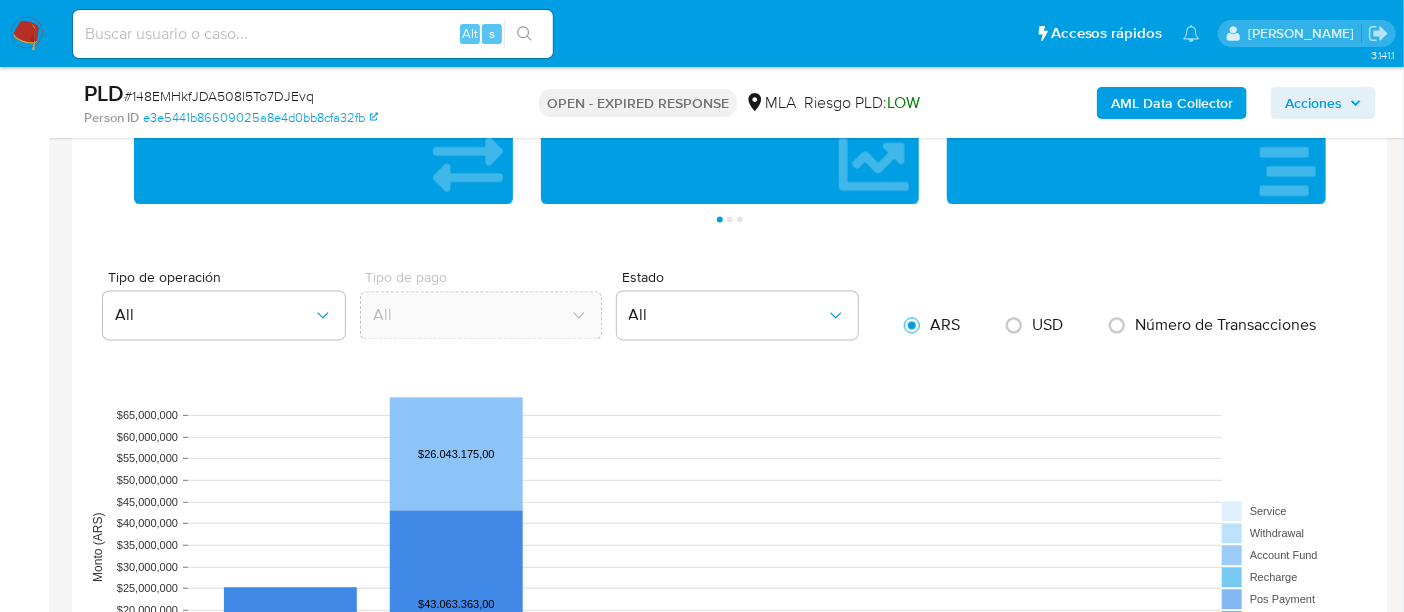 scroll, scrollTop: 1171, scrollLeft: 0, axis: vertical 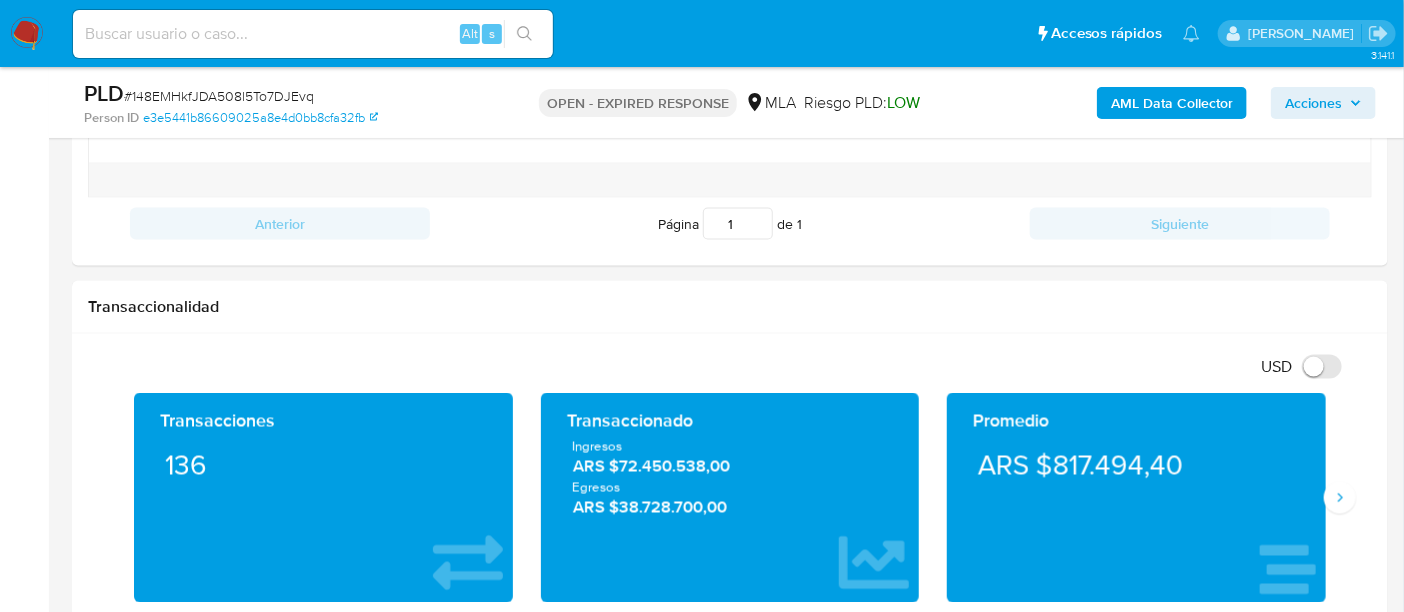 click on "AML Data Collector" at bounding box center (1172, 103) 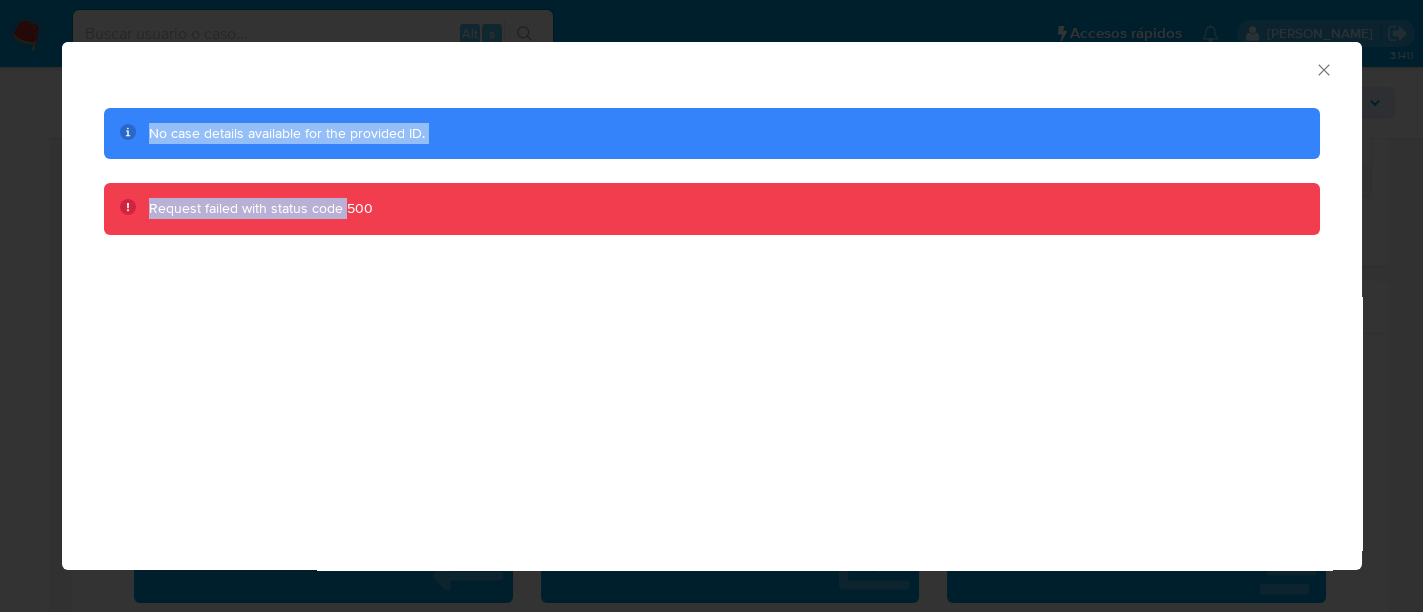 drag, startPoint x: 1340, startPoint y: 69, endPoint x: 345, endPoint y: 160, distance: 999.15265 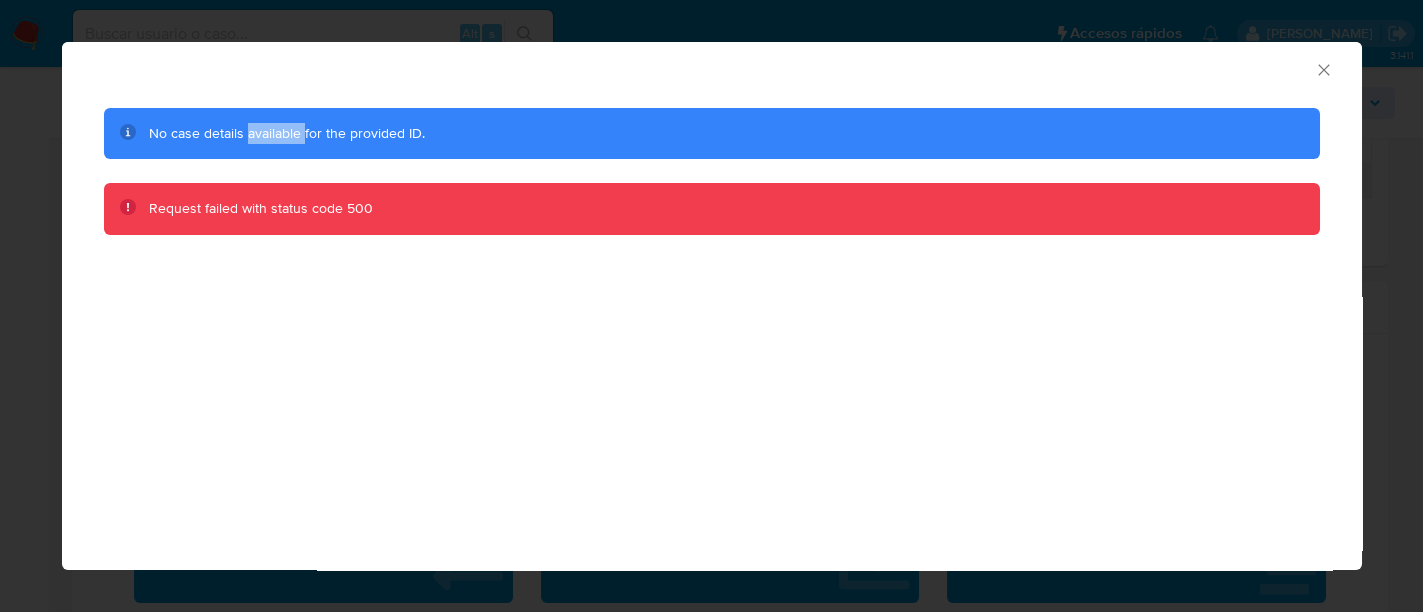 click on "No case details available for the provided ID." at bounding box center [712, 134] 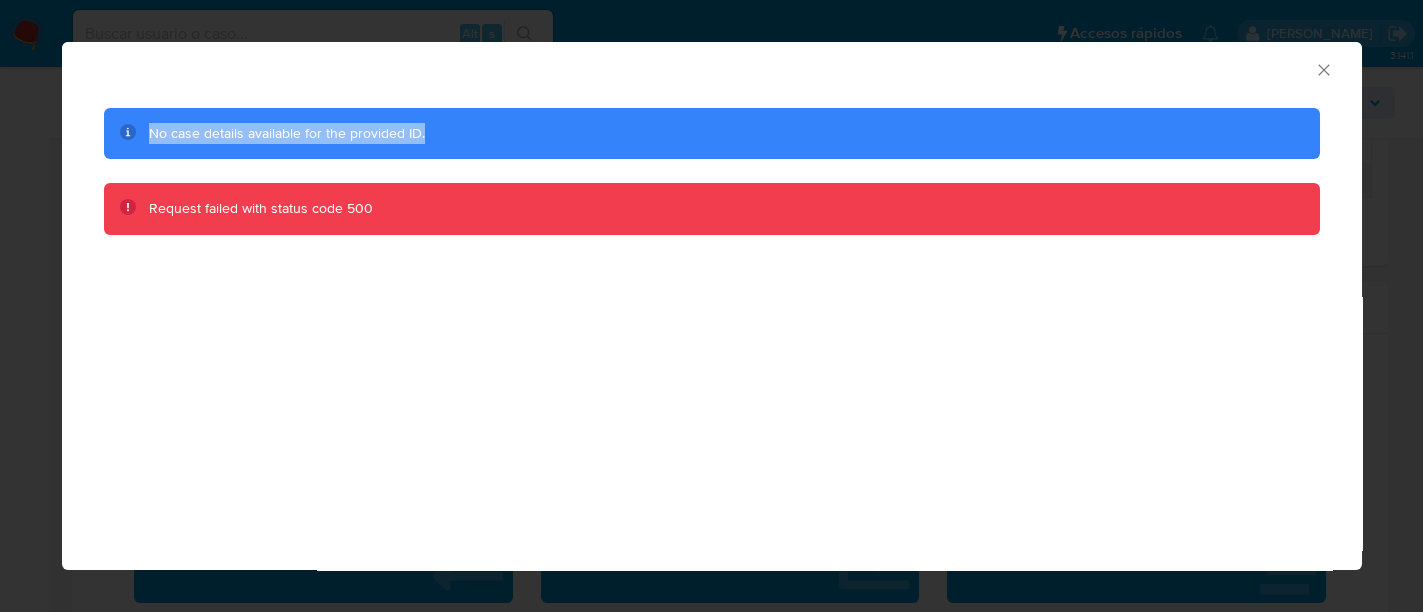 click on "No case details available for the provided ID." at bounding box center (712, 134) 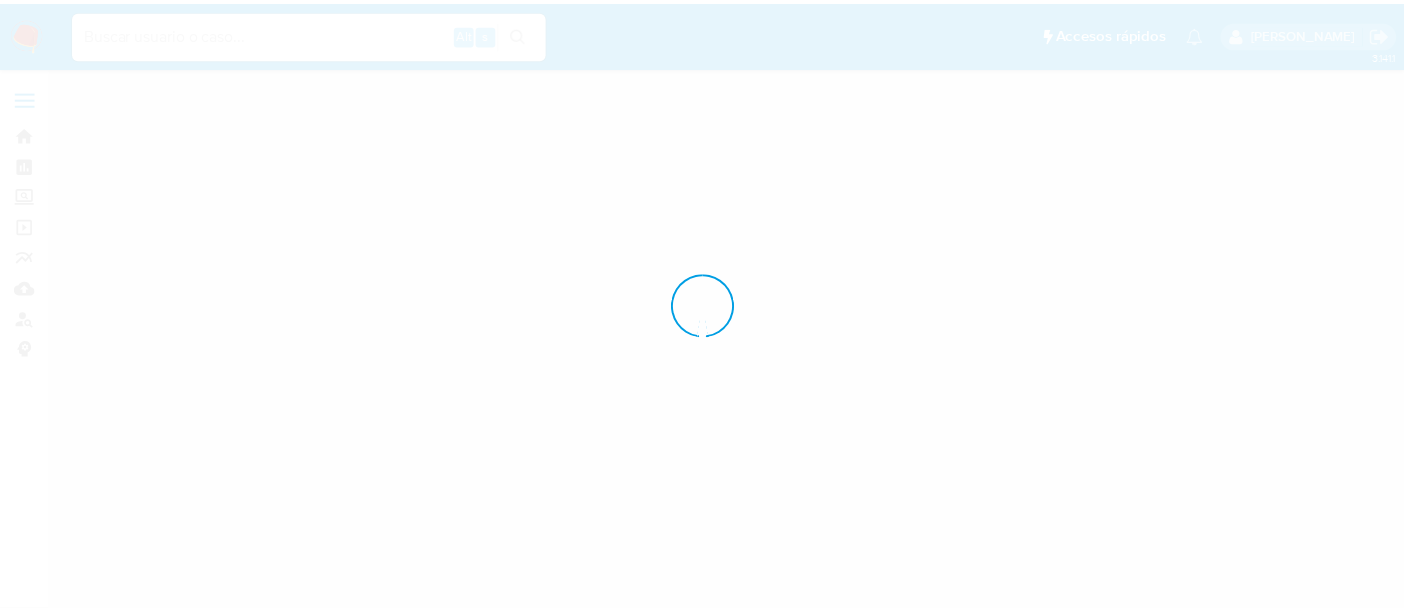 scroll, scrollTop: 0, scrollLeft: 0, axis: both 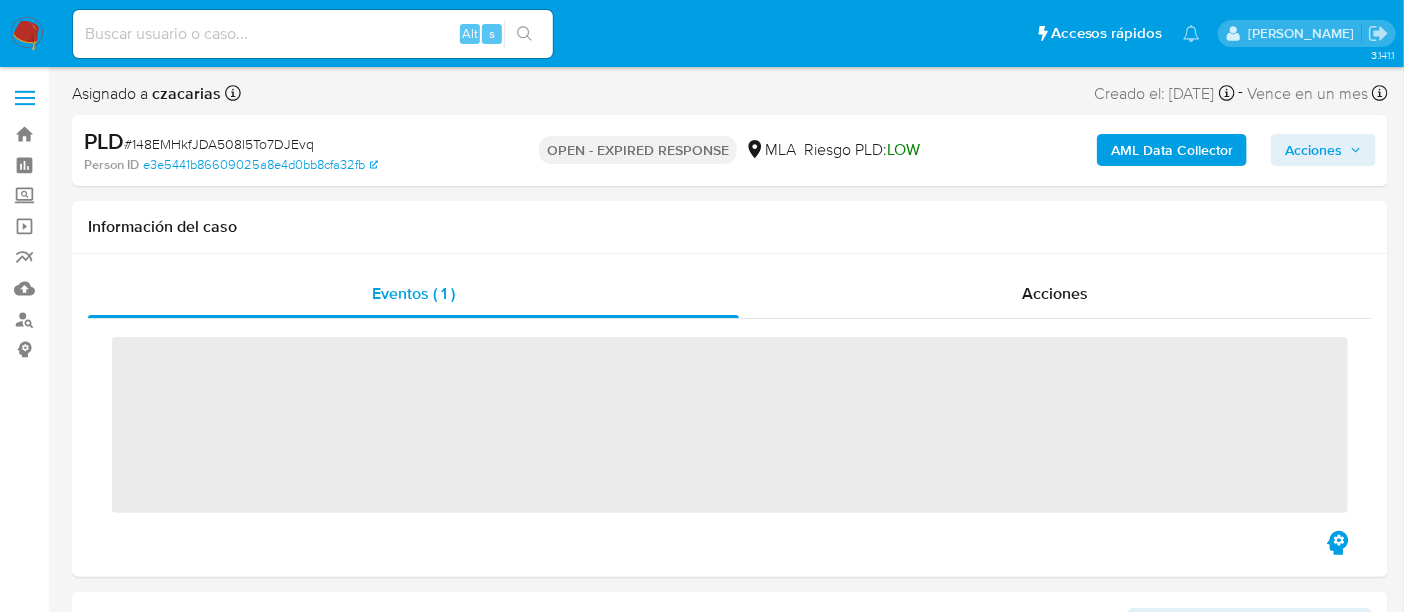 click on "AML Data Collector" at bounding box center (1172, 150) 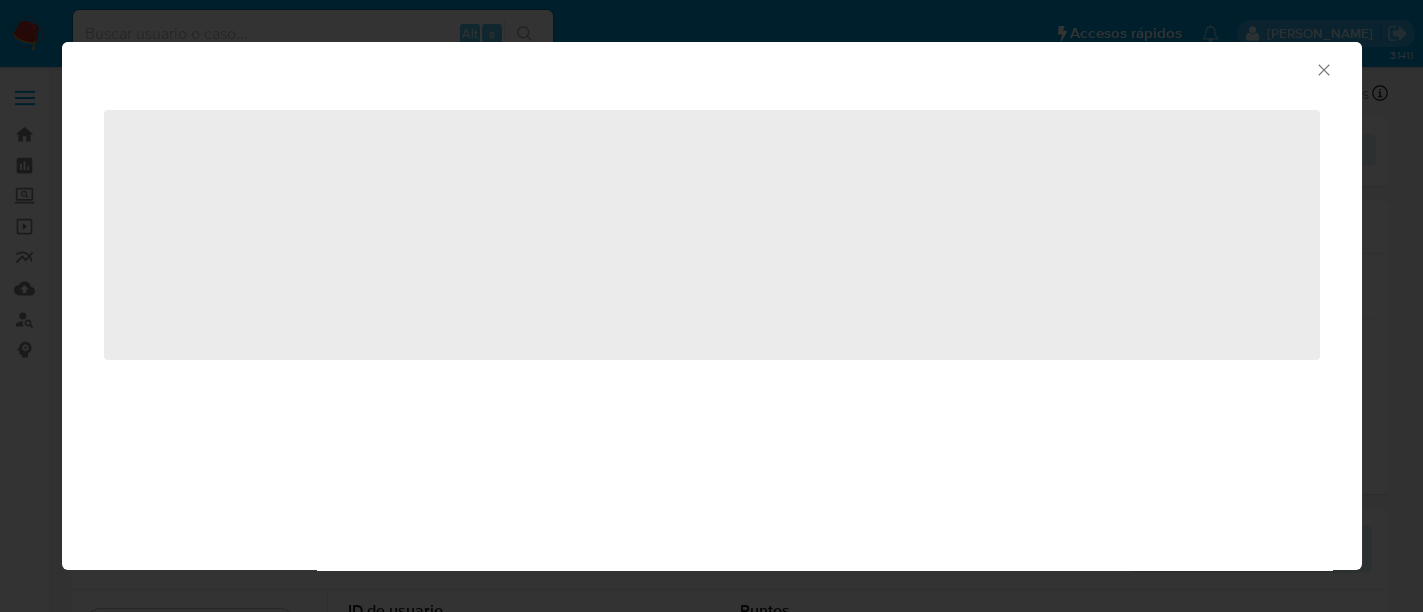 select on "10" 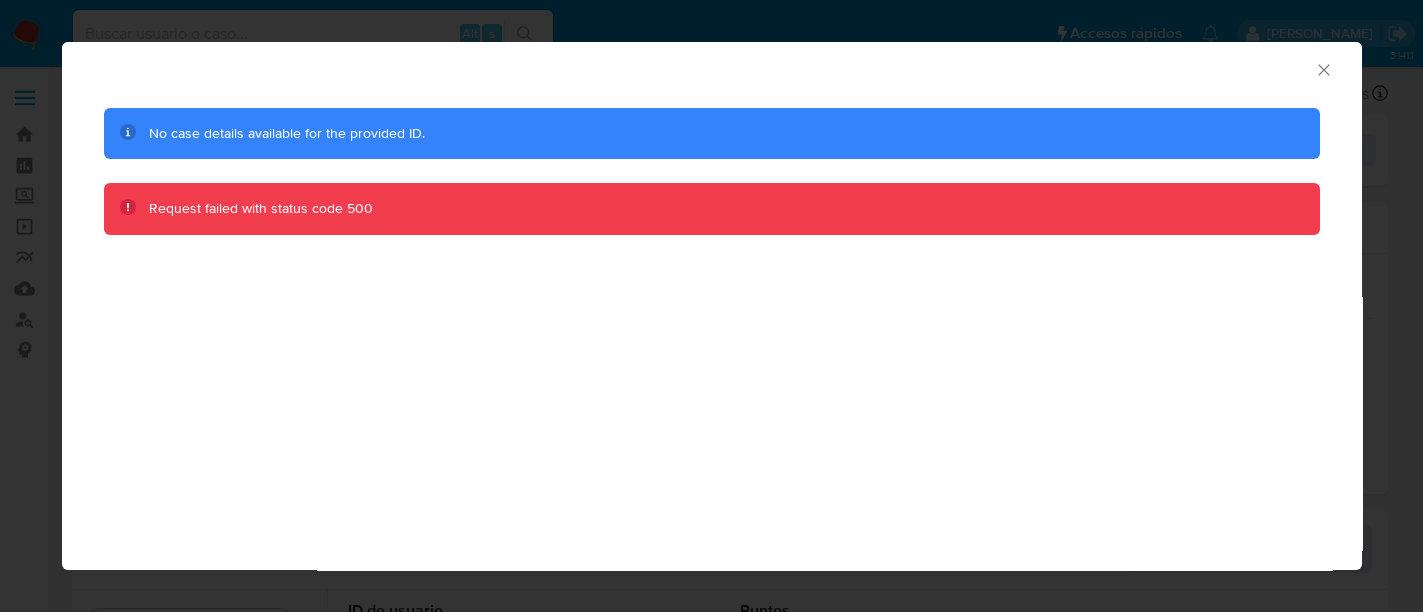 click on "AML Data Collector" at bounding box center [695, 67] 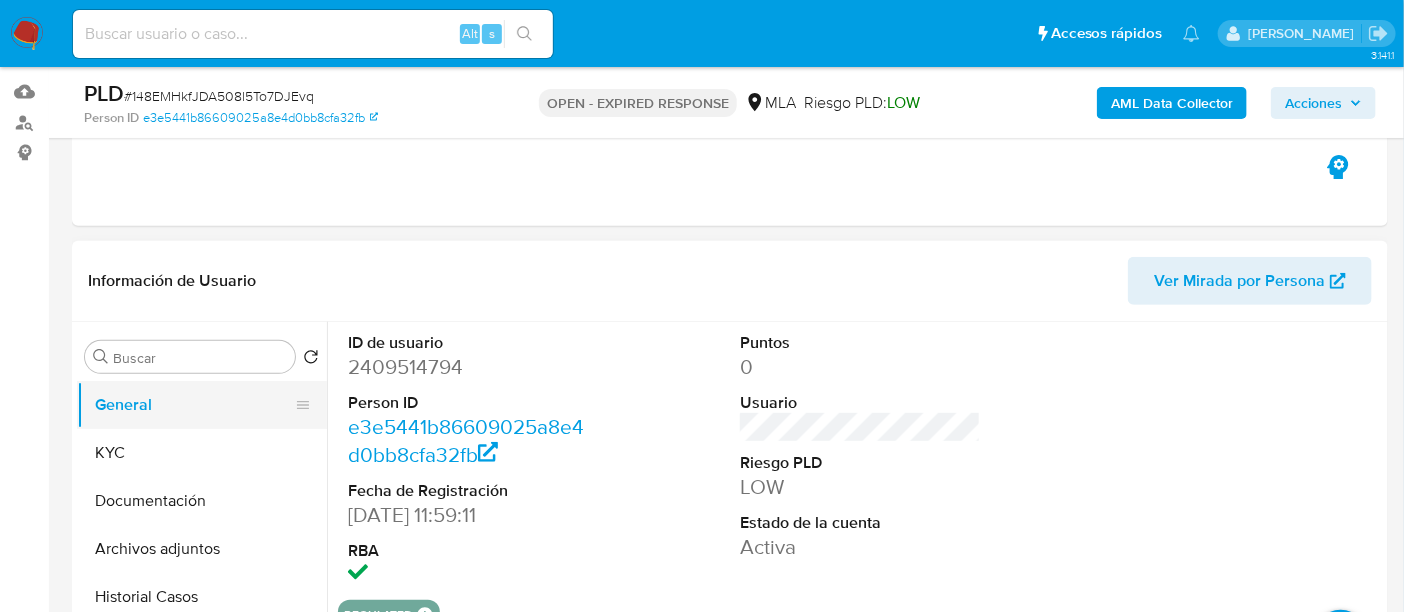 scroll, scrollTop: 250, scrollLeft: 0, axis: vertical 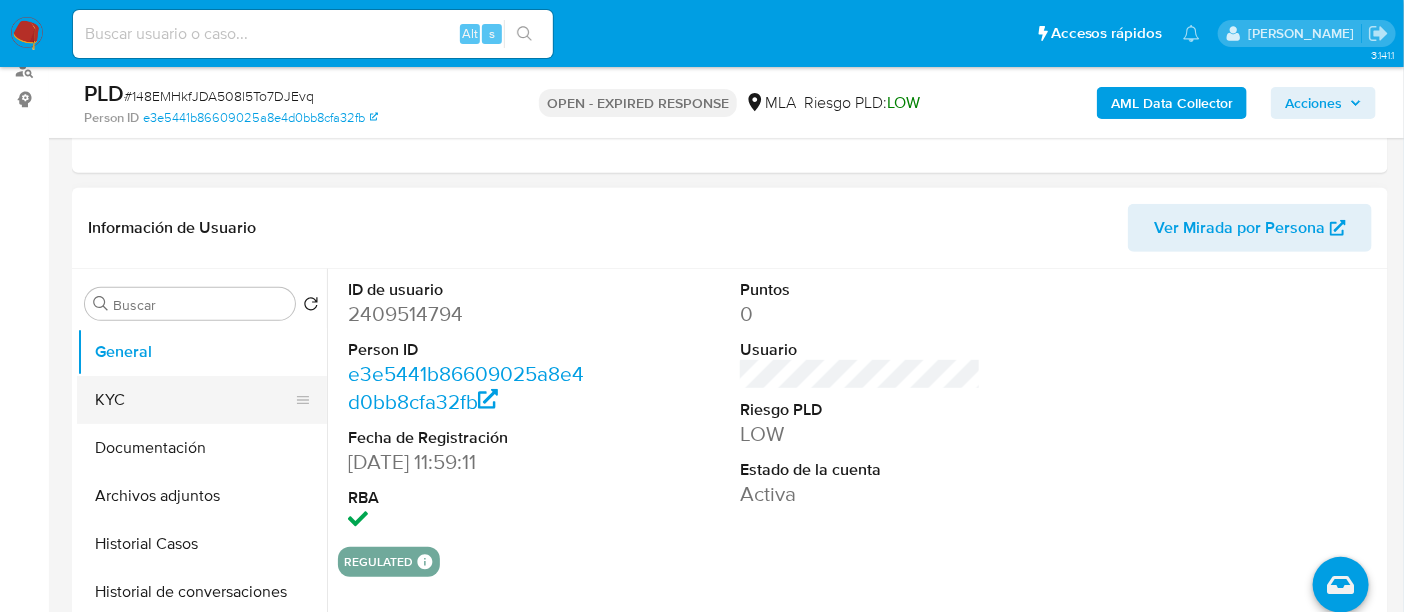 click on "KYC" at bounding box center [194, 400] 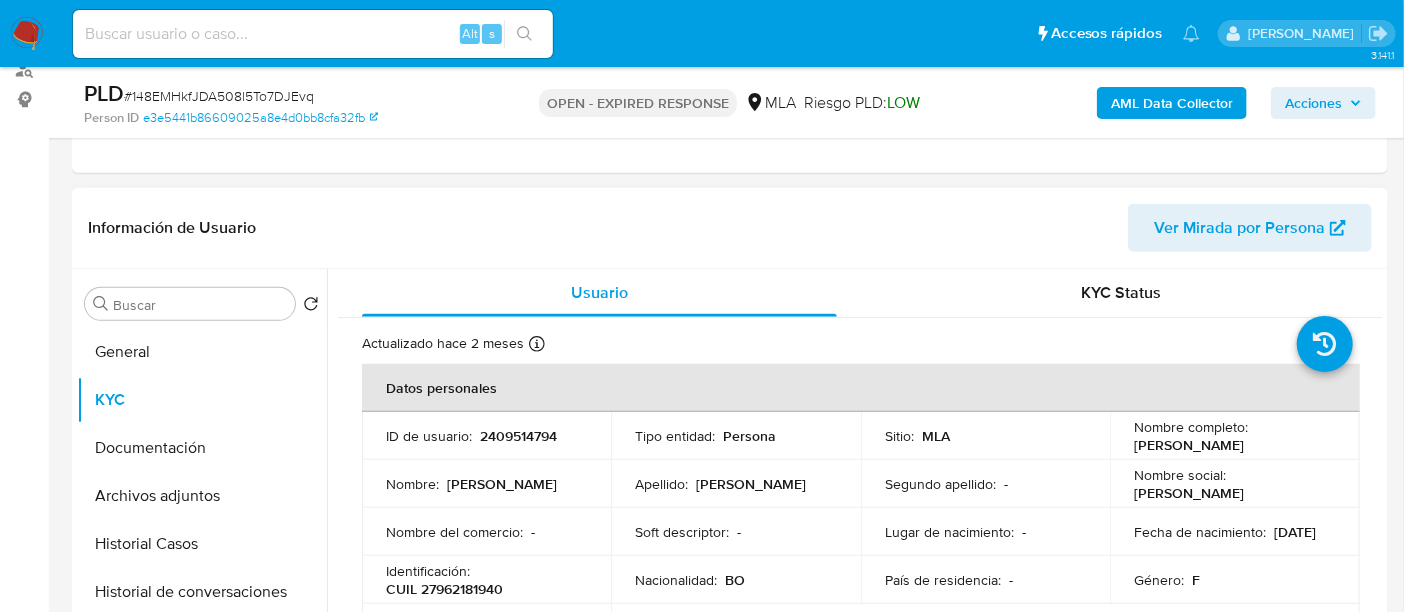 click on "CUIL 27962181940" at bounding box center (444, 589) 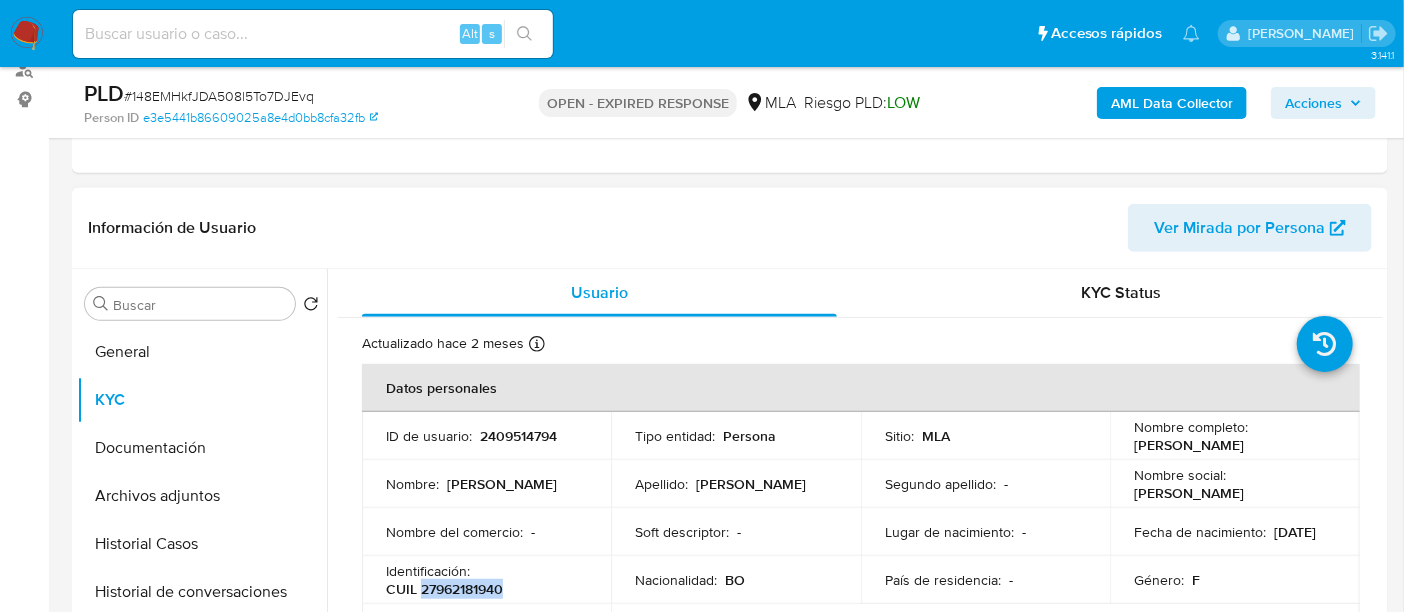 click on "CUIL 27962181940" at bounding box center [444, 589] 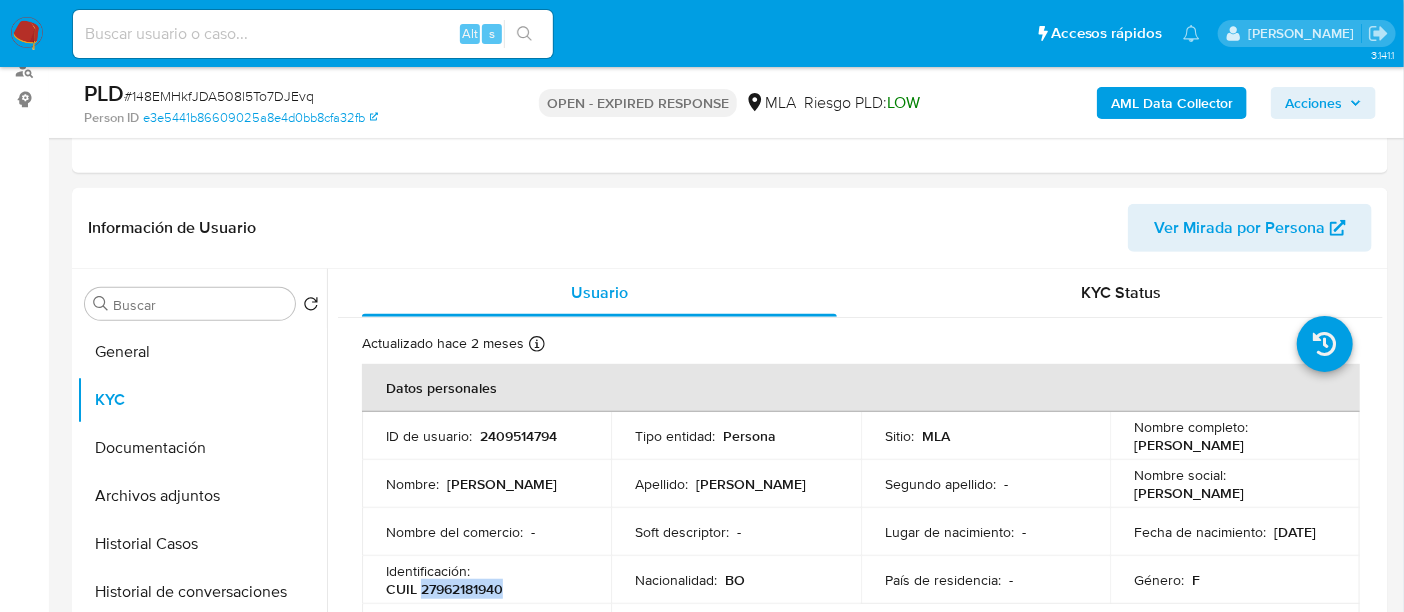 copy on "27962181940" 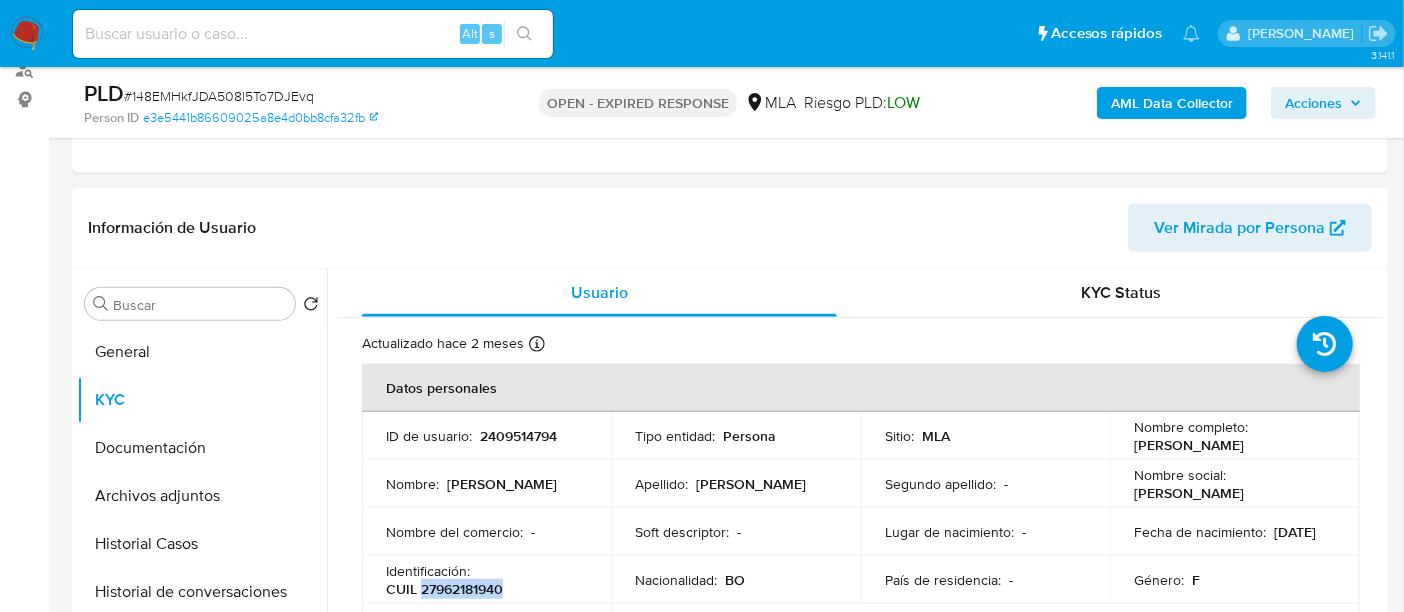 click on "CUIL 27962181940" at bounding box center [444, 589] 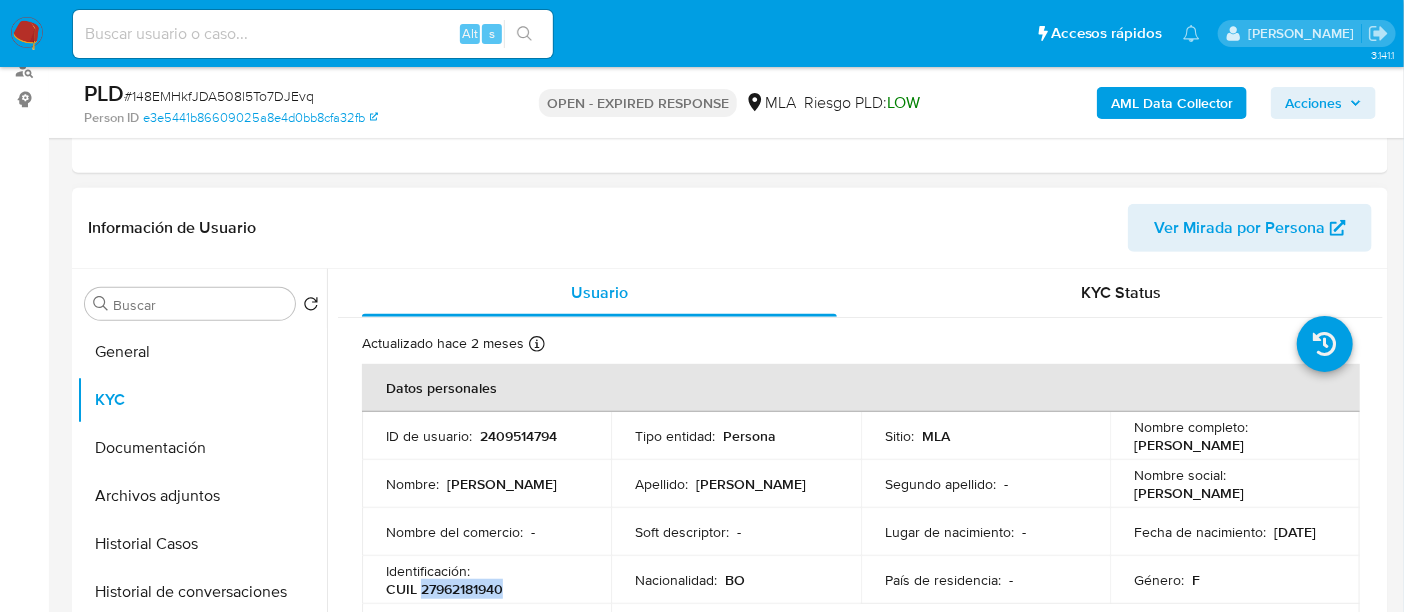 click on "CUIL 27962181940" at bounding box center (444, 589) 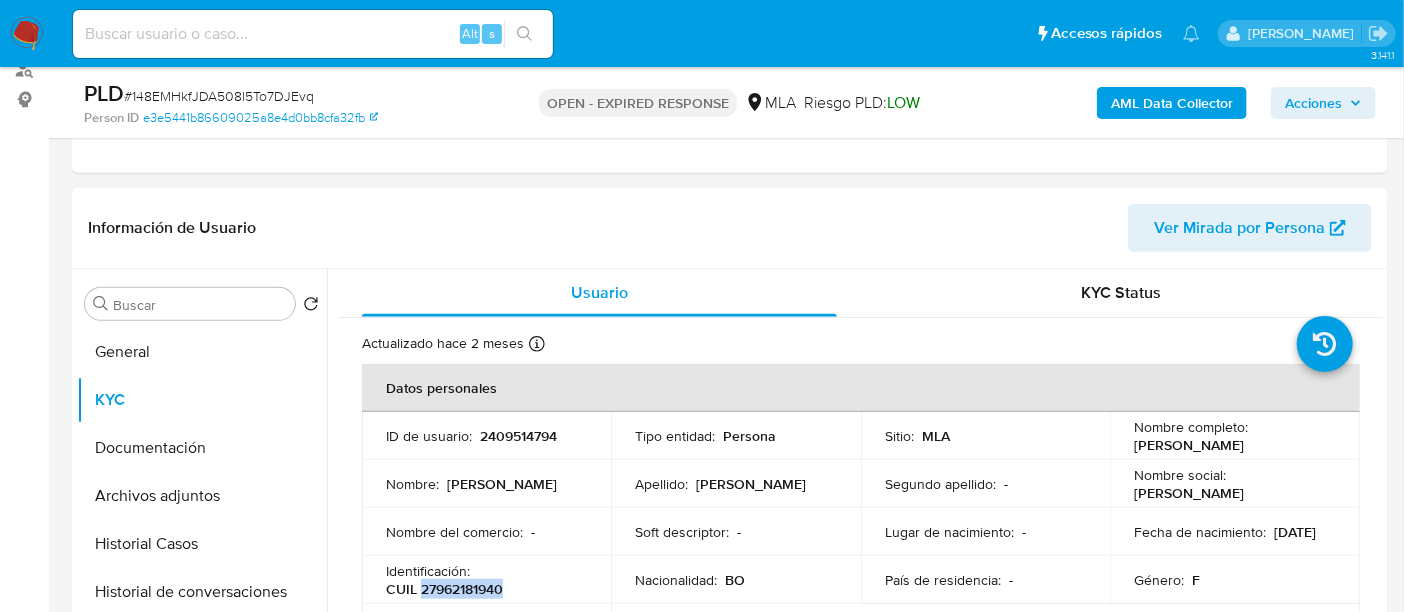 click on "CUIL 27962181940" at bounding box center (444, 589) 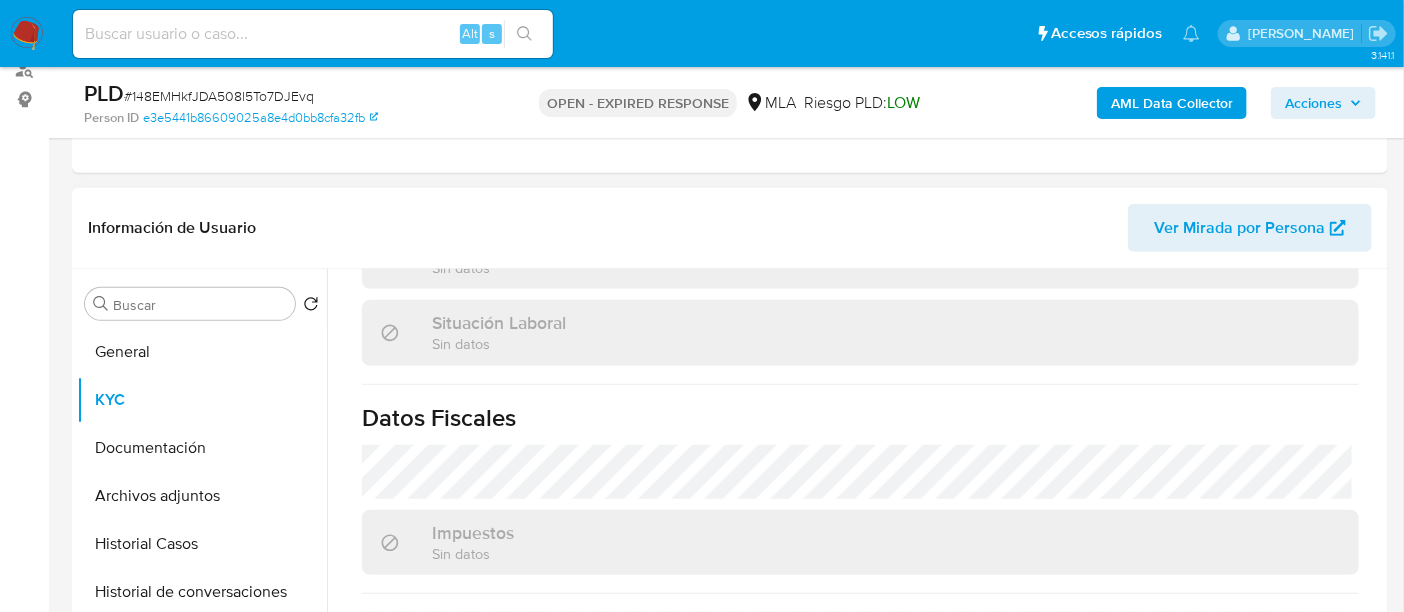 scroll, scrollTop: 1076, scrollLeft: 0, axis: vertical 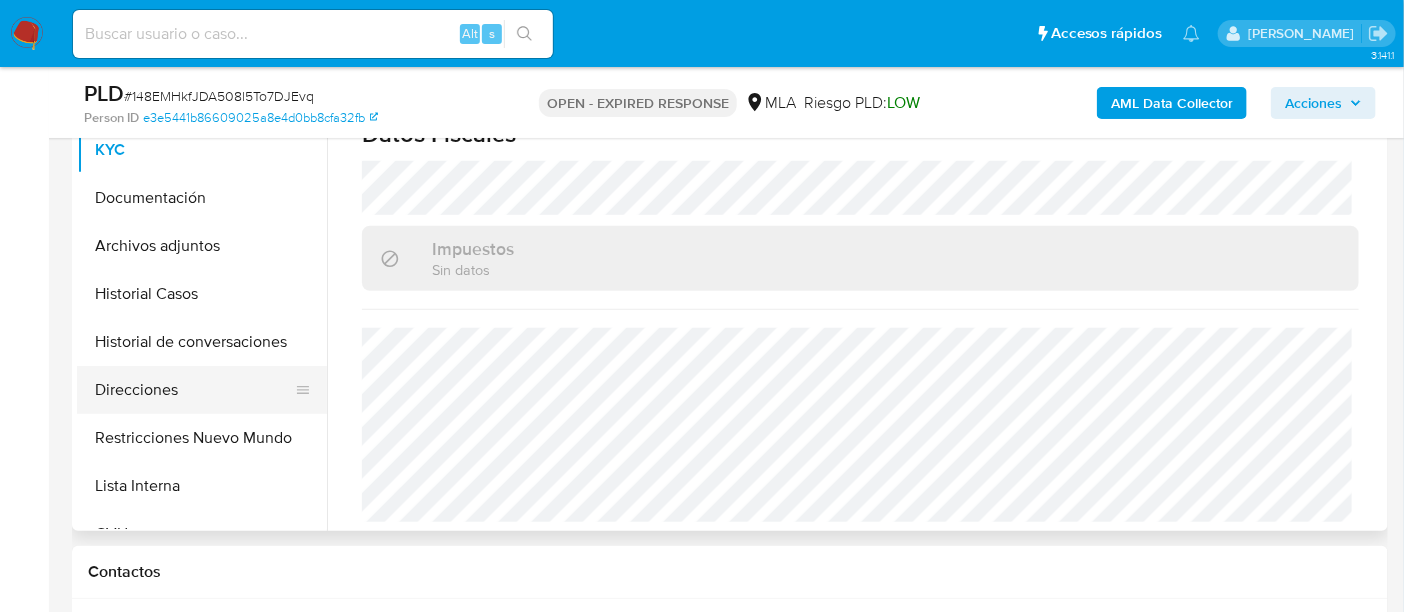 click on "Direcciones" at bounding box center (194, 390) 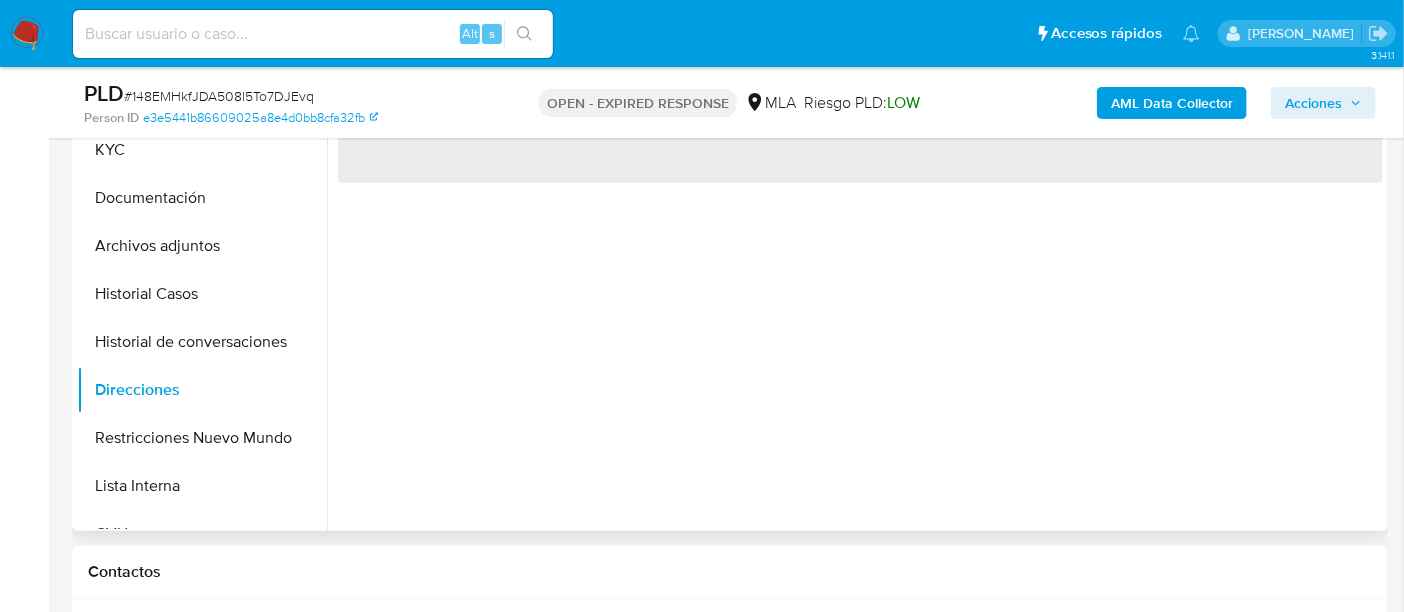 scroll, scrollTop: 250, scrollLeft: 0, axis: vertical 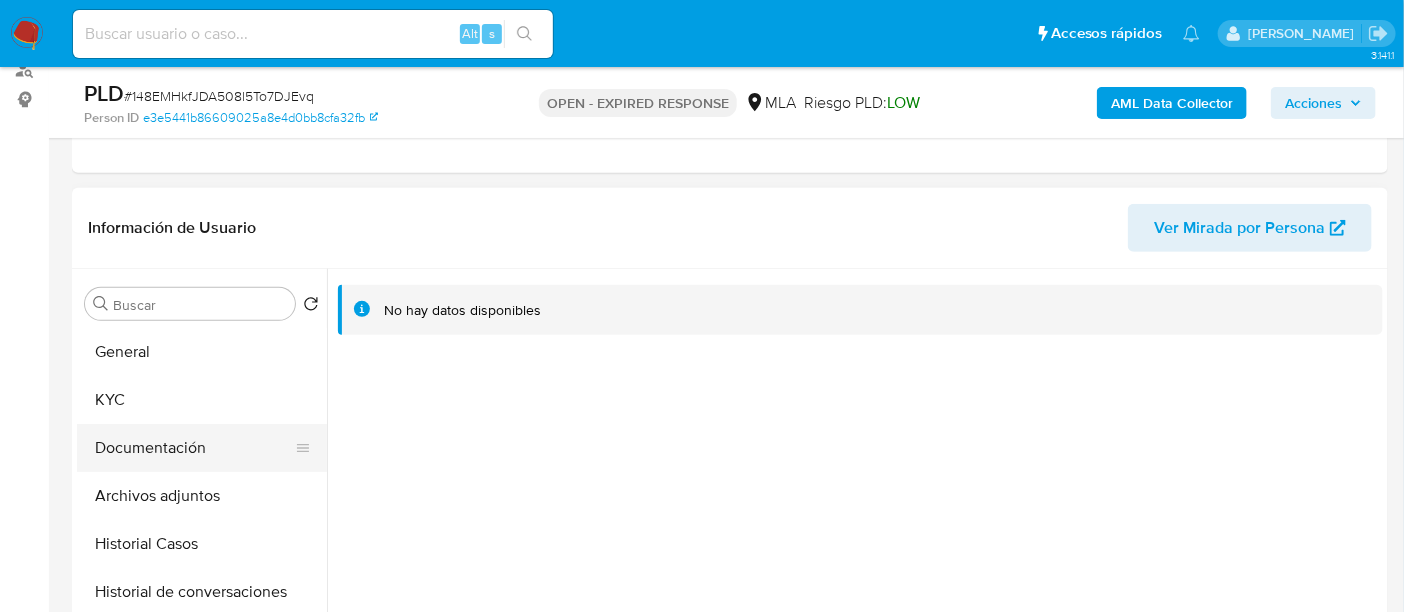 click on "Documentación" at bounding box center (194, 448) 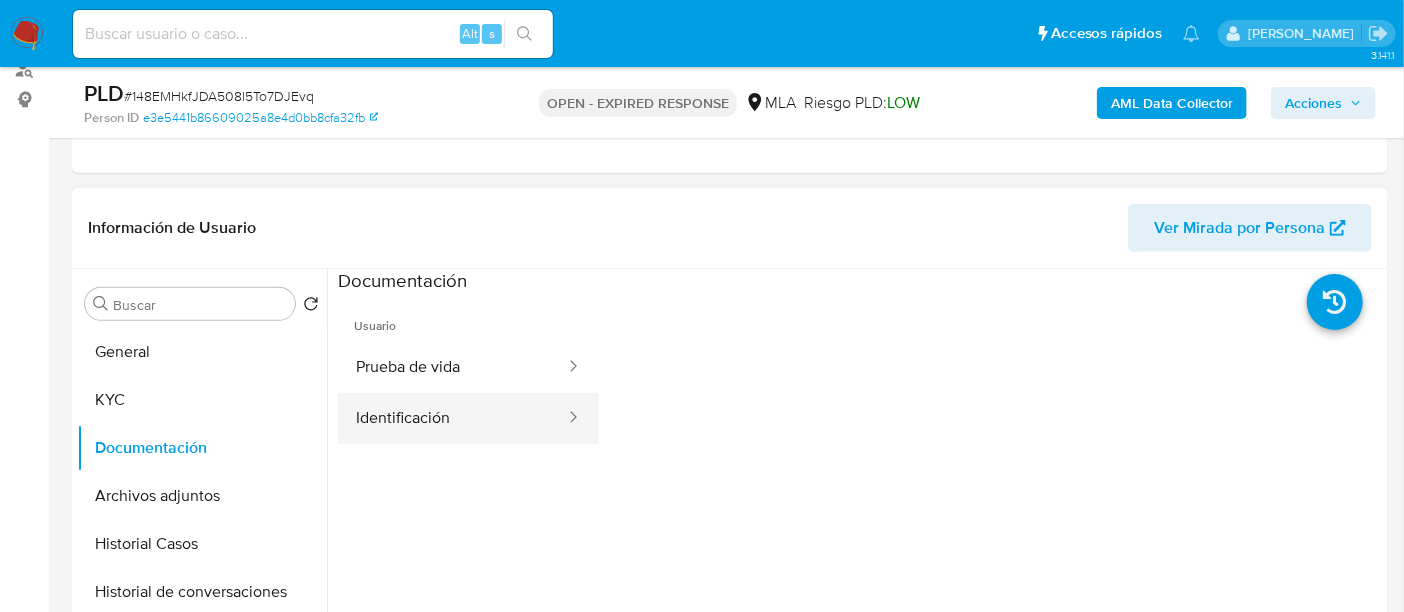 click on "Identificación" at bounding box center (452, 418) 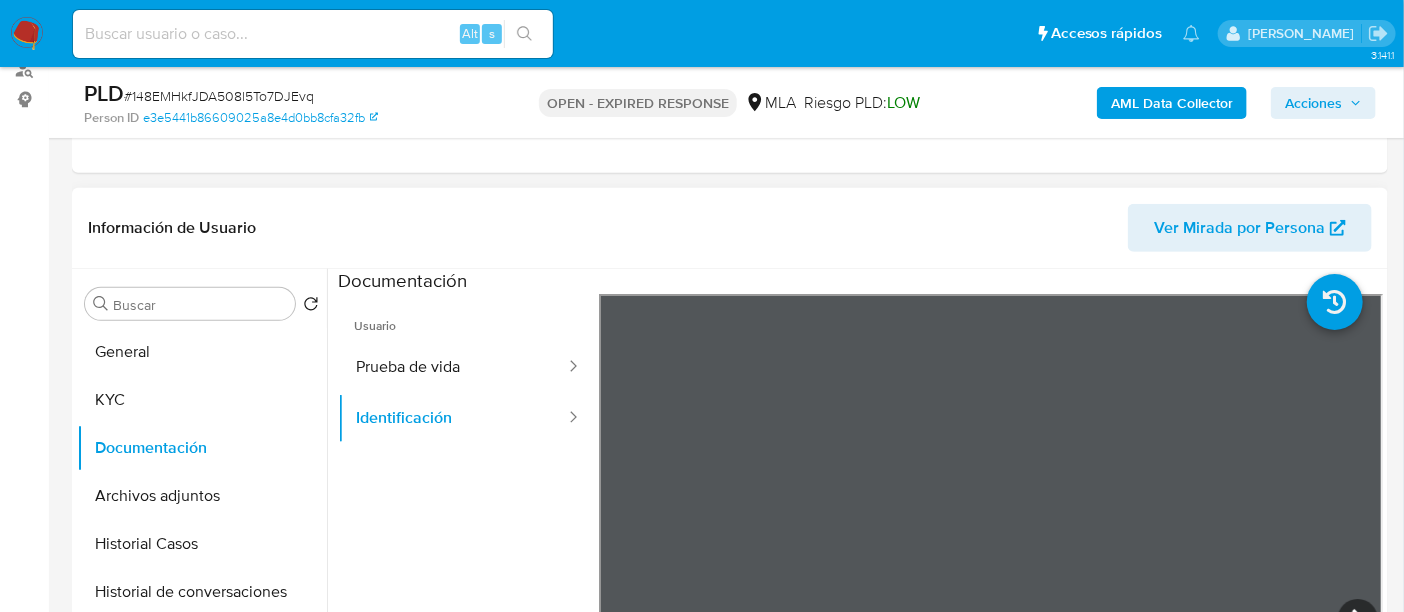 click at bounding box center (860, 601) 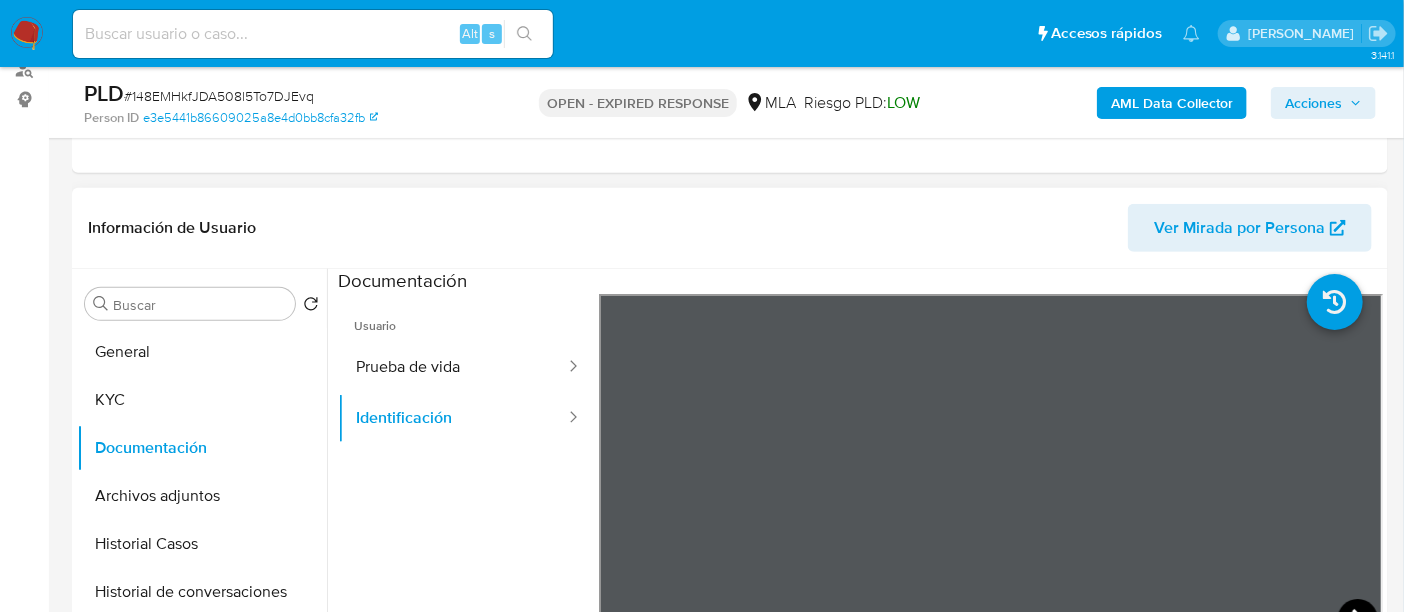 click 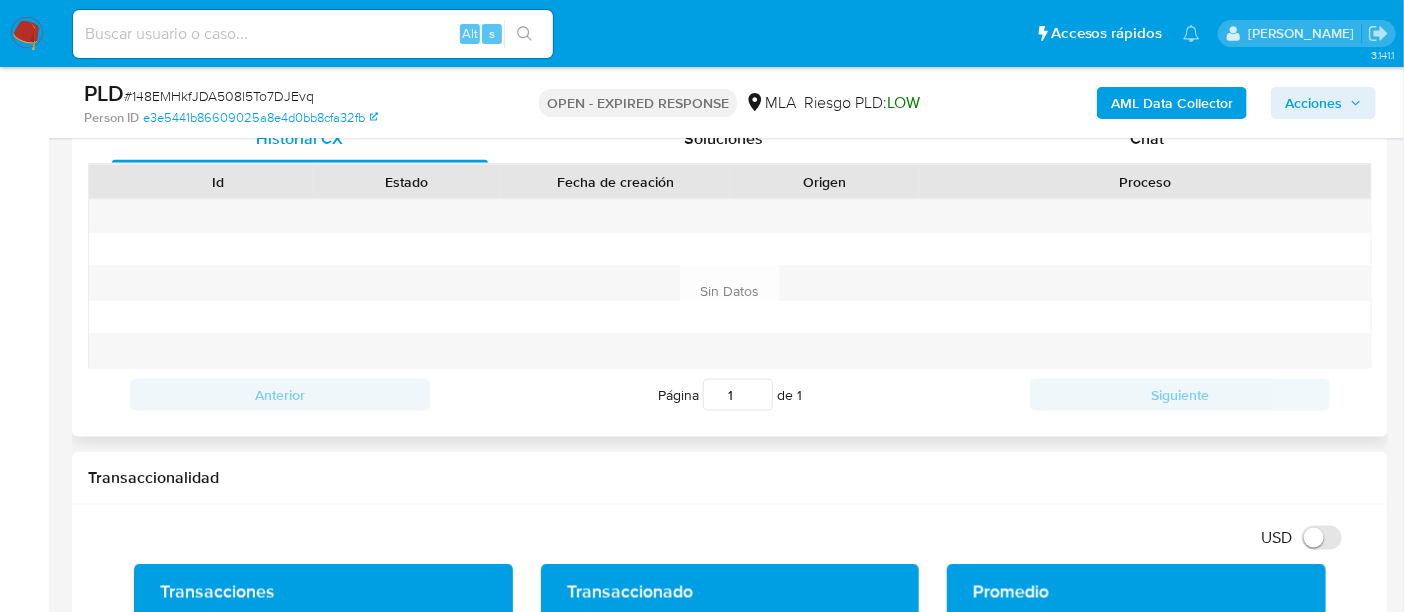 scroll, scrollTop: 874, scrollLeft: 0, axis: vertical 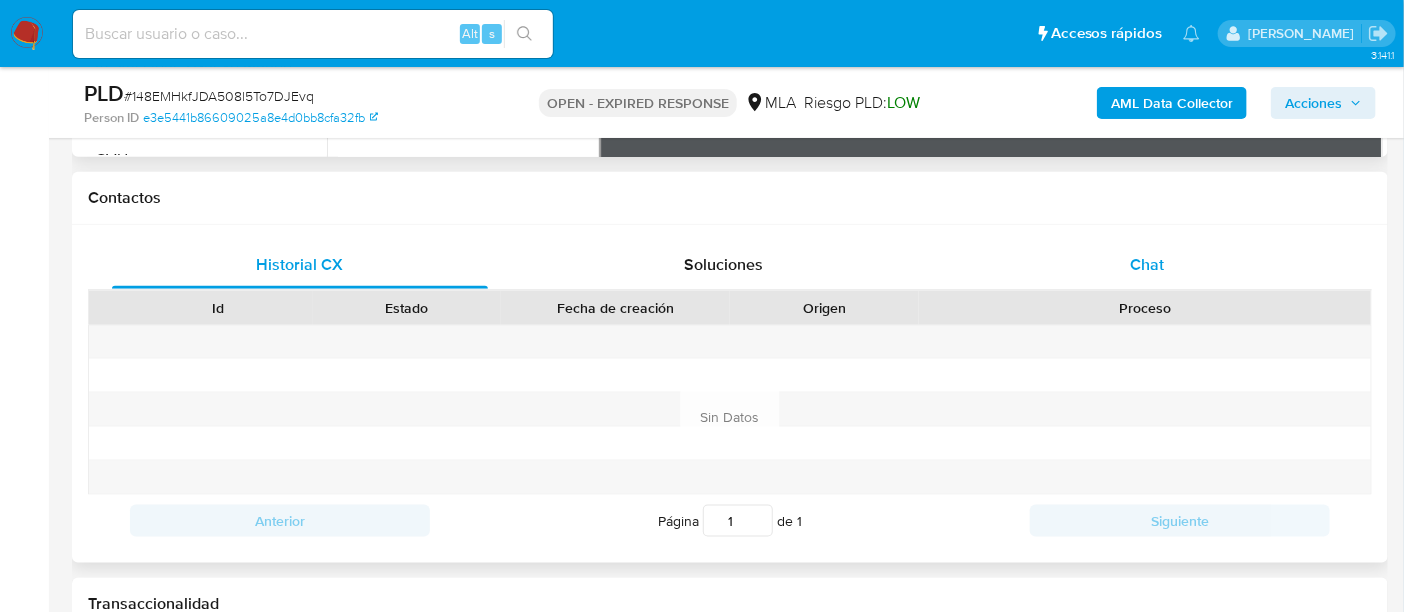 click on "Chat" at bounding box center (1147, 264) 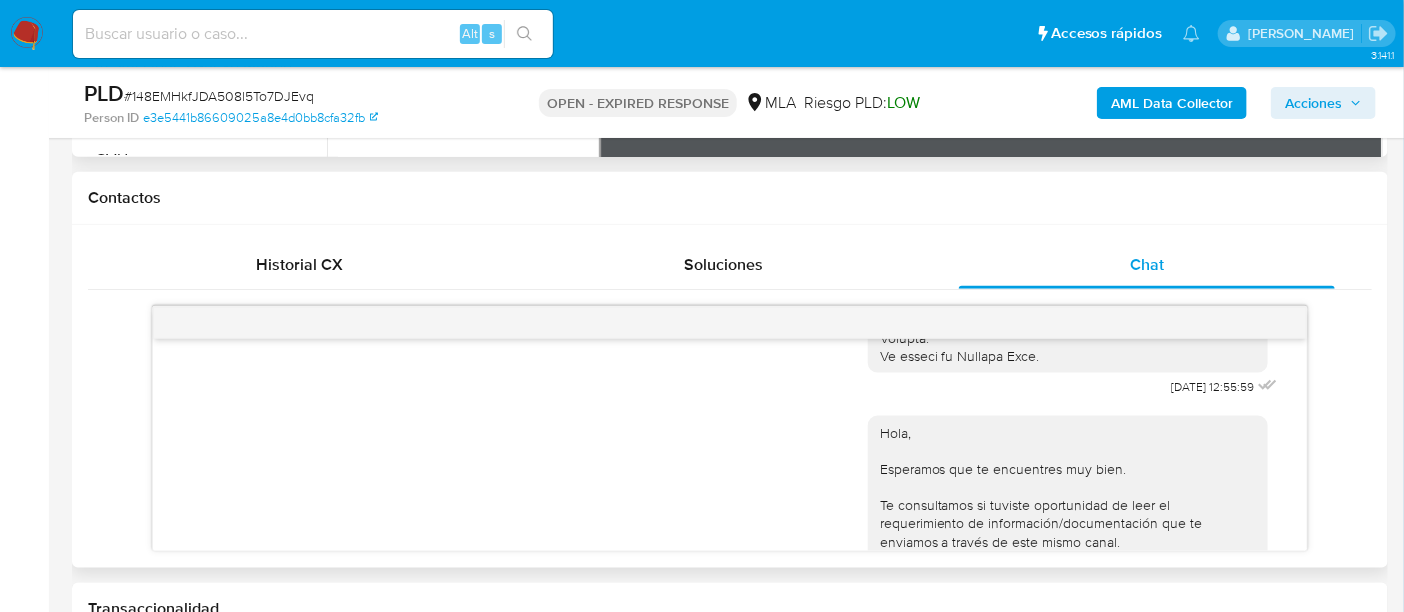 scroll, scrollTop: 985, scrollLeft: 0, axis: vertical 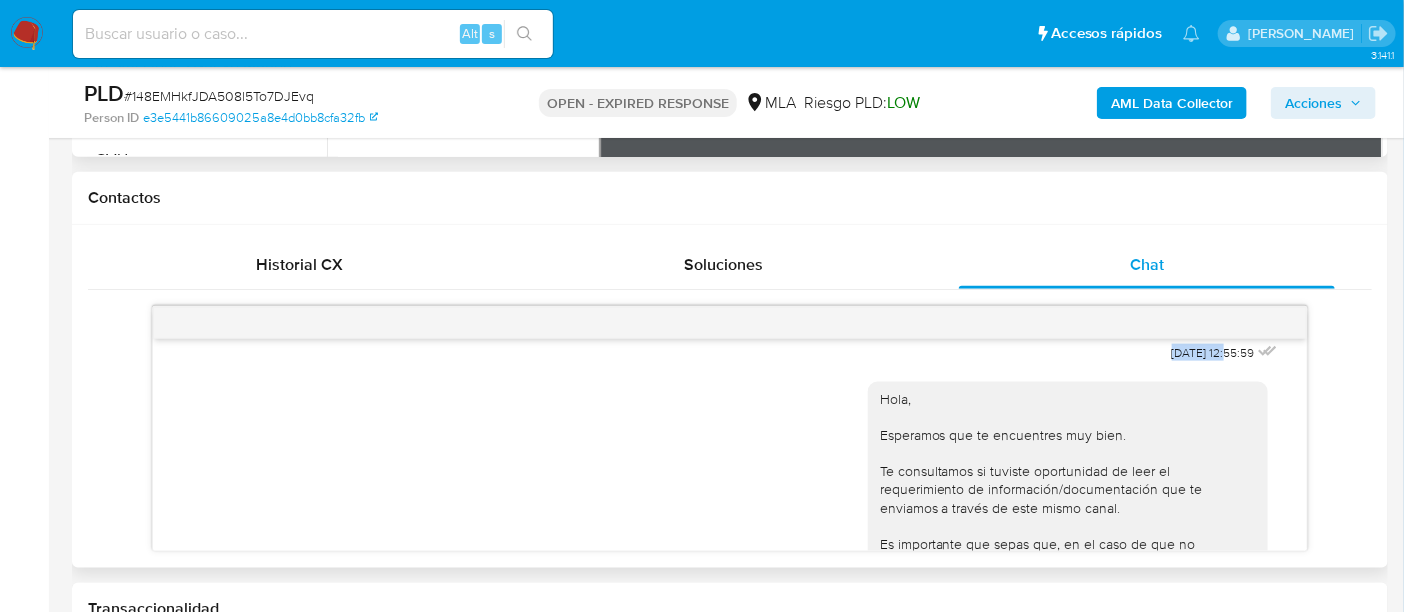 drag, startPoint x: 1127, startPoint y: 392, endPoint x: 1191, endPoint y: 388, distance: 64.12488 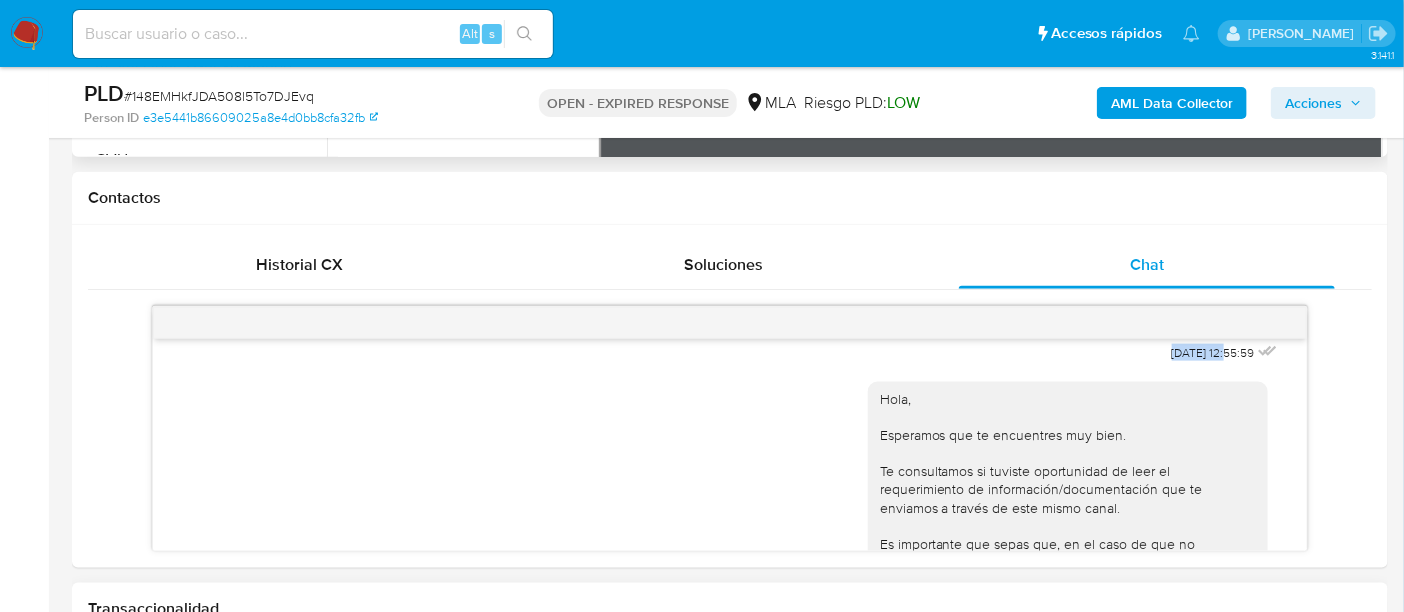 copy on "19/05/2025" 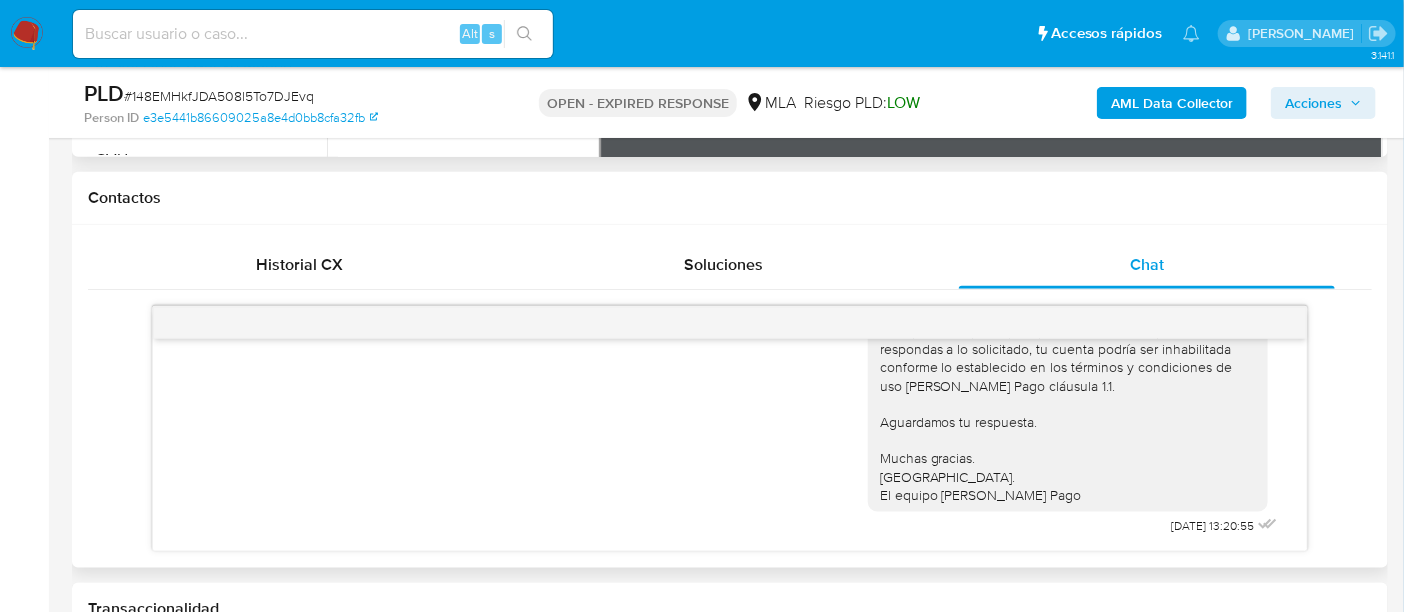 scroll, scrollTop: 1234, scrollLeft: 0, axis: vertical 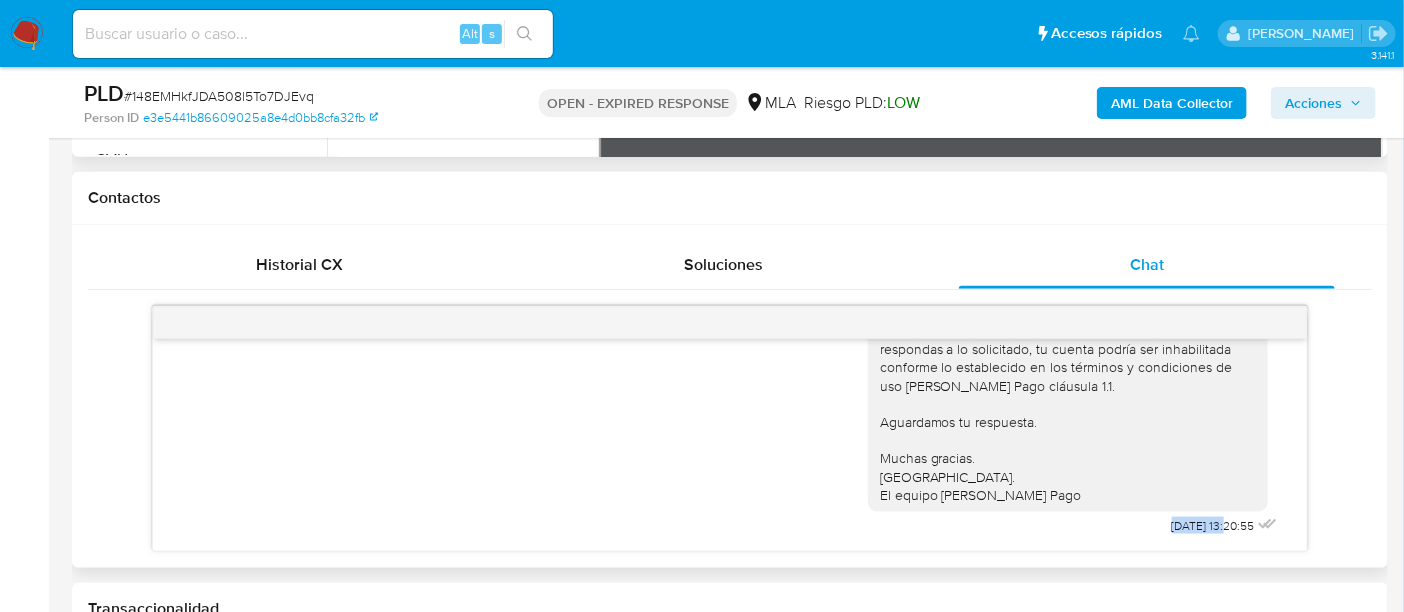 drag, startPoint x: 1122, startPoint y: 526, endPoint x: 1189, endPoint y: 533, distance: 67.36468 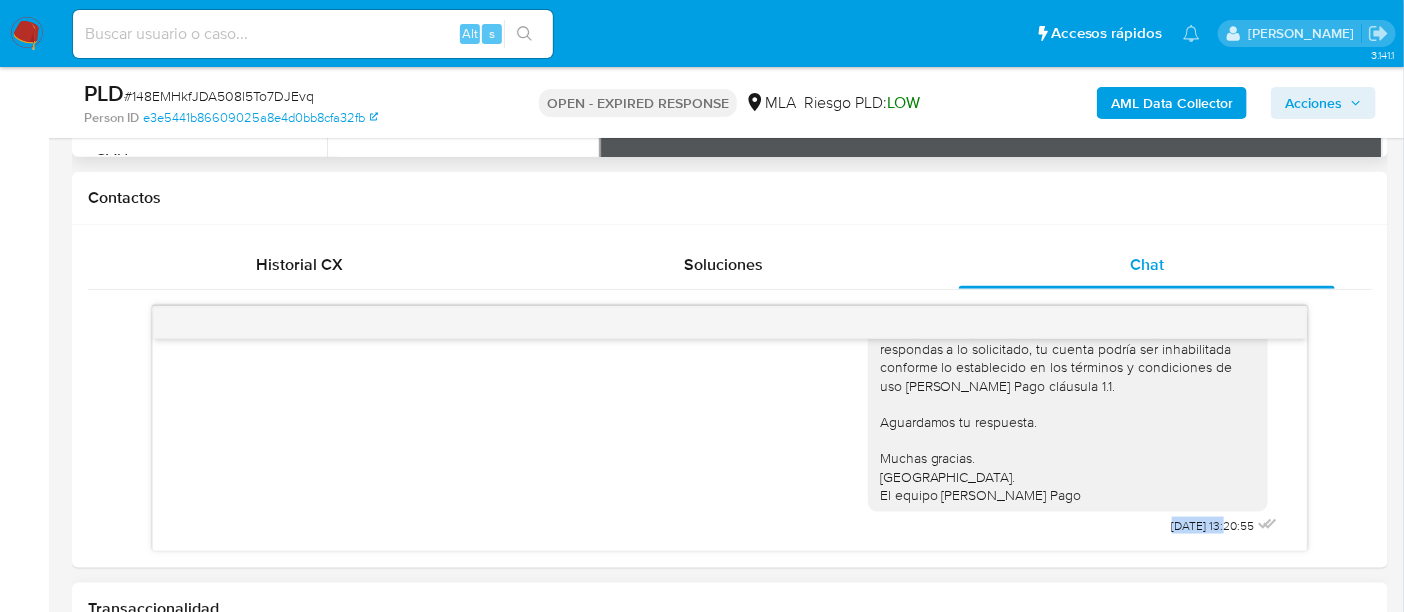 copy on "23/05/2025" 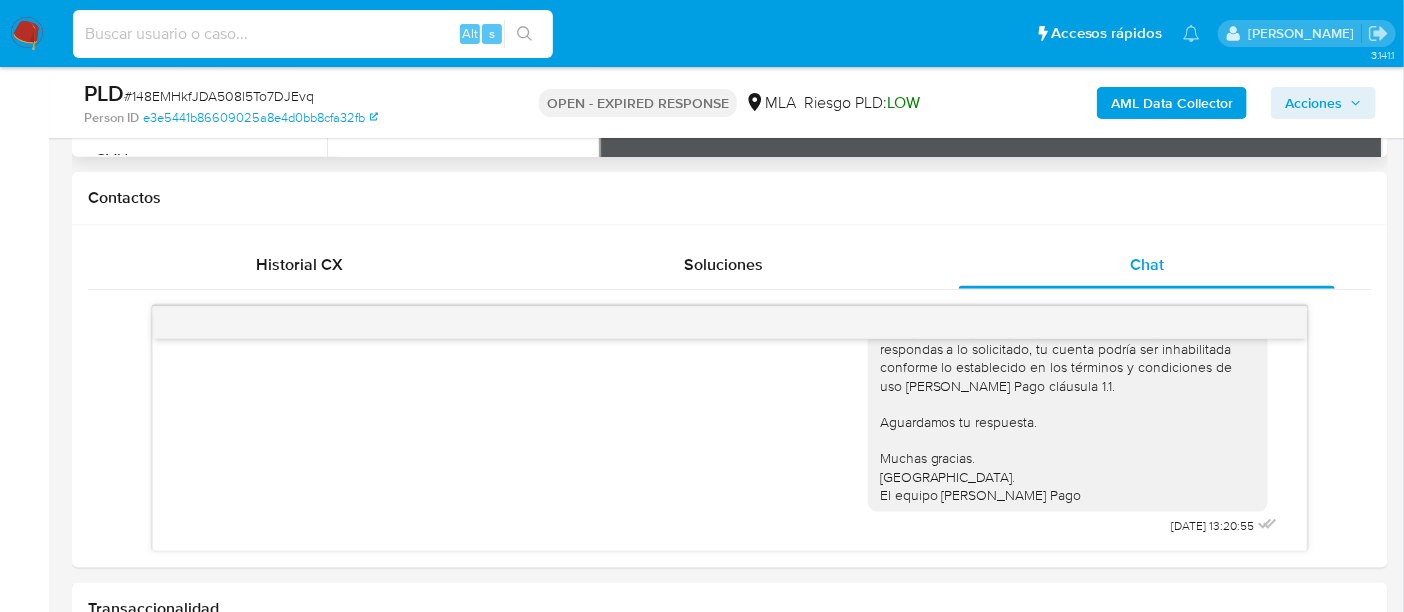 click at bounding box center [313, 34] 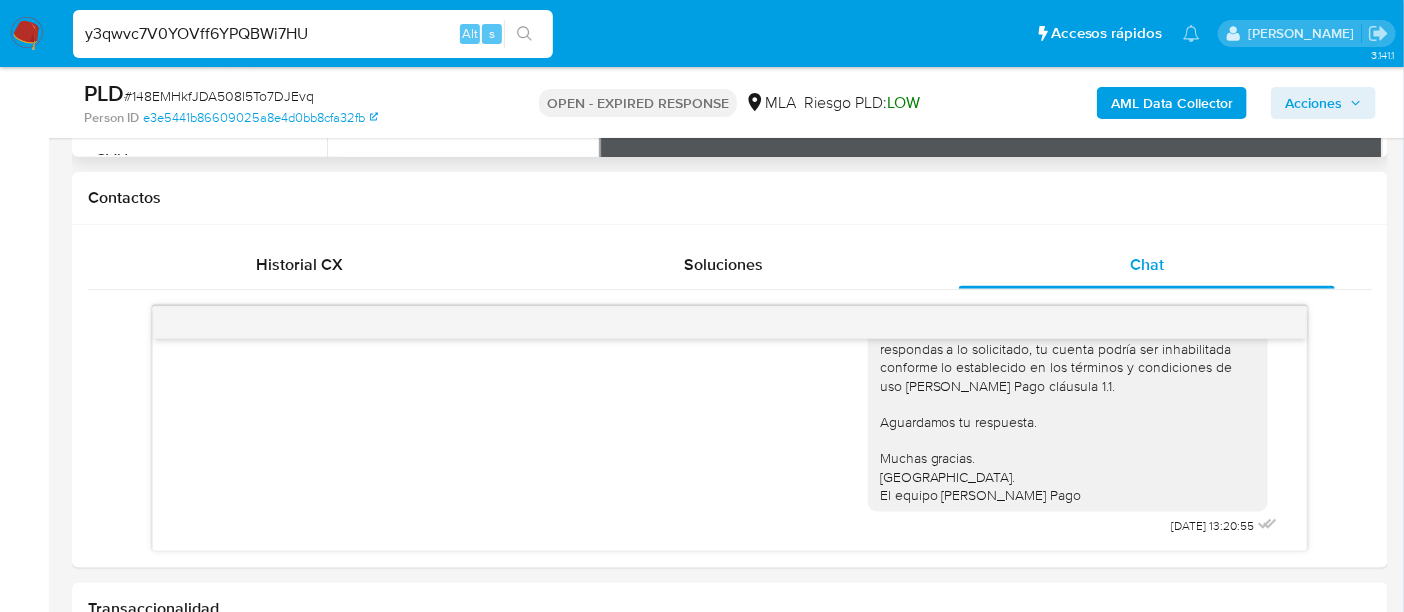 type on "y3qwvc7V0YOVff6YPQBWi7HU" 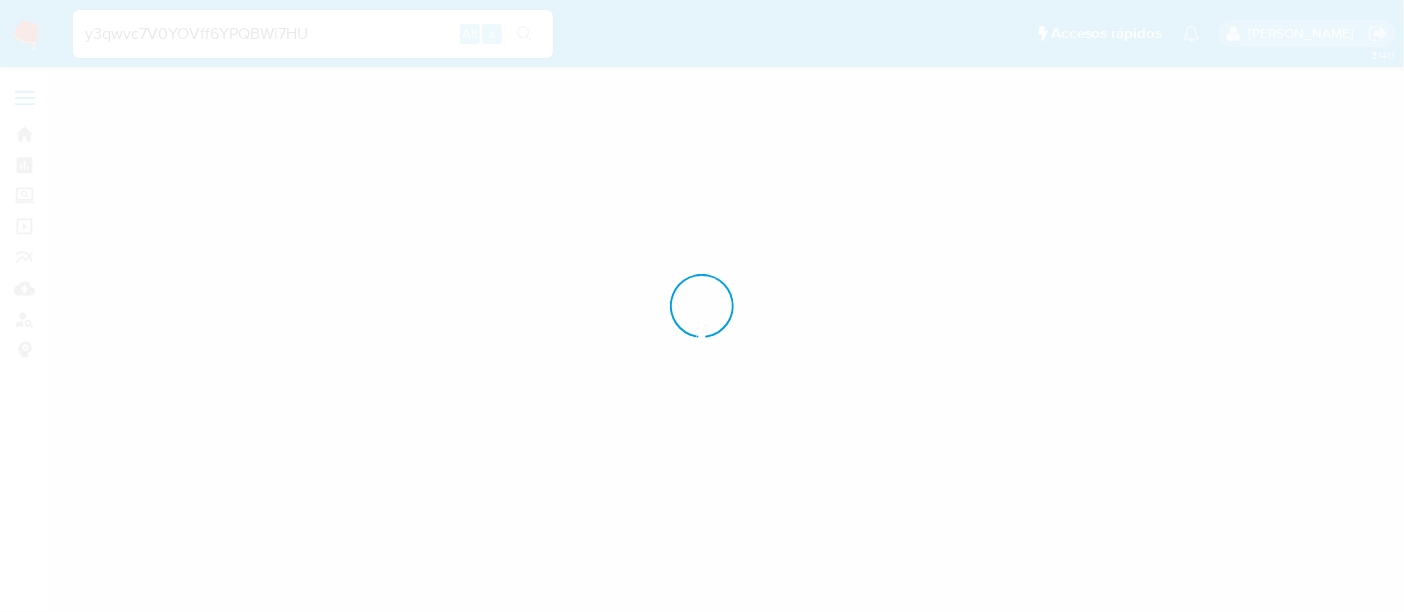 scroll, scrollTop: 0, scrollLeft: 0, axis: both 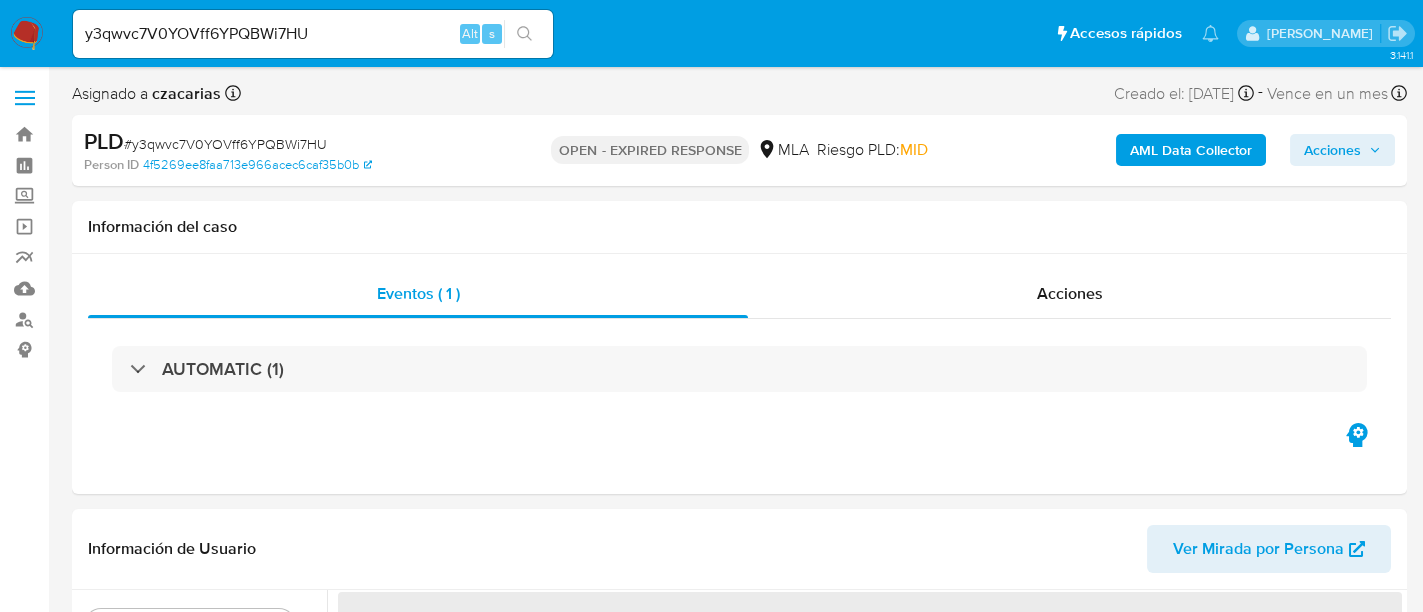 select on "10" 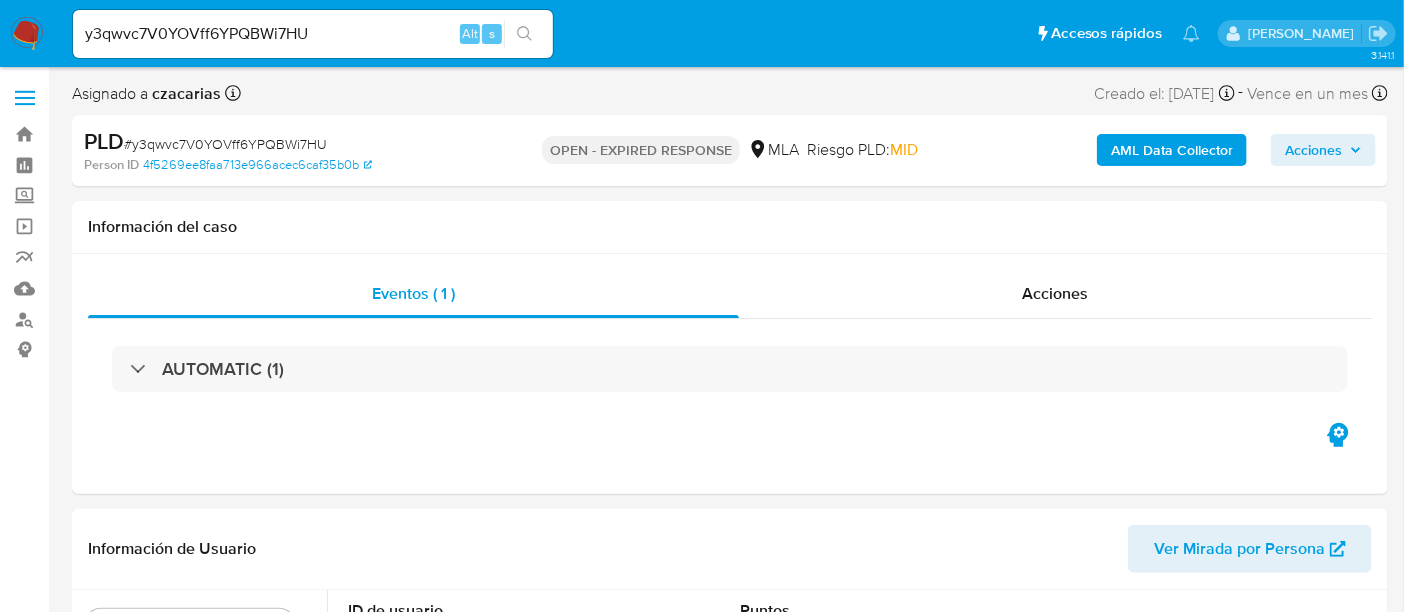 click on "# y3qwvc7V0YOVff6YPQBWi7HU" at bounding box center [225, 144] 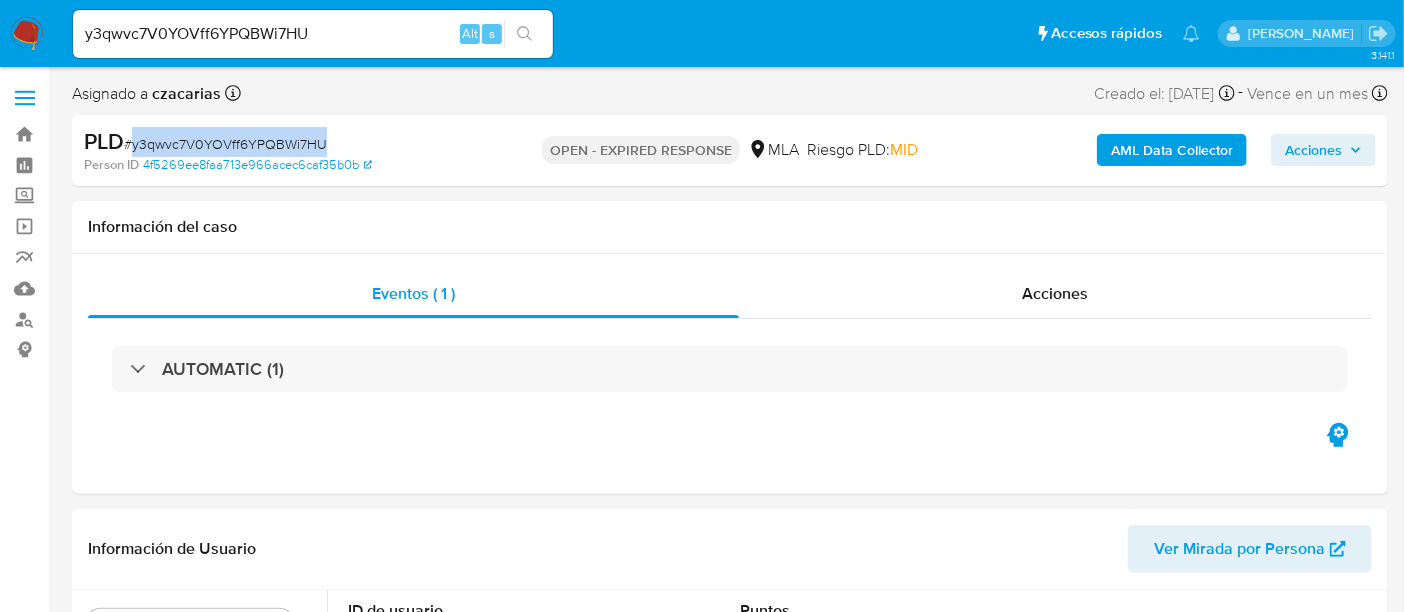 click on "# y3qwvc7V0YOVff6YPQBWi7HU" at bounding box center [225, 144] 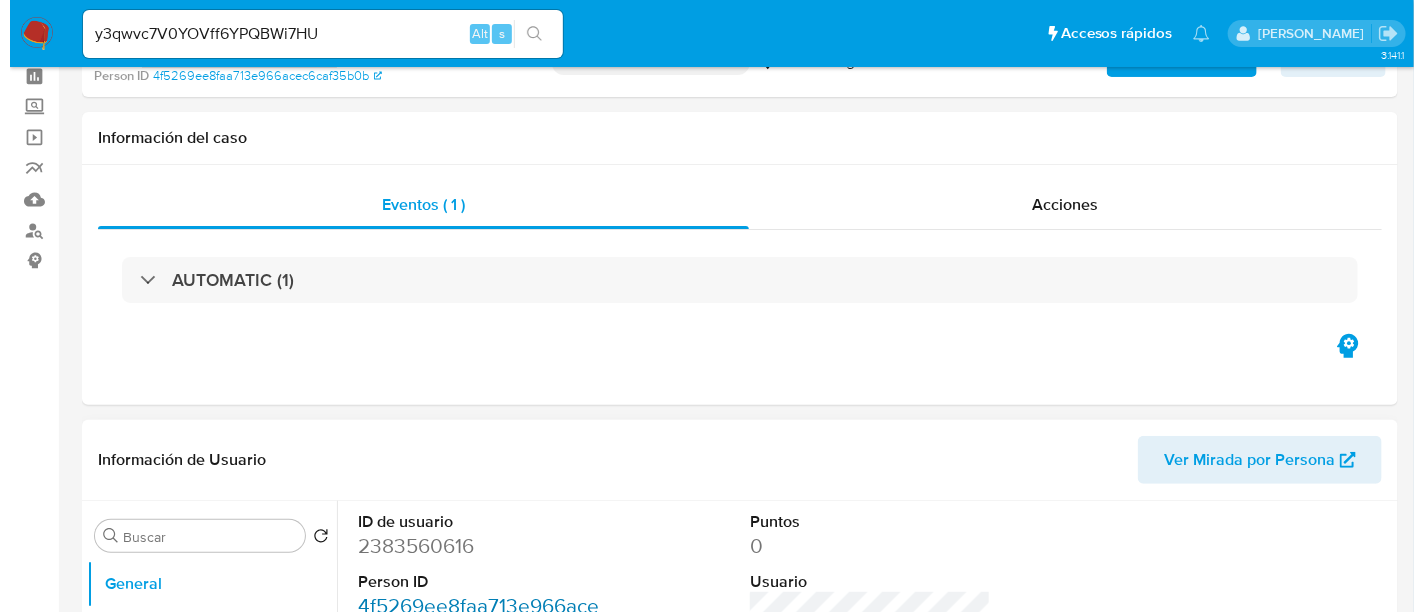 scroll, scrollTop: 125, scrollLeft: 0, axis: vertical 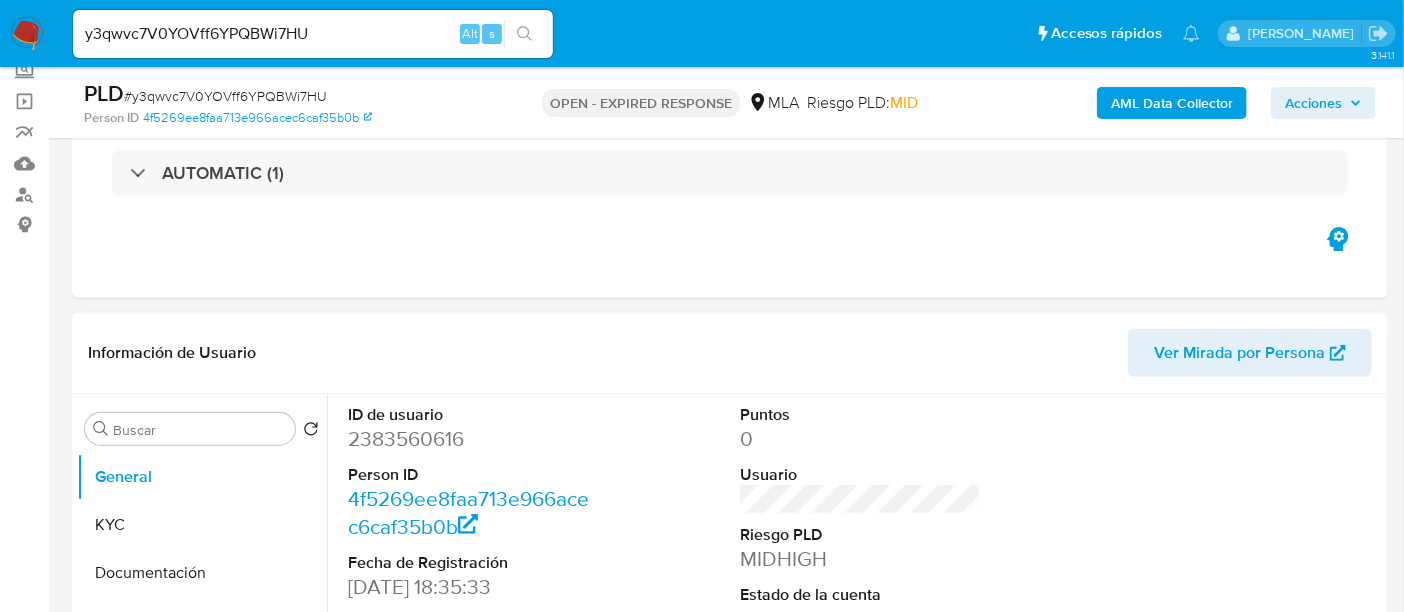 click on "2383560616" at bounding box center (468, 439) 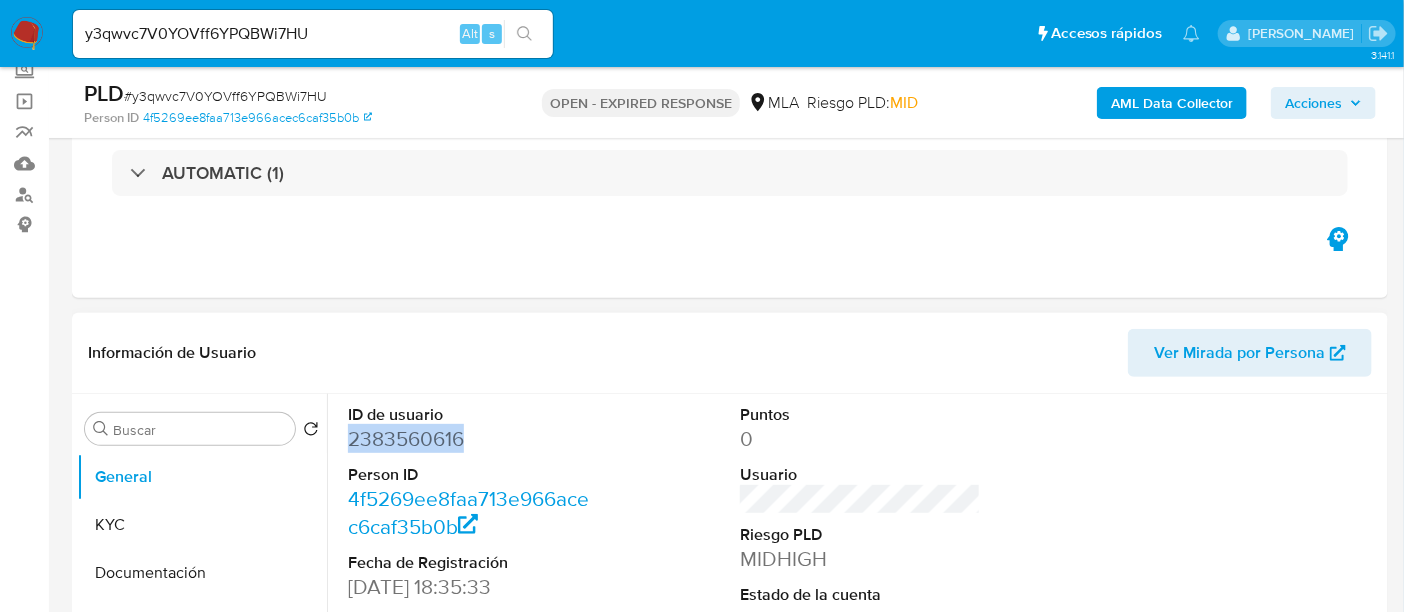 click on "2383560616" at bounding box center (468, 439) 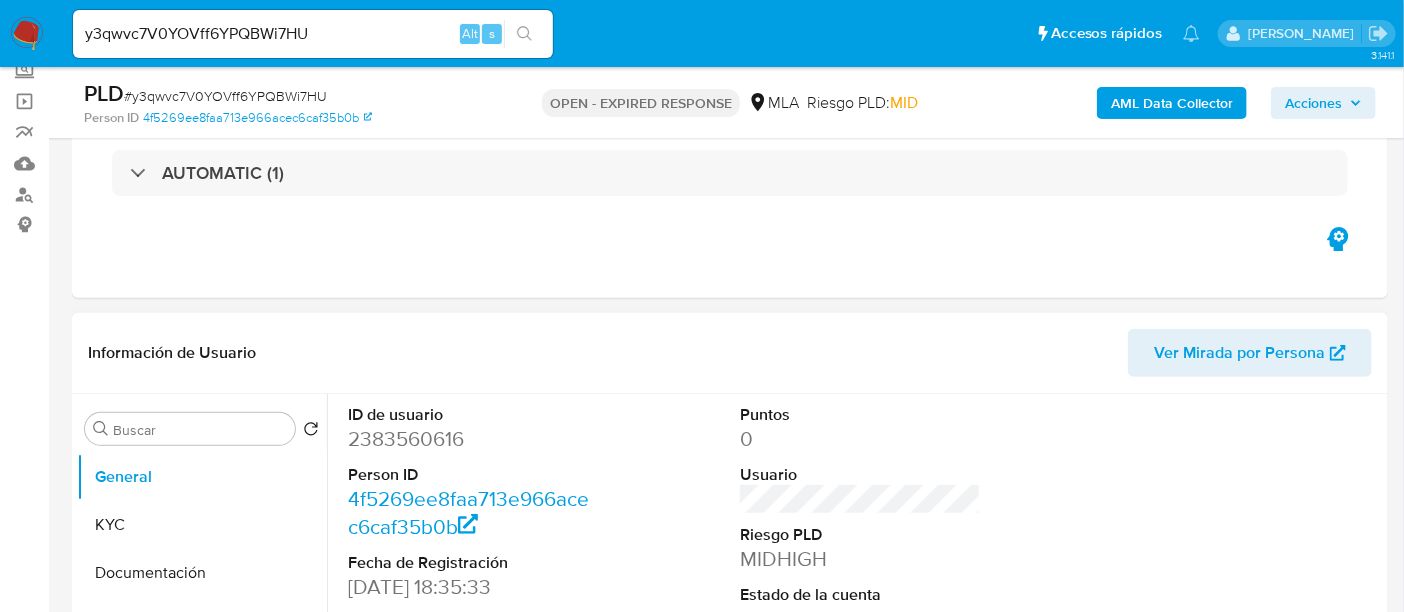click on "Información de Usuario Ver Mirada por Persona" at bounding box center (730, 353) 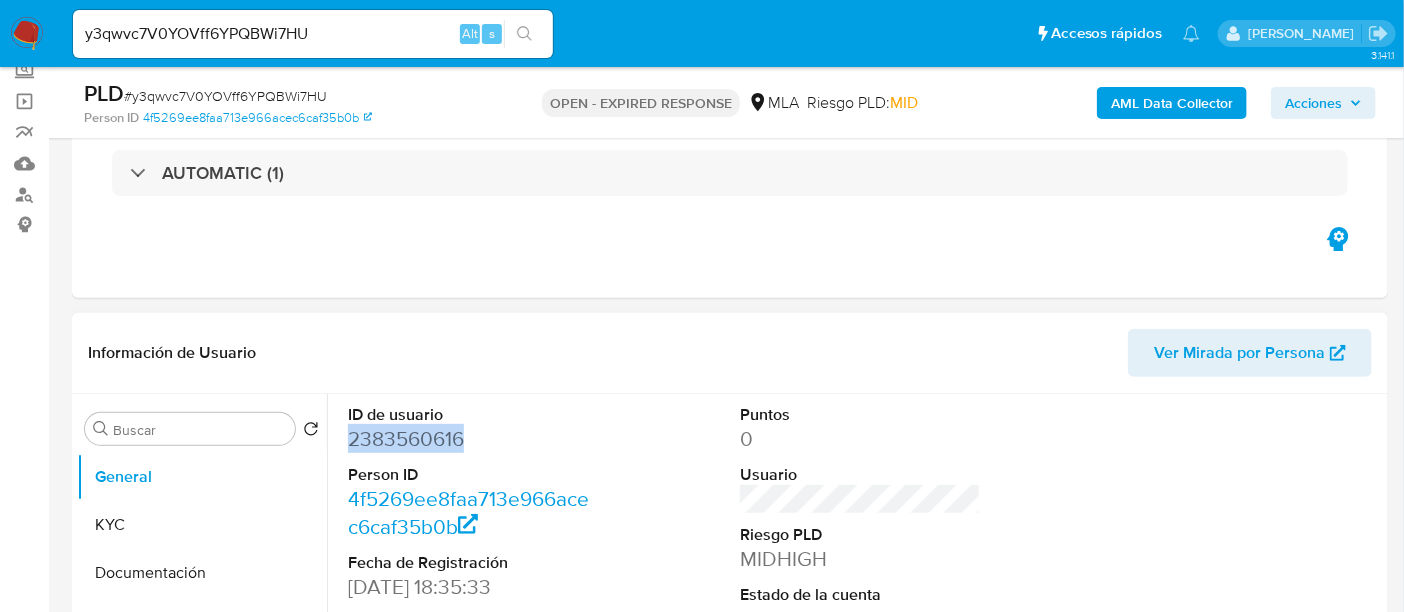click on "2383560616" at bounding box center (468, 439) 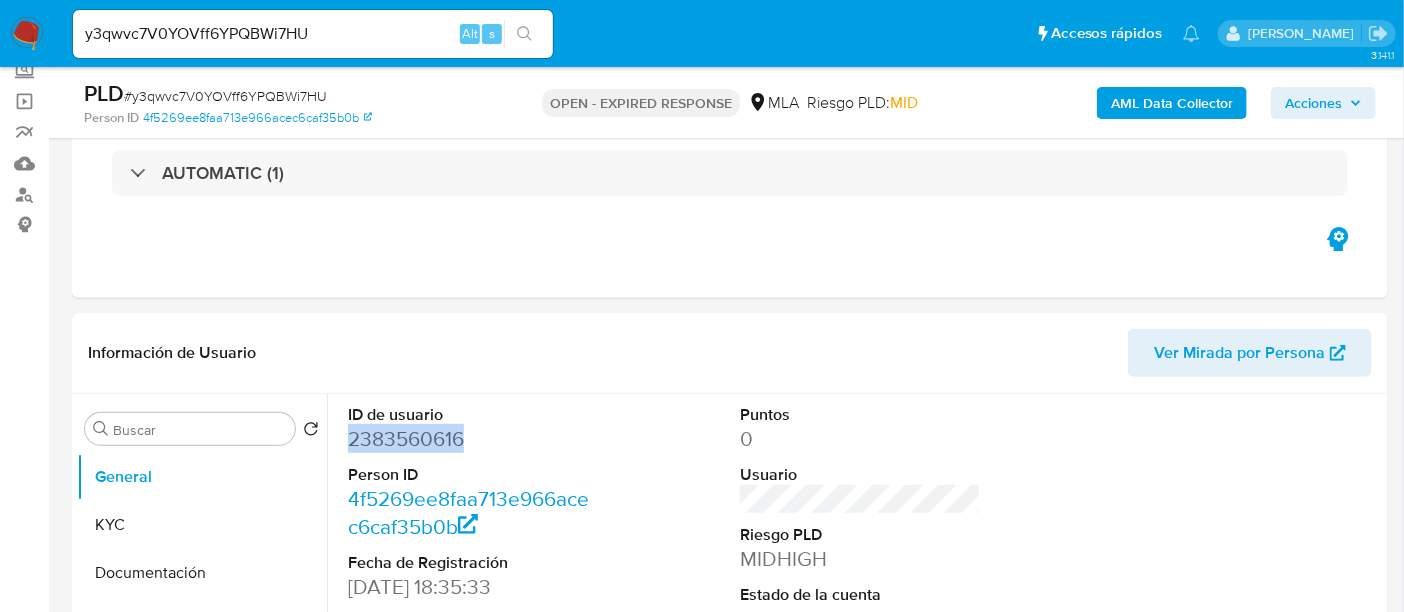 click on "AML Data Collector" at bounding box center (1172, 103) 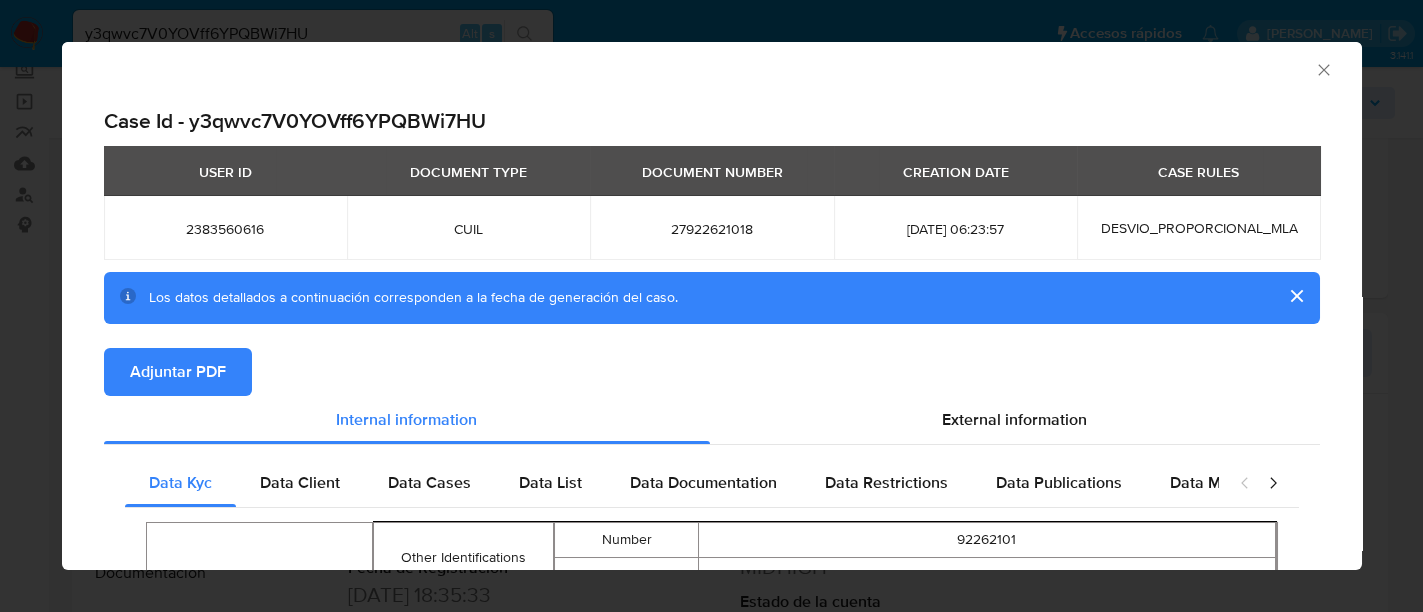 scroll, scrollTop: 0, scrollLeft: 0, axis: both 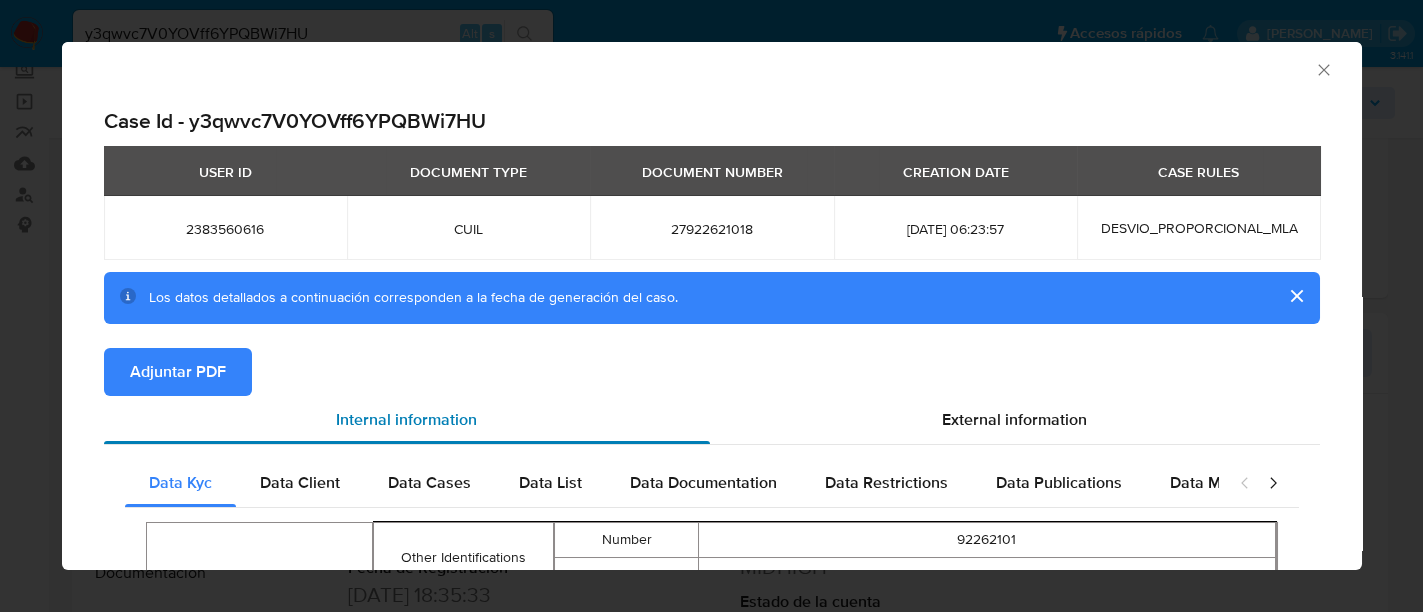 click on "Internal information" at bounding box center (406, 419) 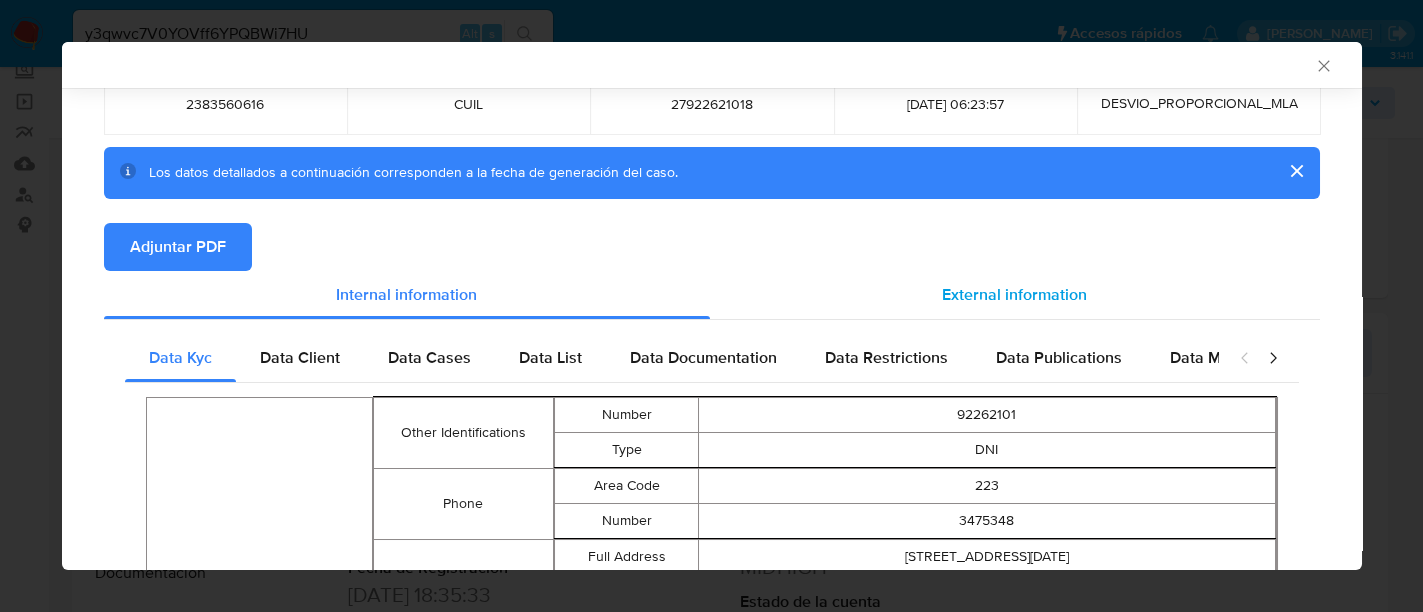click on "External information" at bounding box center (1014, 294) 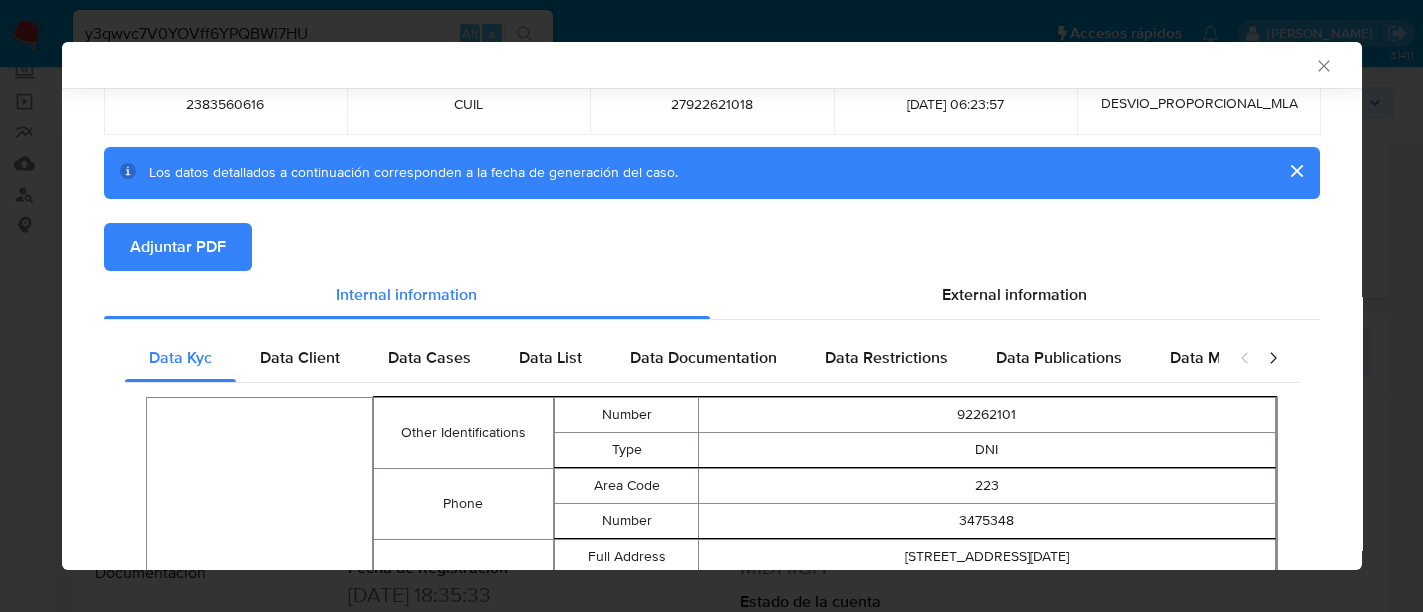 scroll, scrollTop: 90, scrollLeft: 0, axis: vertical 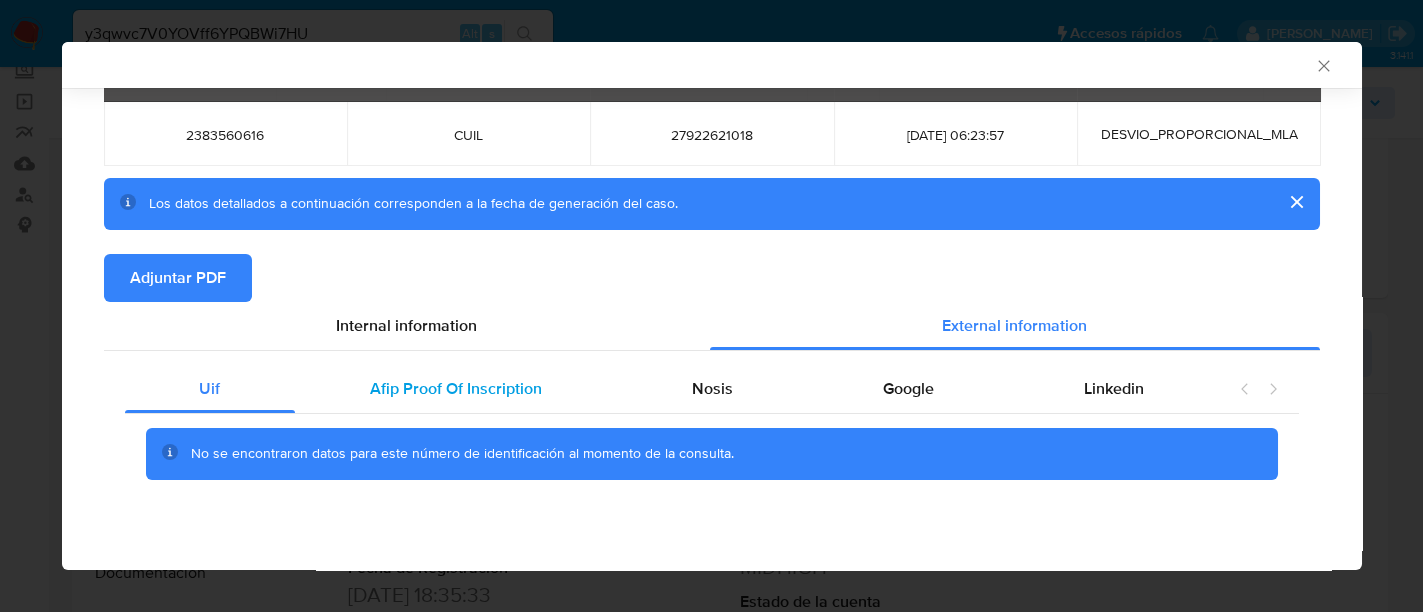 click on "Afip Proof Of Inscription" at bounding box center (456, 388) 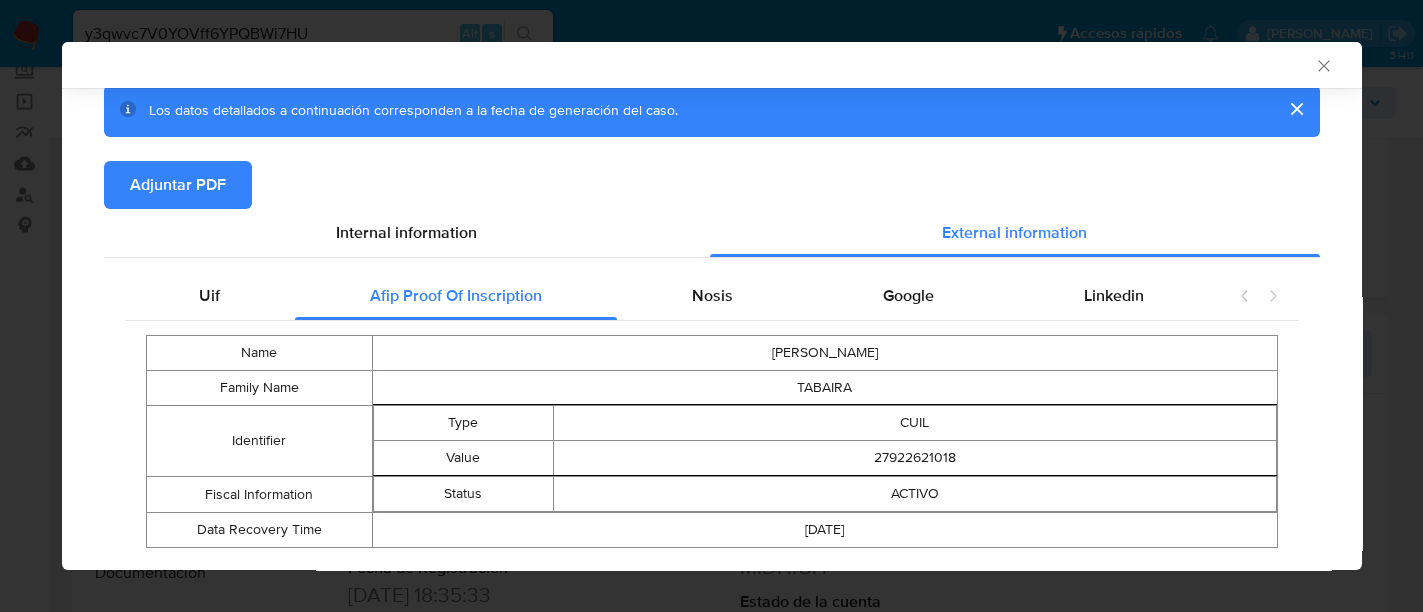 scroll, scrollTop: 229, scrollLeft: 0, axis: vertical 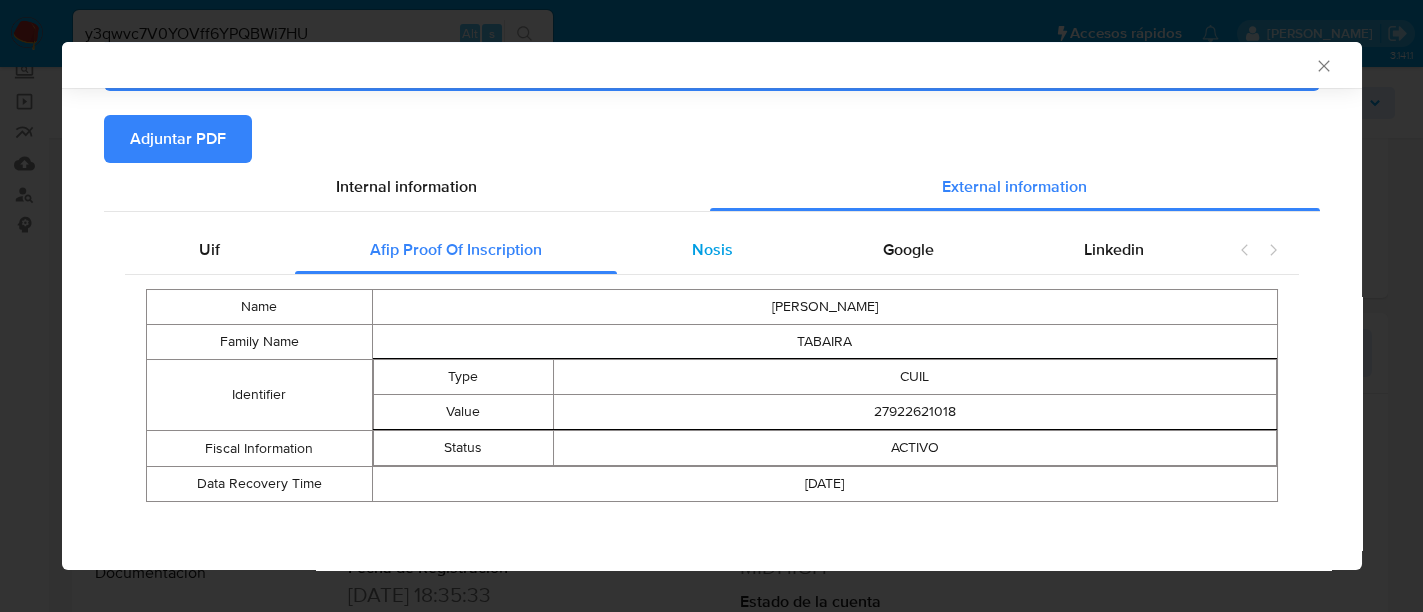 click on "Nosis" at bounding box center [712, 250] 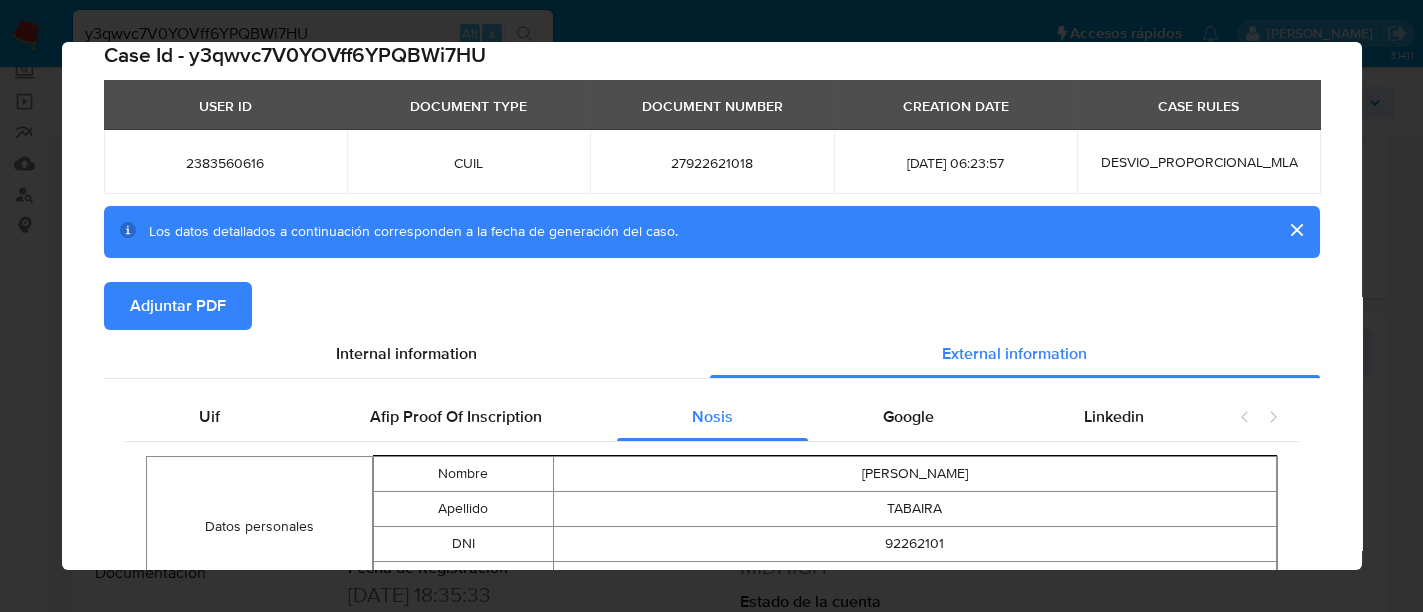scroll, scrollTop: 0, scrollLeft: 0, axis: both 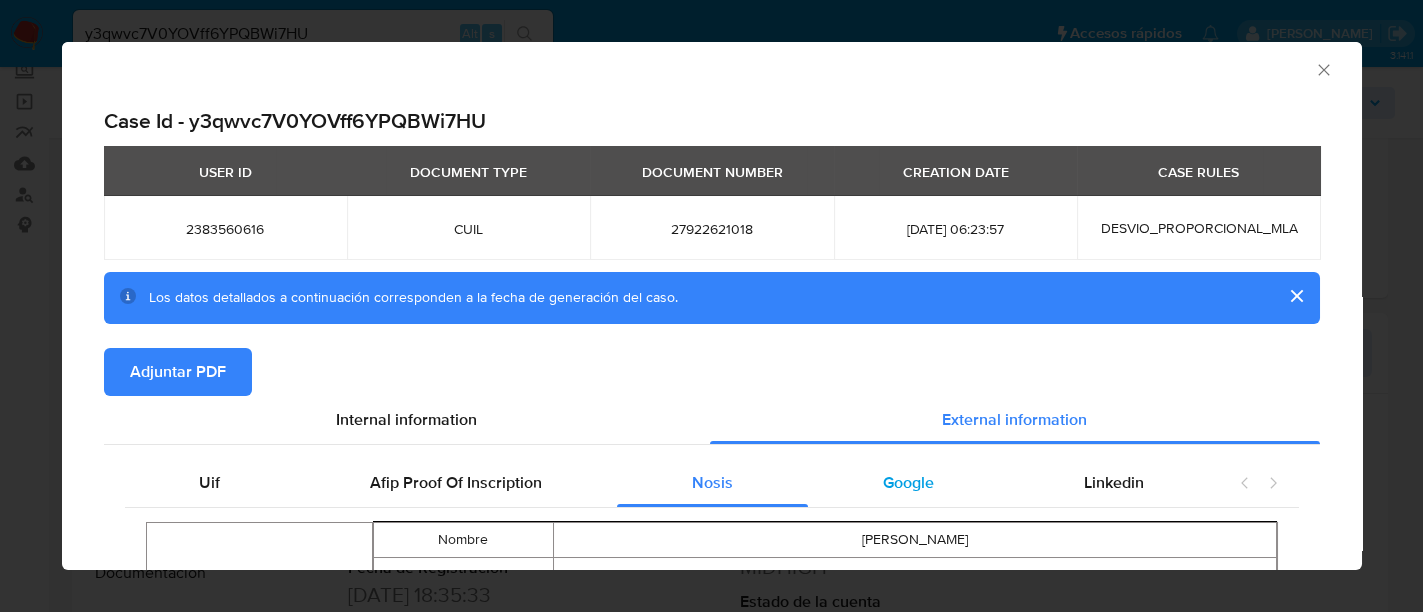 click on "Google" at bounding box center [908, 482] 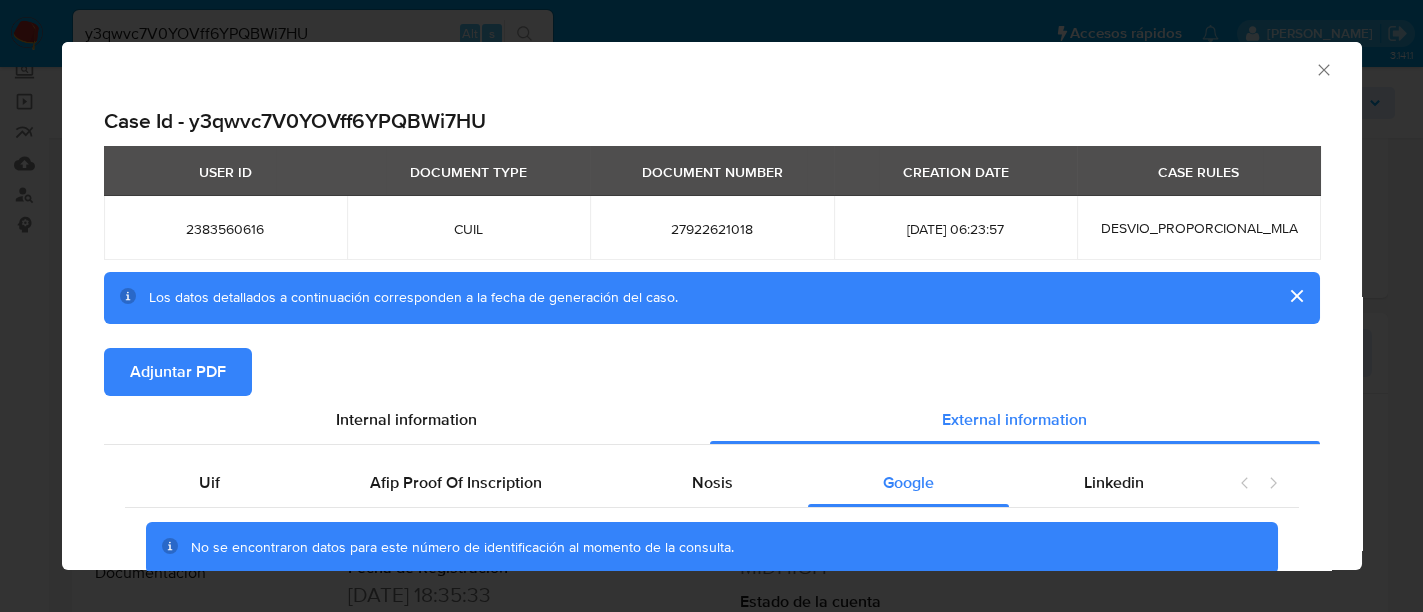 scroll, scrollTop: 90, scrollLeft: 0, axis: vertical 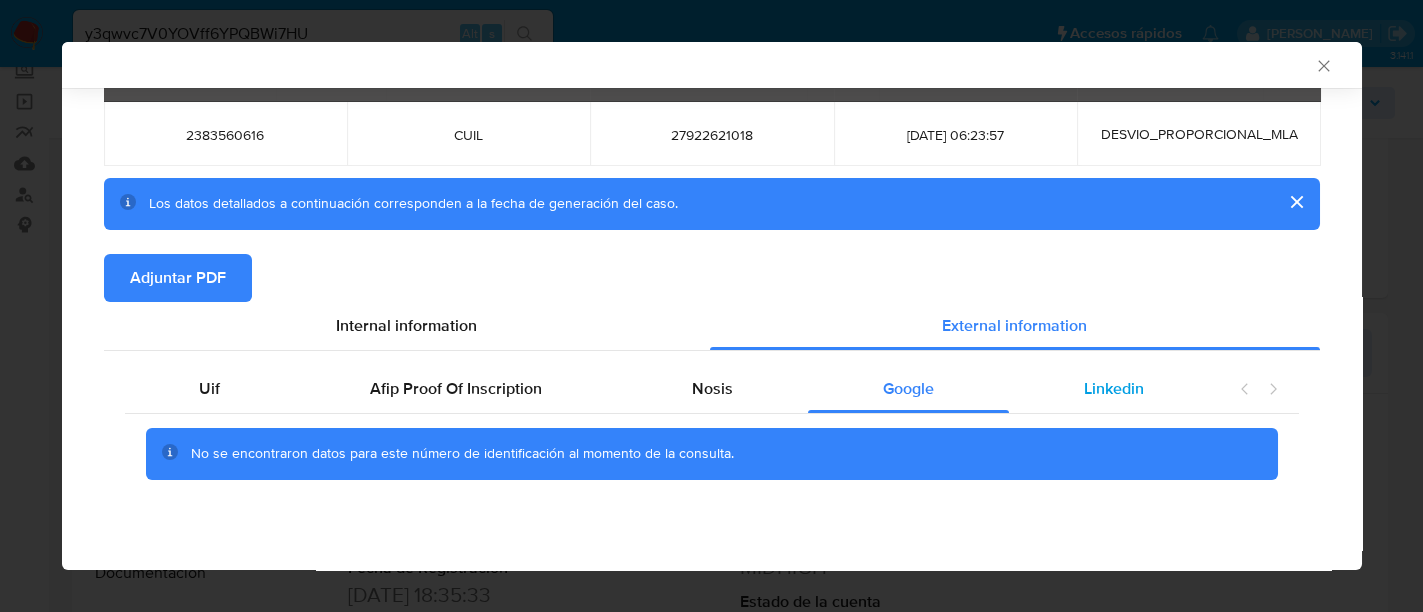 click on "Linkedin" at bounding box center [1114, 389] 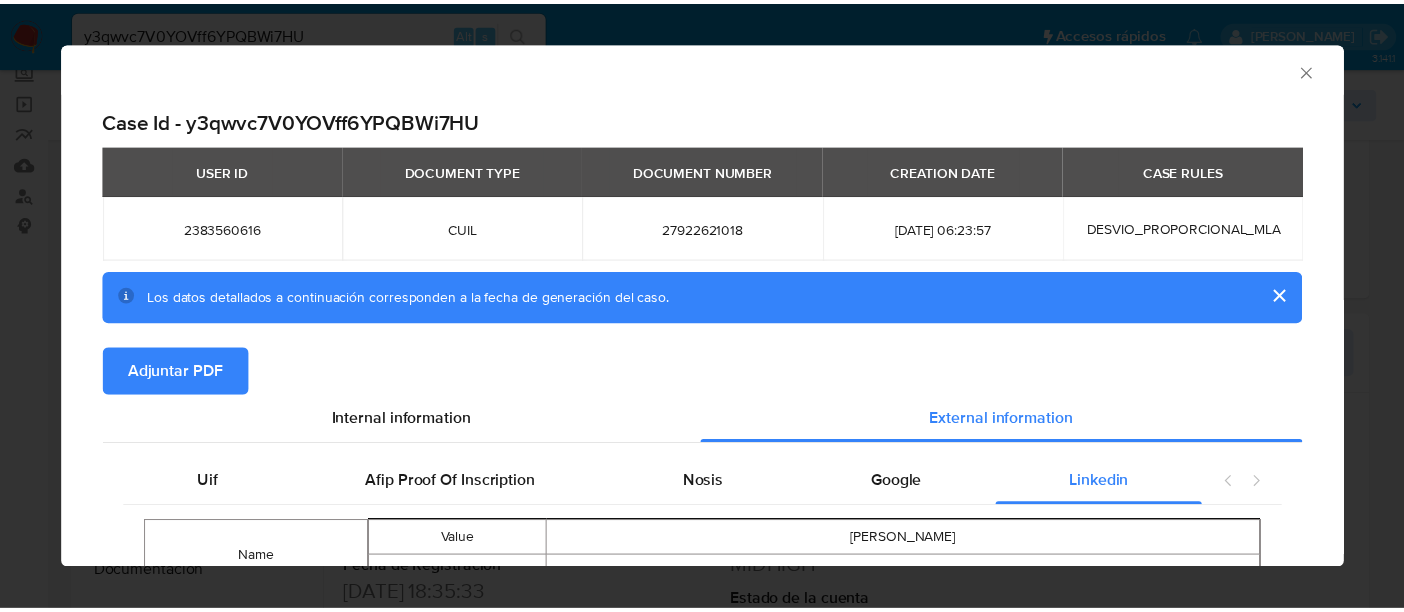 scroll, scrollTop: 0, scrollLeft: 0, axis: both 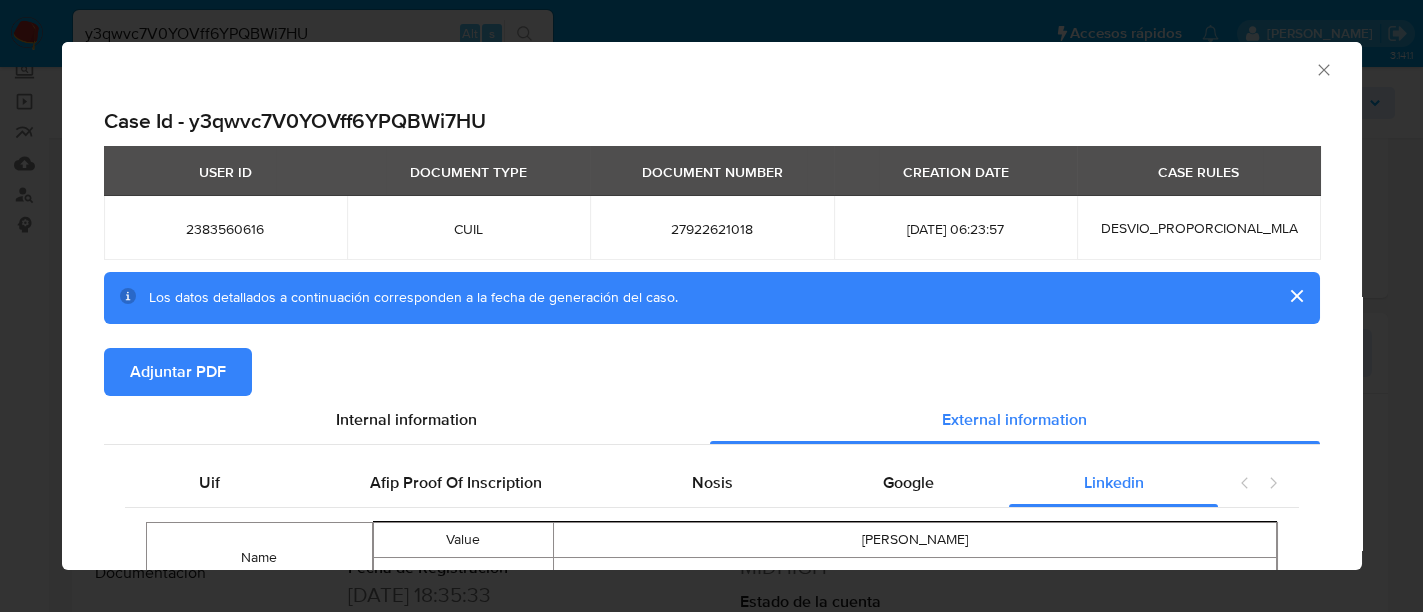 click on "AML Data Collector" at bounding box center (712, 67) 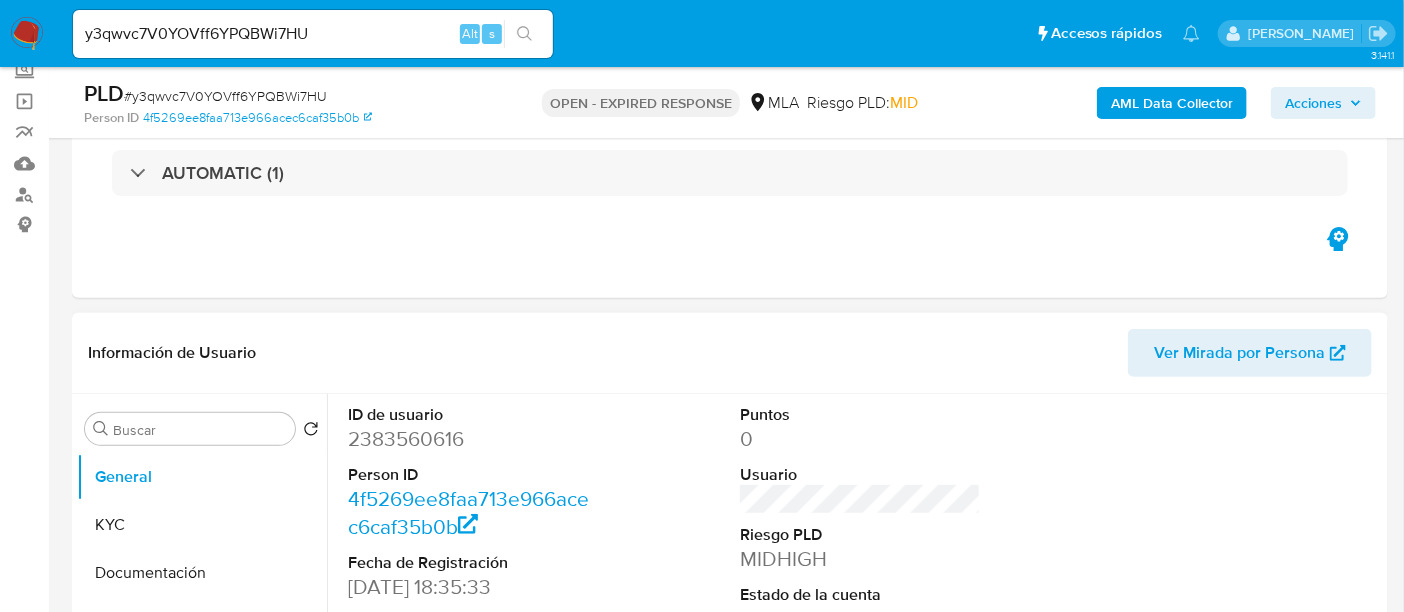 scroll, scrollTop: 250, scrollLeft: 0, axis: vertical 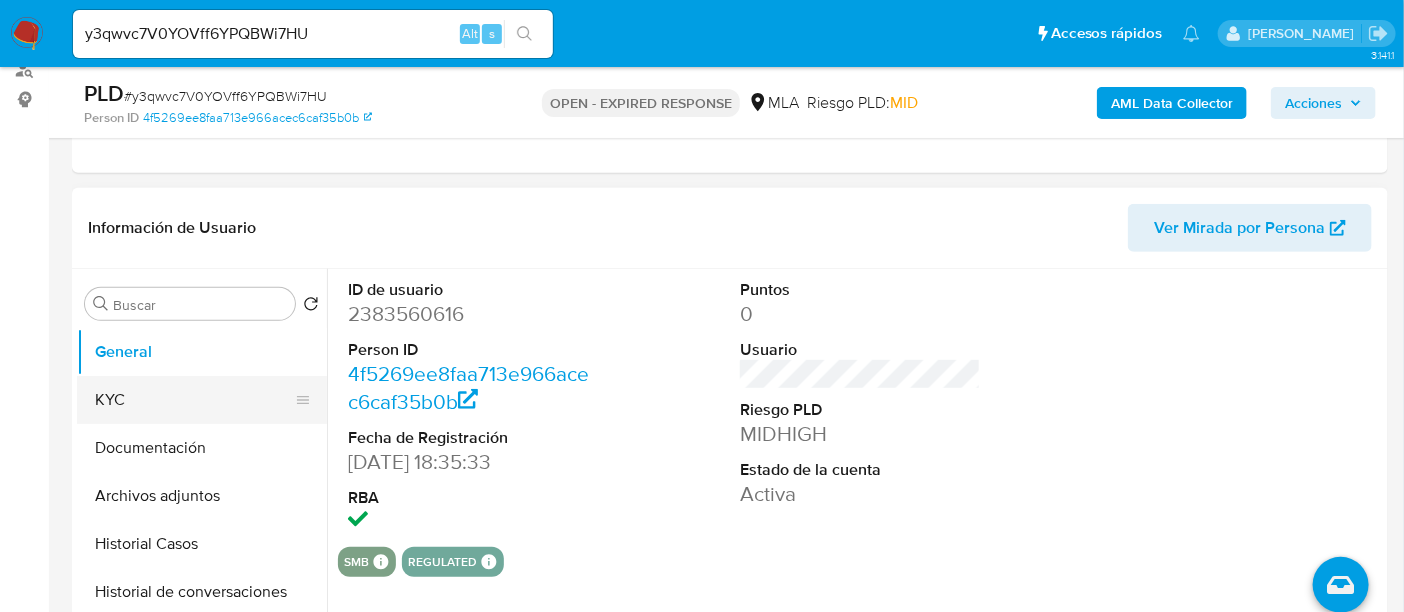 click on "KYC" at bounding box center [194, 400] 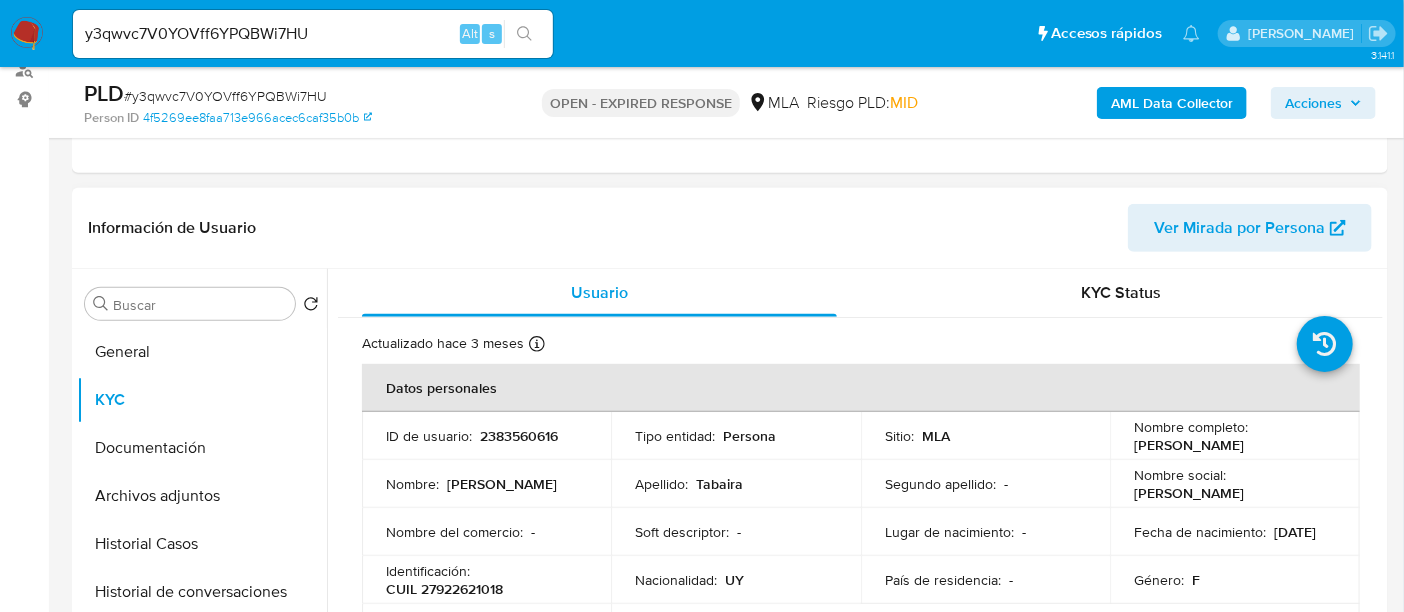scroll, scrollTop: 125, scrollLeft: 0, axis: vertical 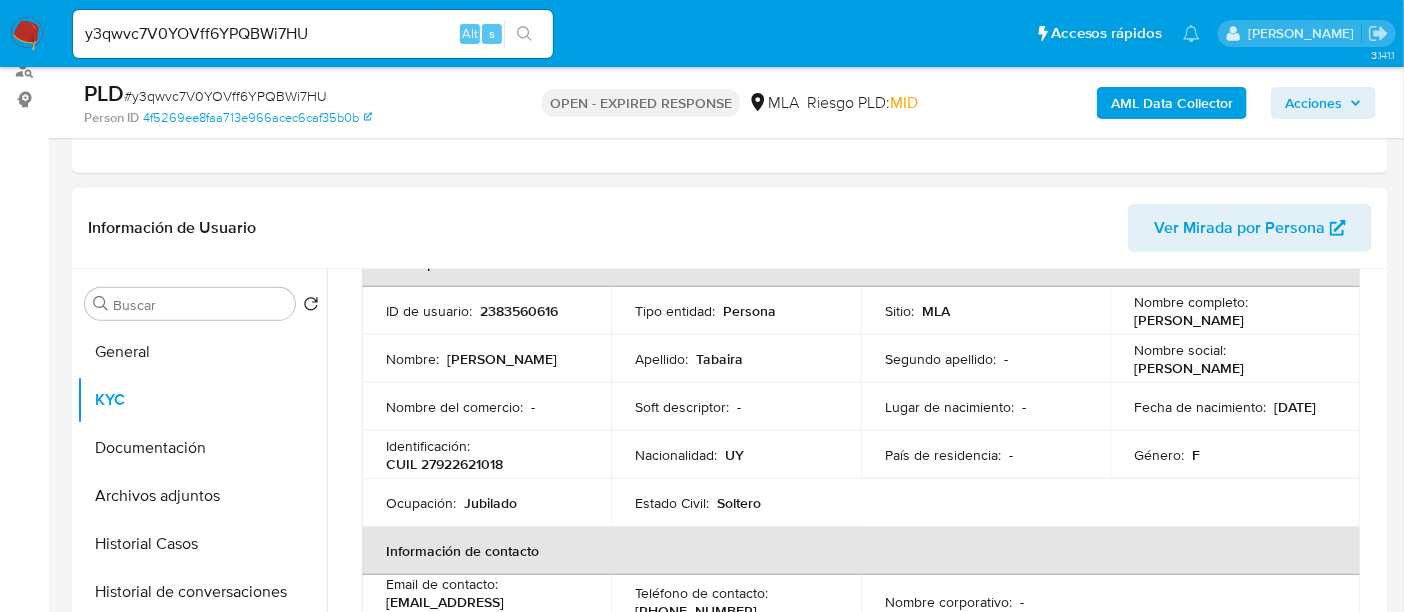 click on "CUIL 27922621018" at bounding box center [444, 464] 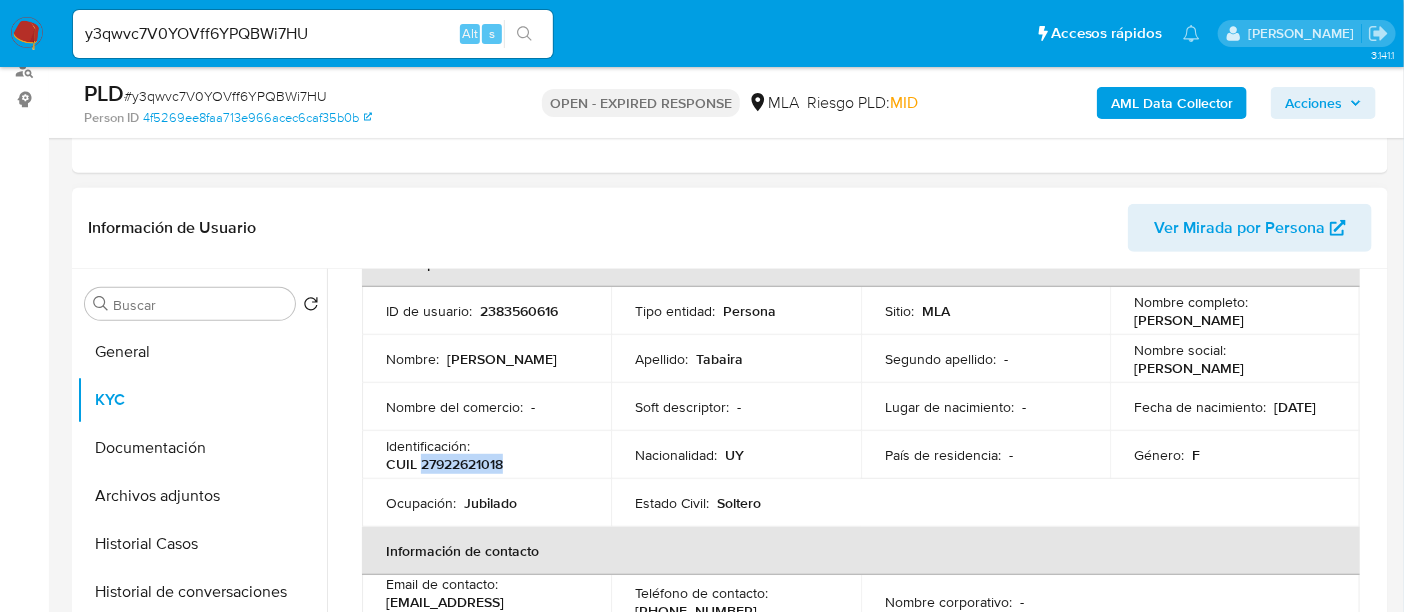 click on "CUIL 27922621018" at bounding box center [444, 464] 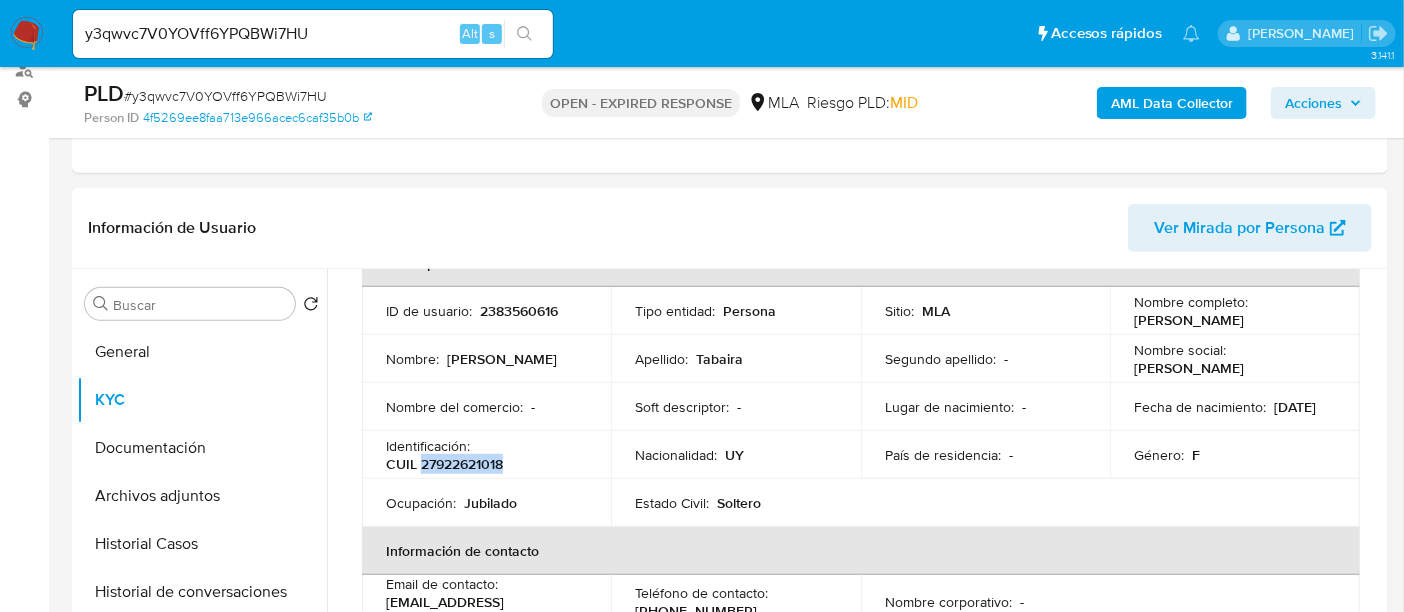 copy on "27922621018" 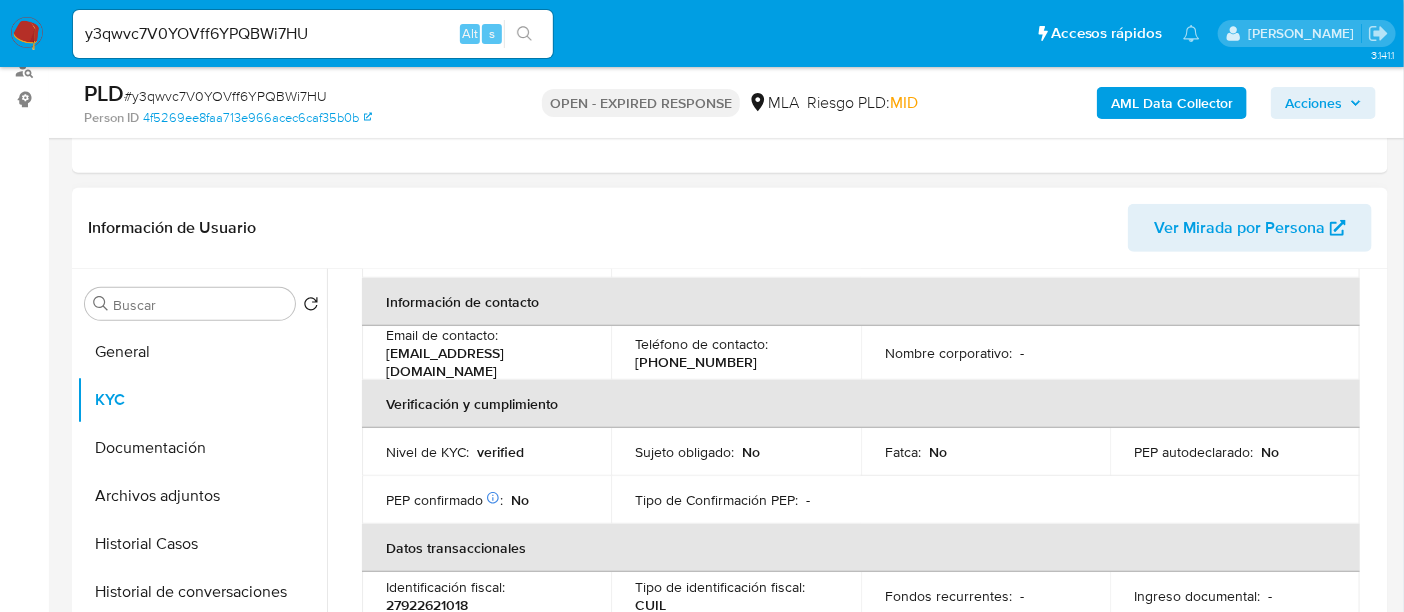 scroll, scrollTop: 250, scrollLeft: 0, axis: vertical 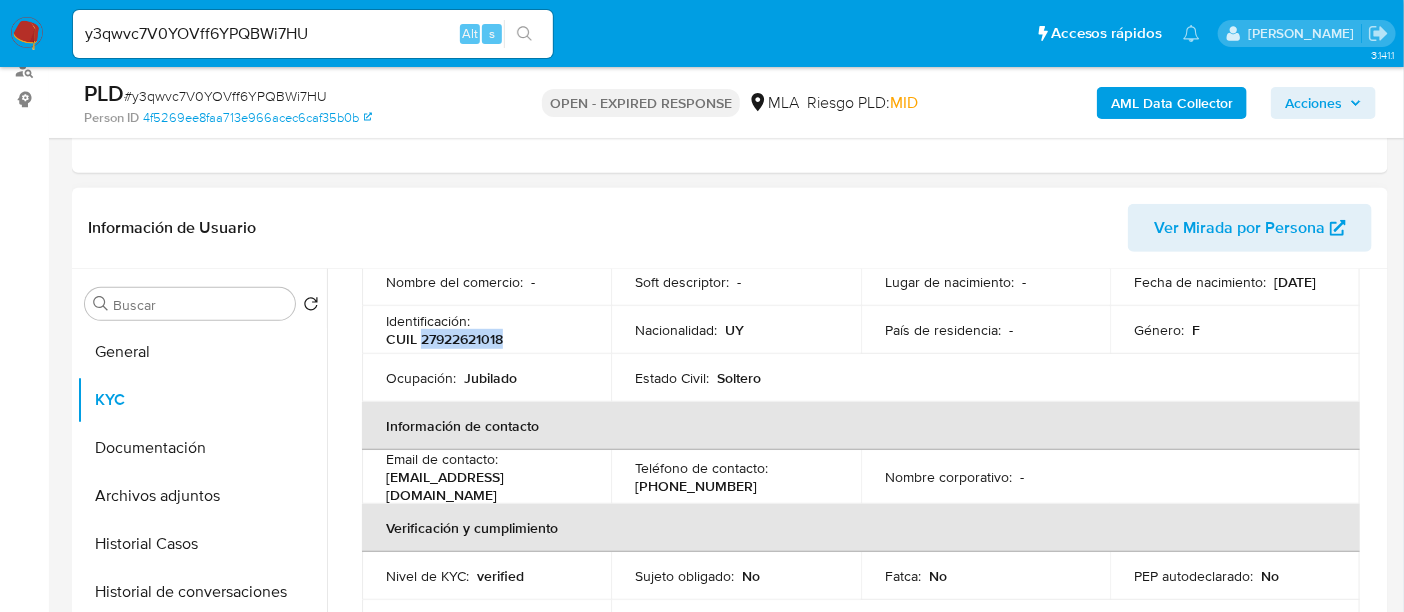 click on "CUIL 27922621018" at bounding box center [444, 339] 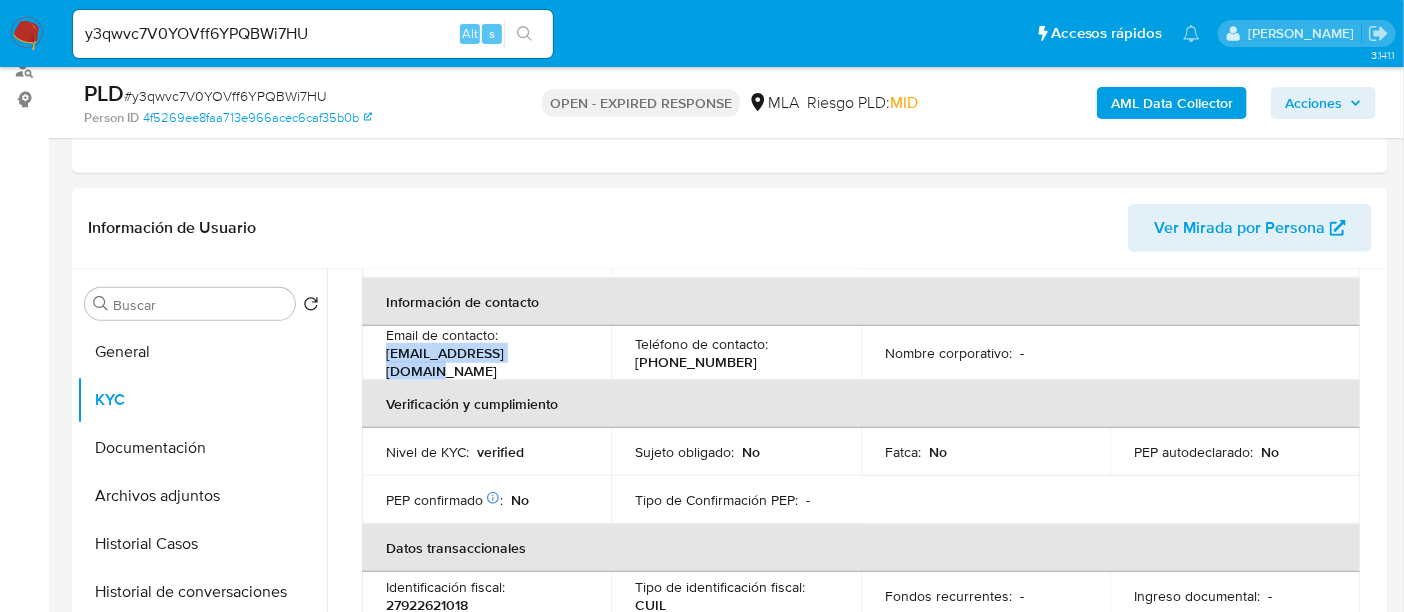 drag, startPoint x: 387, startPoint y: 356, endPoint x: 1051, endPoint y: 32, distance: 738.8315 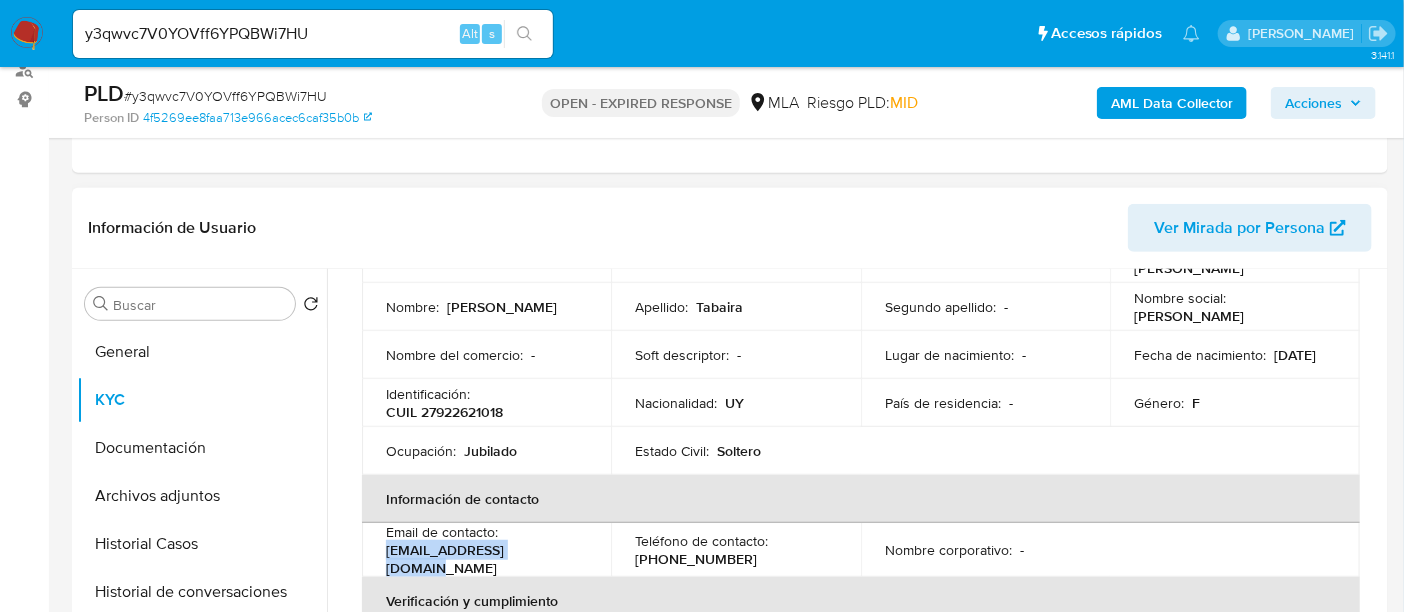 scroll, scrollTop: 125, scrollLeft: 0, axis: vertical 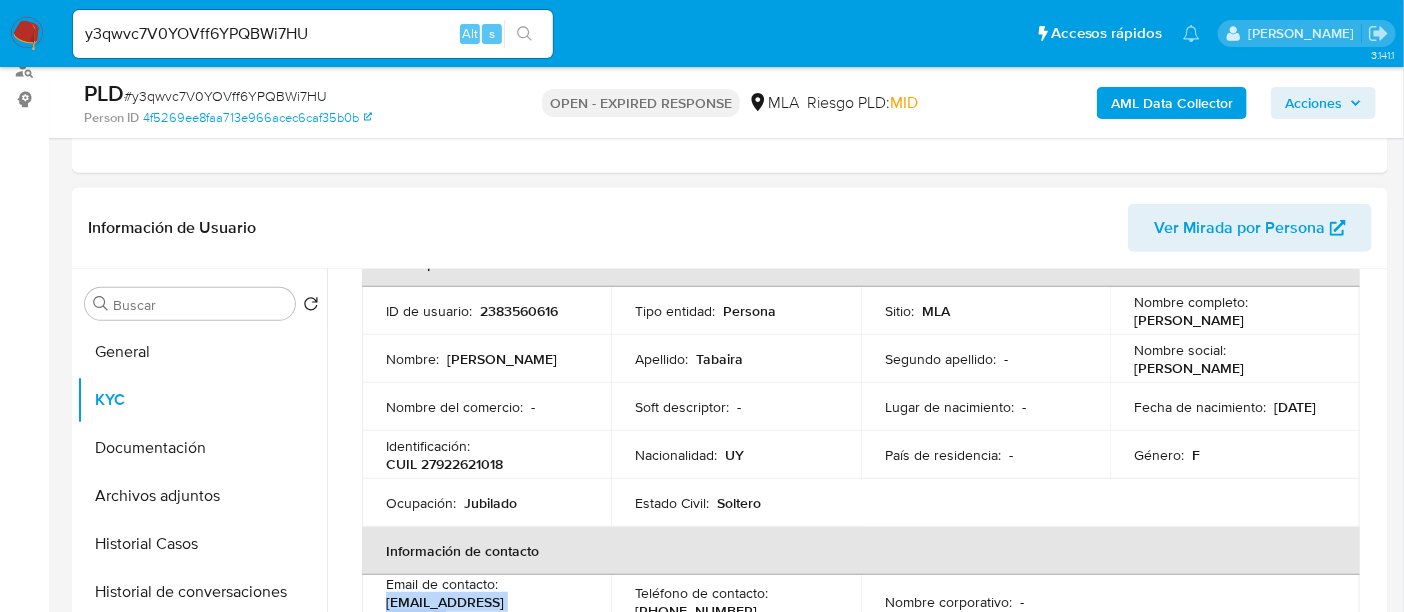 drag, startPoint x: 1127, startPoint y: 319, endPoint x: 1260, endPoint y: 314, distance: 133.09395 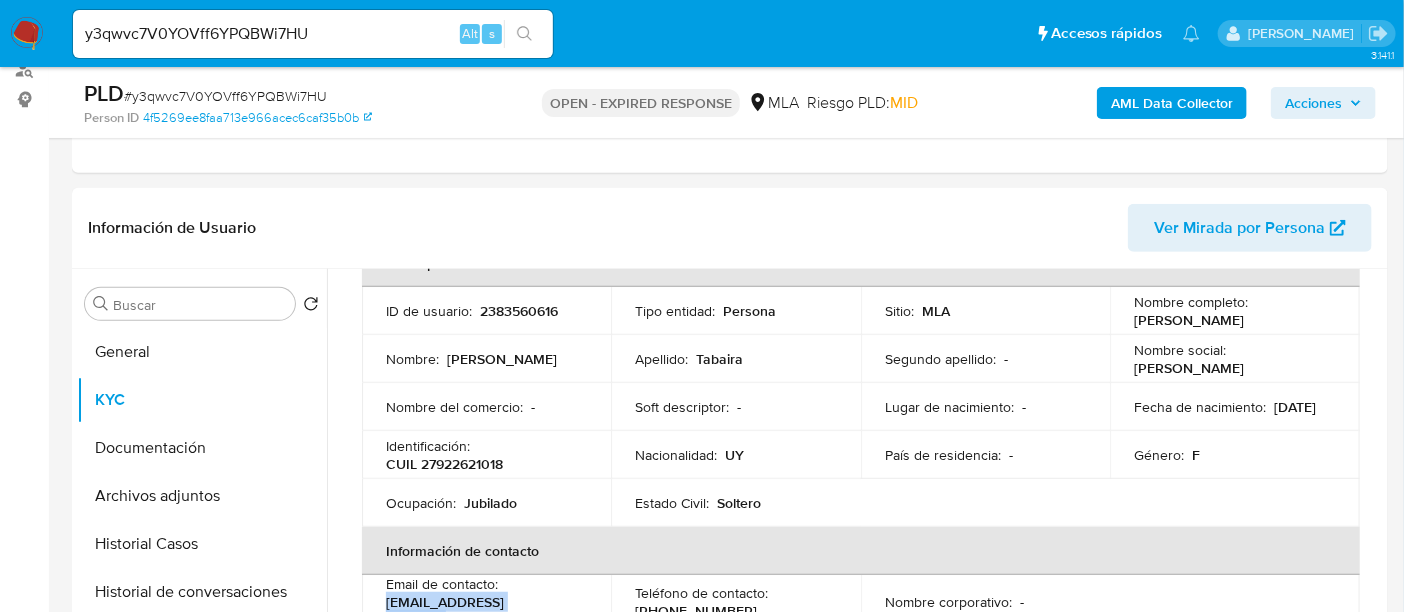 copy on "Emilia Marta Tabaira" 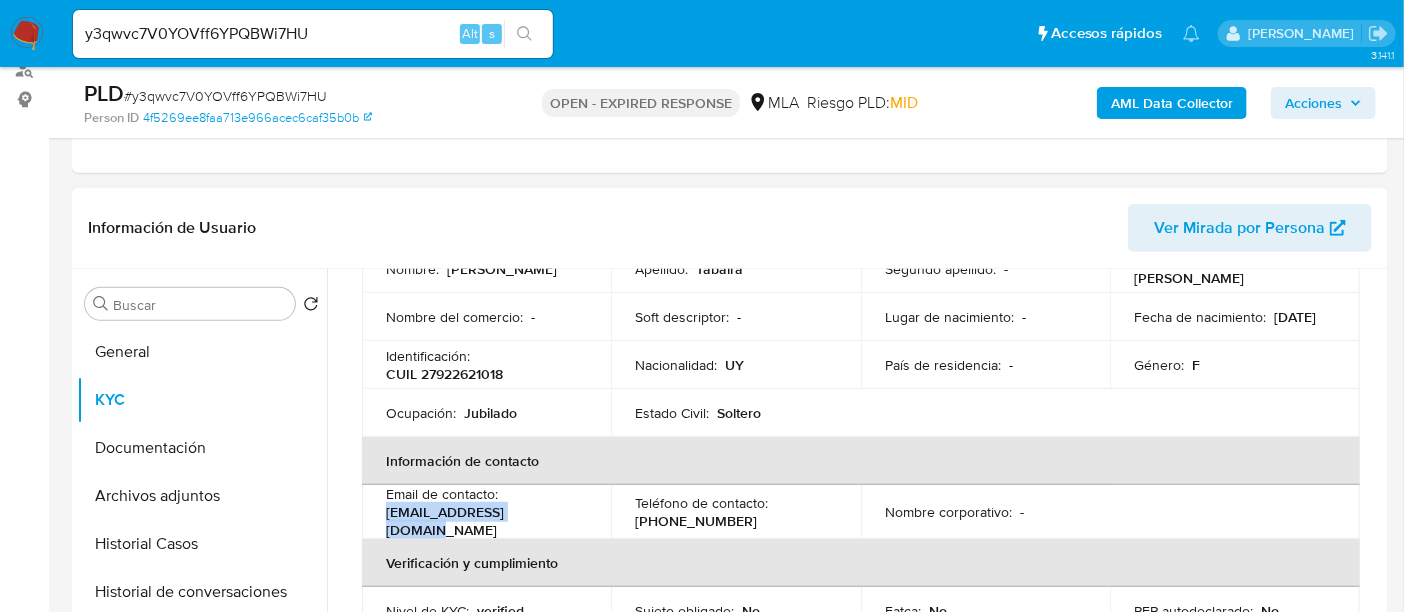 scroll, scrollTop: 250, scrollLeft: 0, axis: vertical 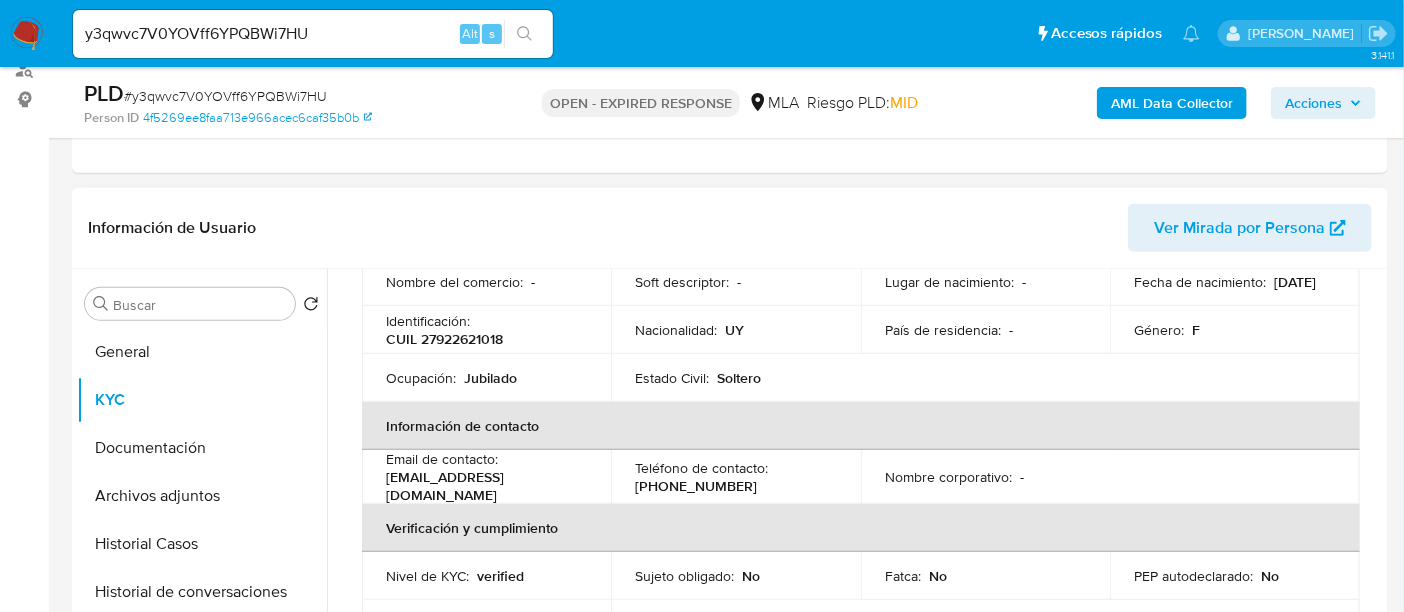 click on "(223) 3475348" at bounding box center (696, 486) 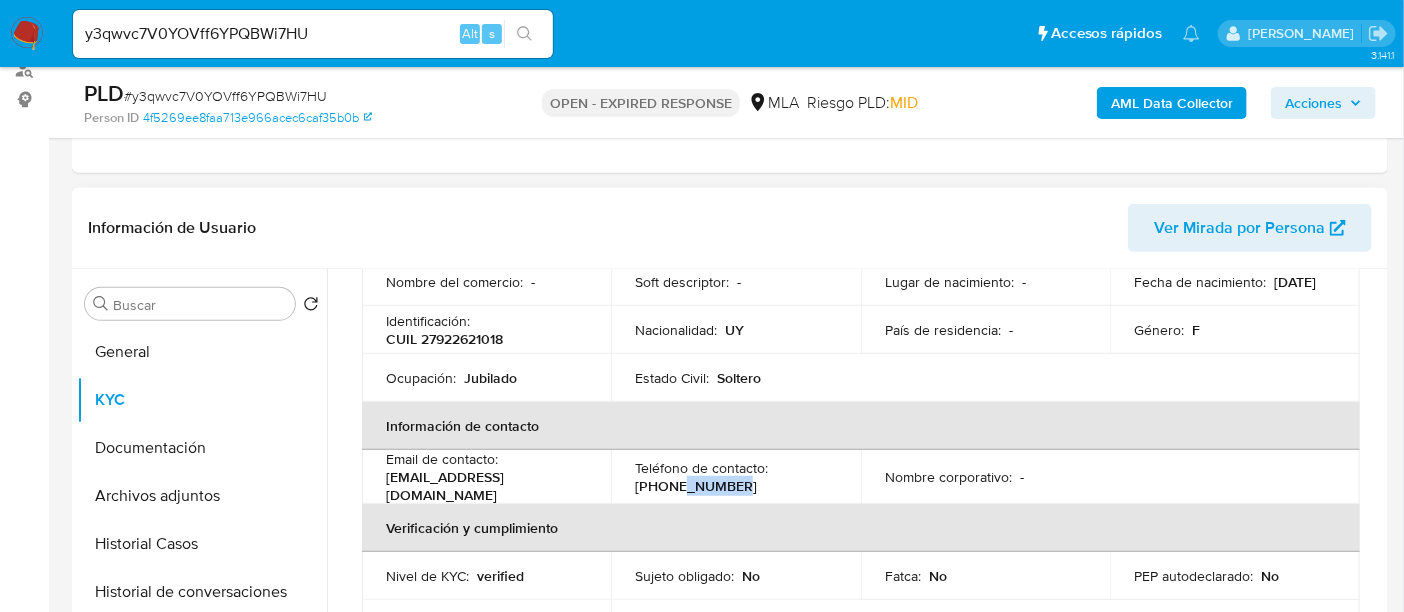 click on "(223) 3475348" at bounding box center [696, 486] 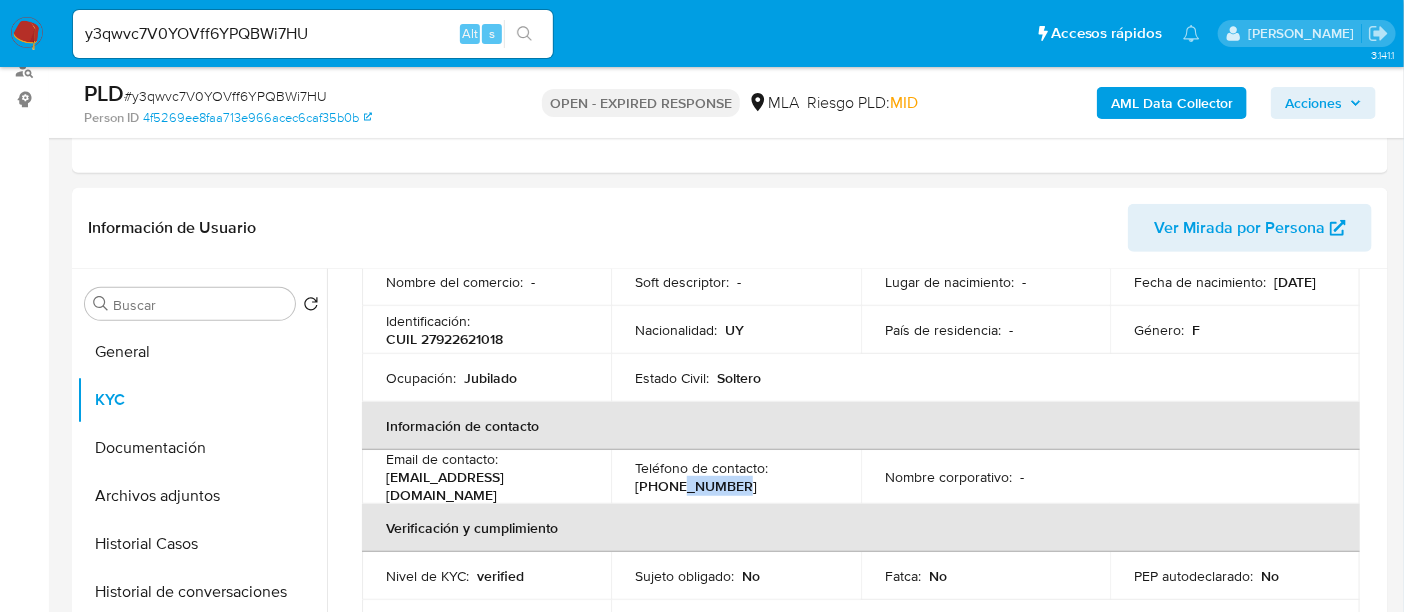 copy on "3475348" 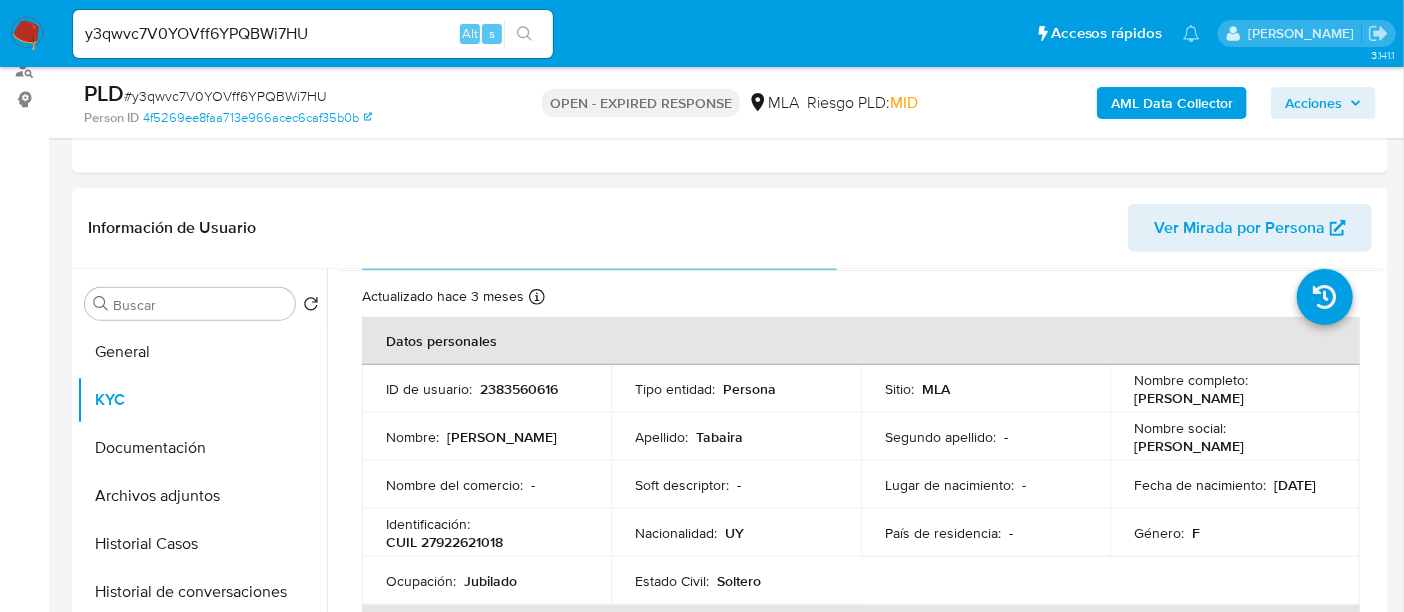 scroll, scrollTop: 0, scrollLeft: 0, axis: both 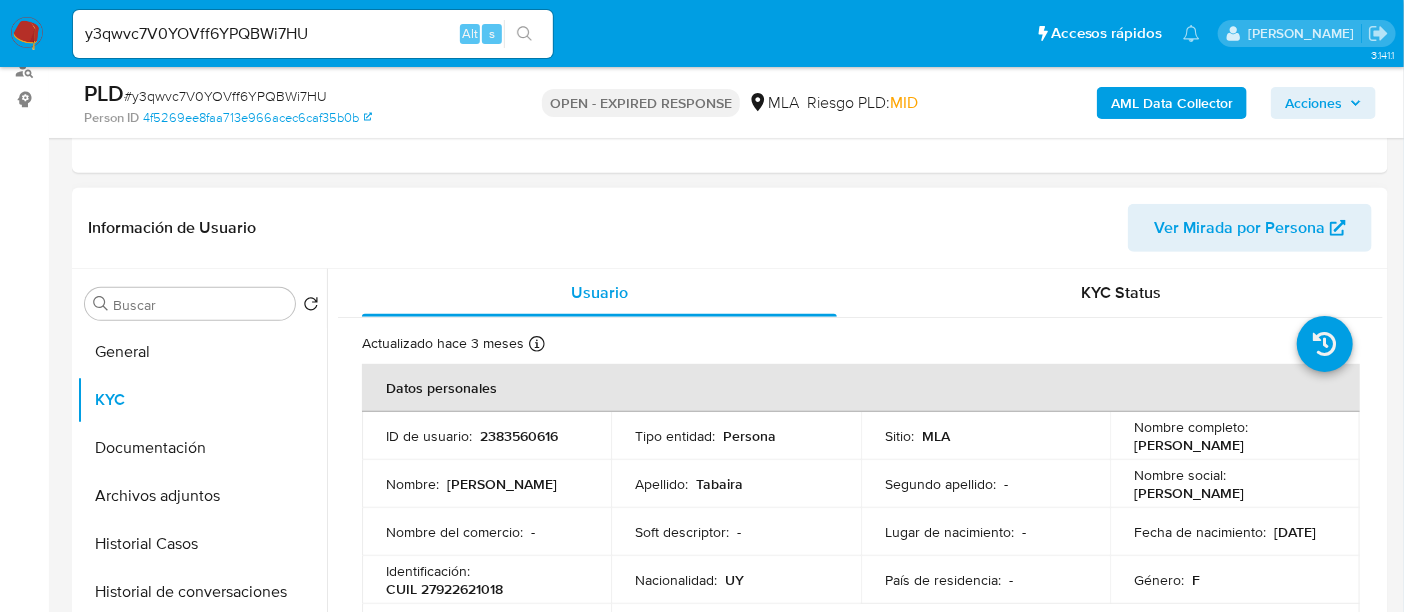 drag, startPoint x: 1134, startPoint y: 445, endPoint x: 1151, endPoint y: 436, distance: 19.235384 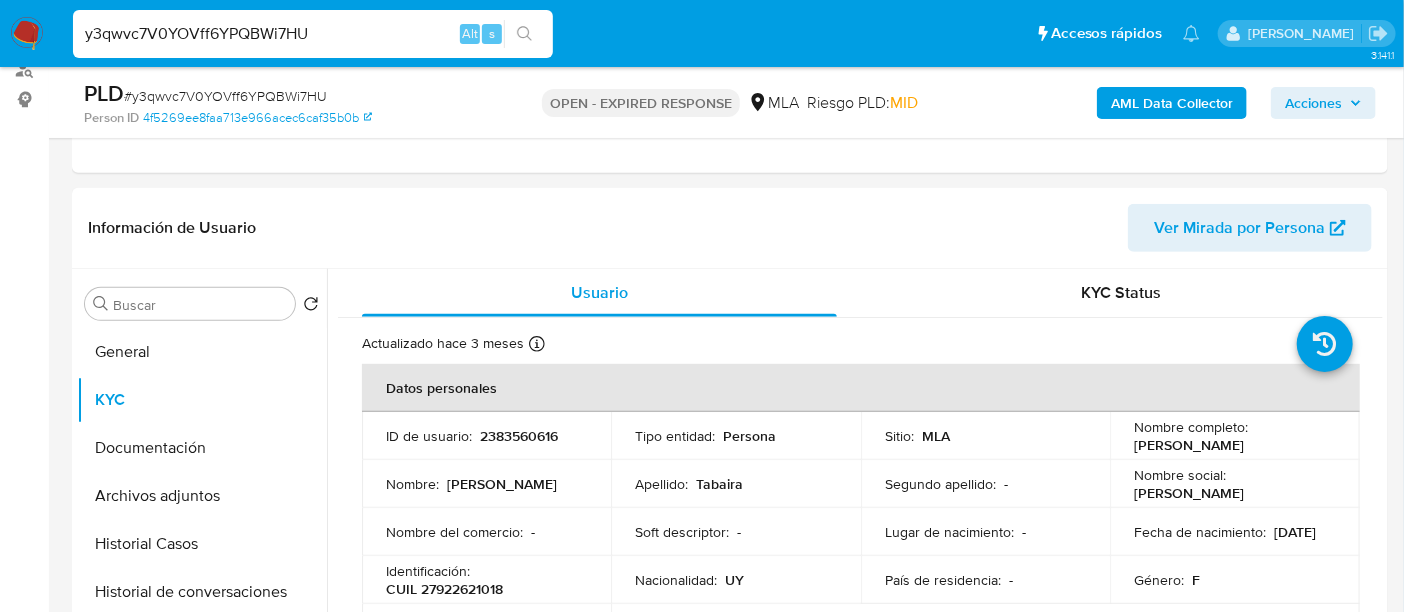 click on "y3qwvc7V0YOVff6YPQBWi7HU" at bounding box center [313, 34] 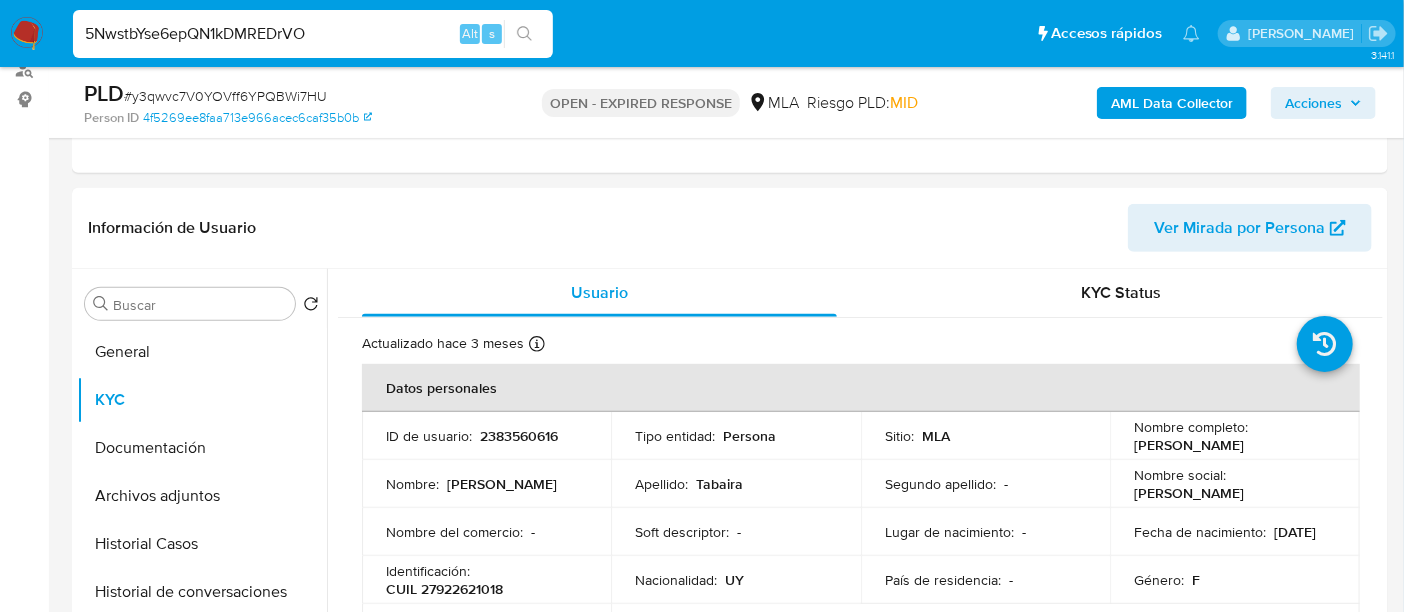 type on "5NwstbYse6epQN1kDMREDrVO" 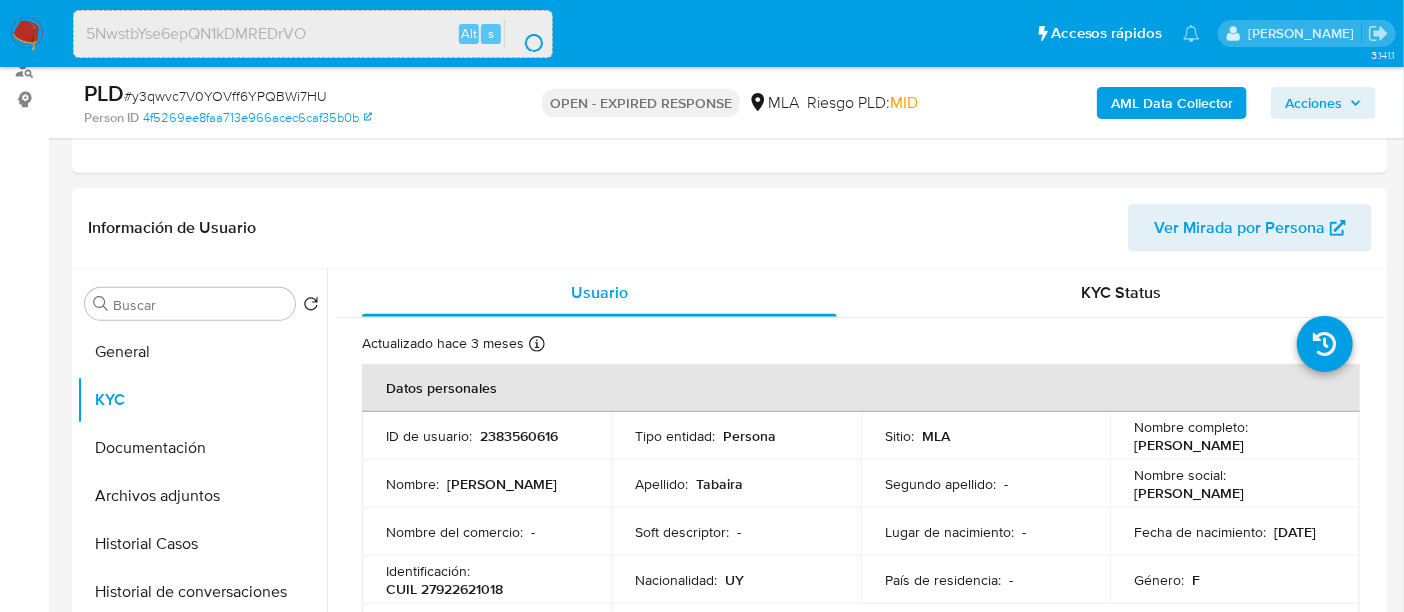 type 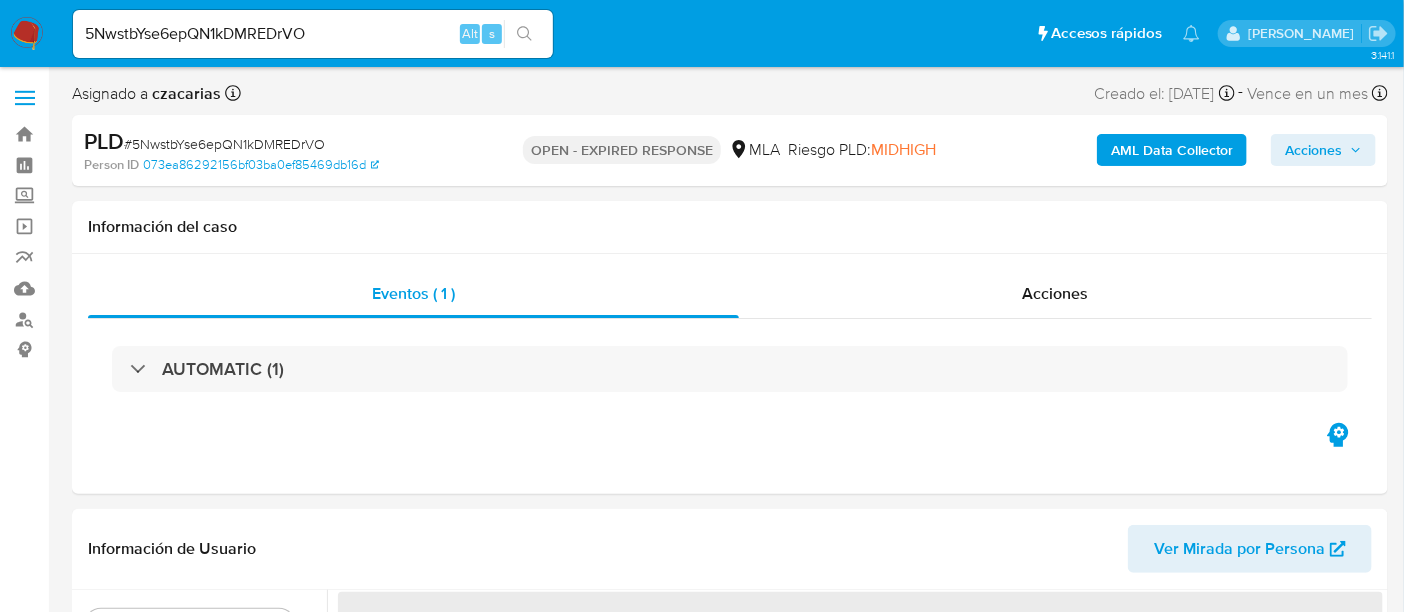select on "10" 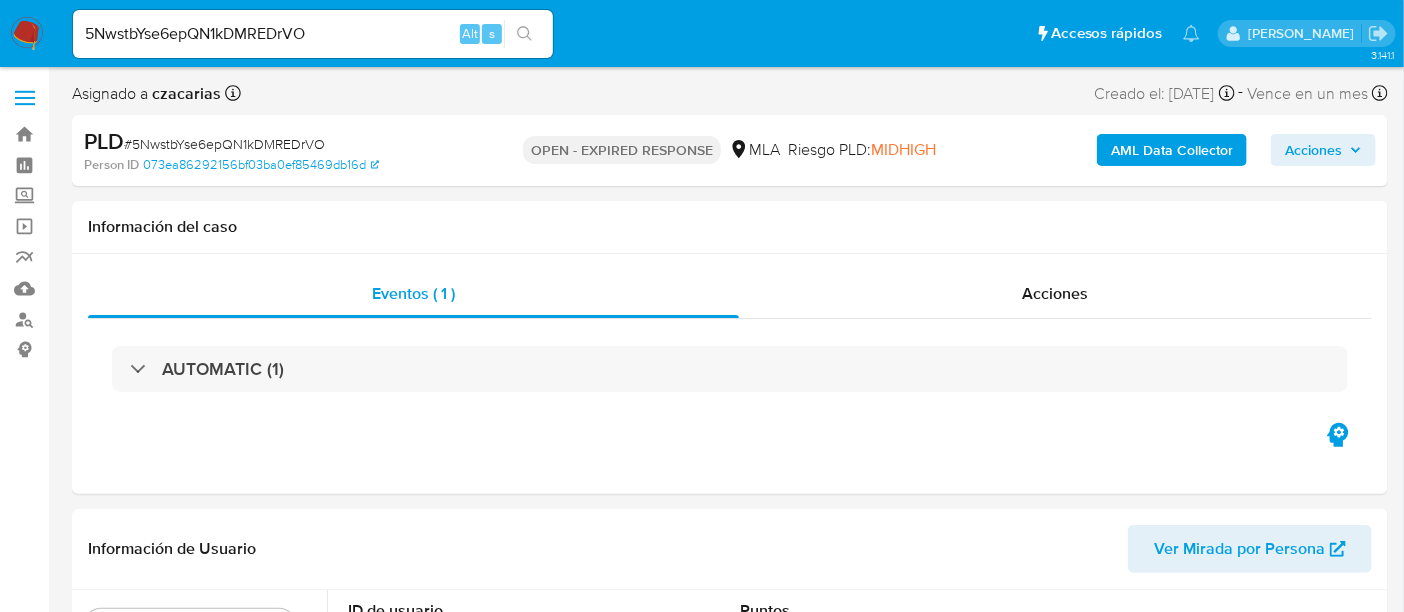 click on "# 5NwstbYse6epQN1kDMREDrVO" at bounding box center (224, 144) 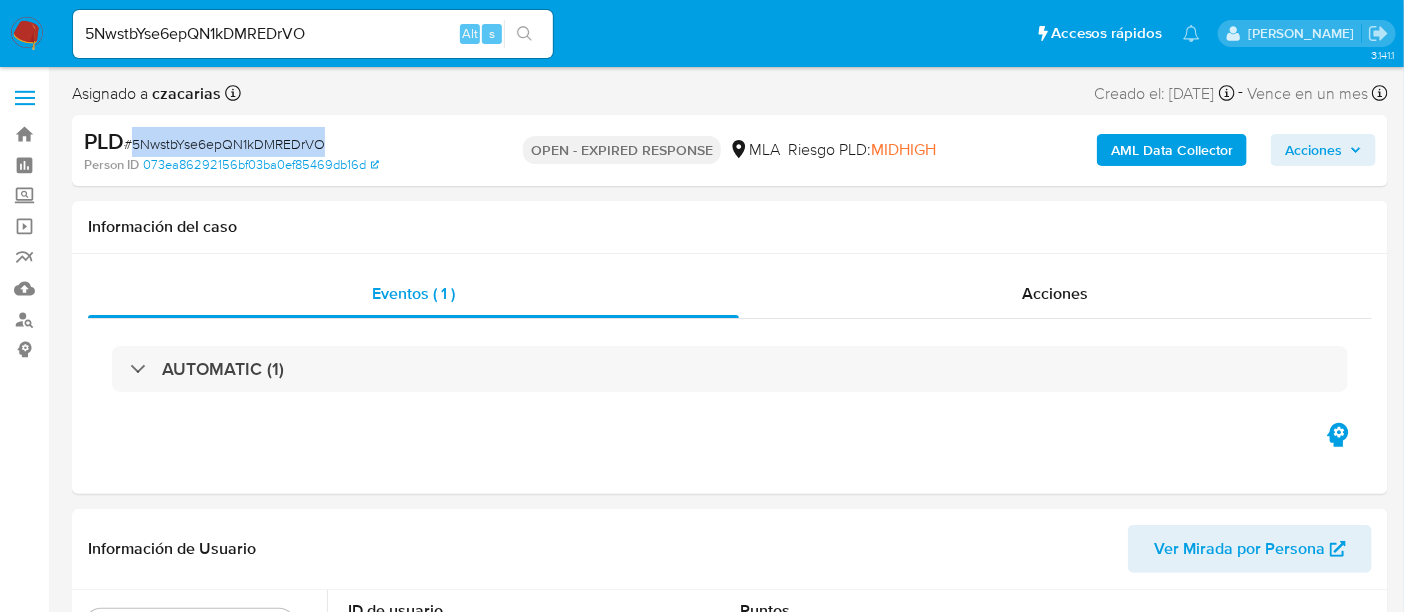 click on "# 5NwstbYse6epQN1kDMREDrVO" at bounding box center [224, 144] 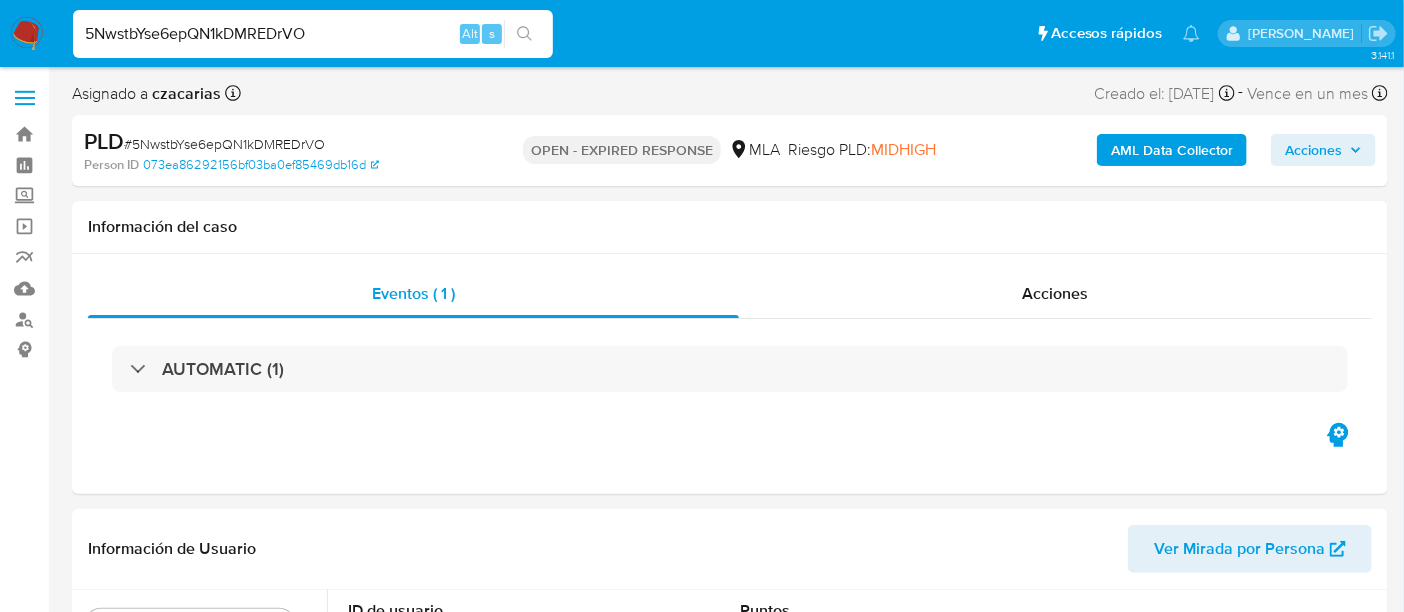 click on "5NwstbYse6epQN1kDMREDrVO" at bounding box center (313, 34) 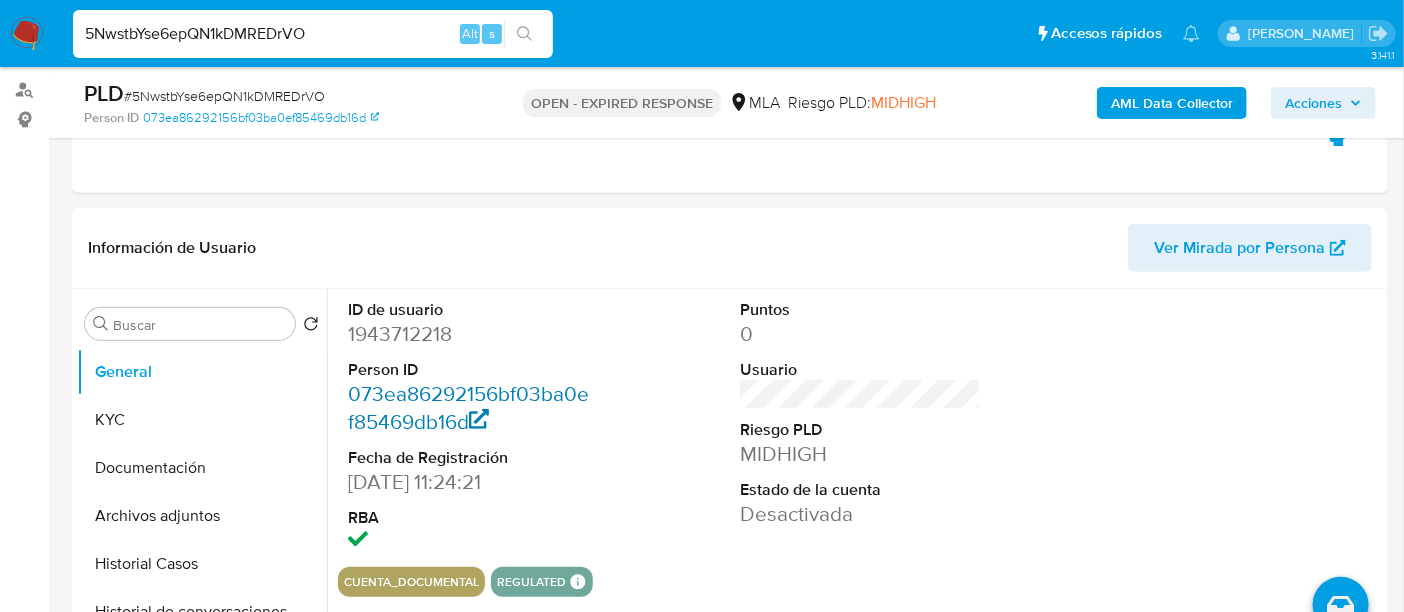 scroll, scrollTop: 250, scrollLeft: 0, axis: vertical 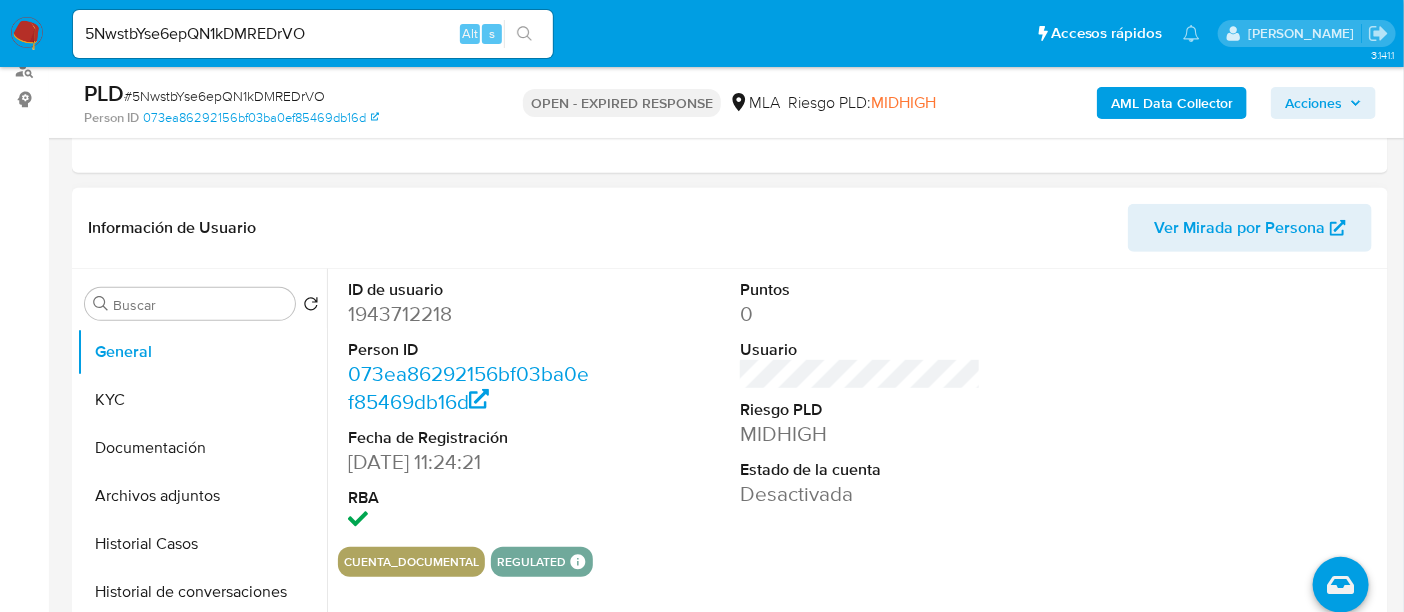 click on "ID de usuario 1943712218 Person ID 073ea86292156bf03ba0ef85469db16d Fecha de Registración 12/08/2024 11:24:21 RBA" at bounding box center [468, 408] 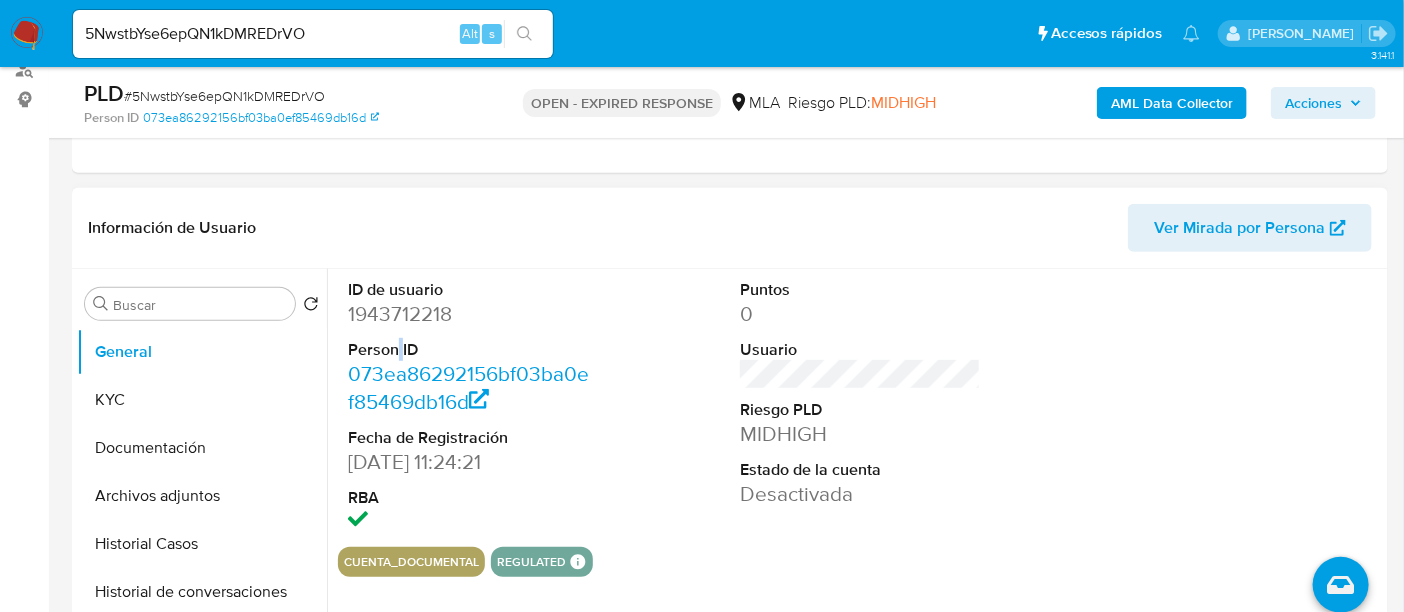 click on "ID de usuario 1943712218 Person ID 073ea86292156bf03ba0ef85469db16d Fecha de Registración 12/08/2024 11:24:21 RBA" at bounding box center (468, 408) 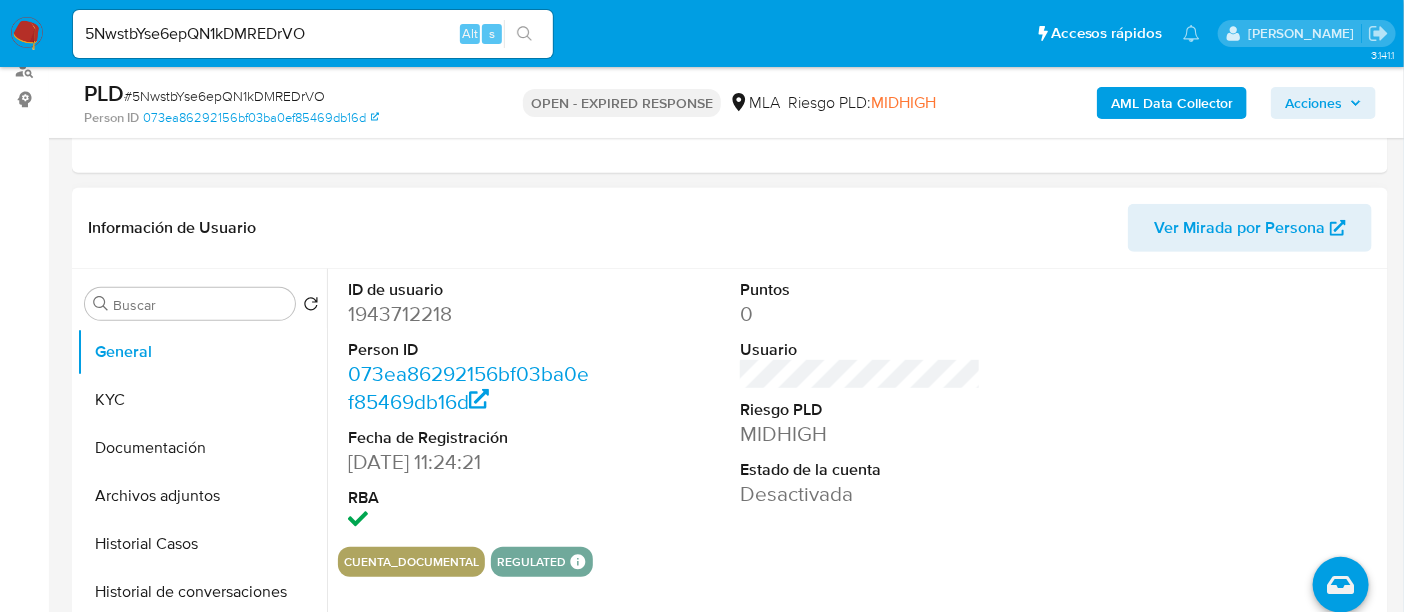 click on "1943712218" at bounding box center [468, 314] 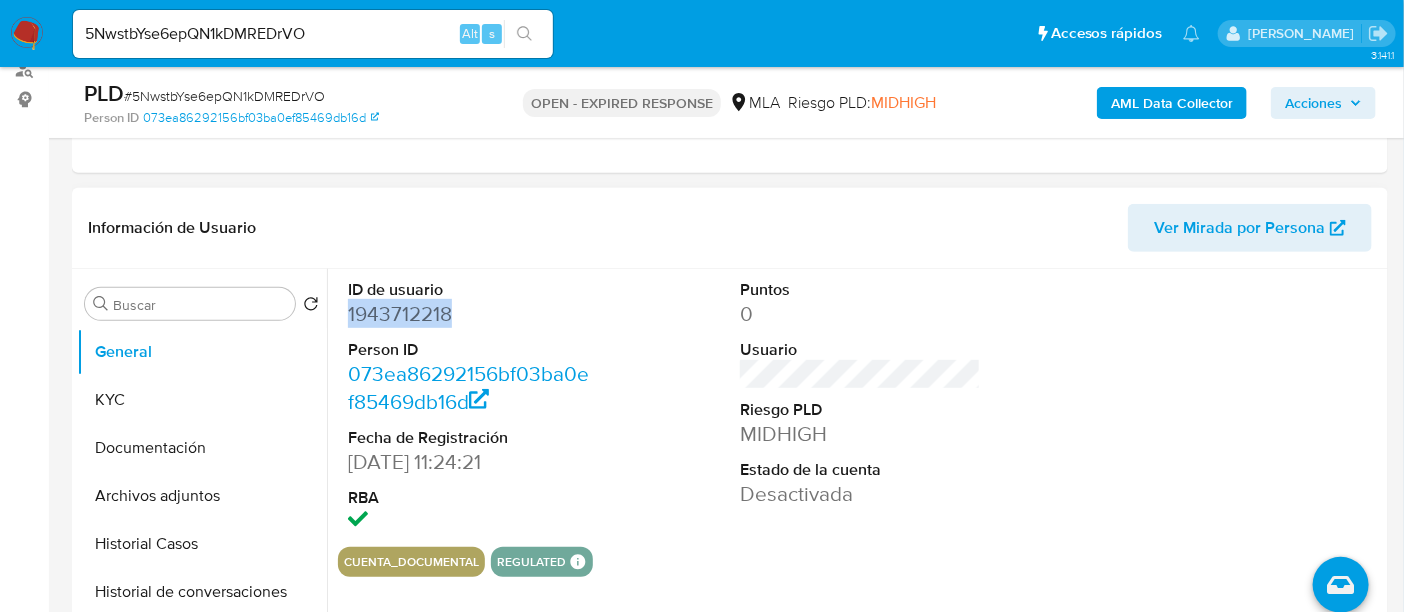 click on "1943712218" at bounding box center (468, 314) 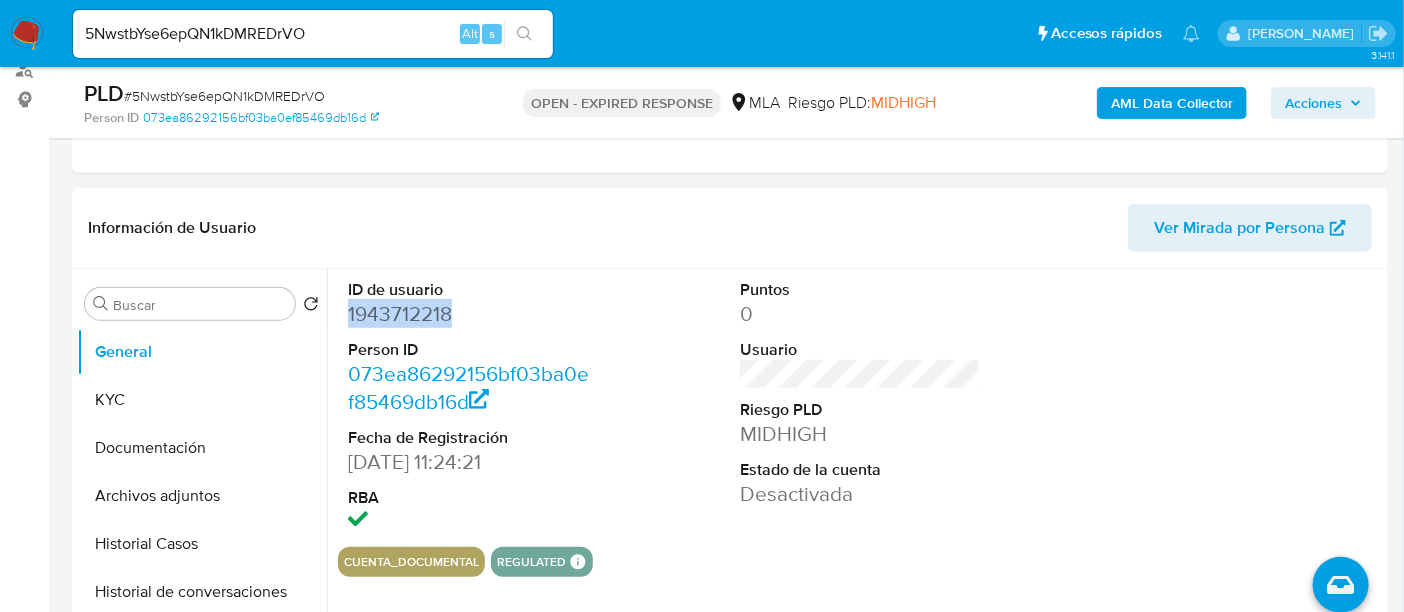 click on "1943712218" at bounding box center (468, 314) 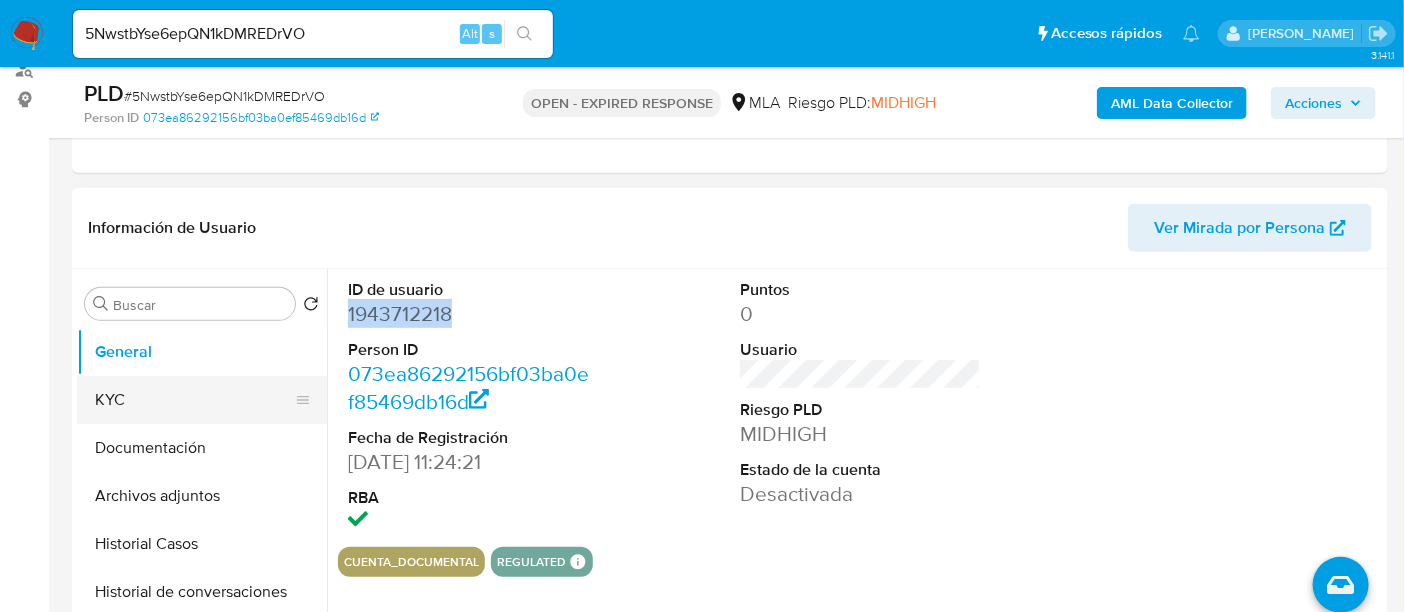 click on "KYC" at bounding box center (194, 400) 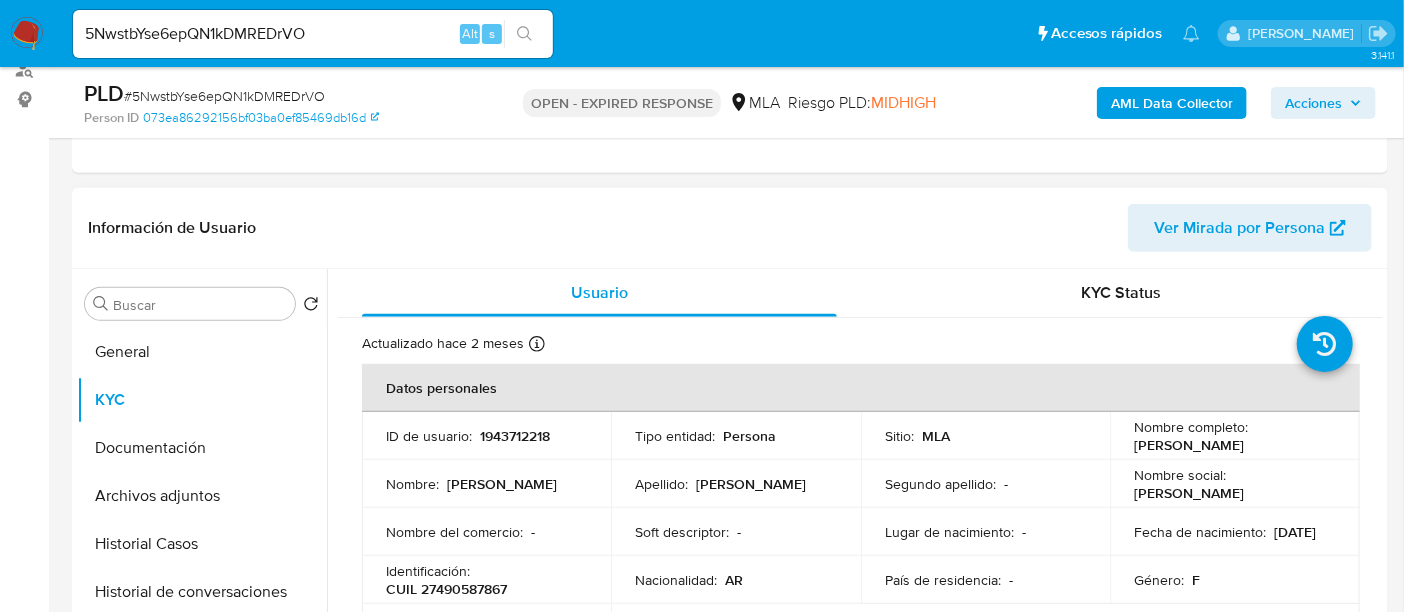 click on "CUIL 27490587867" at bounding box center [446, 589] 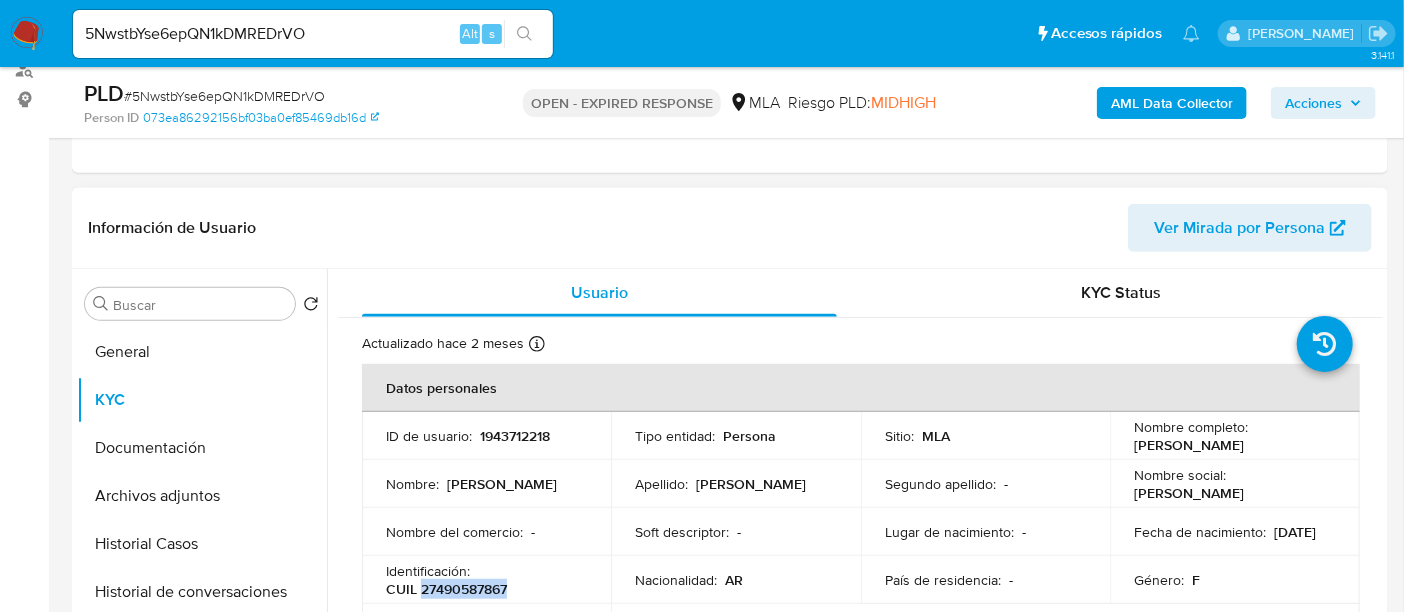 click on "CUIL 27490587867" at bounding box center (446, 589) 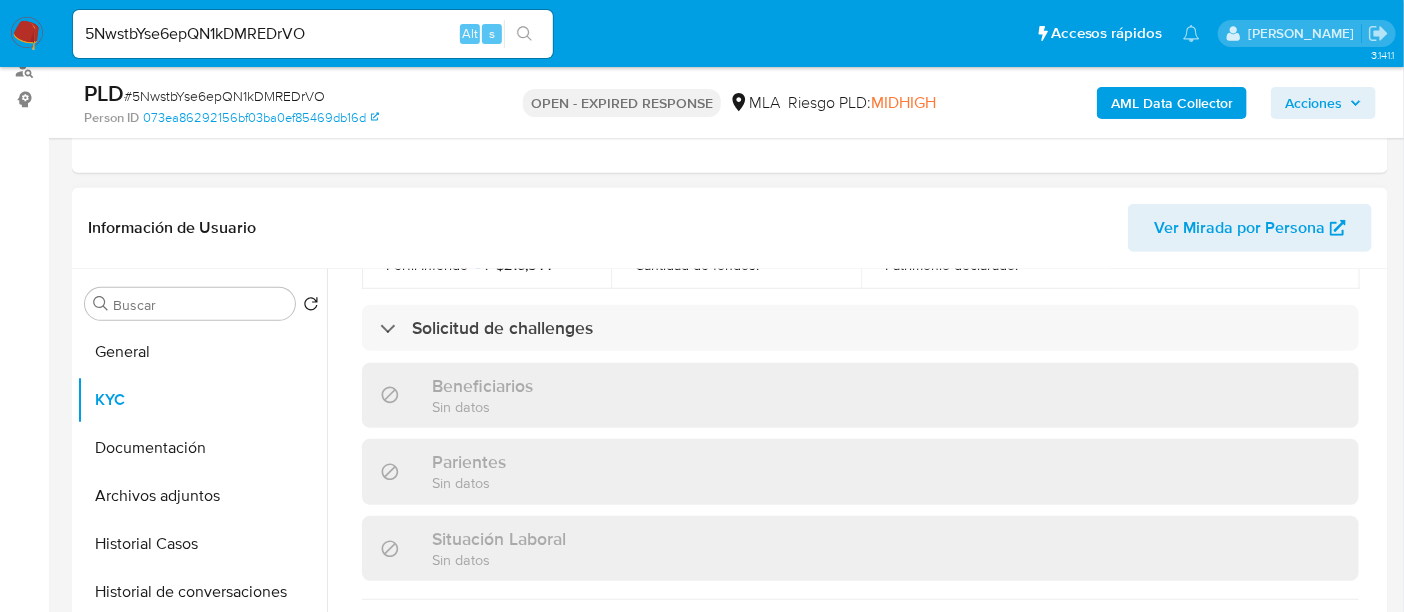 scroll, scrollTop: 1051, scrollLeft: 0, axis: vertical 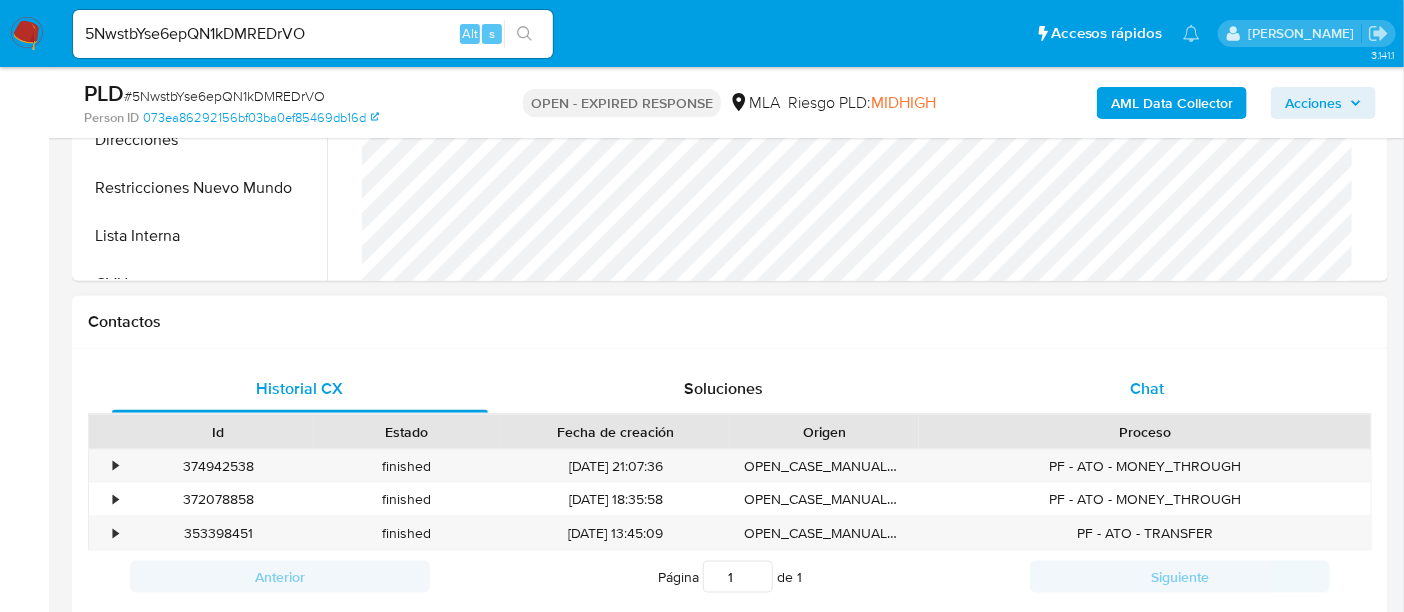 click on "Chat" at bounding box center [1147, 389] 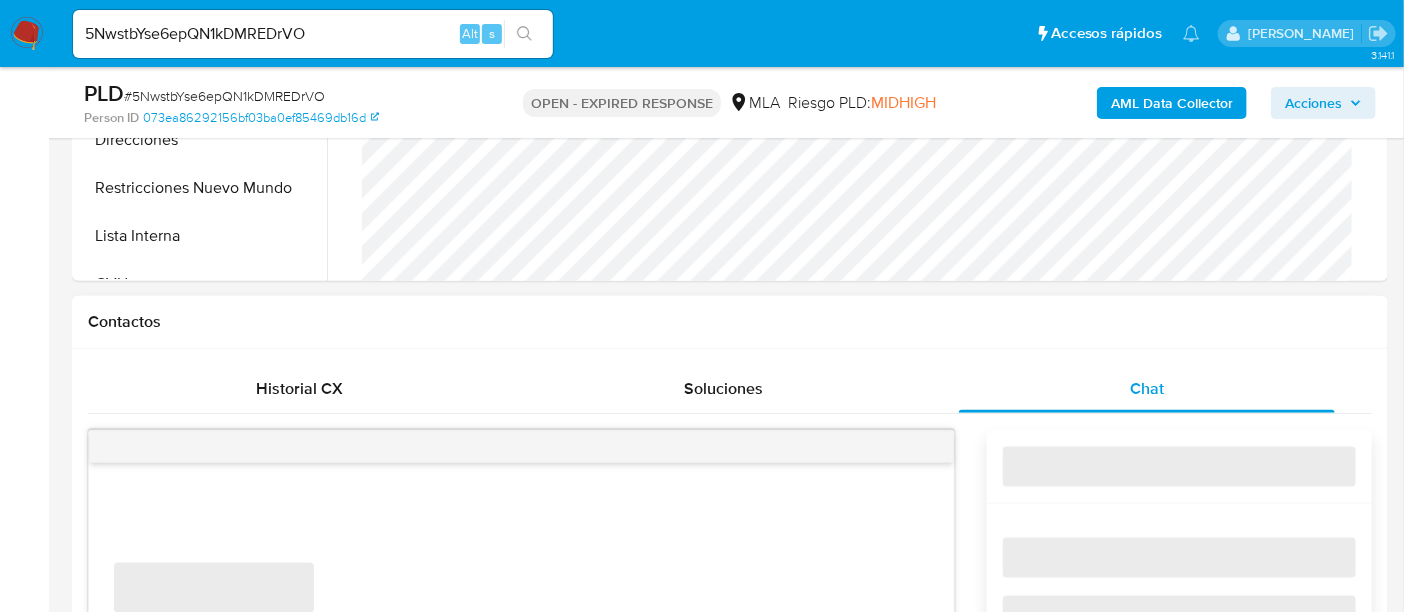 scroll, scrollTop: 874, scrollLeft: 0, axis: vertical 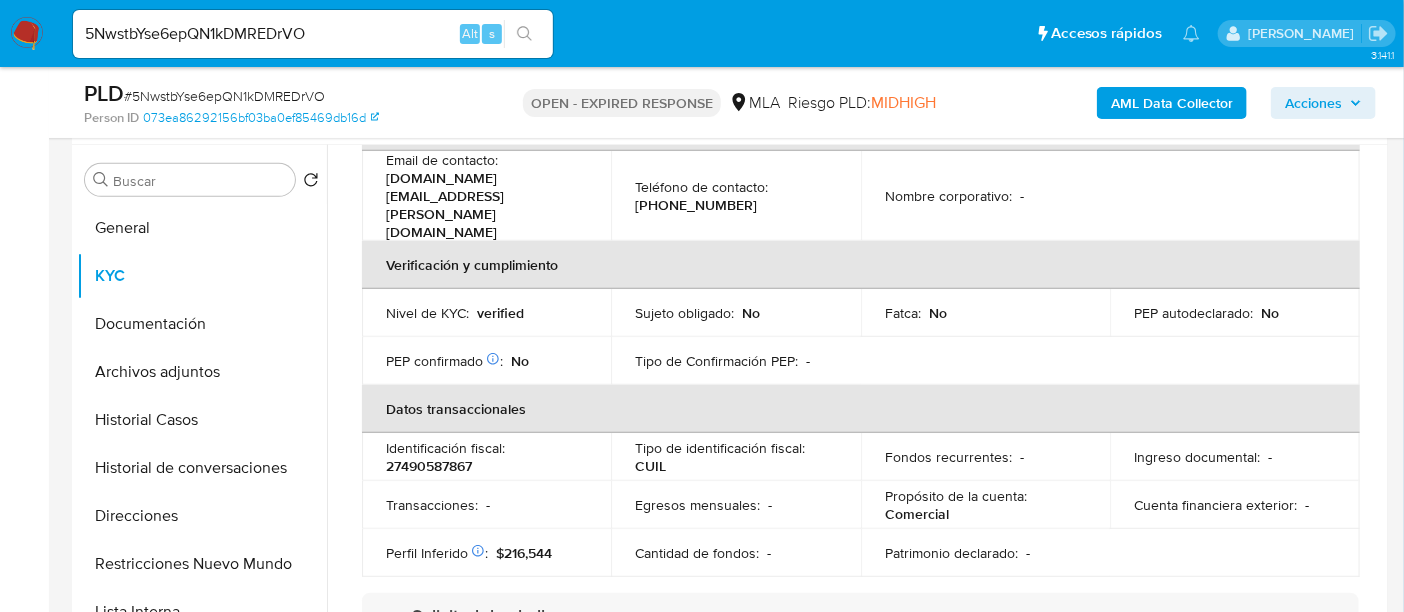 click on "27490587867" at bounding box center [429, 466] 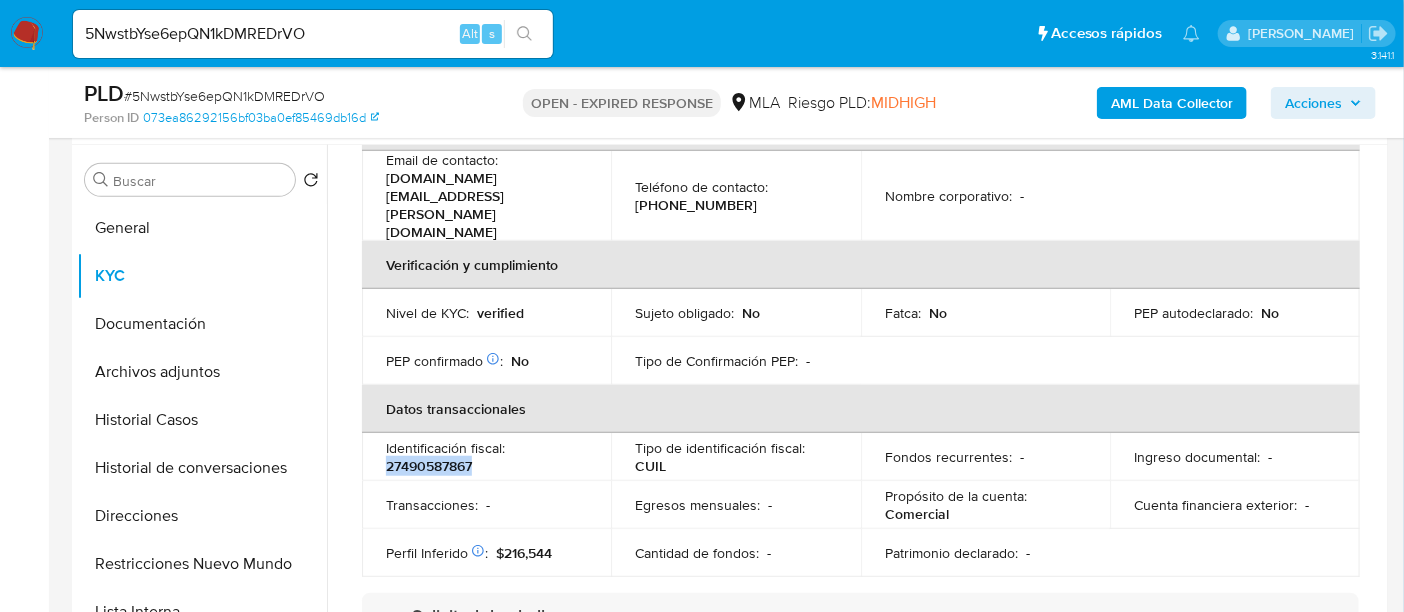 click on "27490587867" at bounding box center [429, 466] 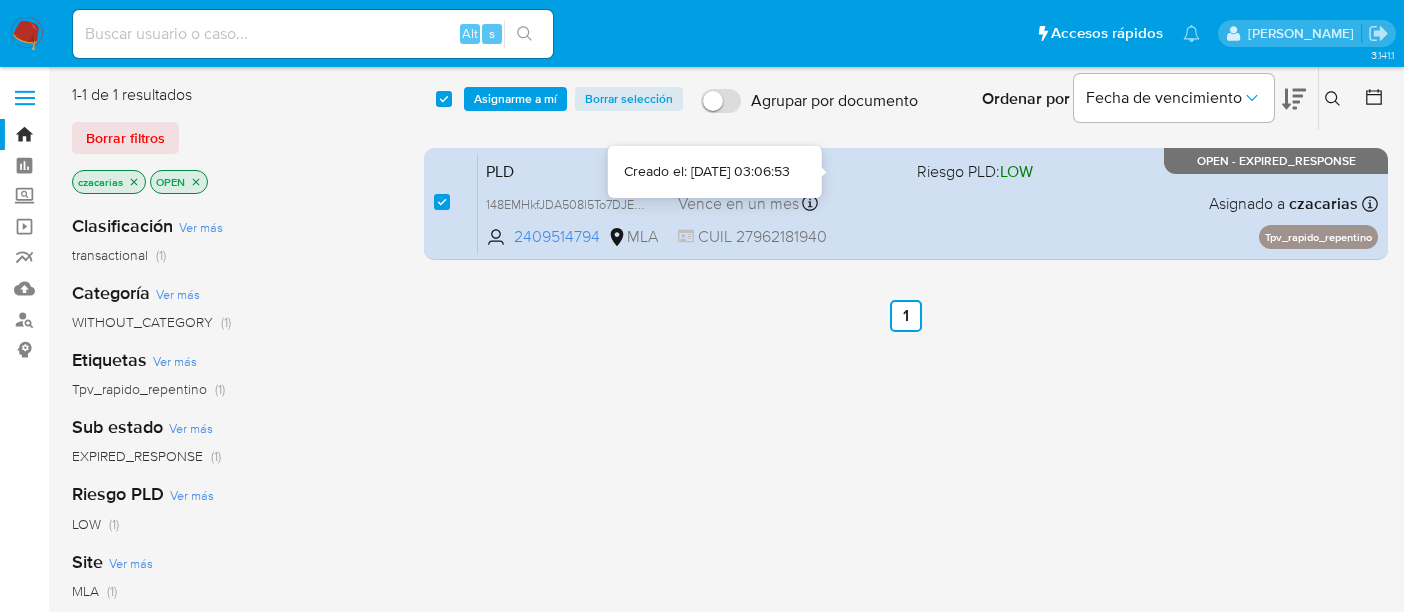scroll, scrollTop: 0, scrollLeft: 0, axis: both 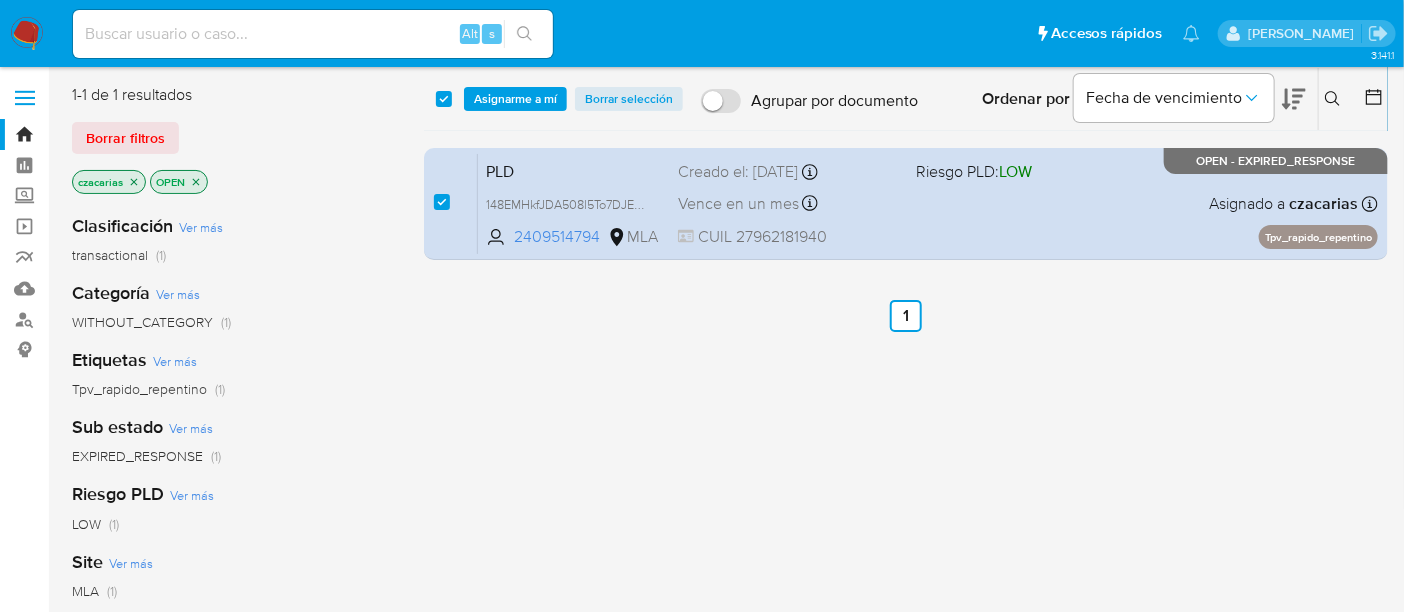 click on "select-all-cases-checkbox Asignarme a mí Borrar selección Agrupar por documento Ordenar por Fecha de vencimiento   No es posible ordenar los resultados mientras se encuentren agrupados. Ingrese ID de usuario o caso Buscar Borrar filtros case-item-checkbox   No es posible asignar el caso PLD 148EMHkfJDA508l5To7DJEvq 2409514794 MLA Riesgo PLD:  LOW Creado el: [DATE]   Creado el: [DATE] 03:06:53 Vence en un mes   Vence el [DATE] 03:06:54 CUIL   27962181940 Asignado a   czacarias   Asignado el: [DATE] 09:20:45 Tpv_rapido_repentino OPEN - EXPIRED_RESPONSE  Anterior 1 Siguiente" at bounding box center (906, 529) 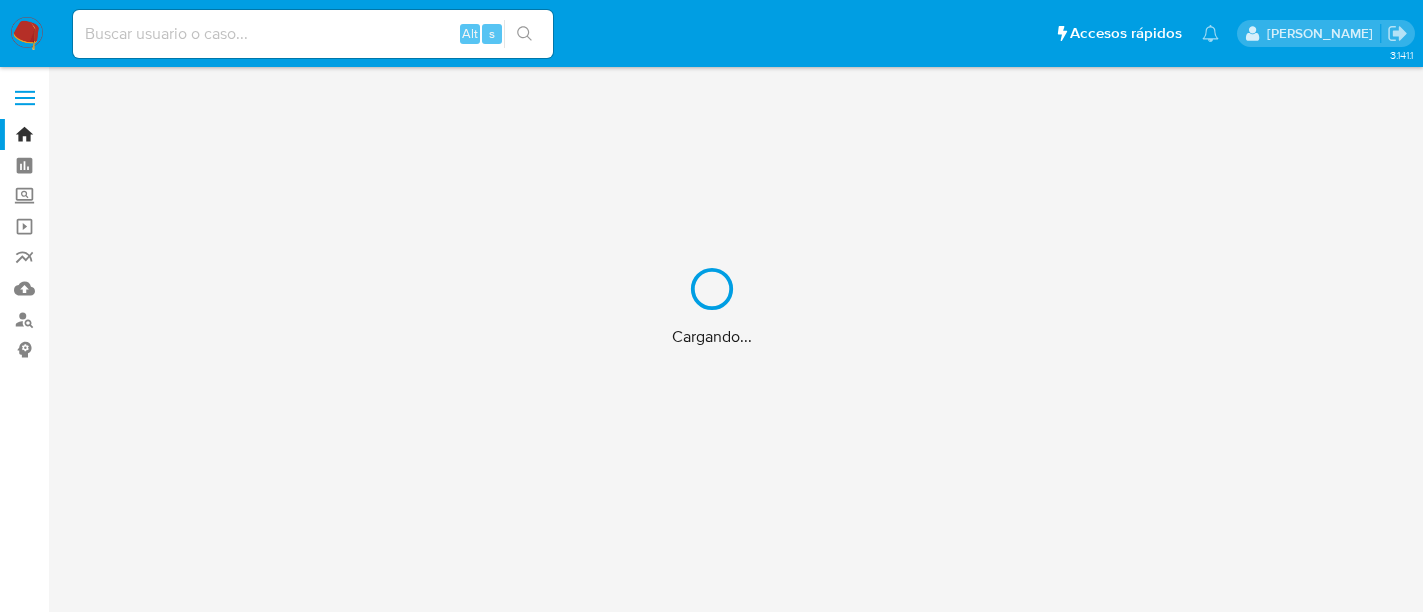 scroll, scrollTop: 0, scrollLeft: 0, axis: both 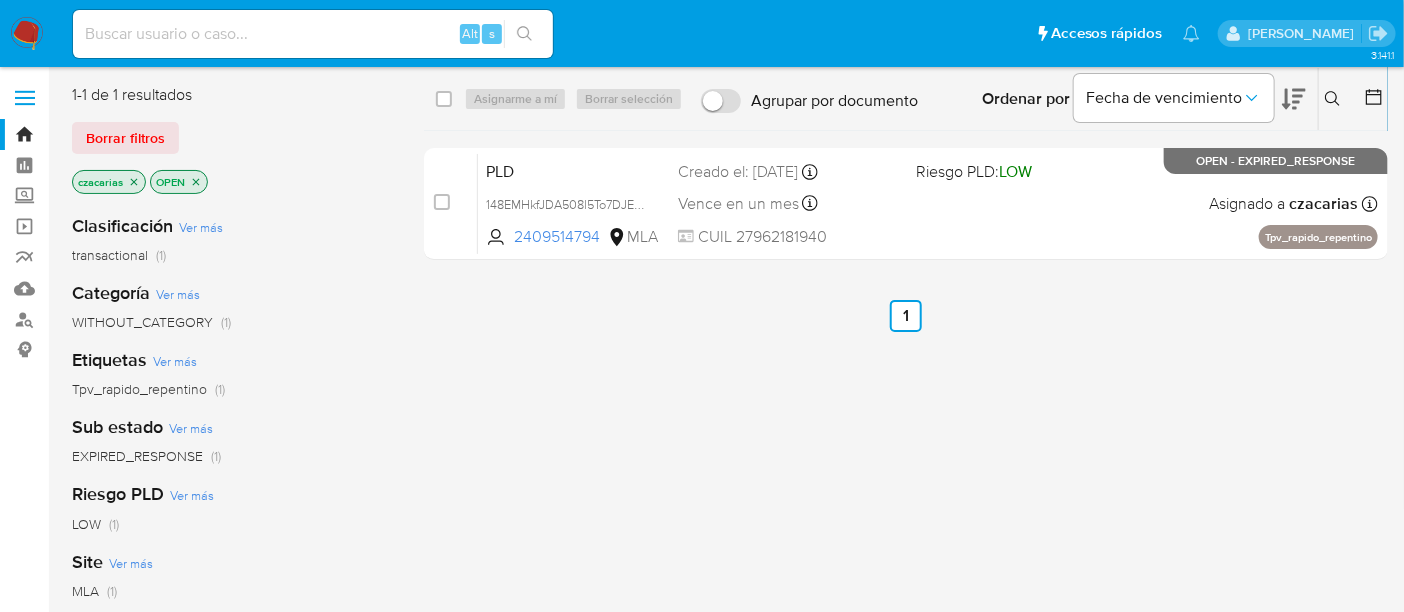 click 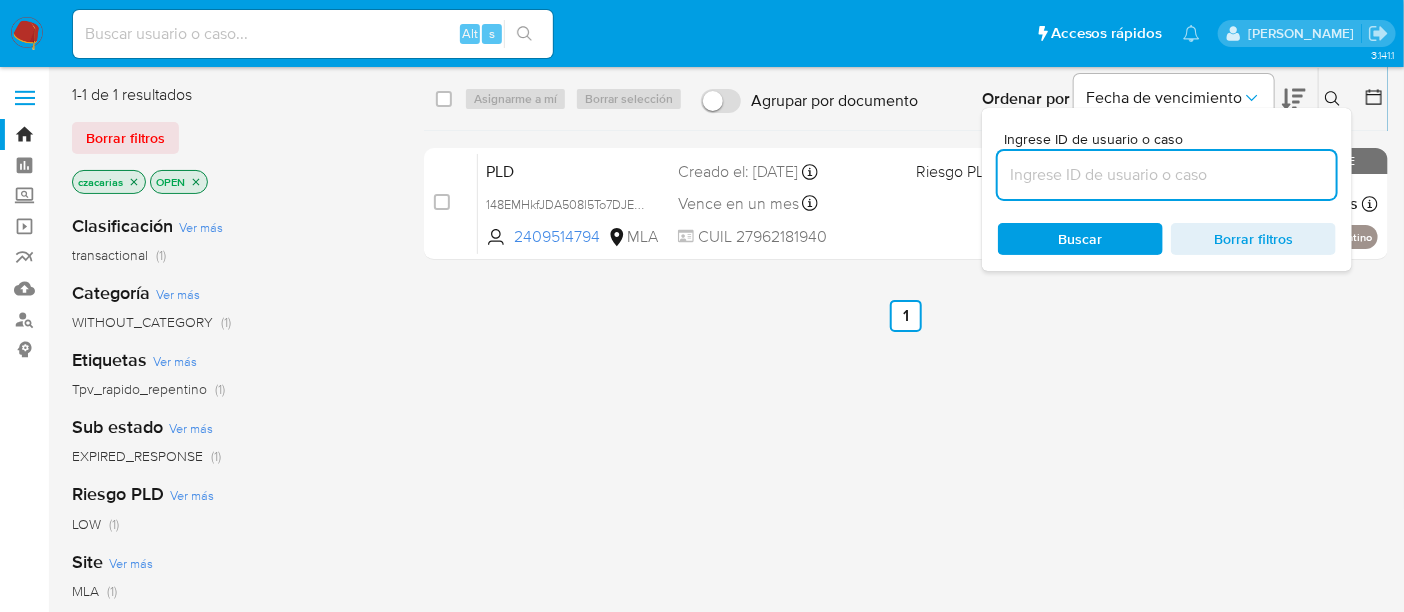 click at bounding box center (1167, 175) 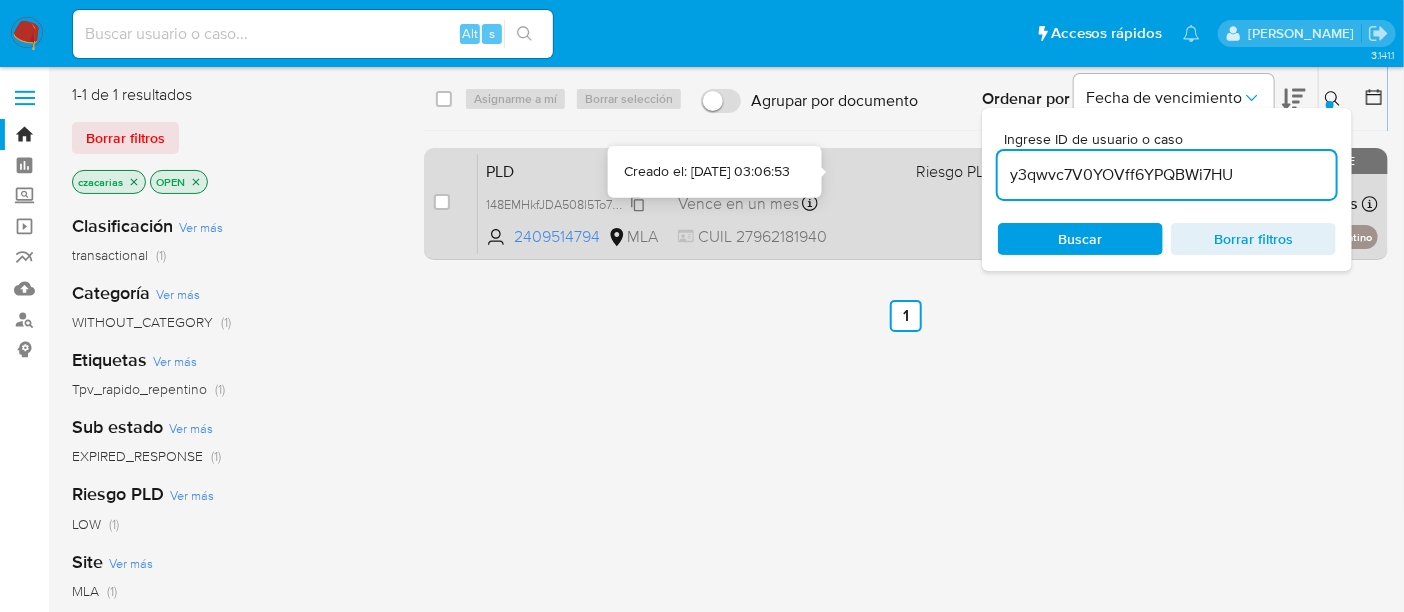type on "y3qwvc7V0YOVff6YPQBWi7HU" 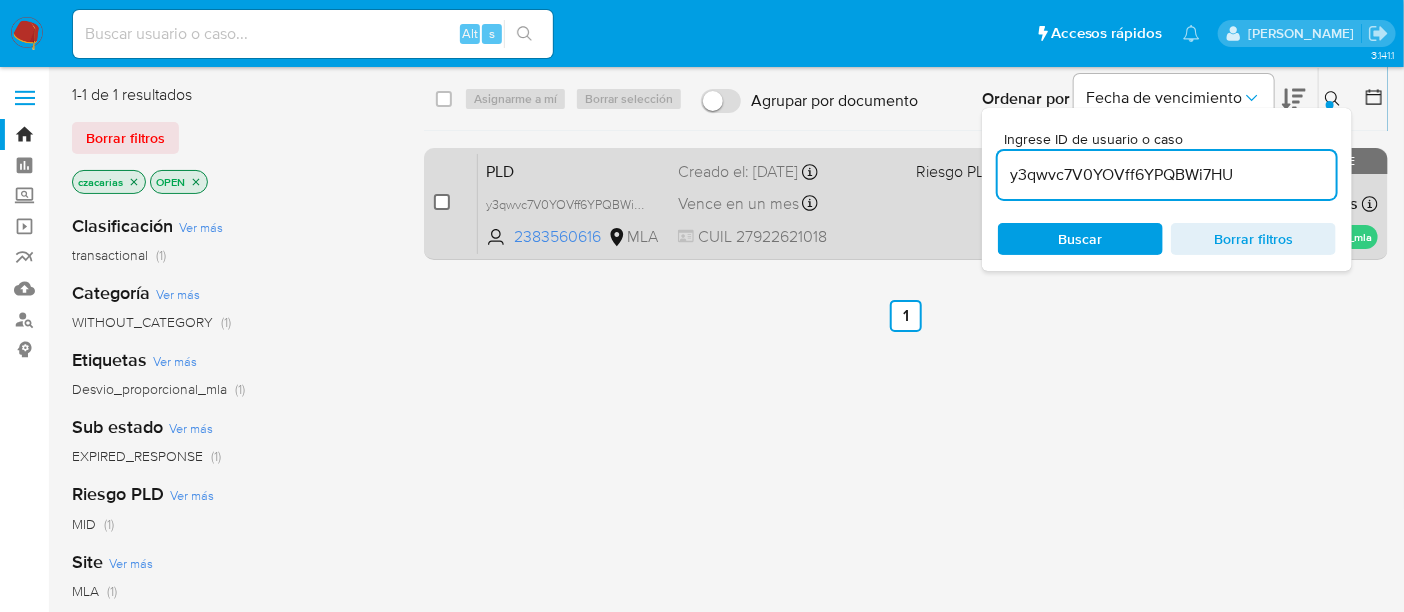 click at bounding box center [442, 202] 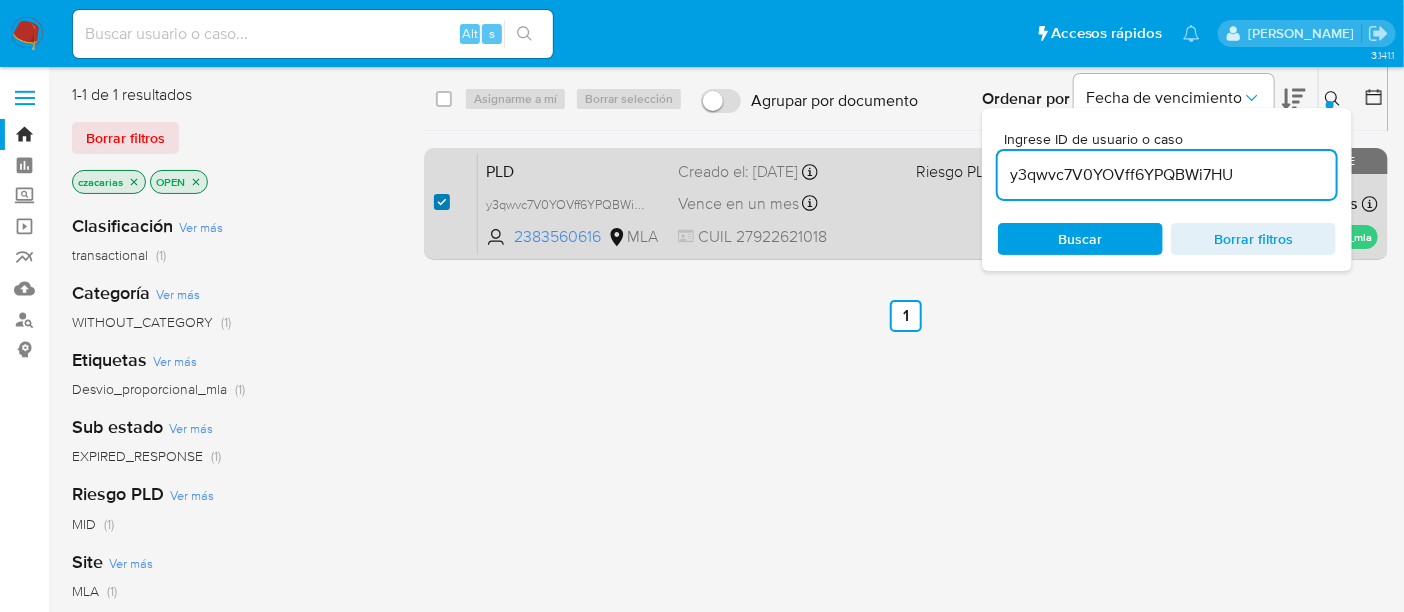checkbox on "true" 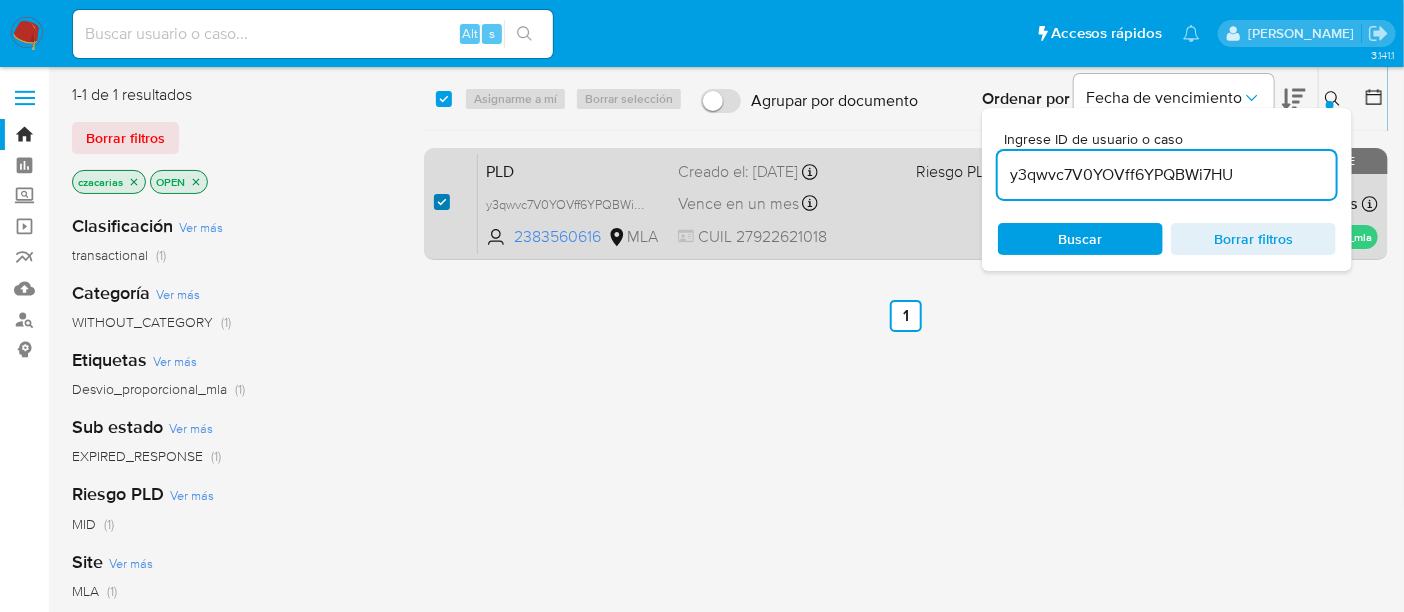 checkbox on "true" 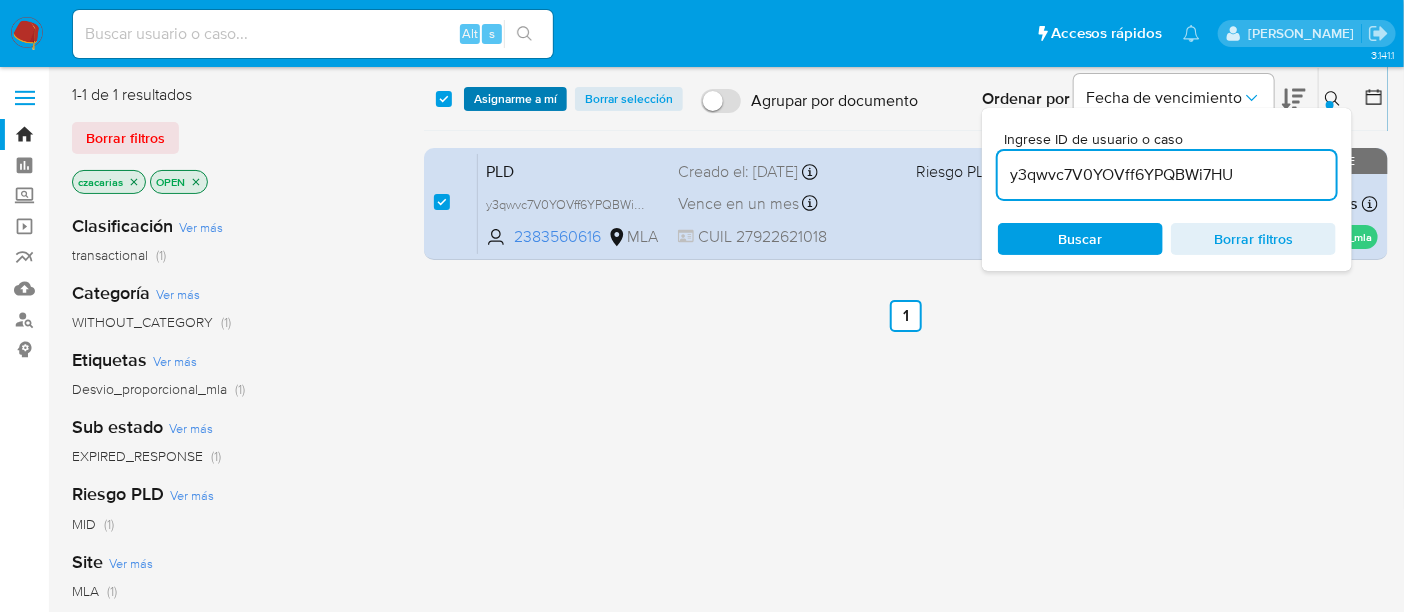 click on "Asignarme a mí" at bounding box center [515, 99] 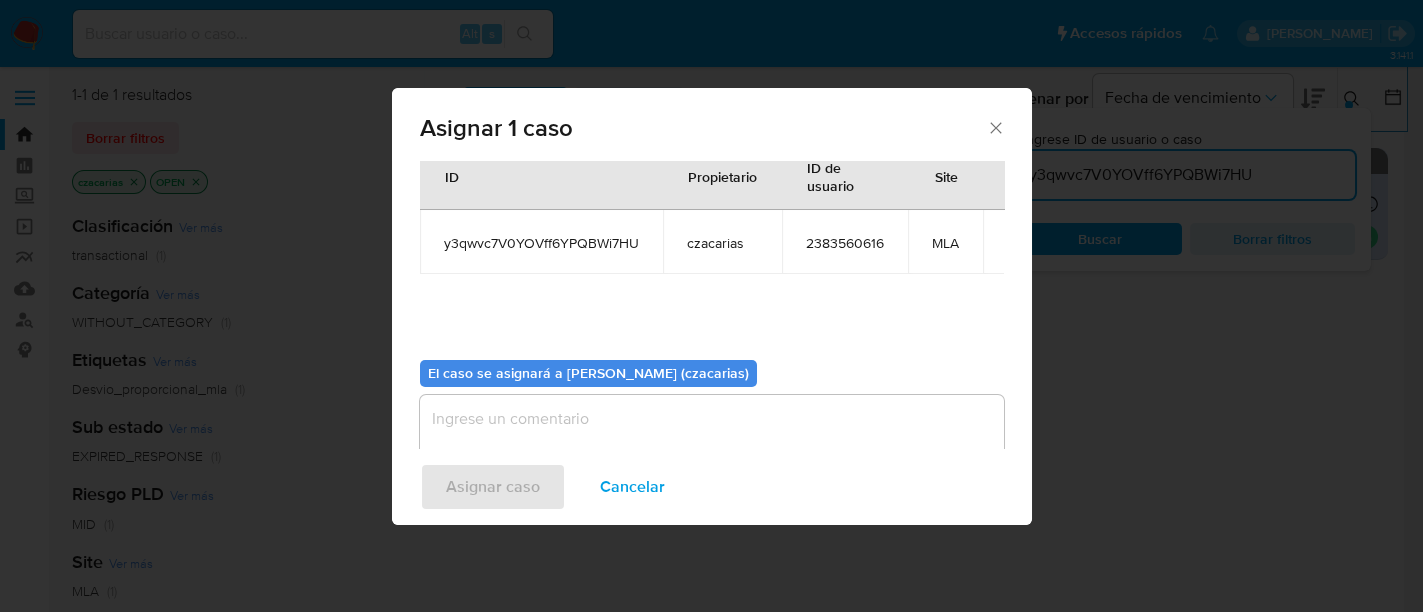 scroll, scrollTop: 102, scrollLeft: 0, axis: vertical 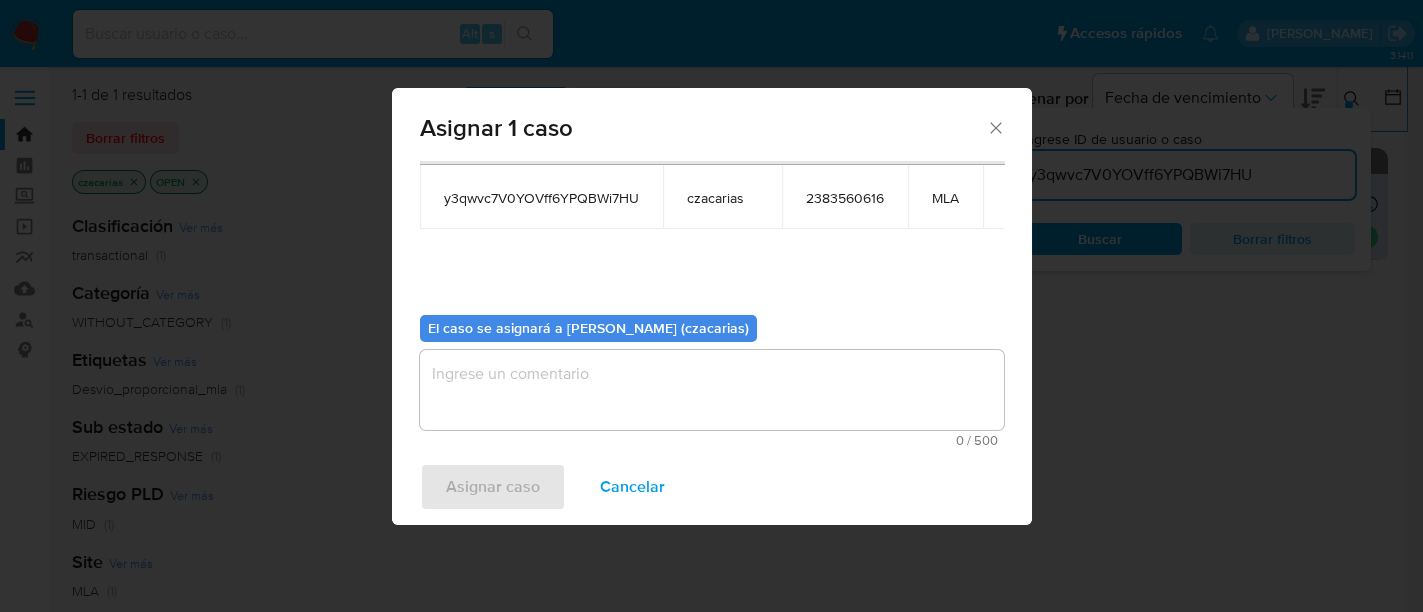 click at bounding box center (712, 390) 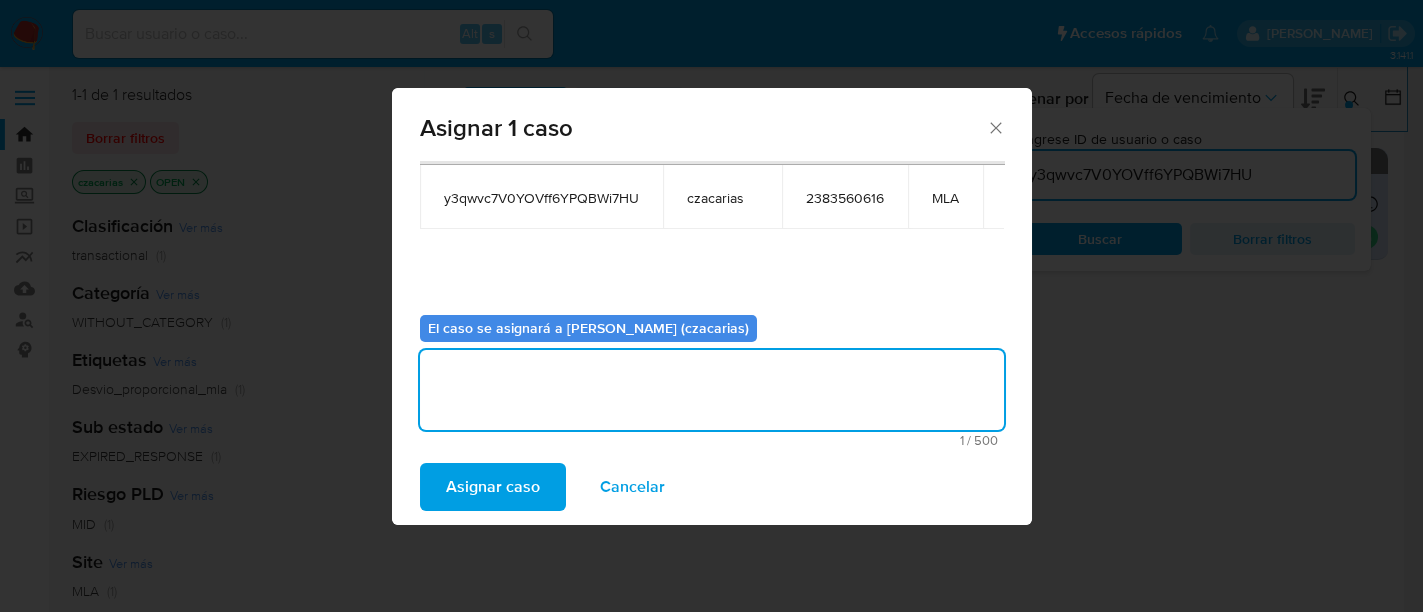 click on "Asignar caso" at bounding box center (493, 487) 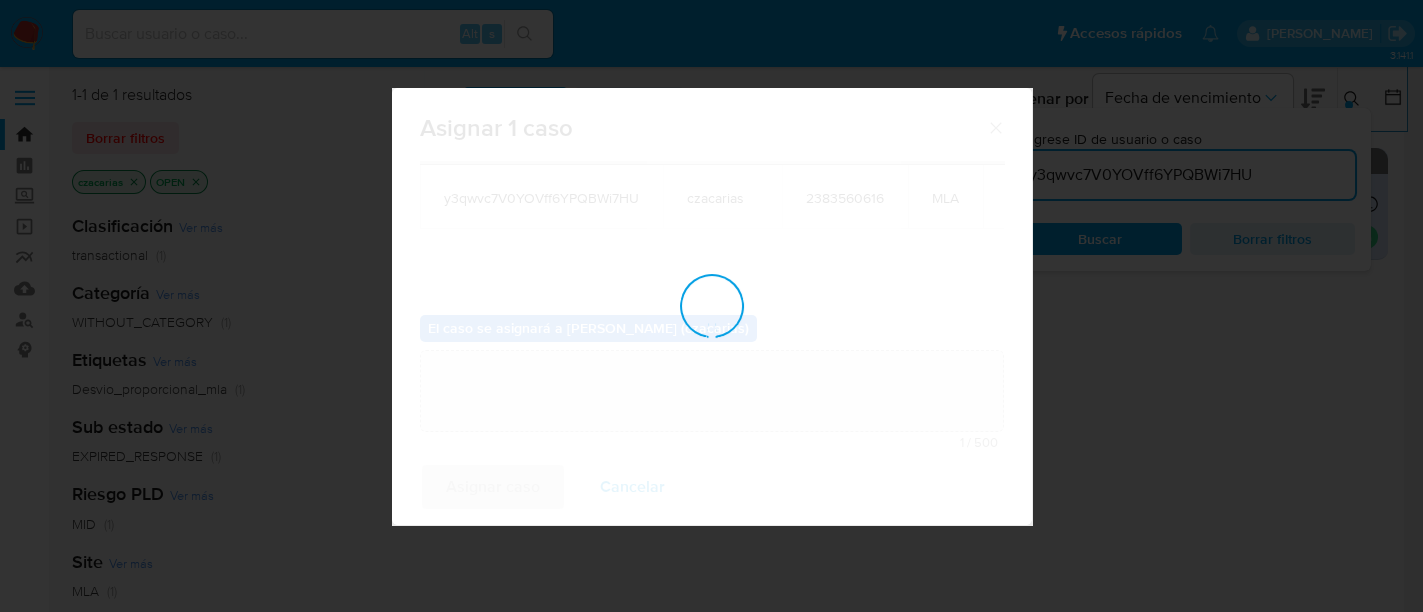type 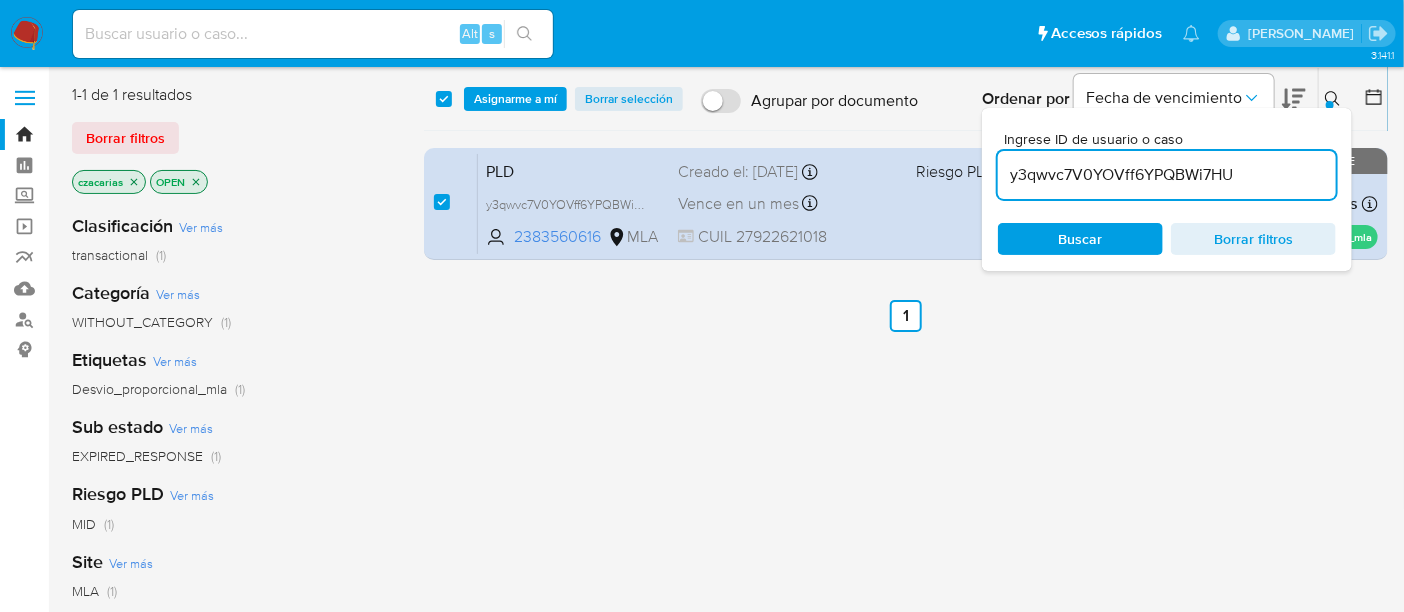 click on "y3qwvc7V0YOVff6YPQBWi7HU" at bounding box center [1167, 175] 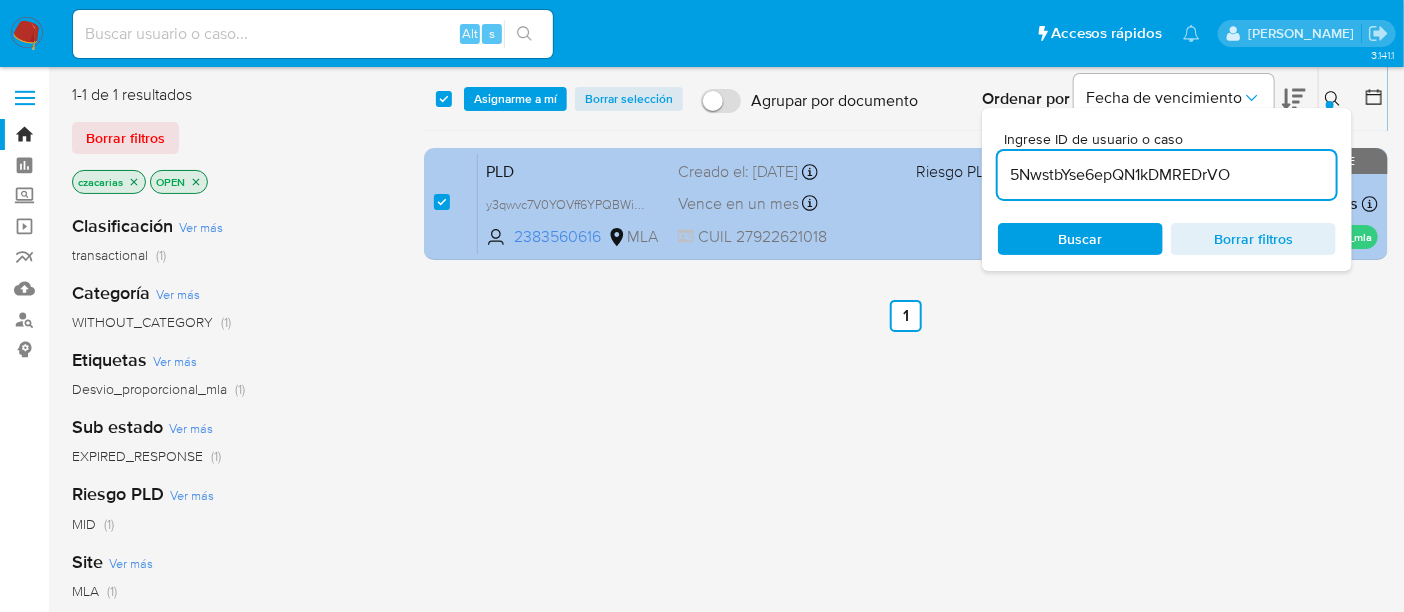 type on "5NwstbYse6epQN1kDMREDrVO" 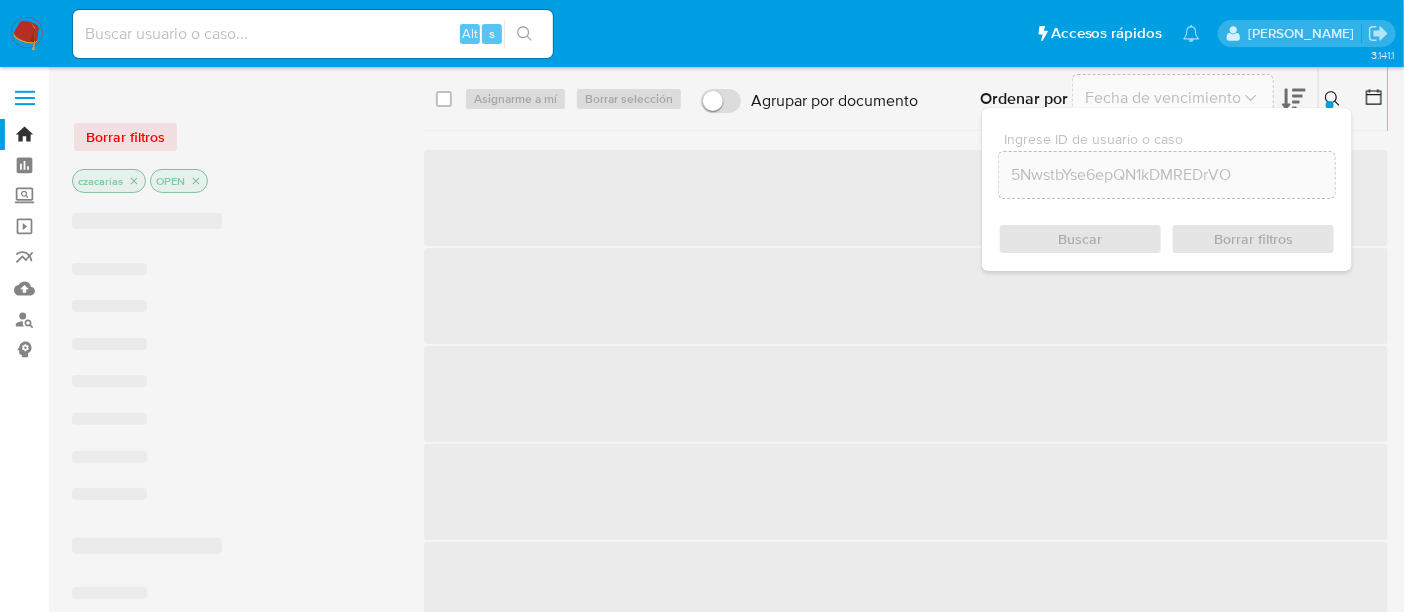 checkbox on "false" 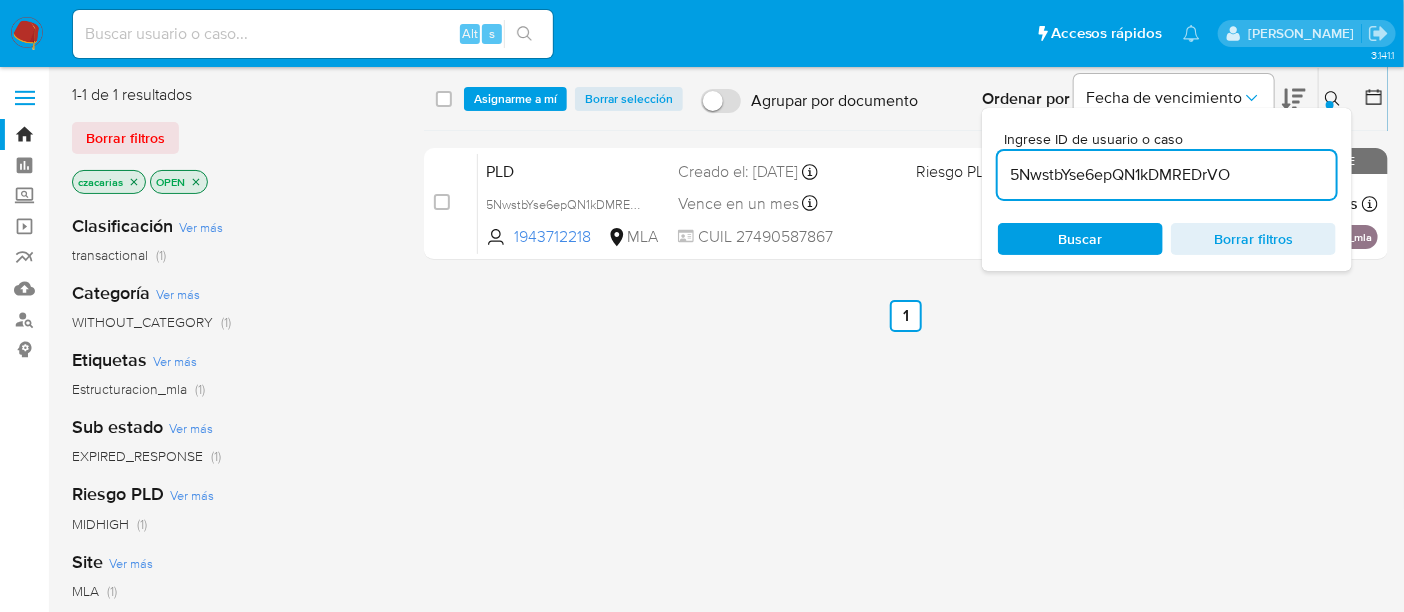 click at bounding box center [442, 202] 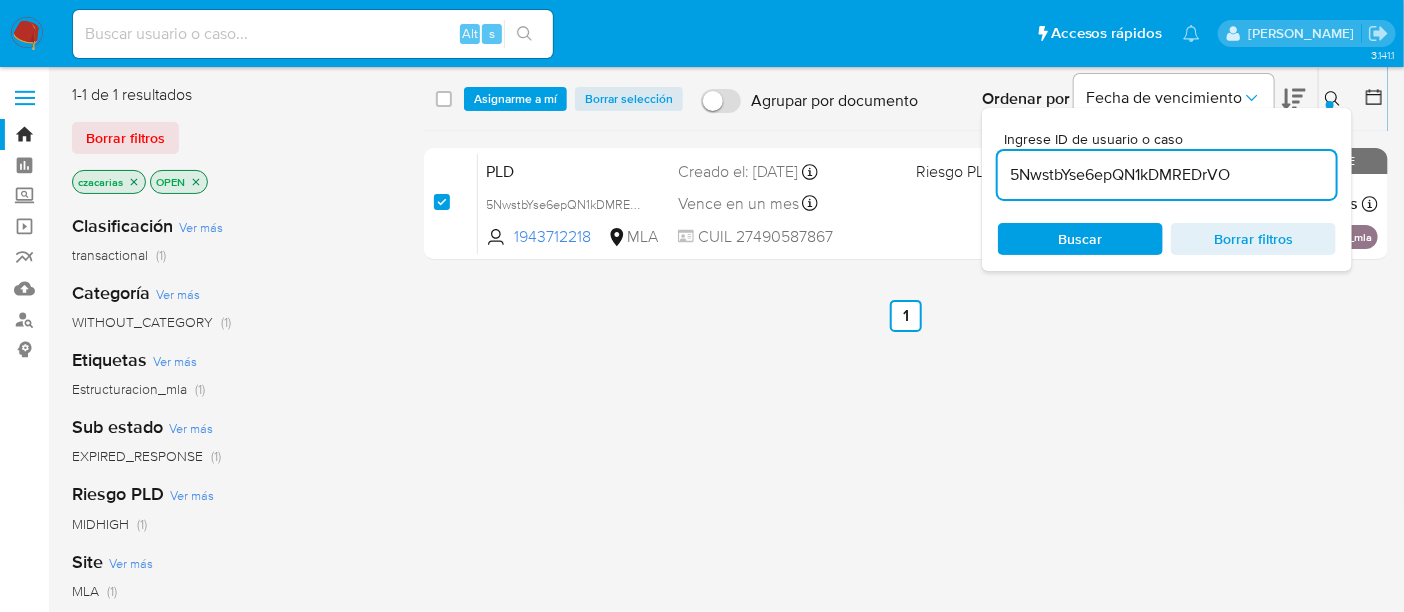 checkbox on "true" 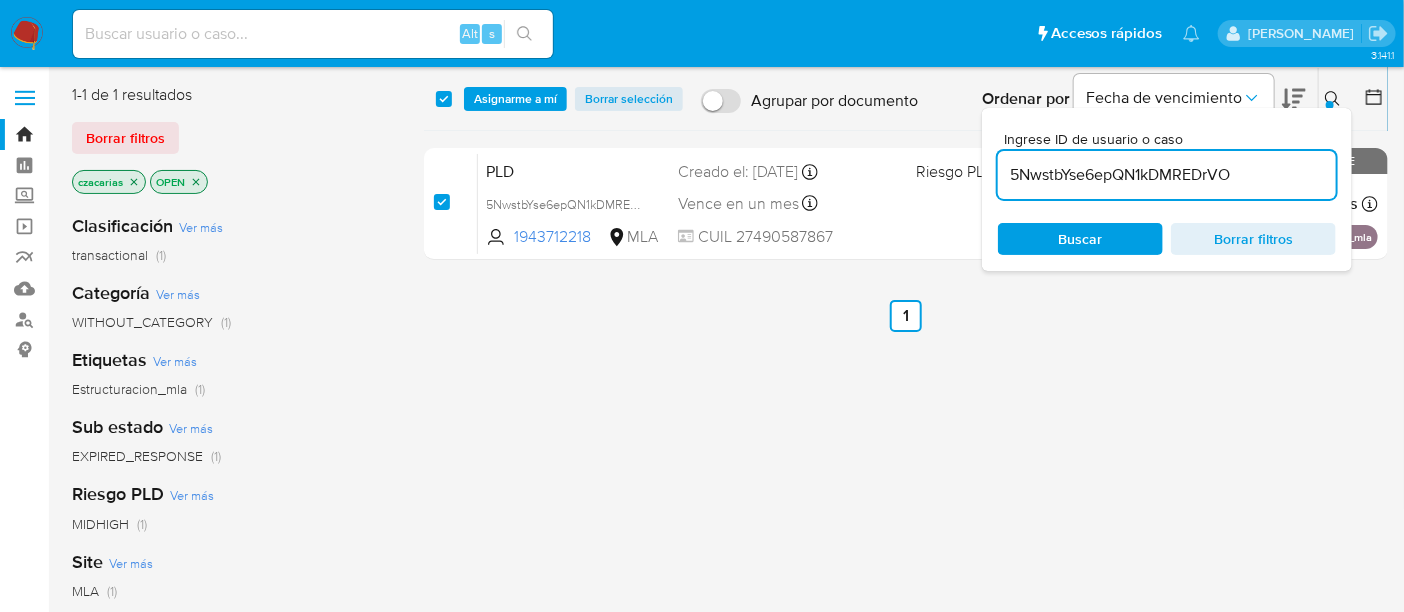 checkbox on "true" 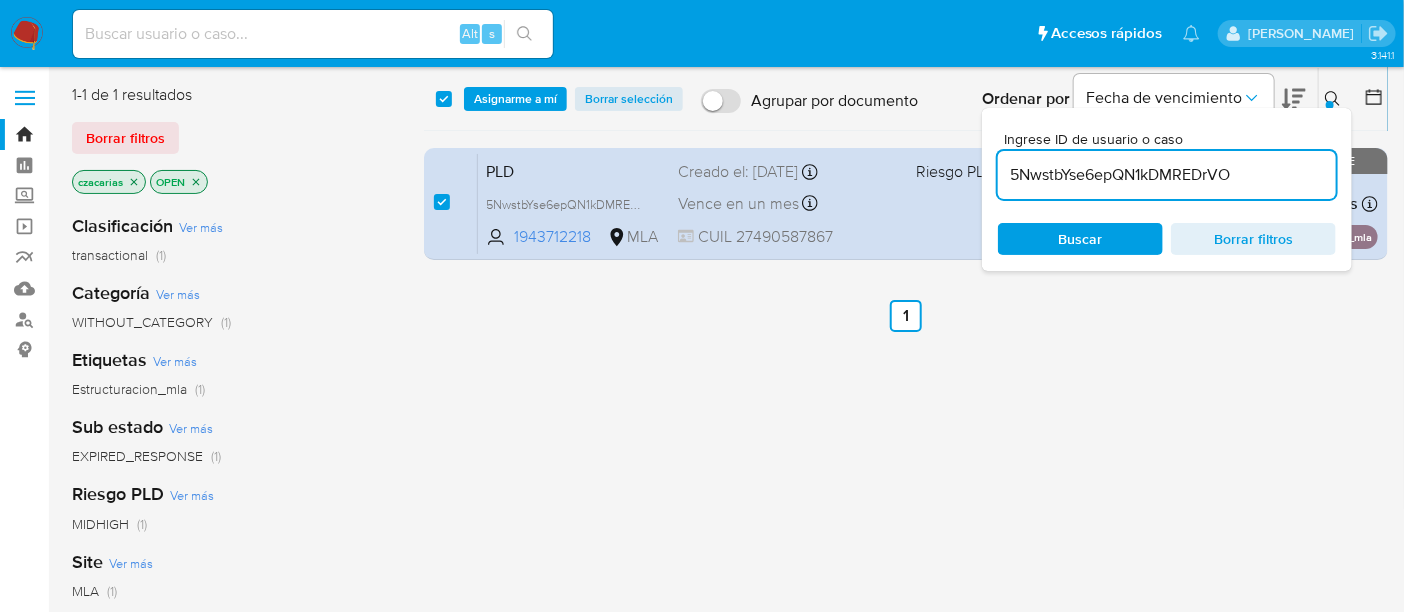 click on "select-all-cases-checkbox Asignarme a mí Borrar selección Agrupar por documento Ordenar por Fecha de vencimiento   No es posible ordenar los resultados mientras se encuentren agrupados. Ingrese ID de usuario o caso 5NwstbYse6epQN1kDMREDrVO Buscar Borrar filtros" at bounding box center (906, 99) 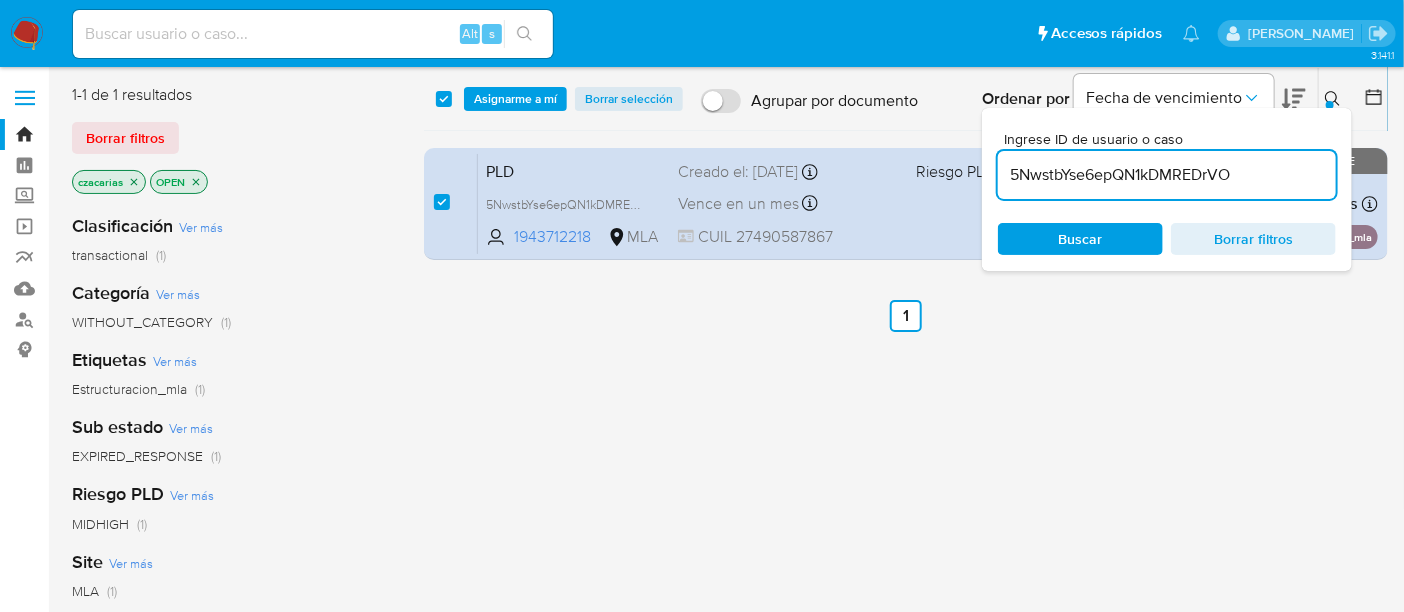 click on "Asignarme a mí" at bounding box center [515, 99] 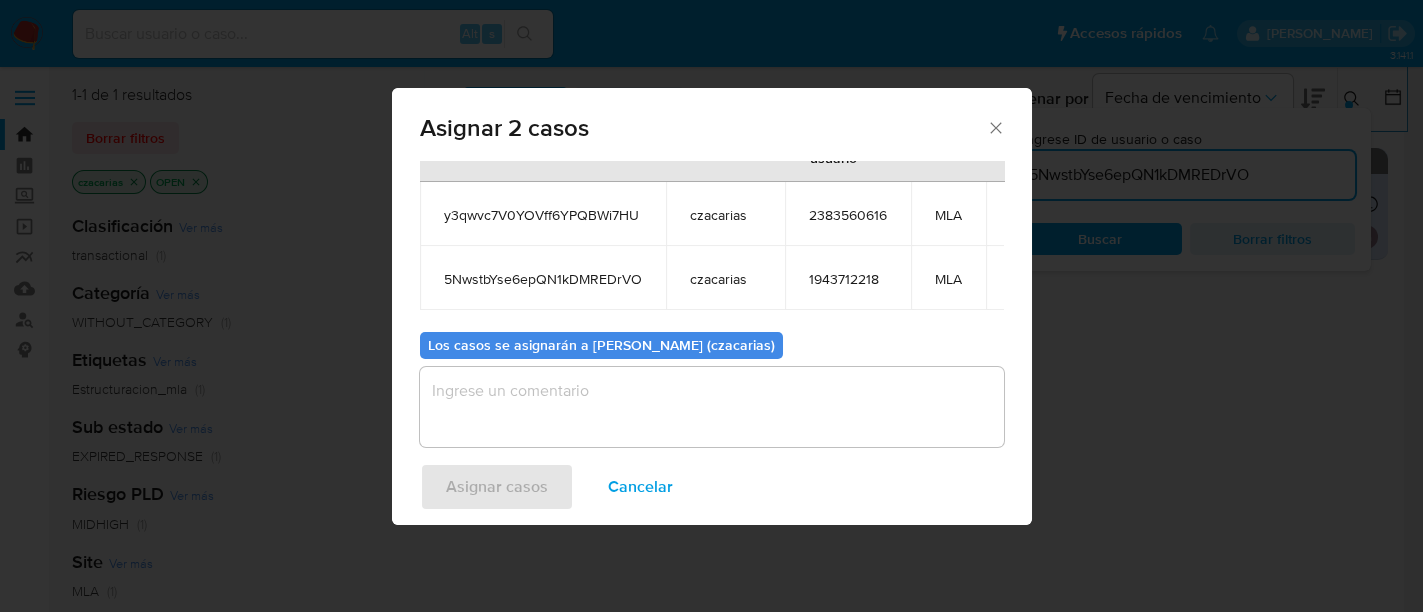 scroll, scrollTop: 115, scrollLeft: 0, axis: vertical 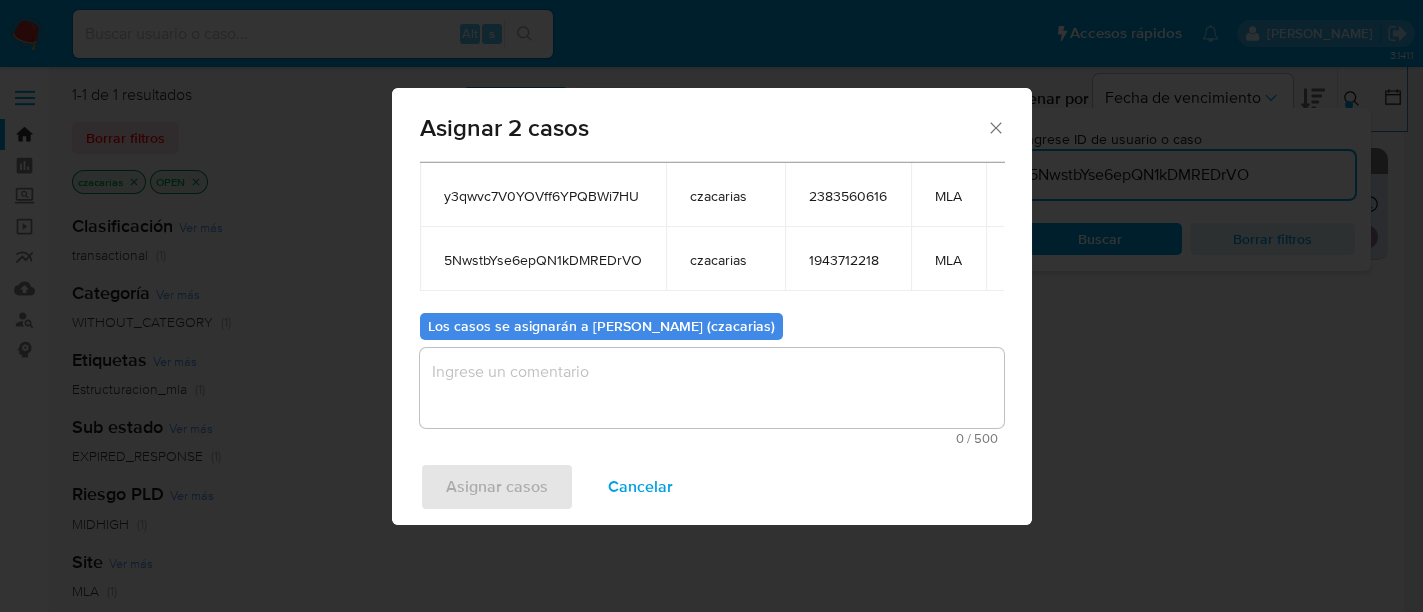 click on "Cancelar" at bounding box center [640, 487] 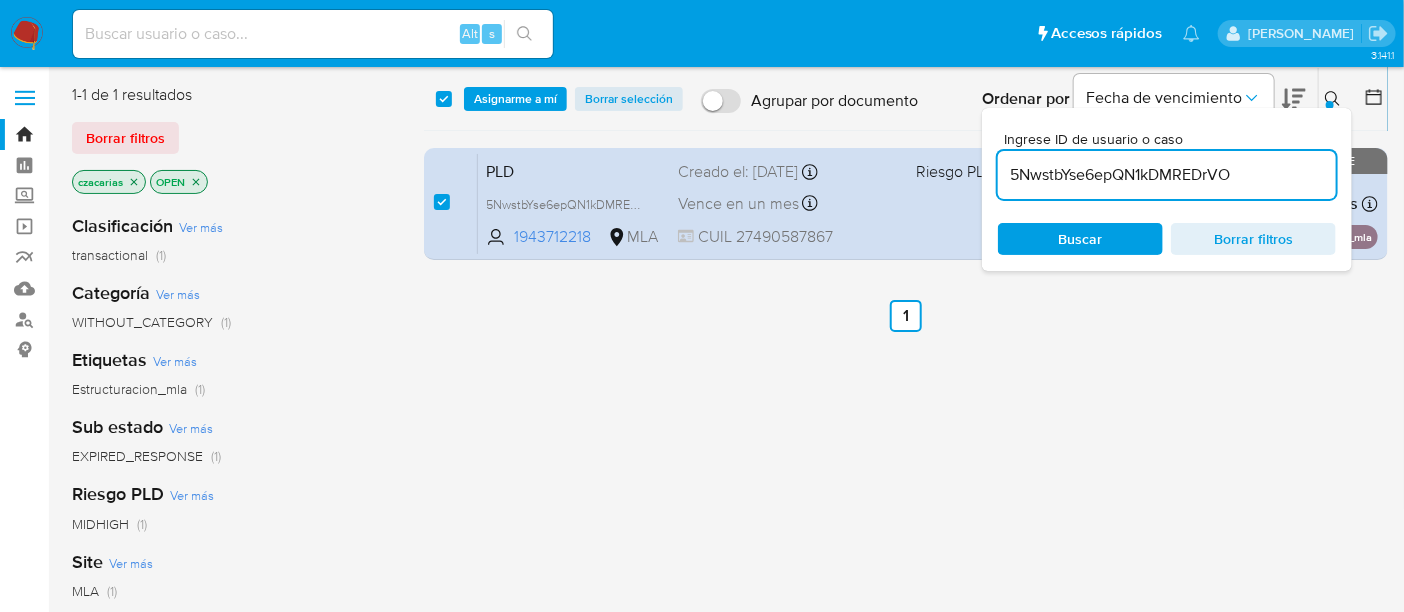 click on "5NwstbYse6epQN1kDMREDrVO" at bounding box center [1167, 175] 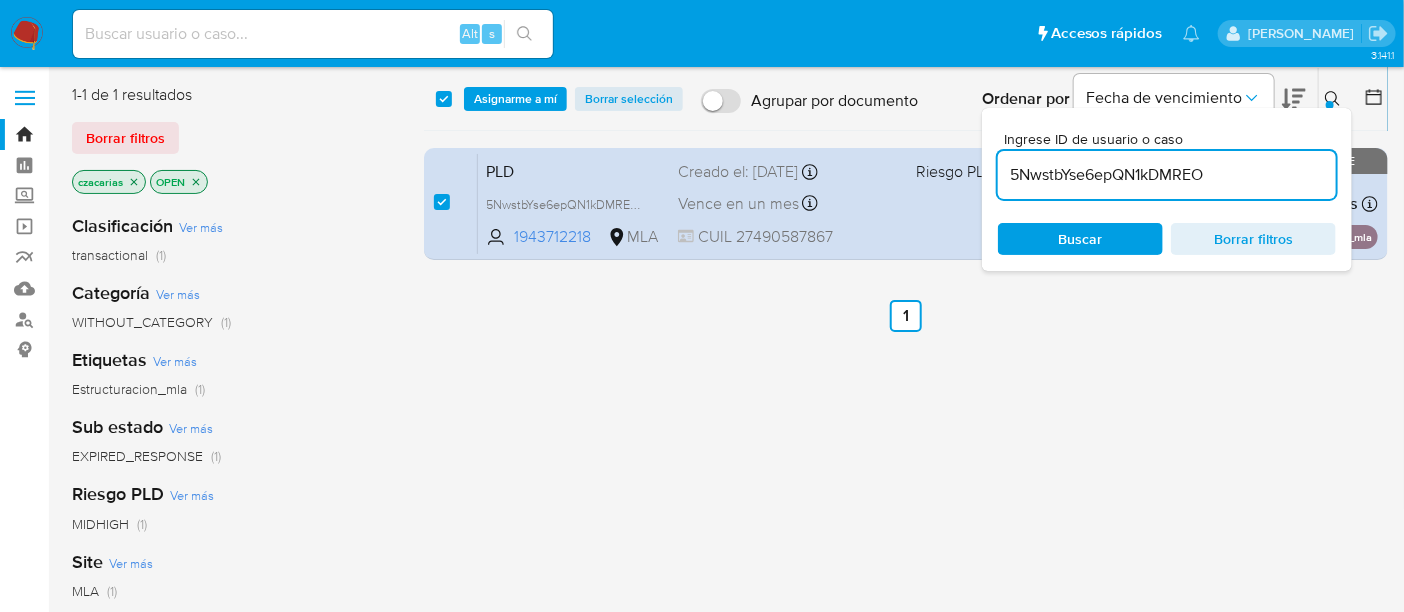 type on "5NwstbYse6epQN1kDMREO" 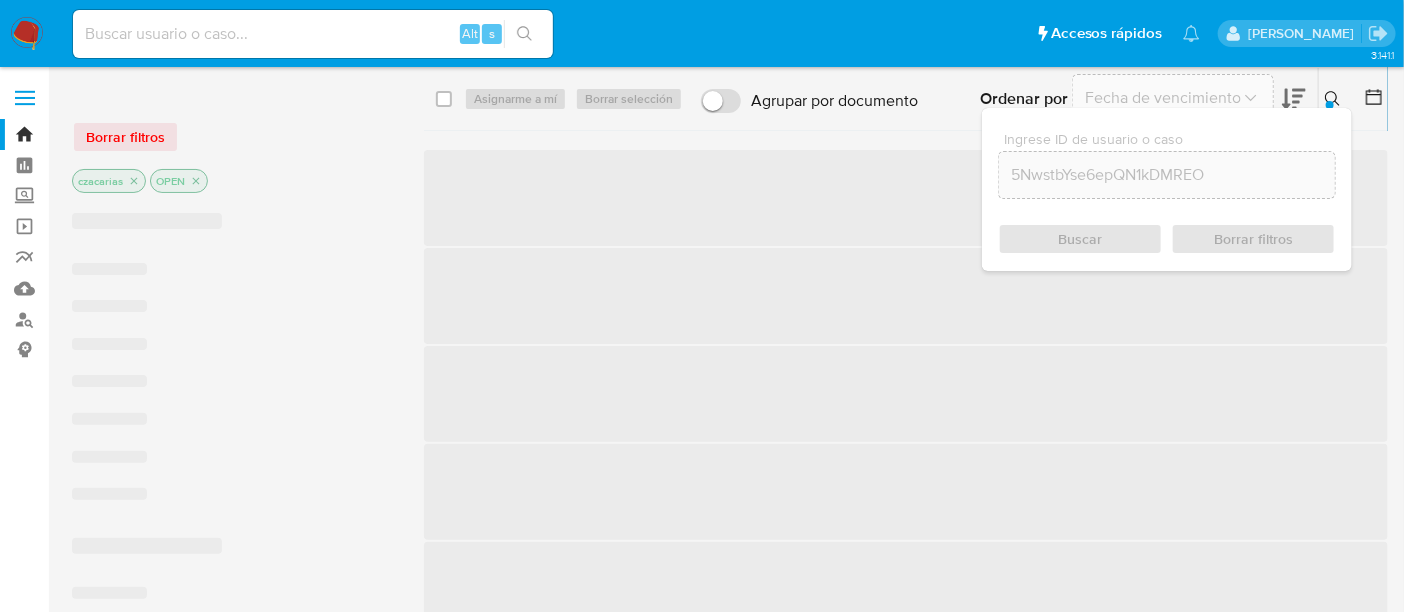checkbox on "false" 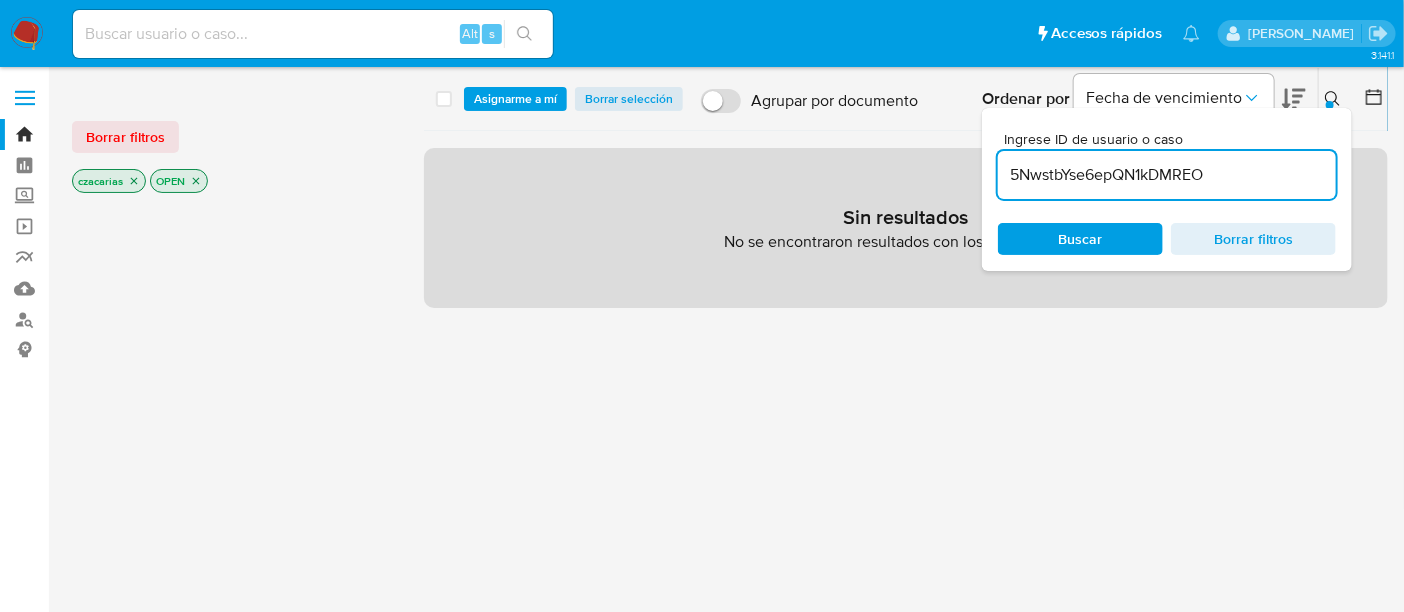 click on "5NwstbYse6epQN1kDMREO" at bounding box center (1167, 175) 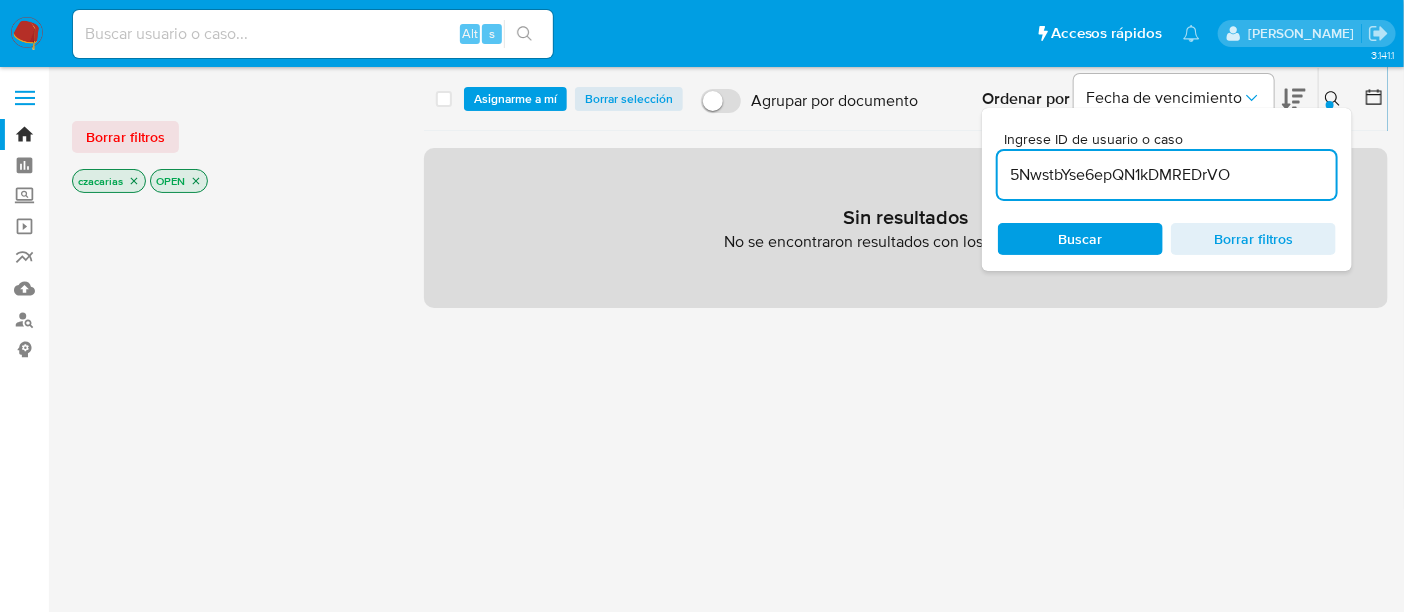 type on "5NwstbYse6epQN1kDMREDrVO" 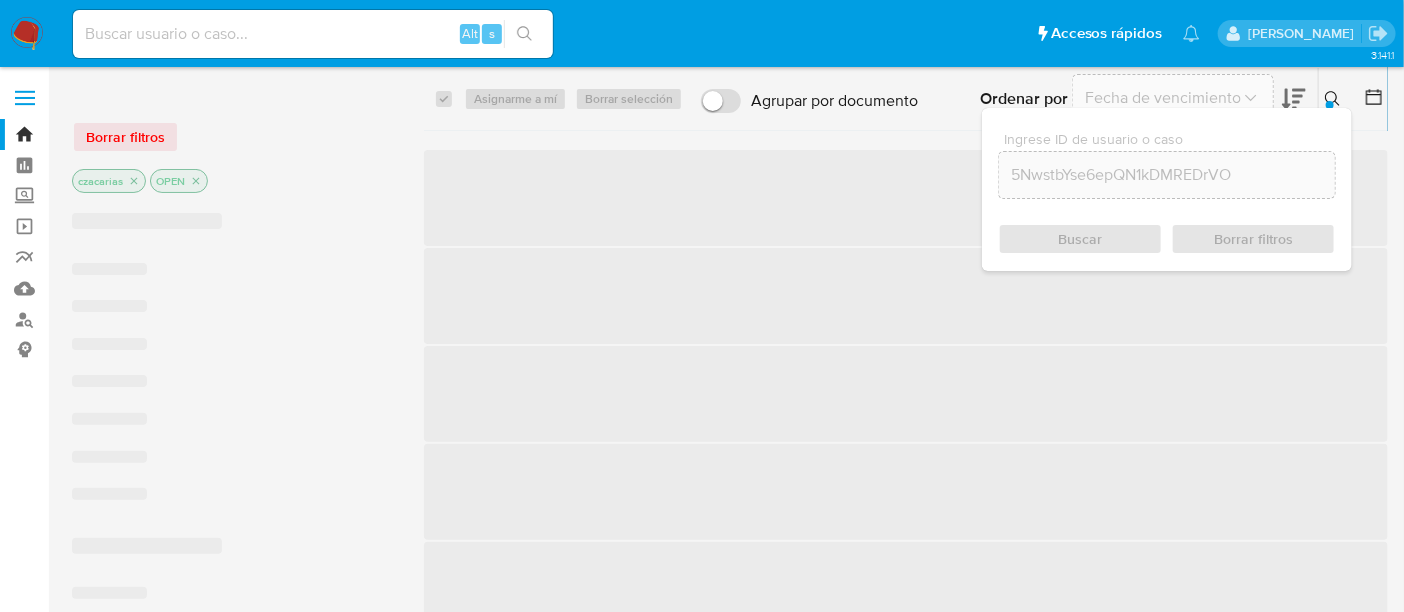 checkbox on "true" 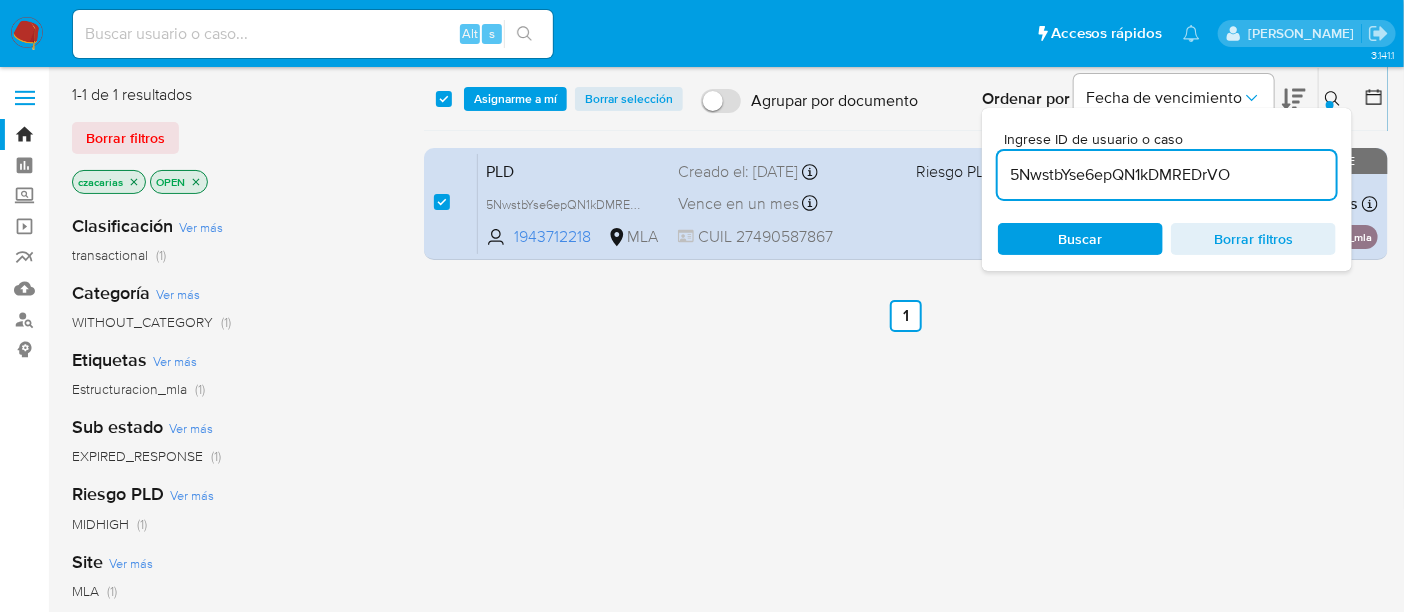 click on "Asignarme a mí" at bounding box center (515, 99) 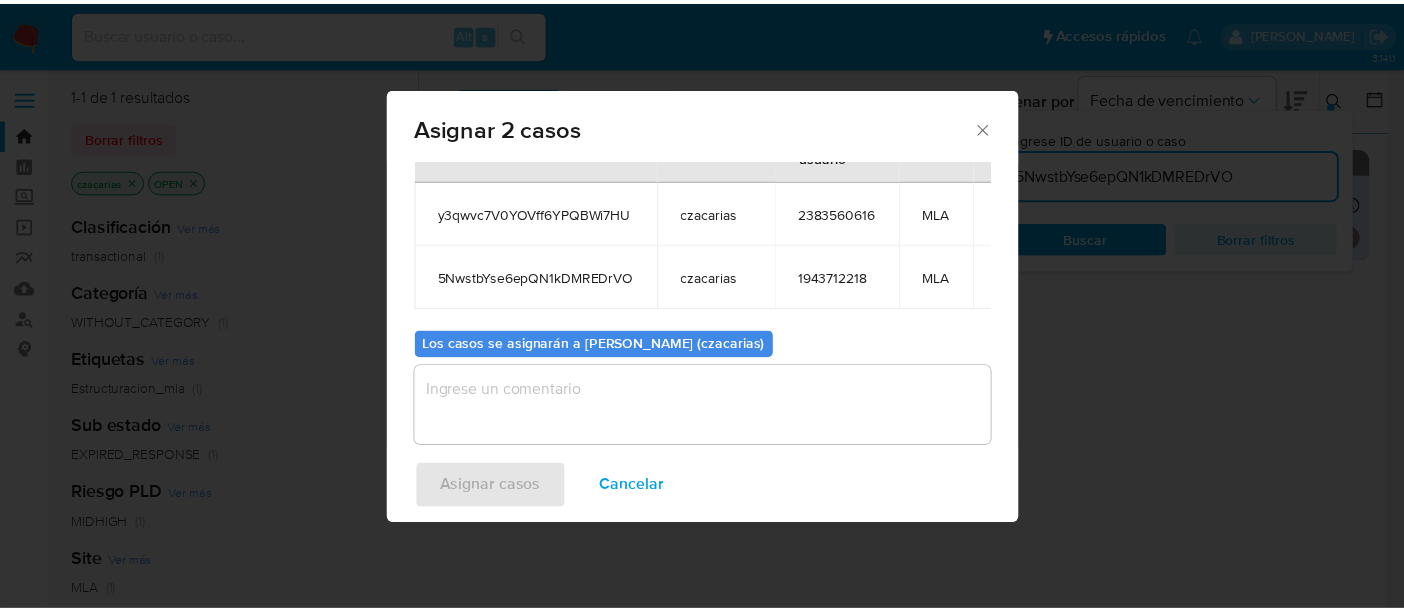 scroll, scrollTop: 115, scrollLeft: 0, axis: vertical 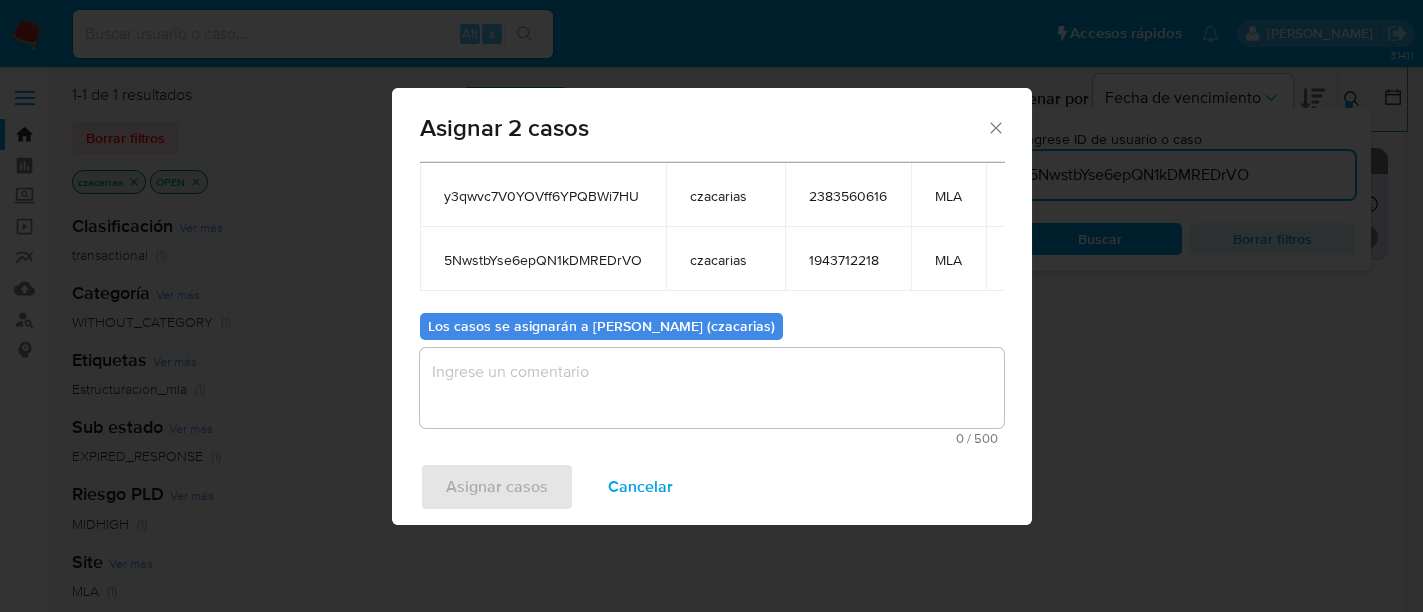 click on "Cancelar" at bounding box center [640, 487] 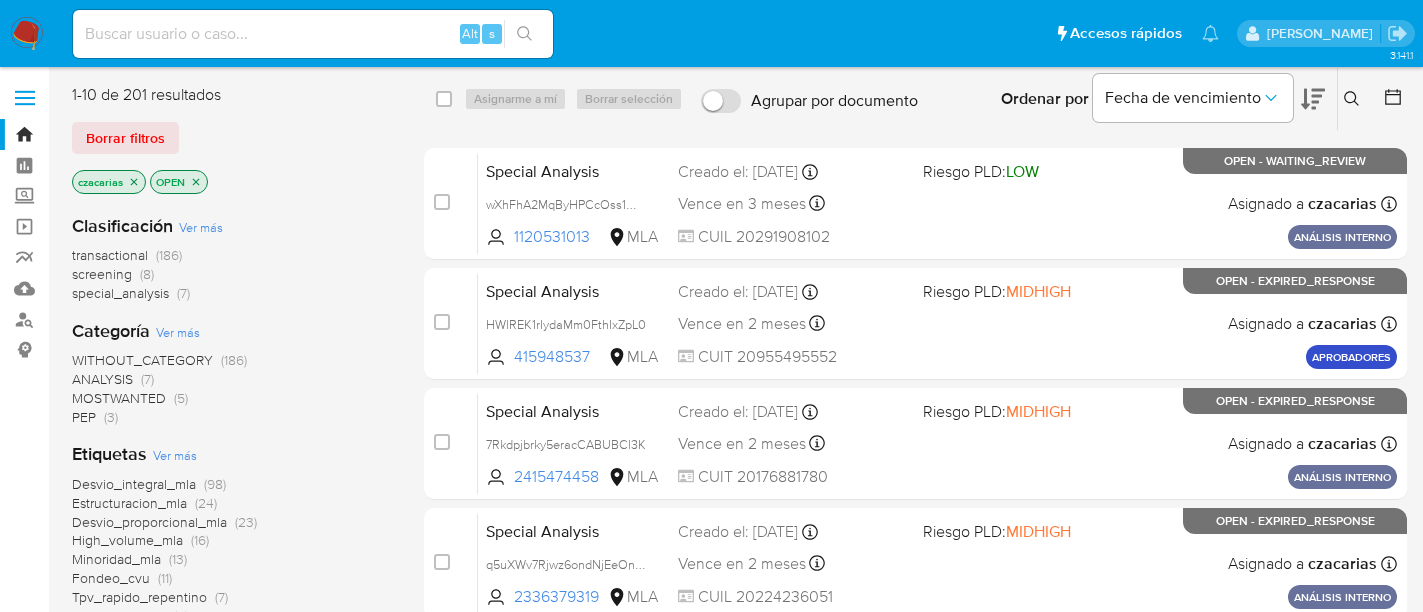 scroll, scrollTop: 0, scrollLeft: 0, axis: both 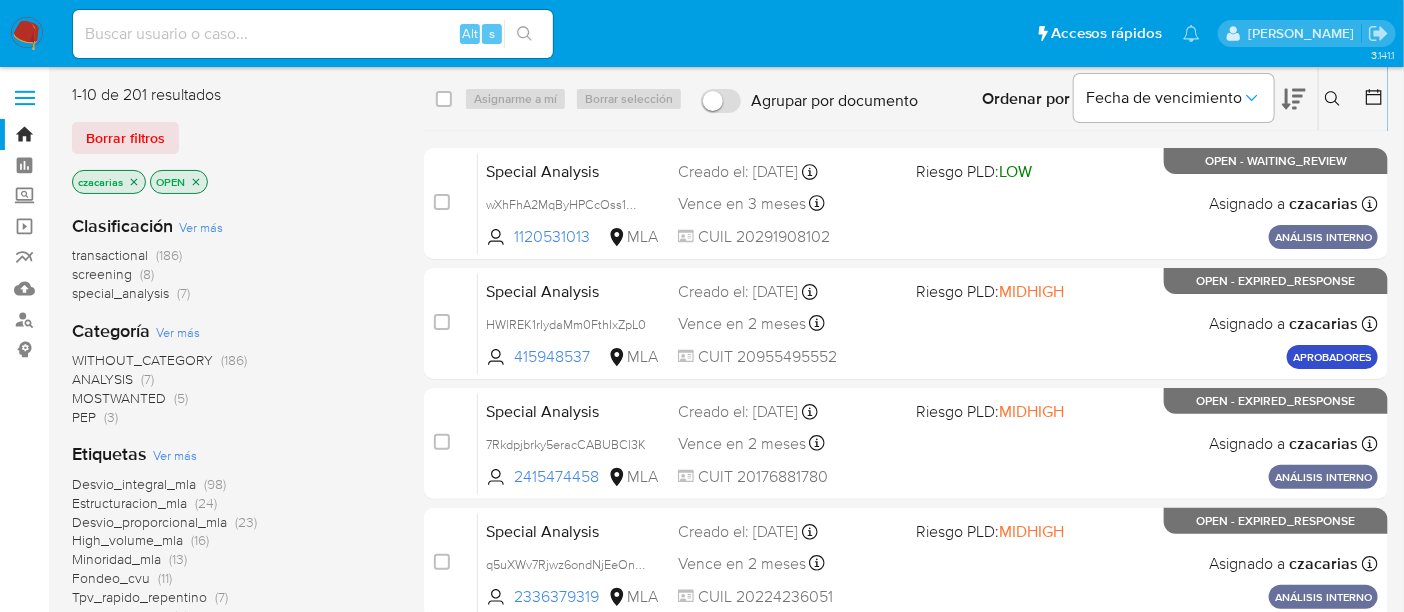 click 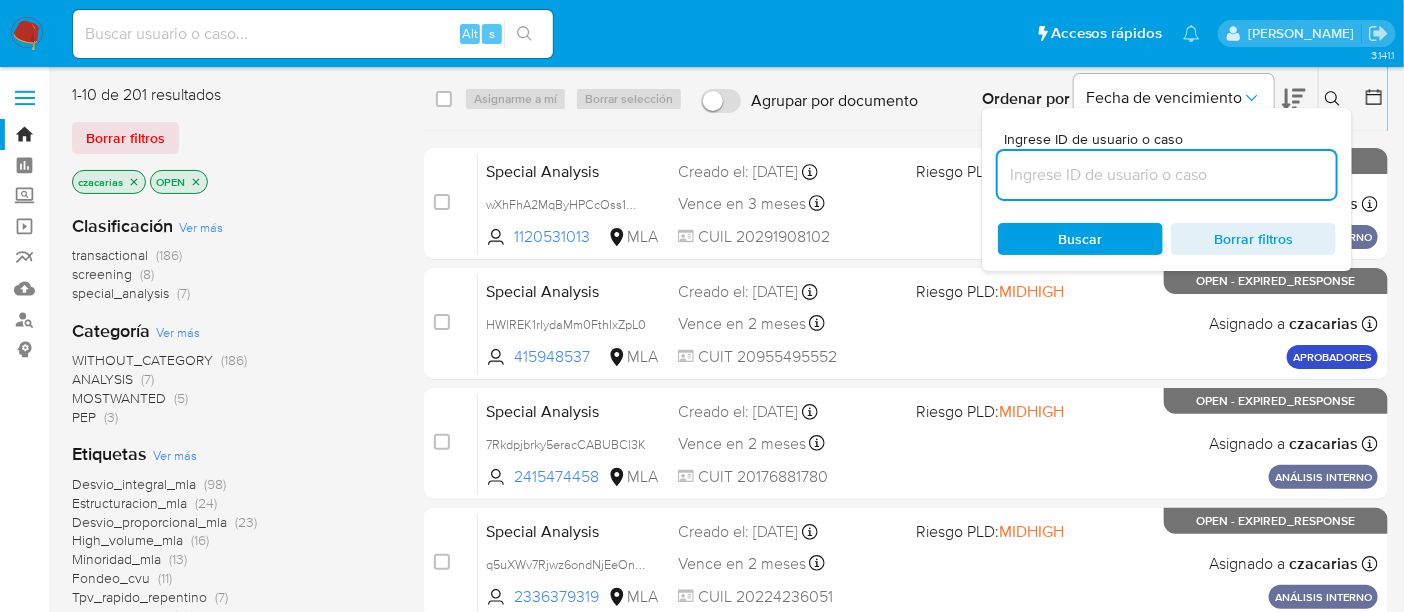 click at bounding box center (1167, 175) 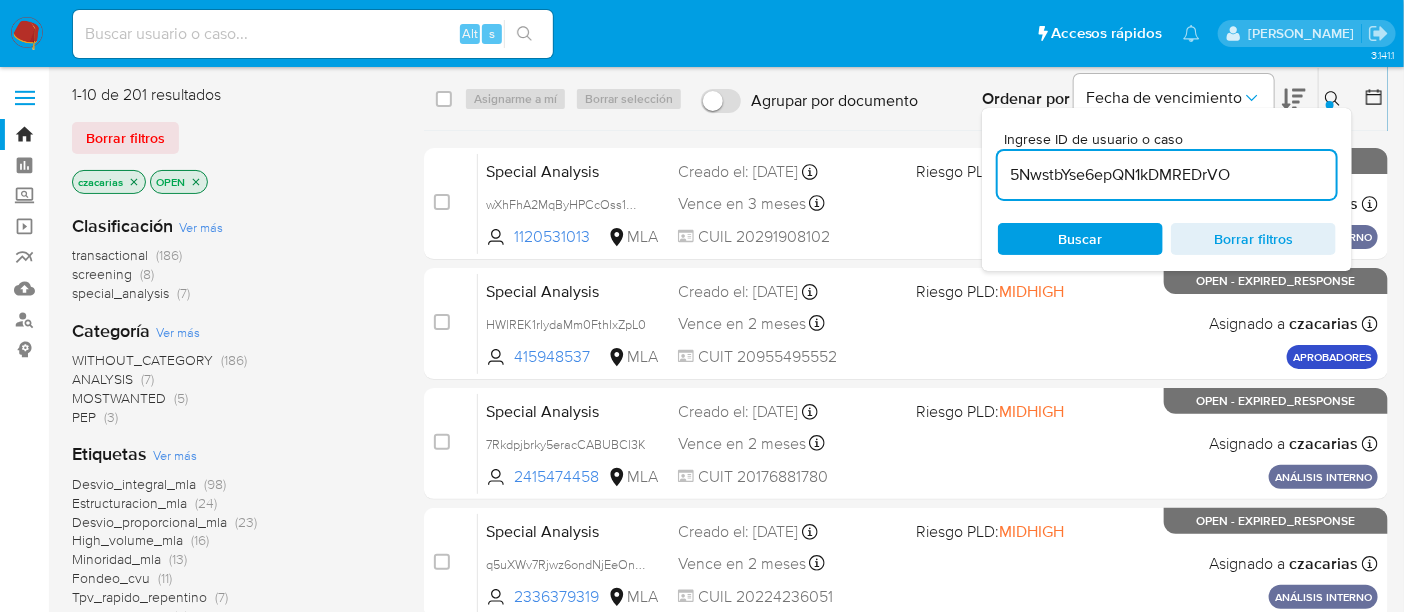 type on "5NwstbYse6epQN1kDMREDrVO" 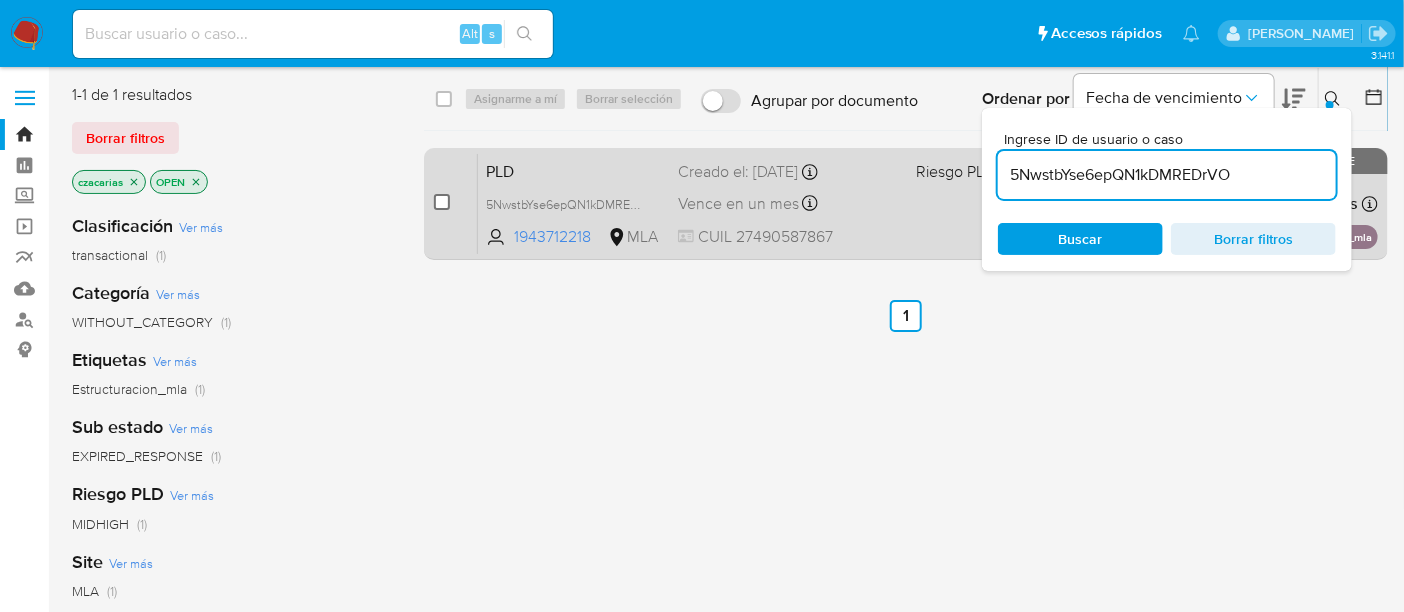click at bounding box center [442, 202] 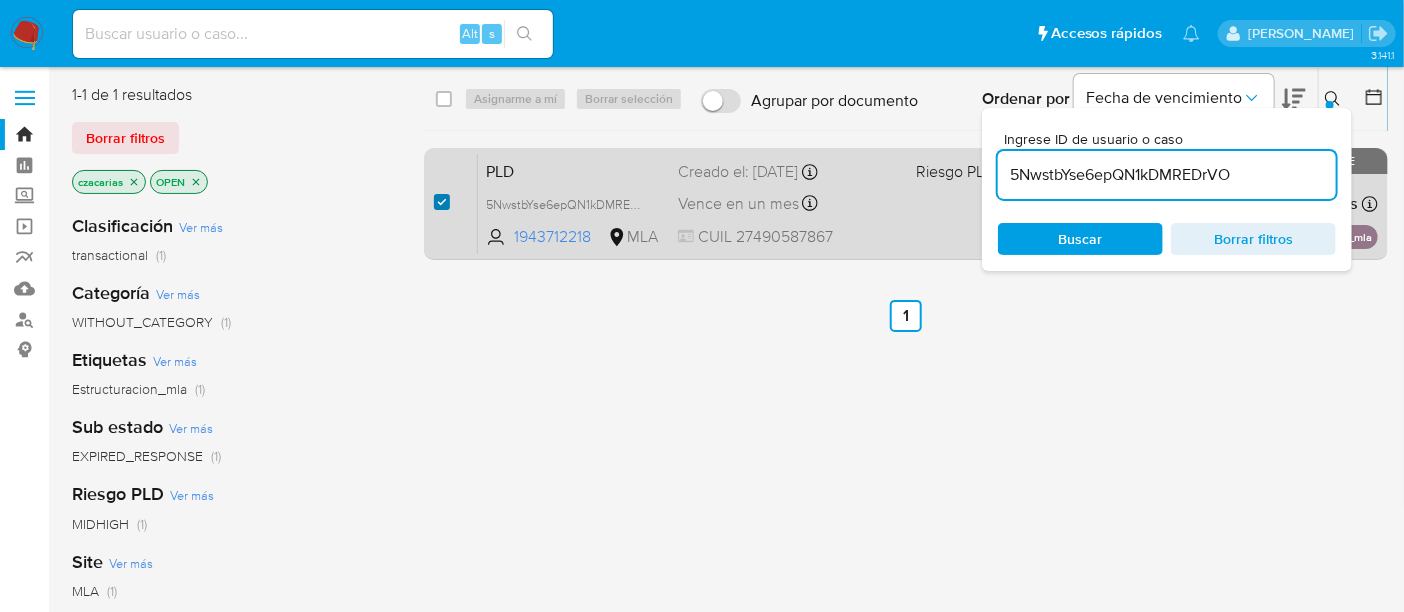 checkbox on "true" 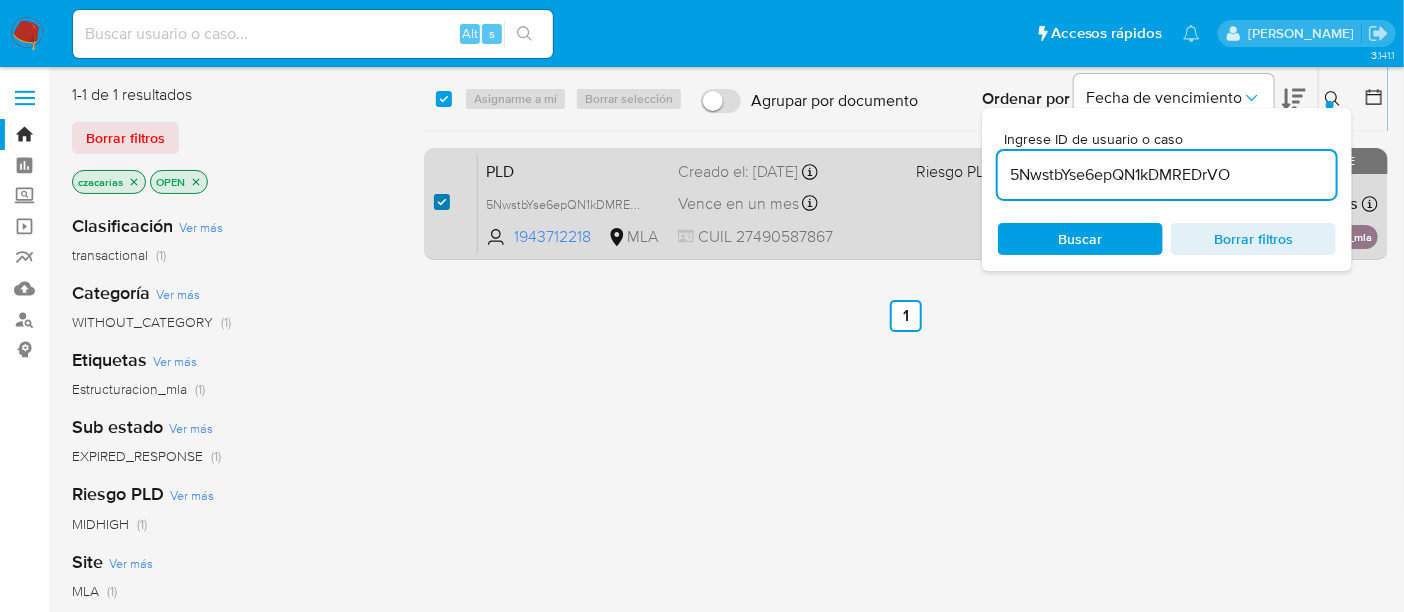 checkbox on "true" 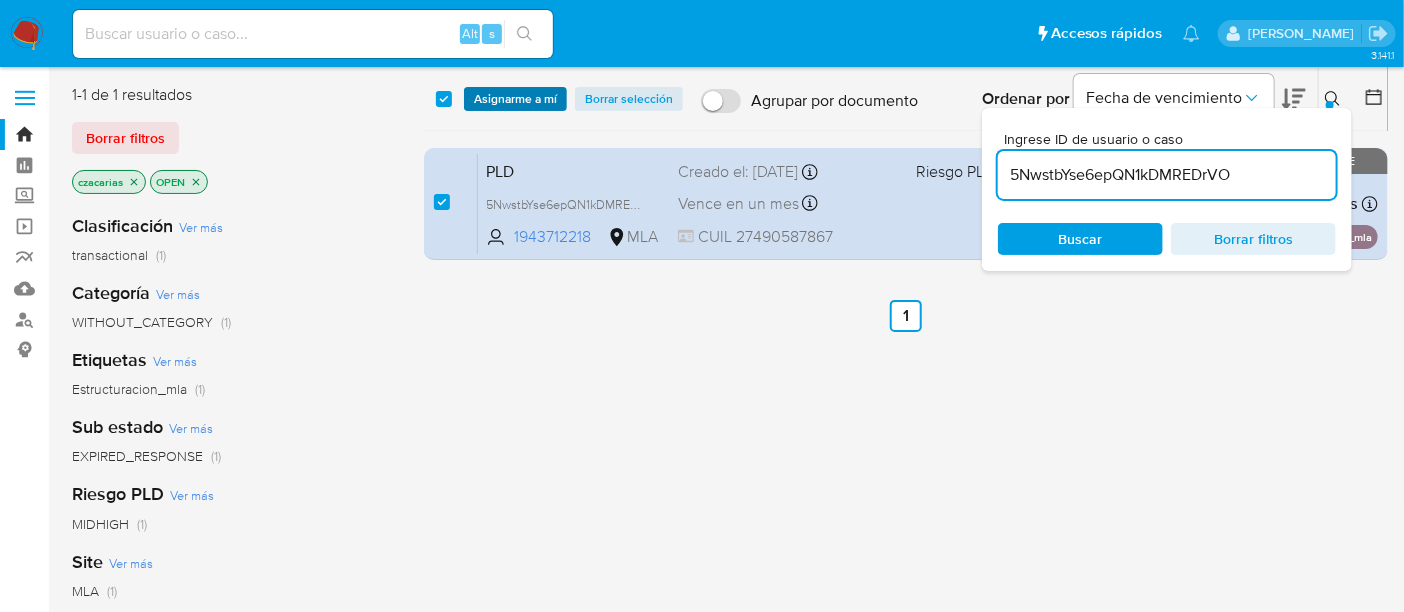click on "Asignarme a mí" at bounding box center [515, 99] 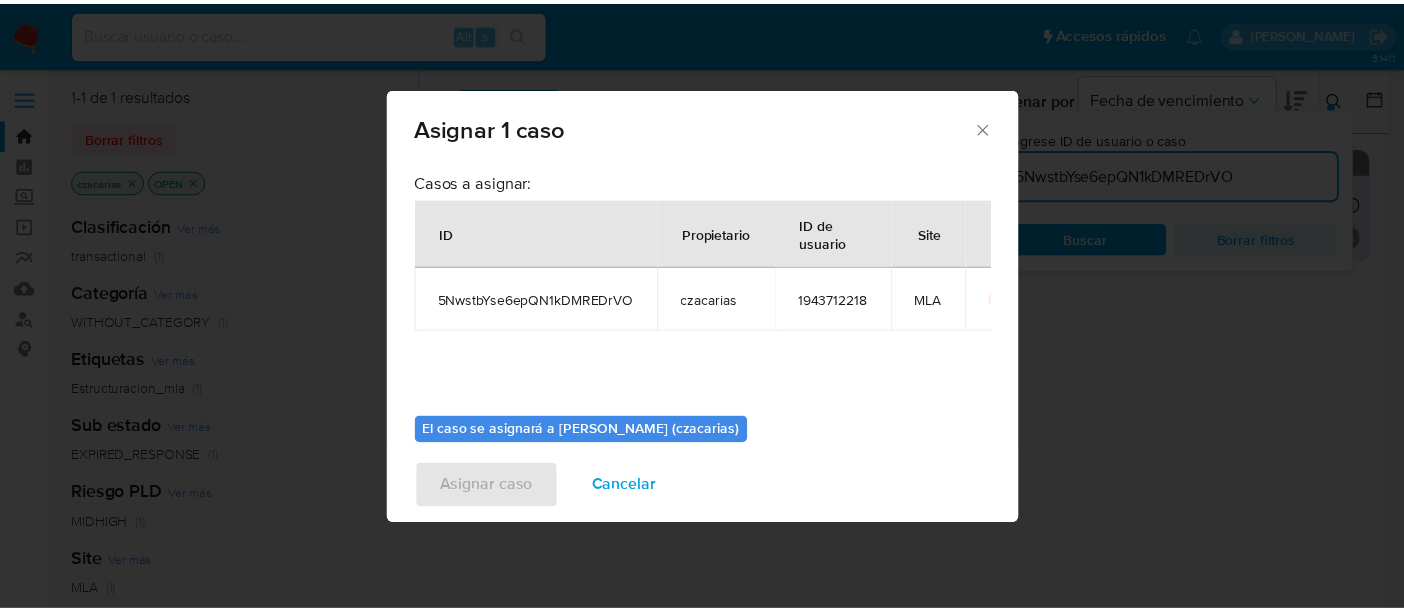 scroll, scrollTop: 102, scrollLeft: 0, axis: vertical 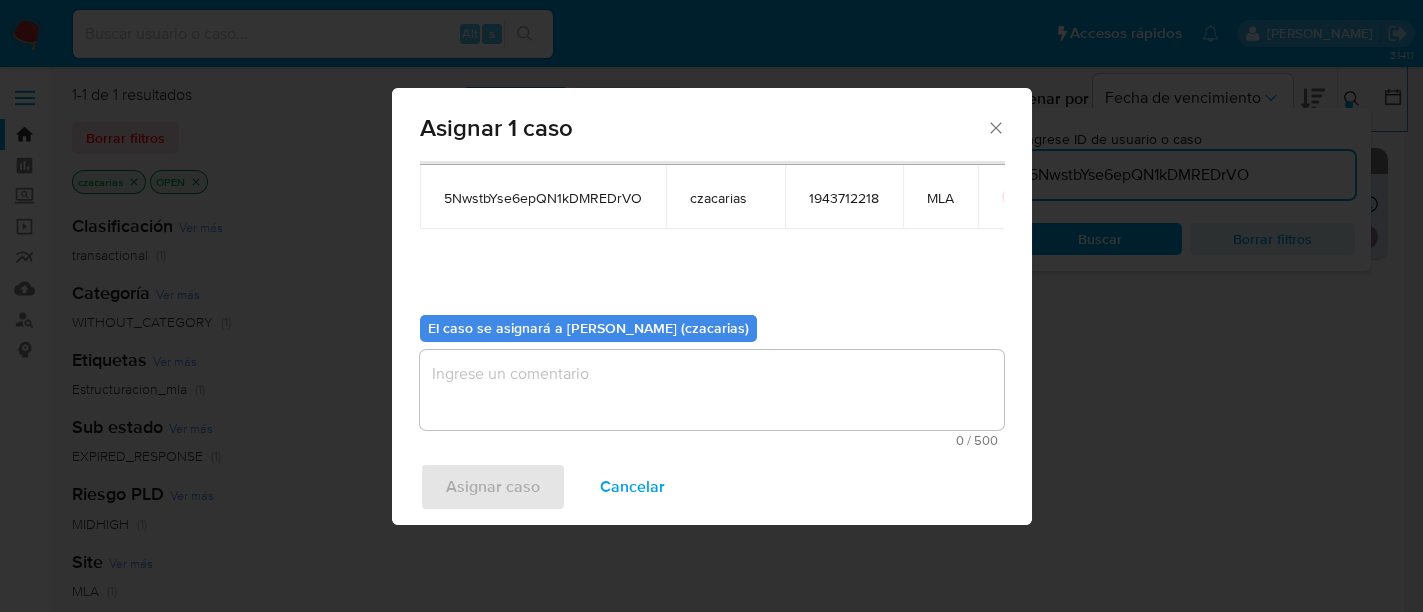 drag, startPoint x: 745, startPoint y: 390, endPoint x: 681, endPoint y: 413, distance: 68.007355 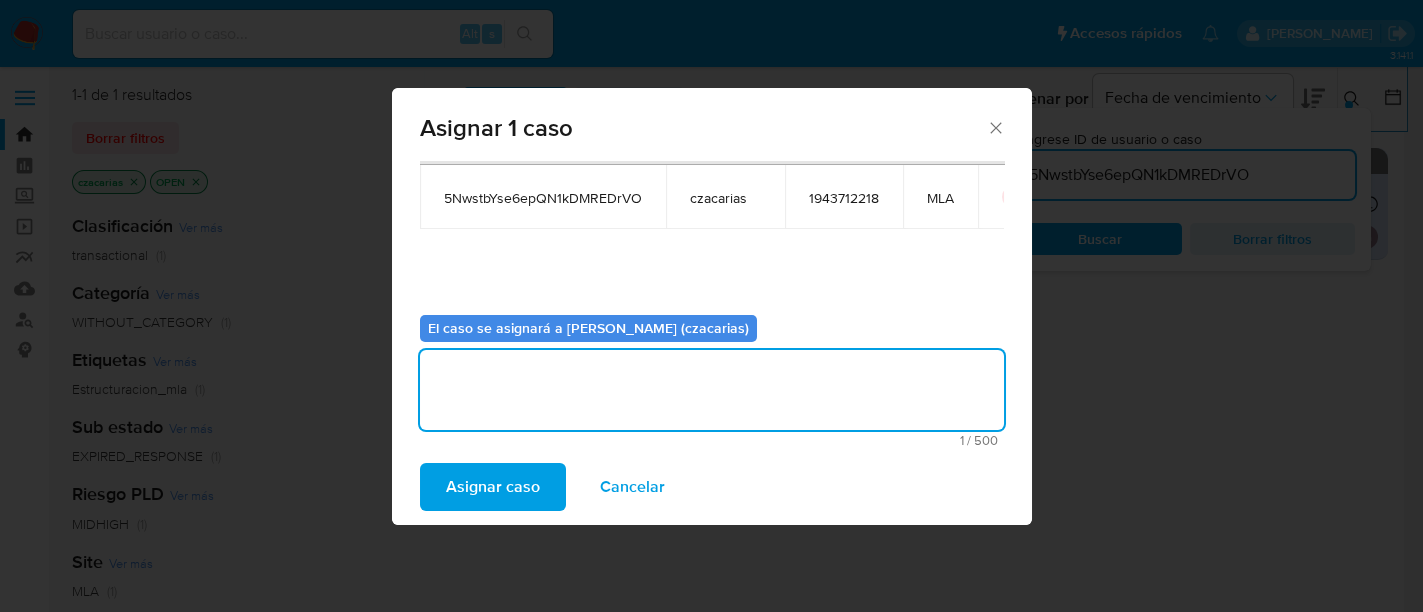 click on "Asignar caso" at bounding box center (493, 487) 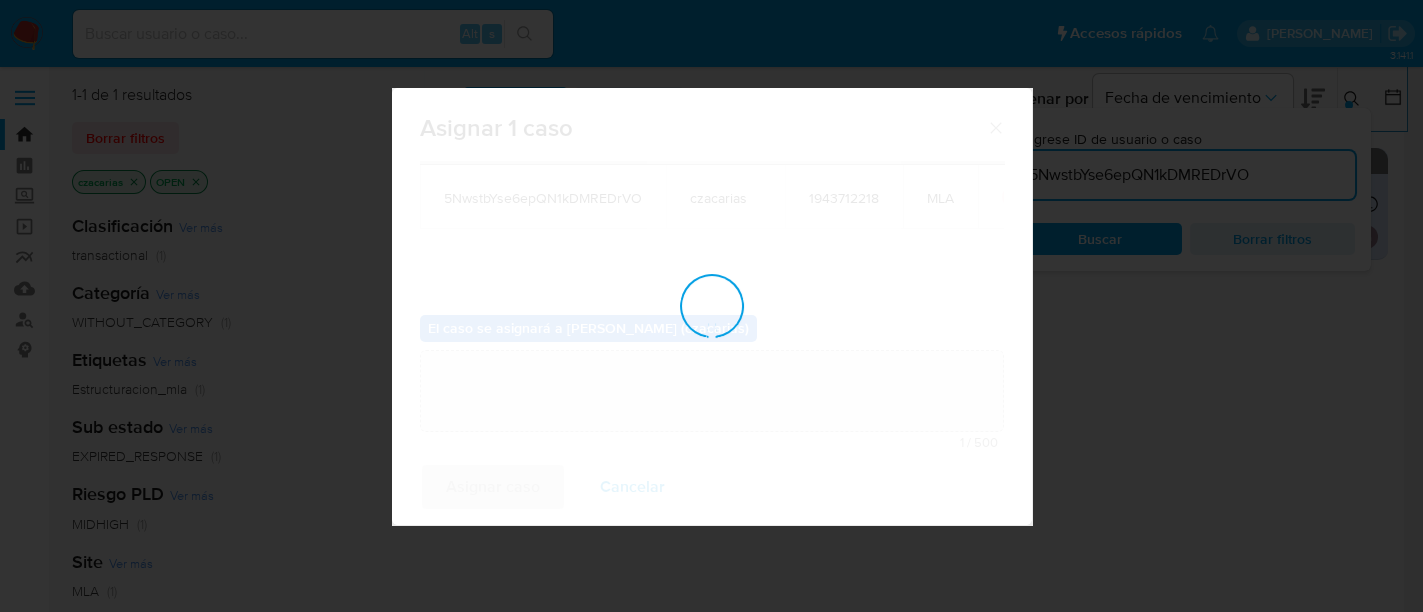 type 